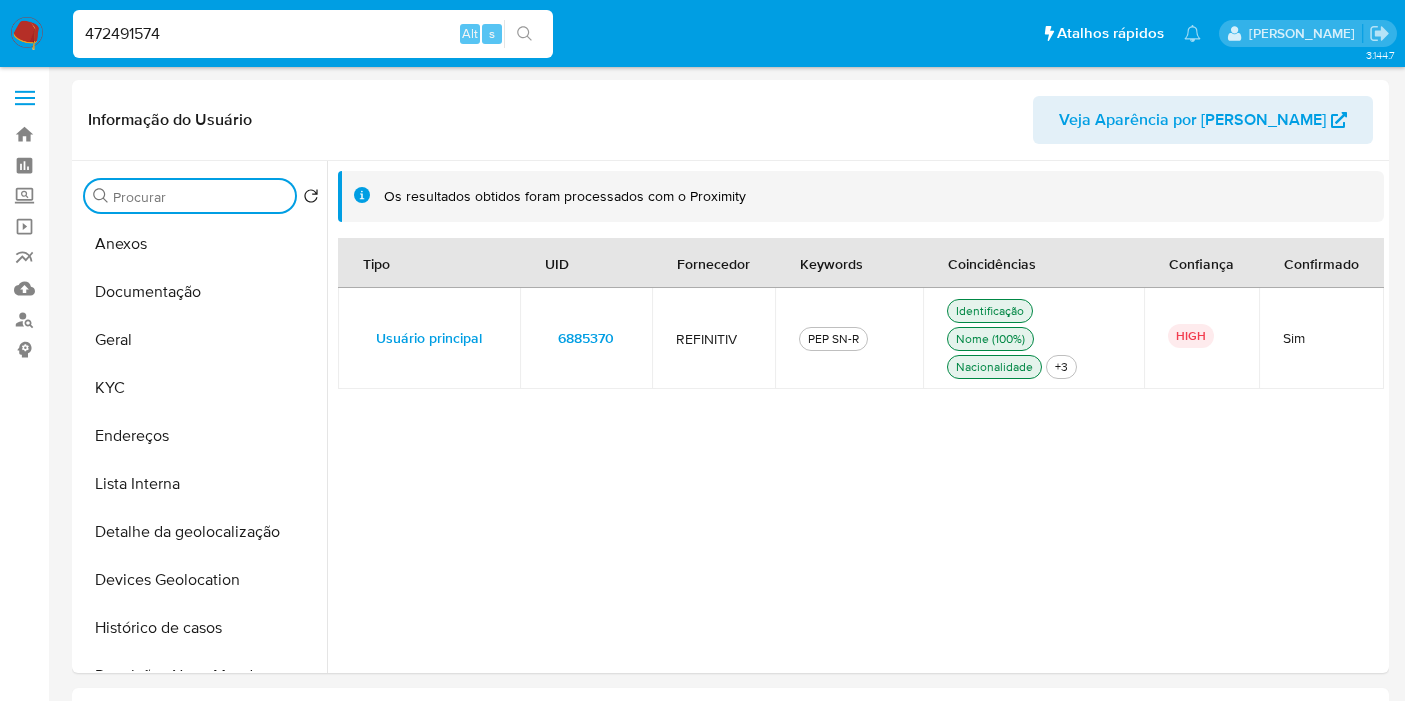 select on "10" 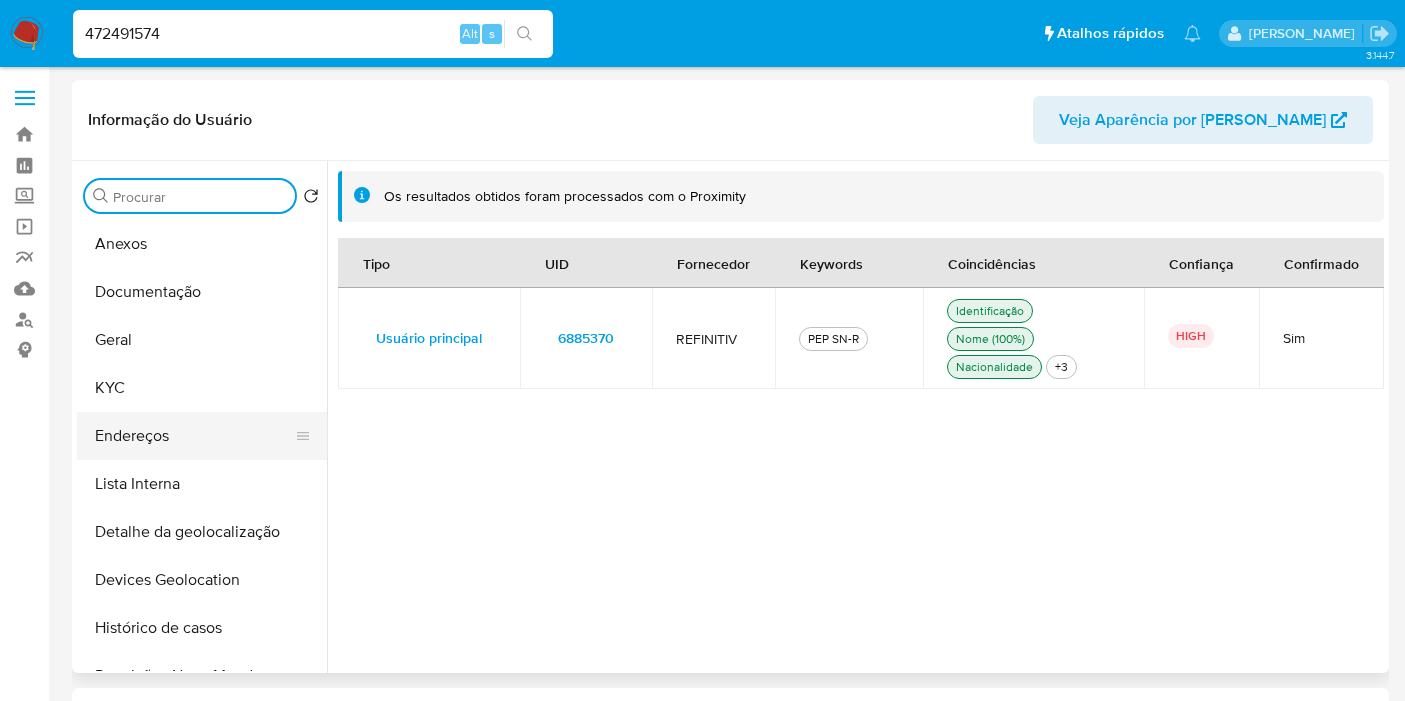 scroll, scrollTop: 0, scrollLeft: 0, axis: both 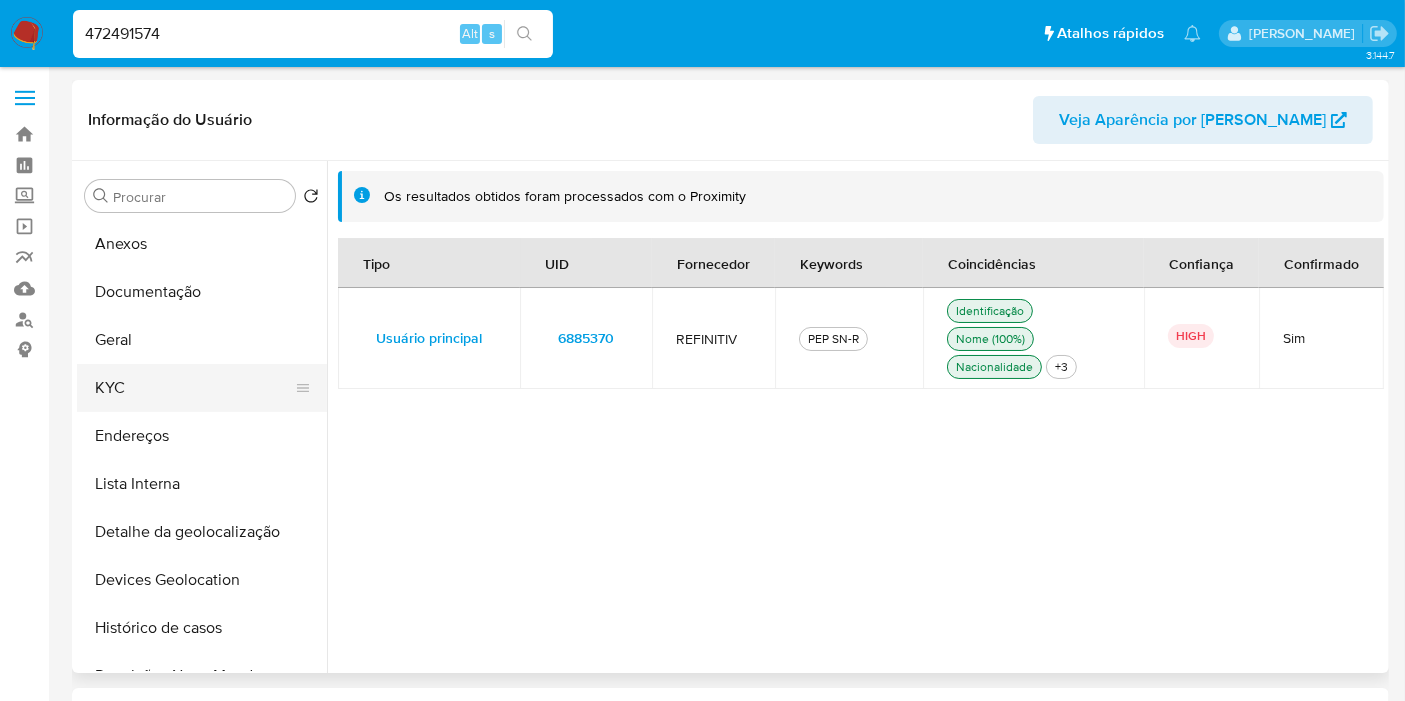 click on "KYC" at bounding box center [194, 388] 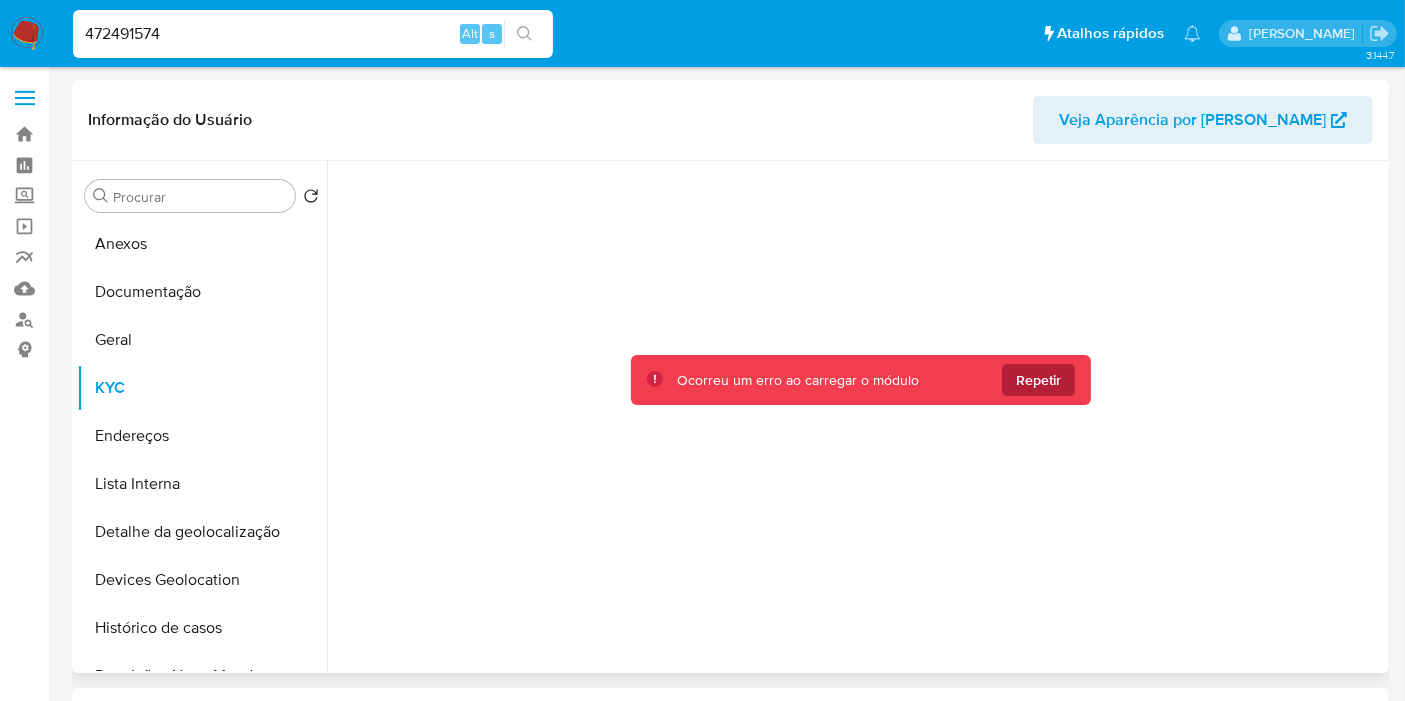 click on "Repetir" at bounding box center [1038, 380] 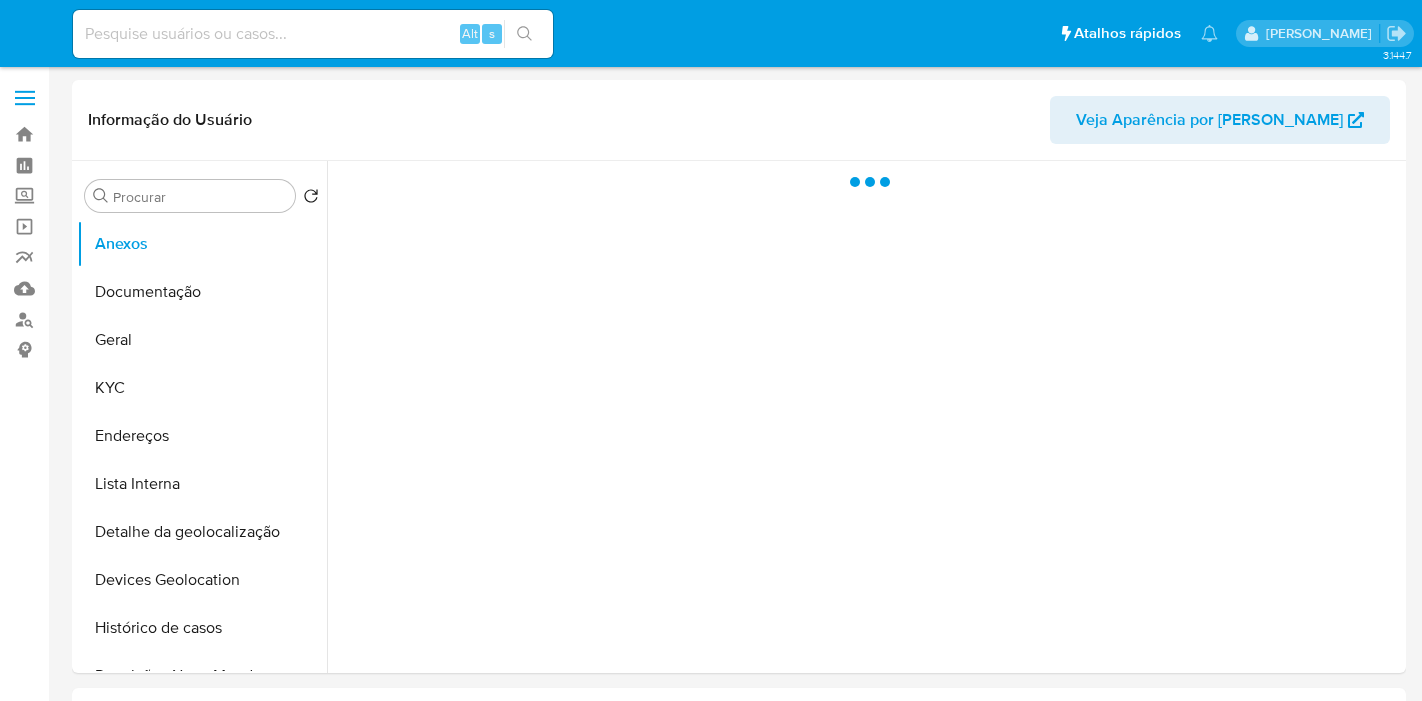 select on "10" 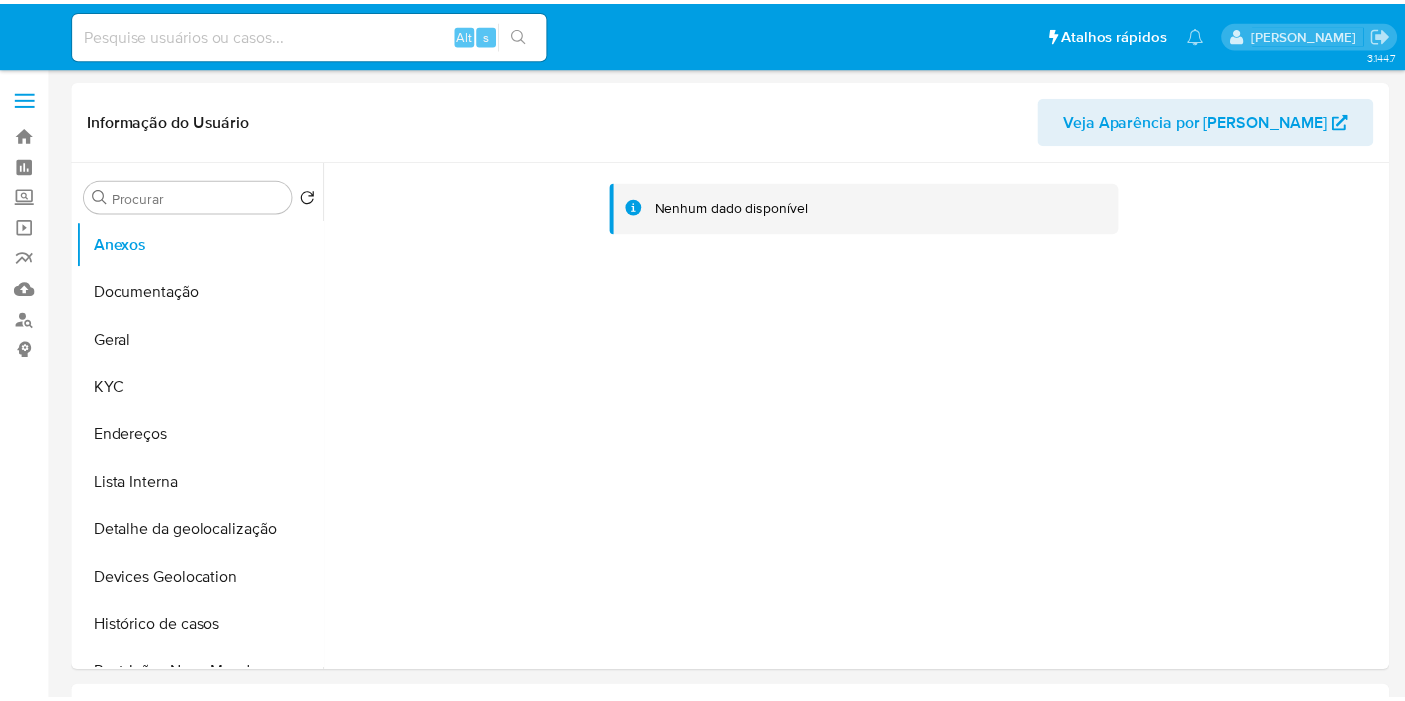 scroll, scrollTop: 0, scrollLeft: 0, axis: both 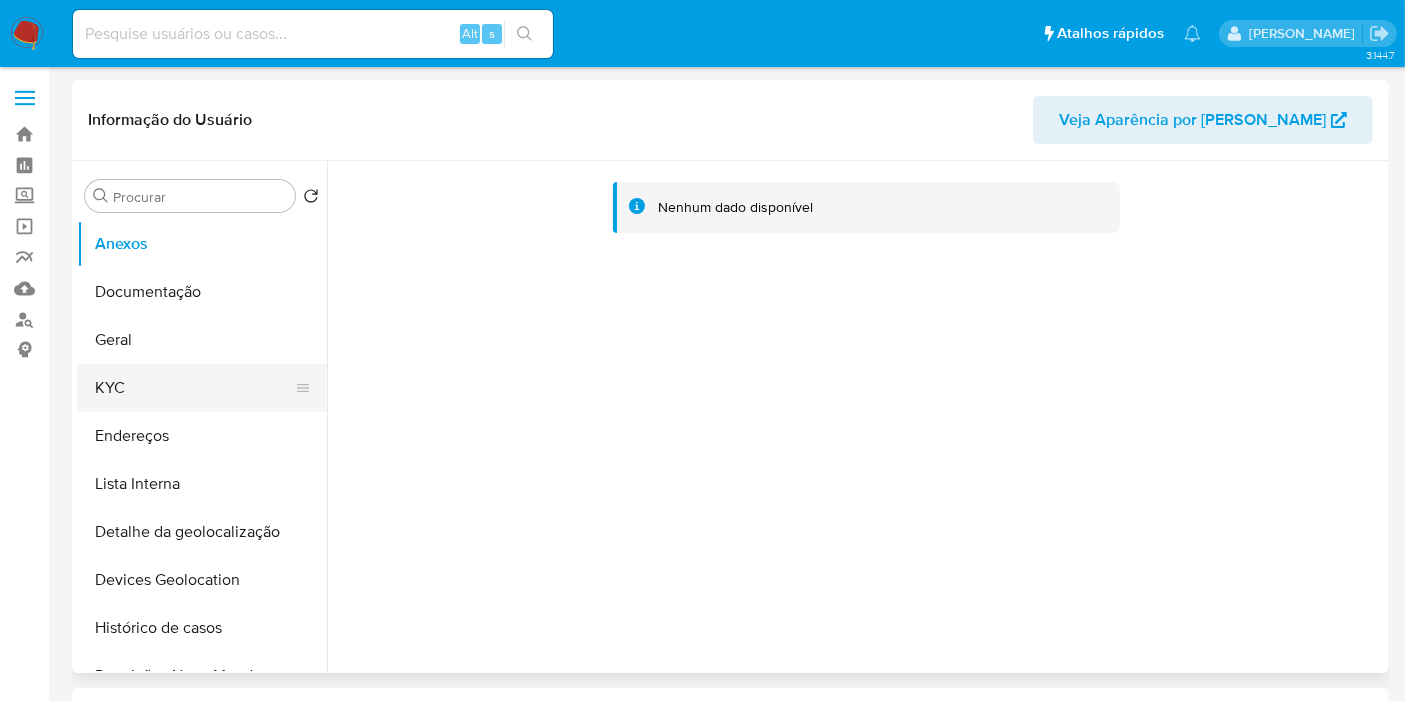 click on "KYC" at bounding box center [194, 388] 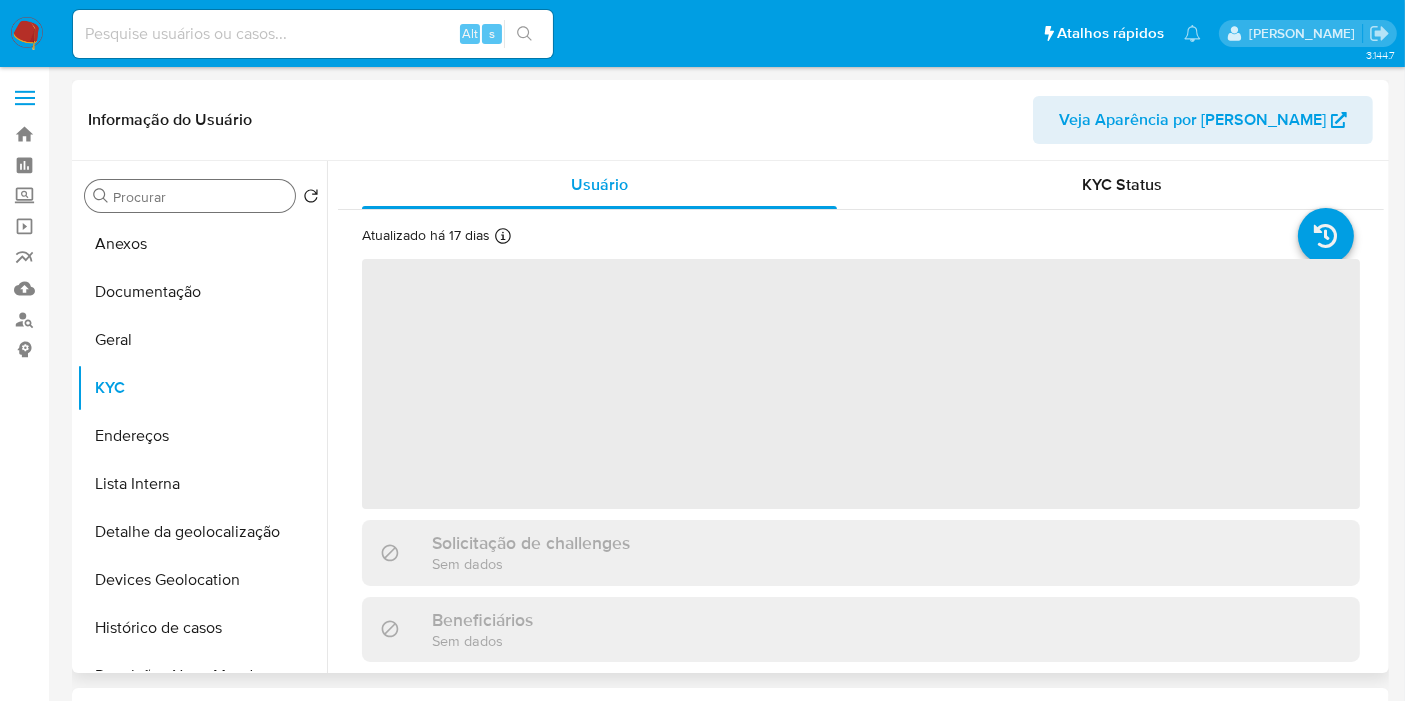 click on "Procurar" at bounding box center (190, 196) 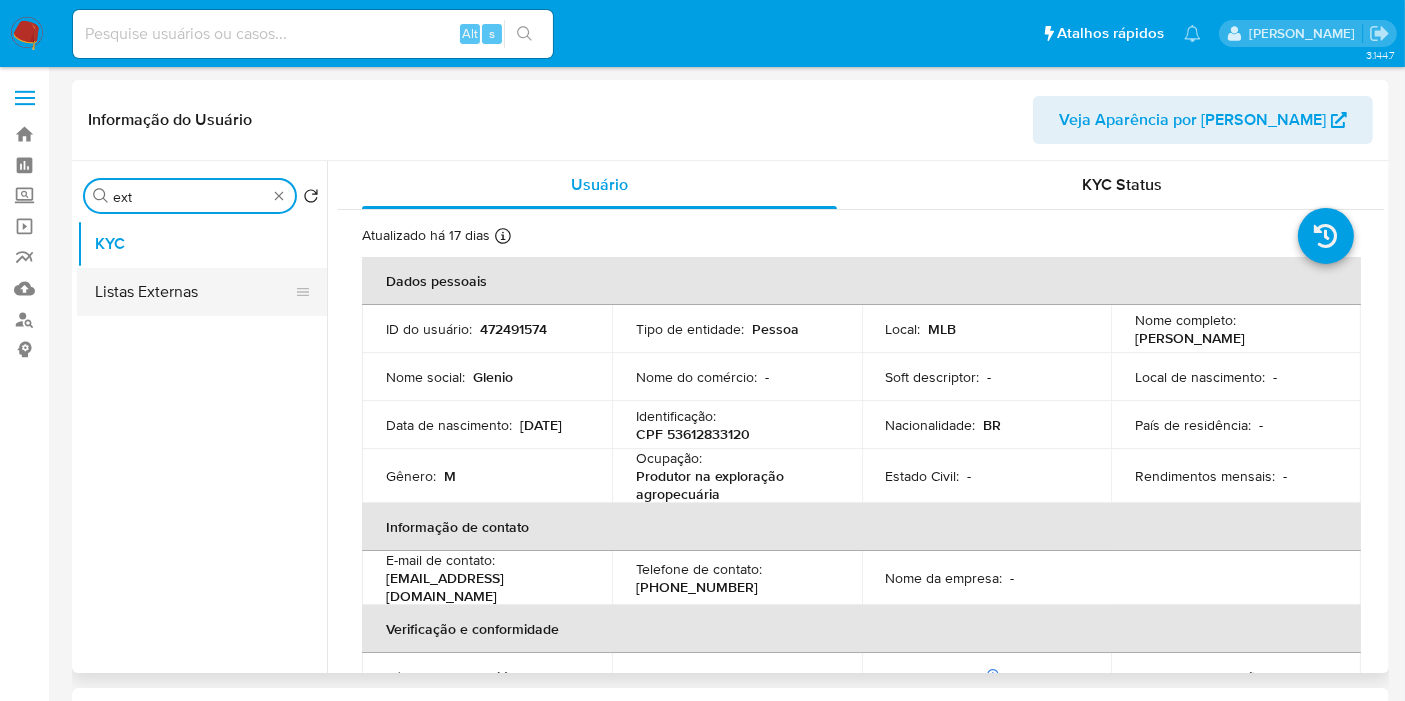 type on "ext" 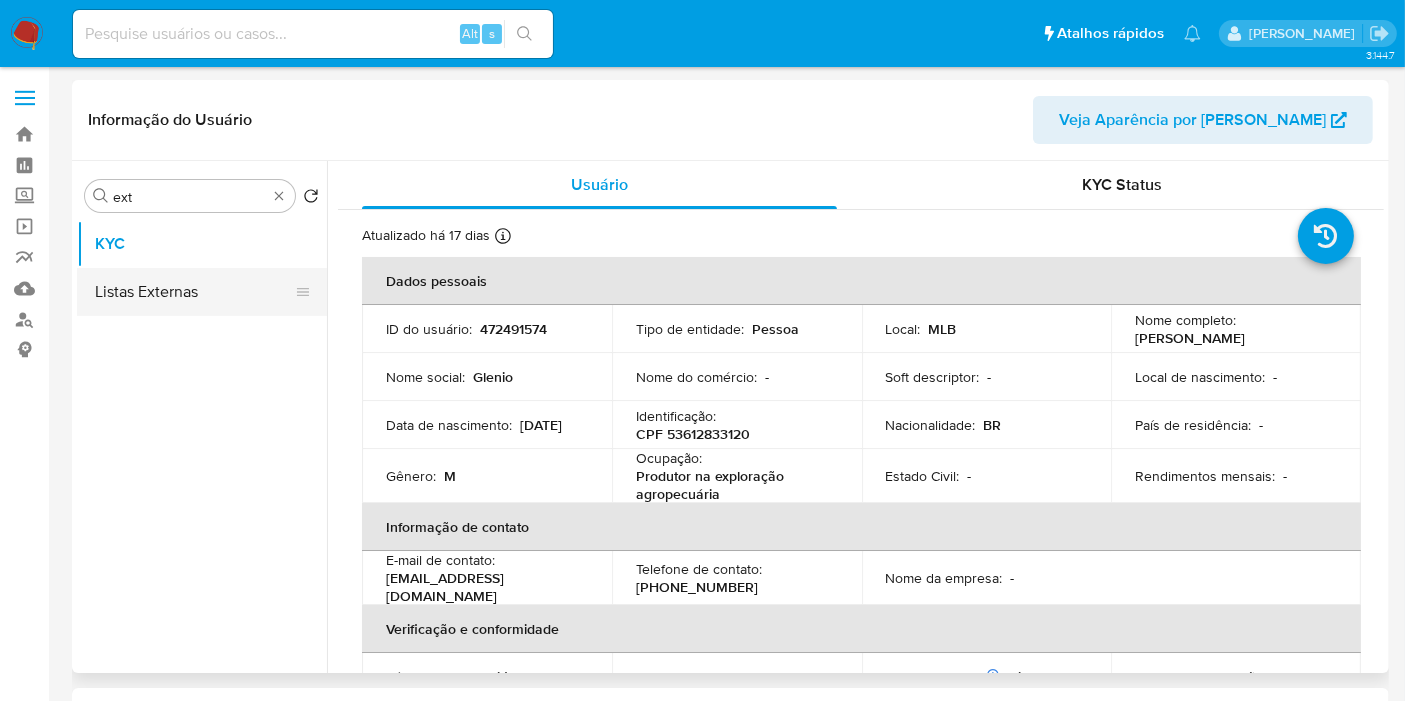 click on "Listas Externas" at bounding box center (194, 292) 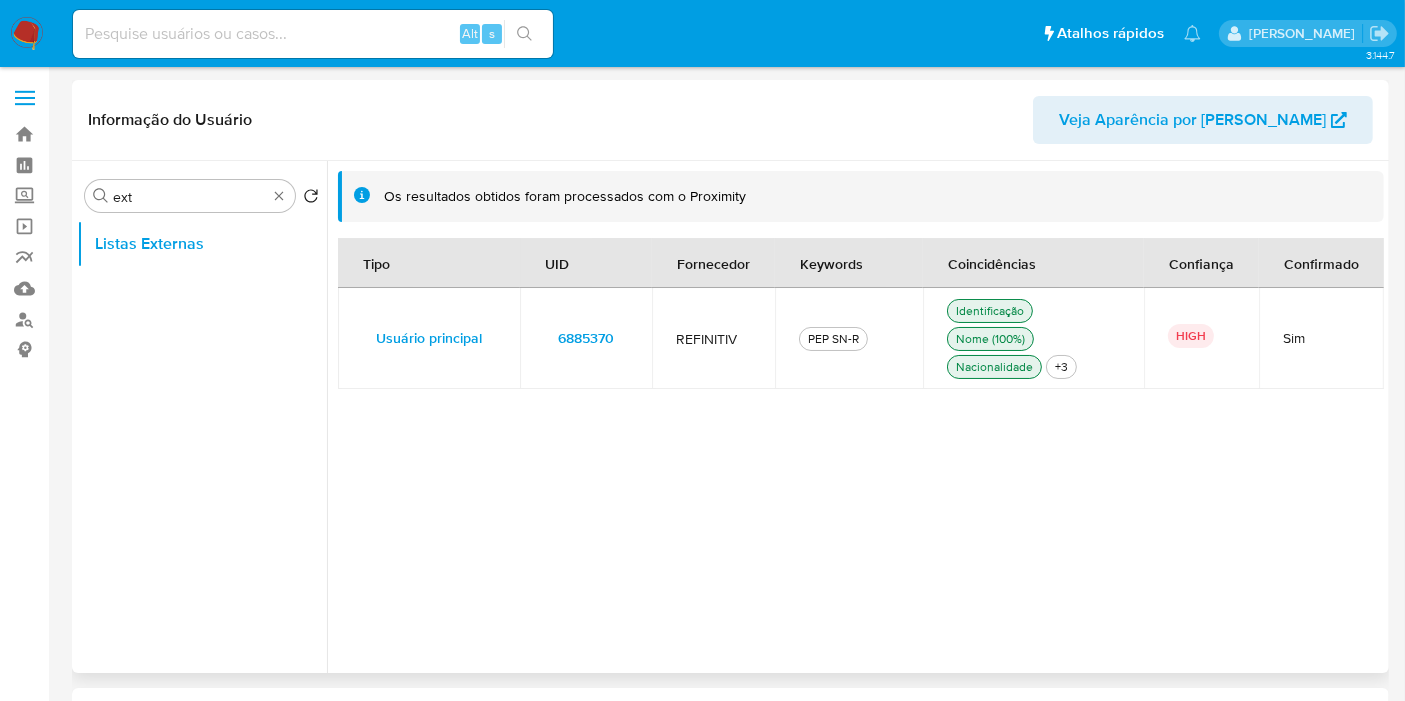 click on "6885370" at bounding box center (586, 338) 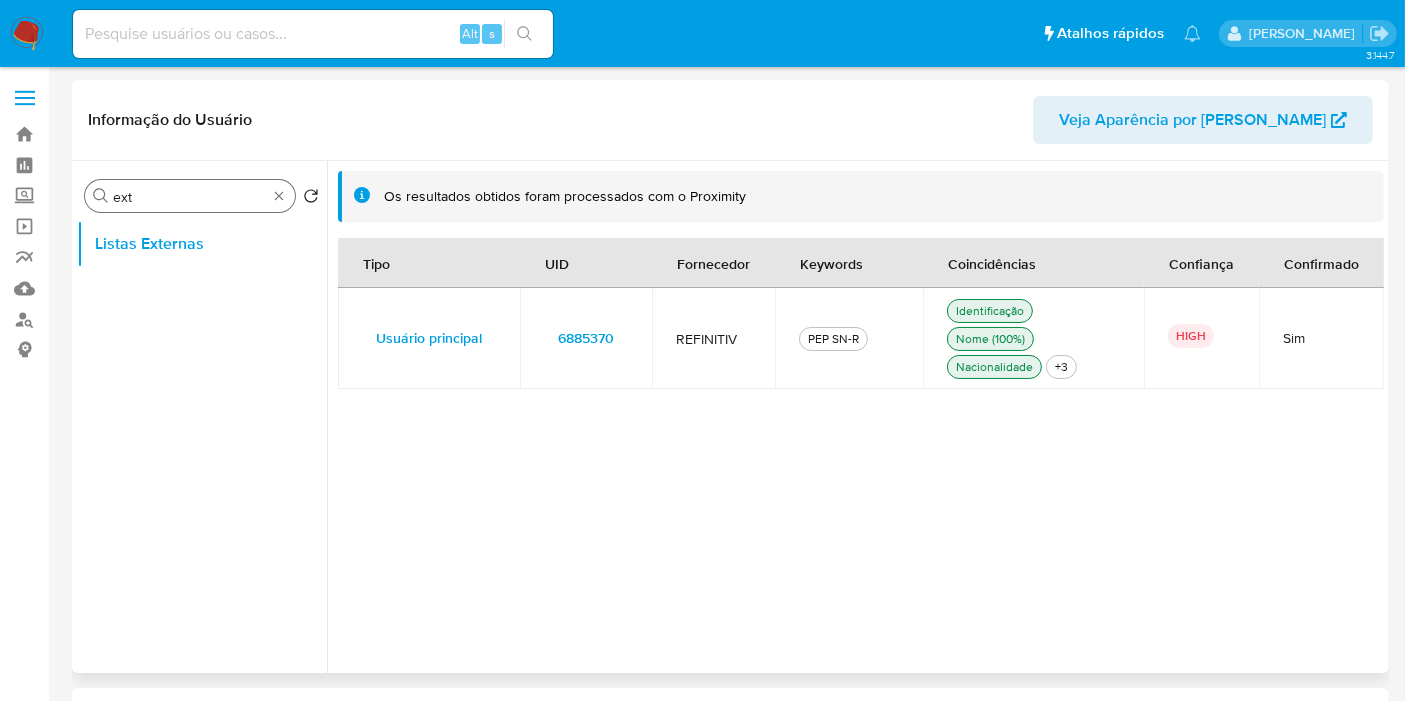 type 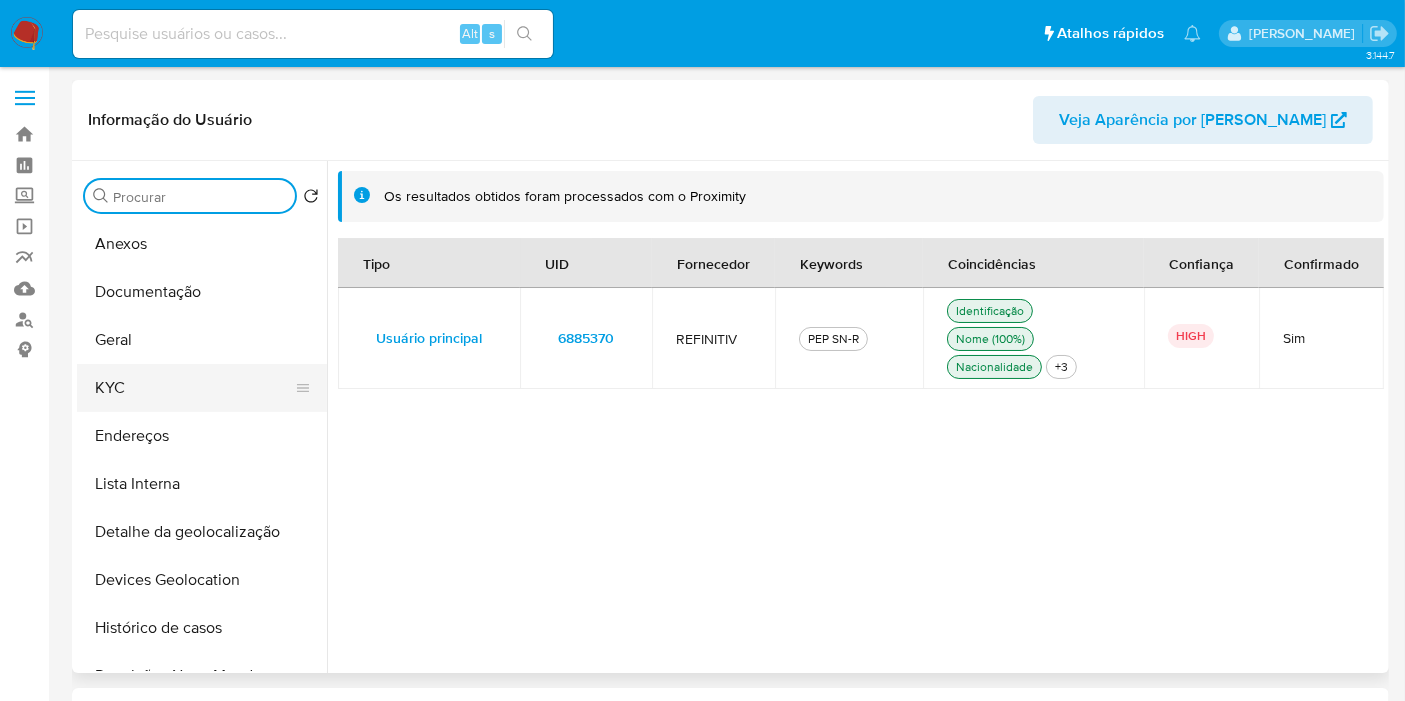 click on "KYC" at bounding box center (194, 388) 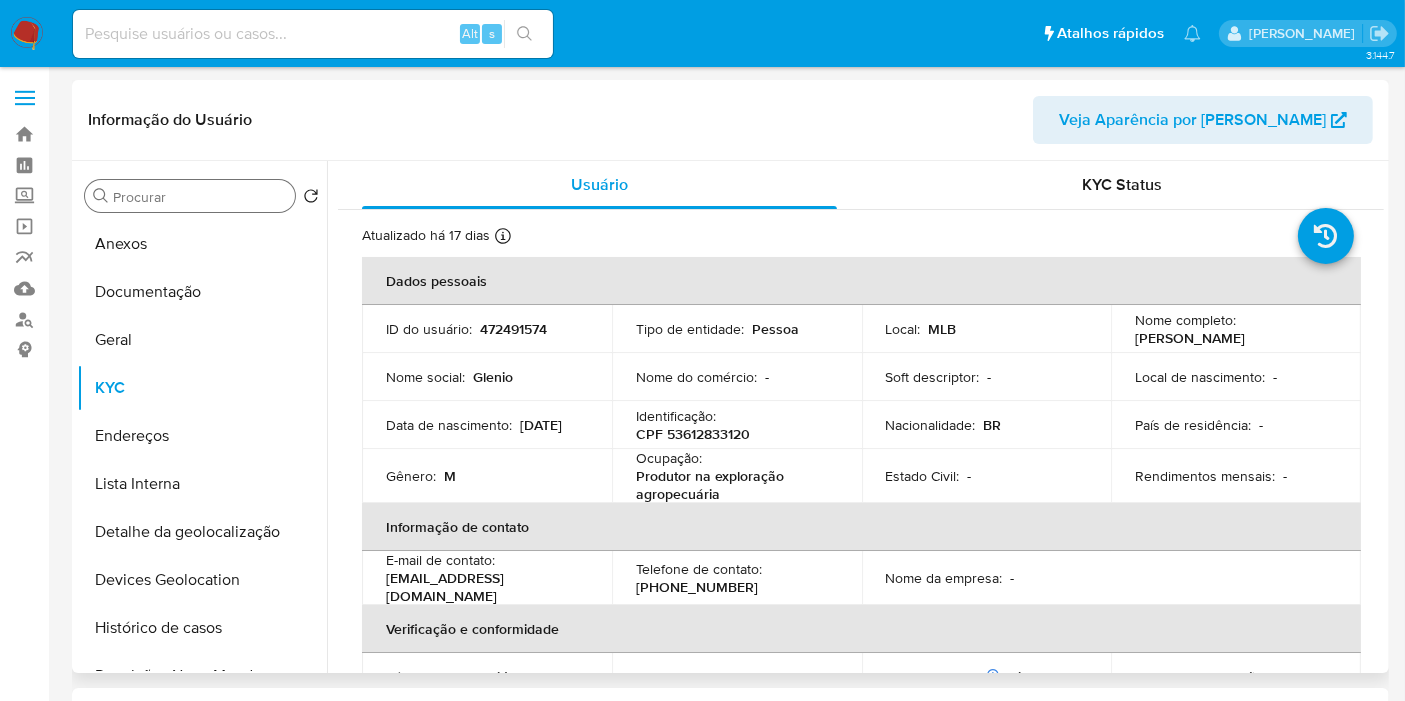 click on "Identificação :    CPF 53612833120" at bounding box center (737, 425) 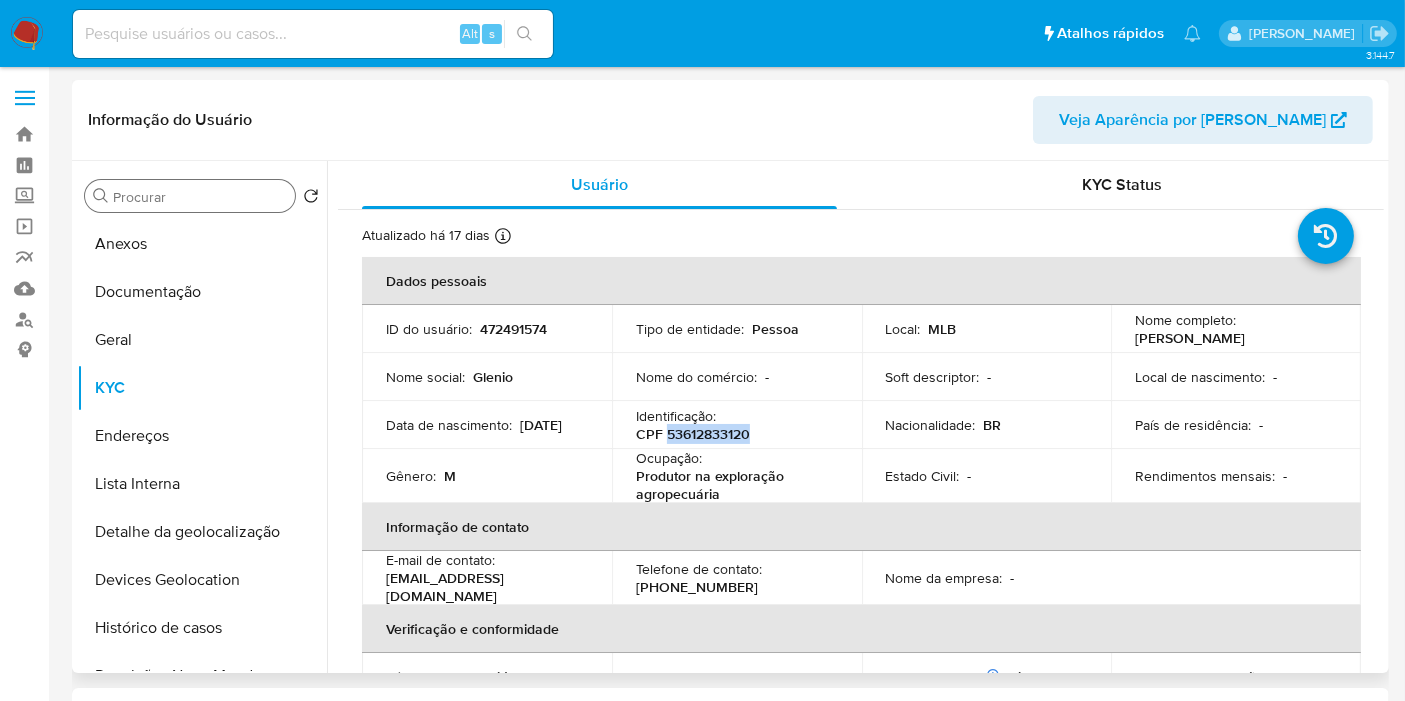 click on "CPF 53612833120" at bounding box center (693, 434) 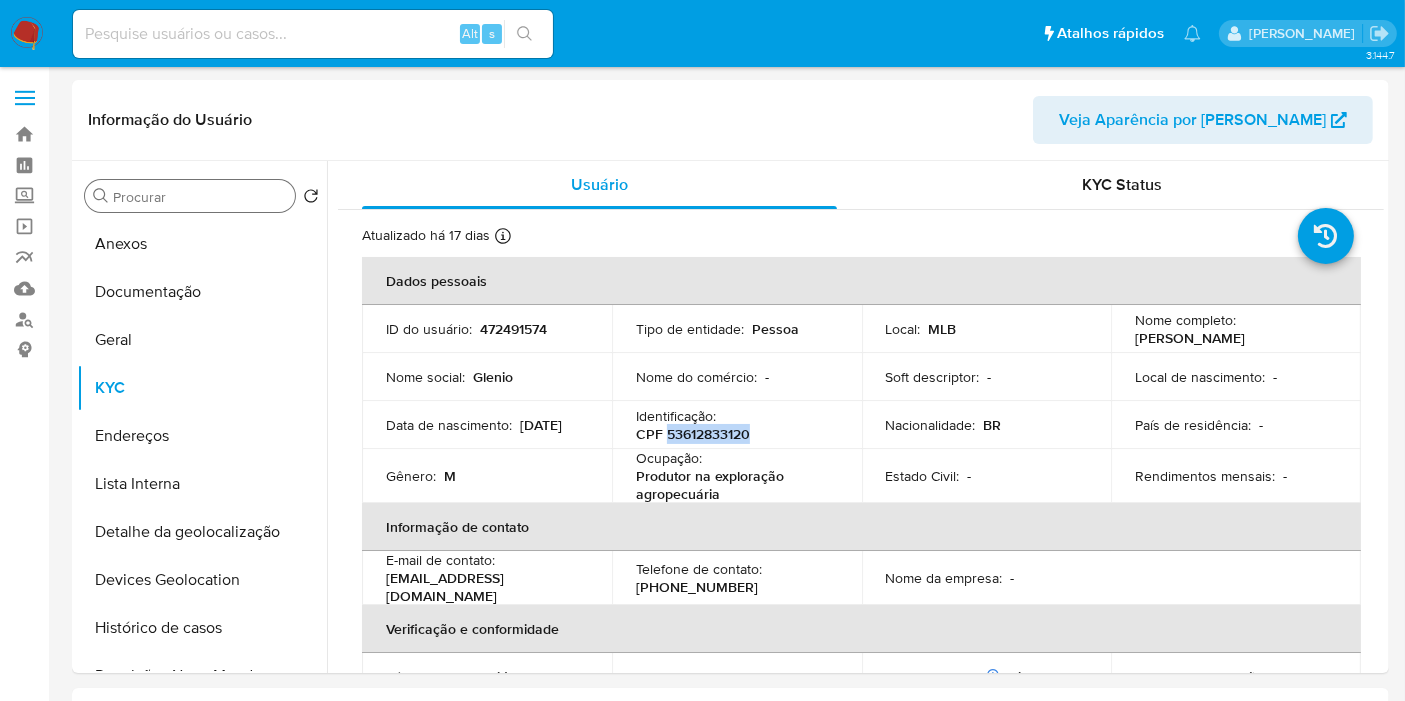 copy on "53612833120" 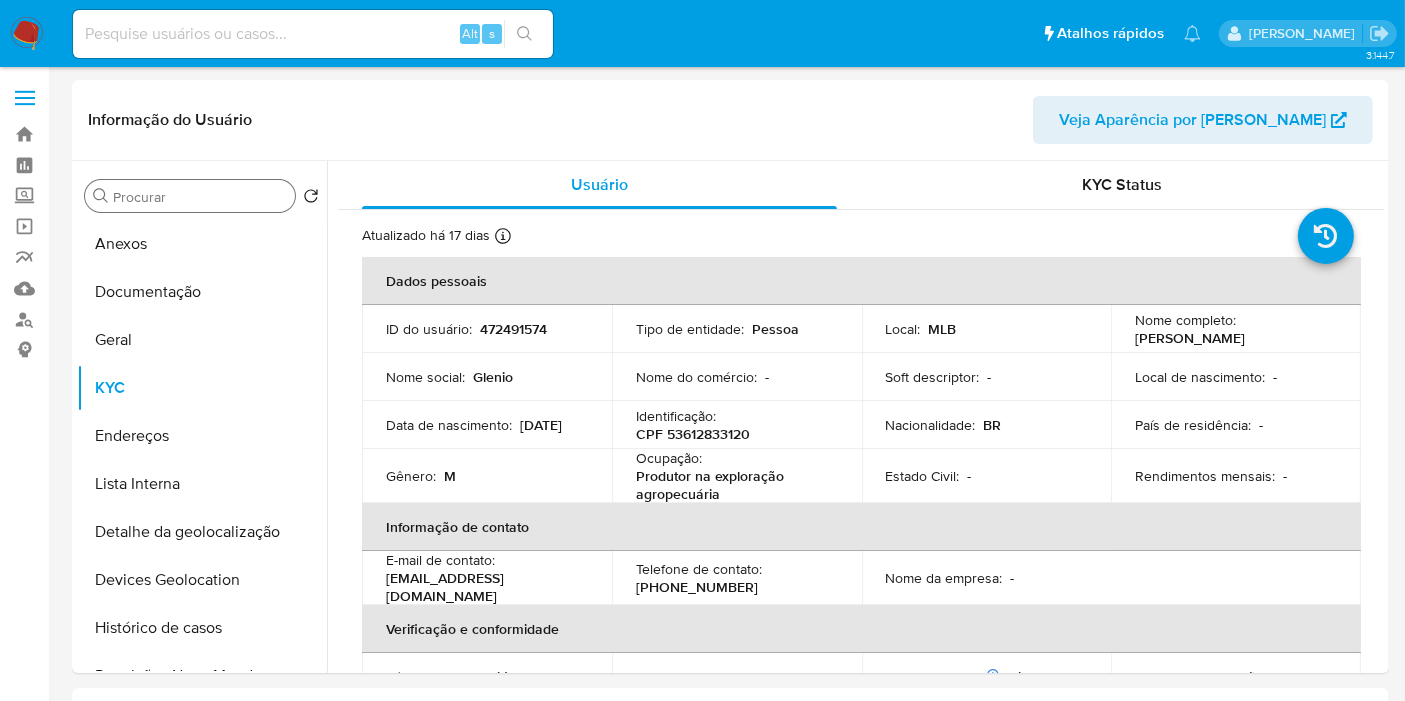 click at bounding box center [313, 34] 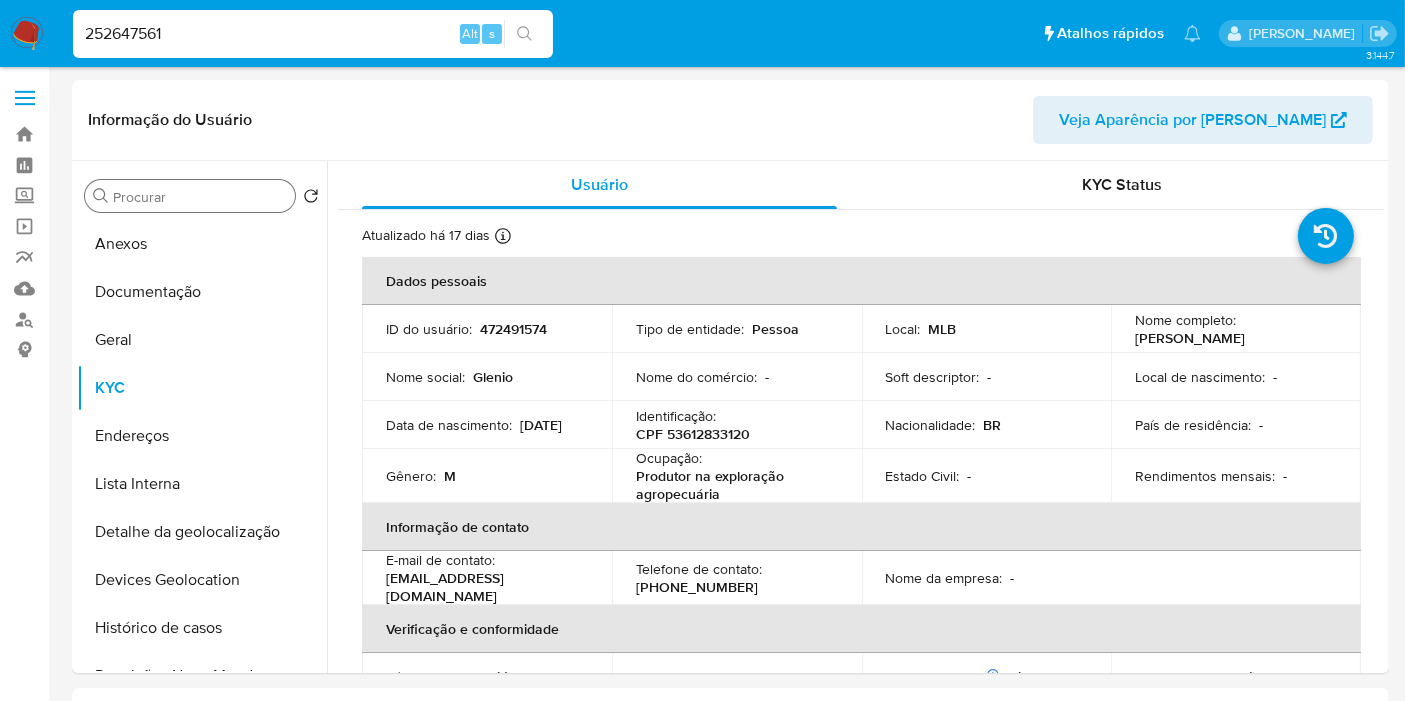 type on "252647561" 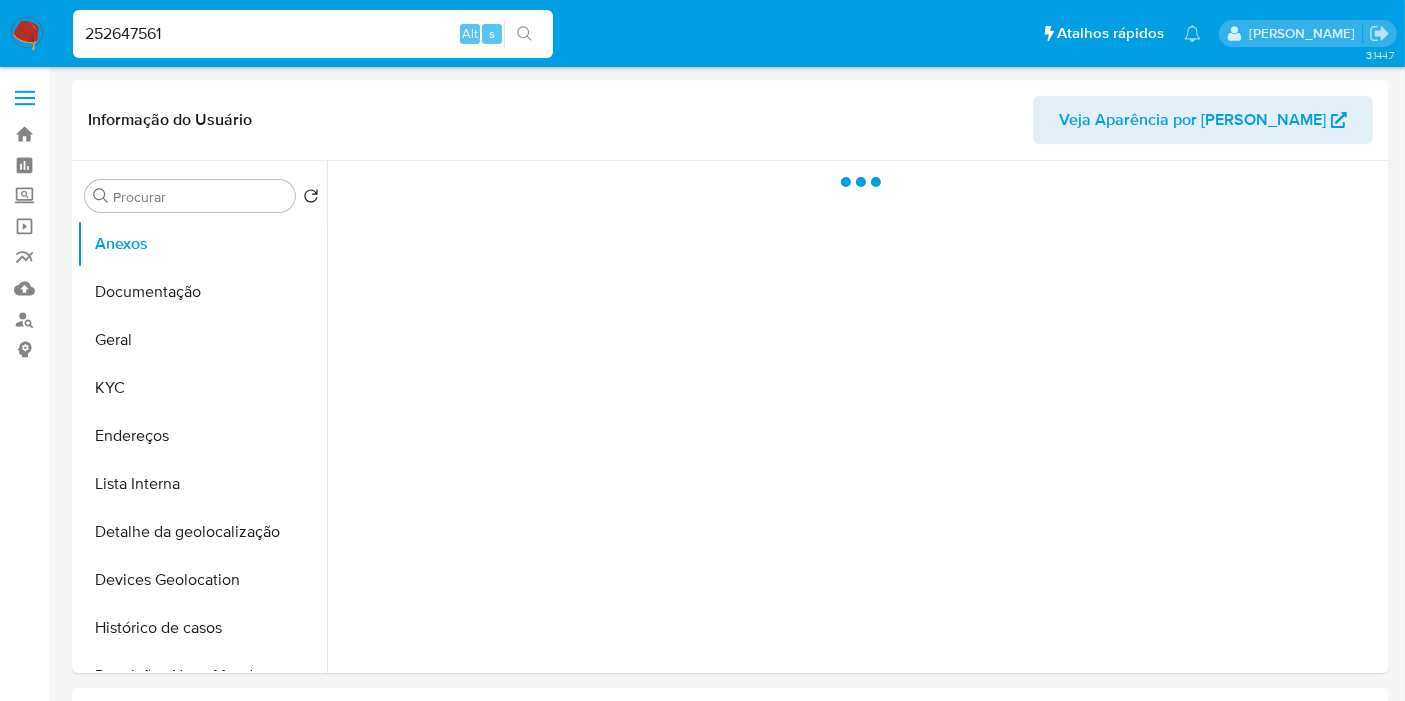 select on "10" 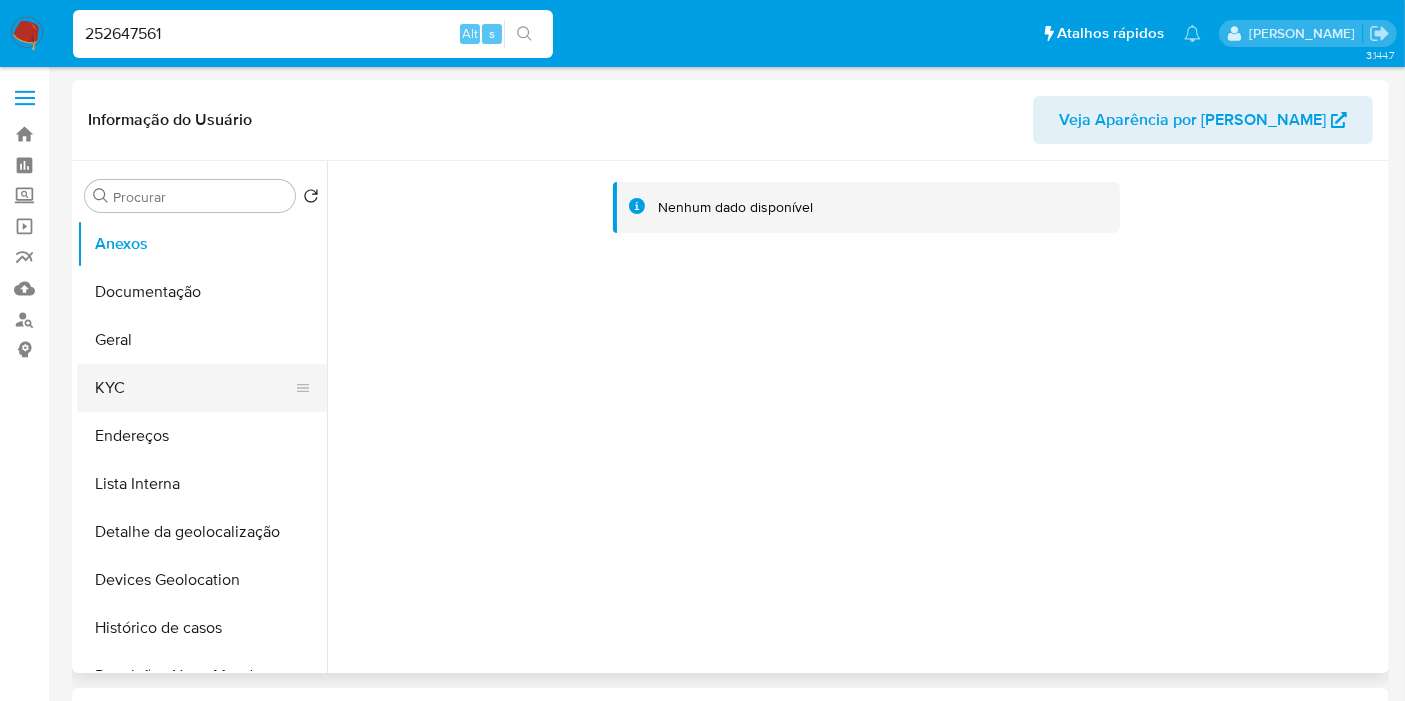 click on "KYC" at bounding box center [194, 388] 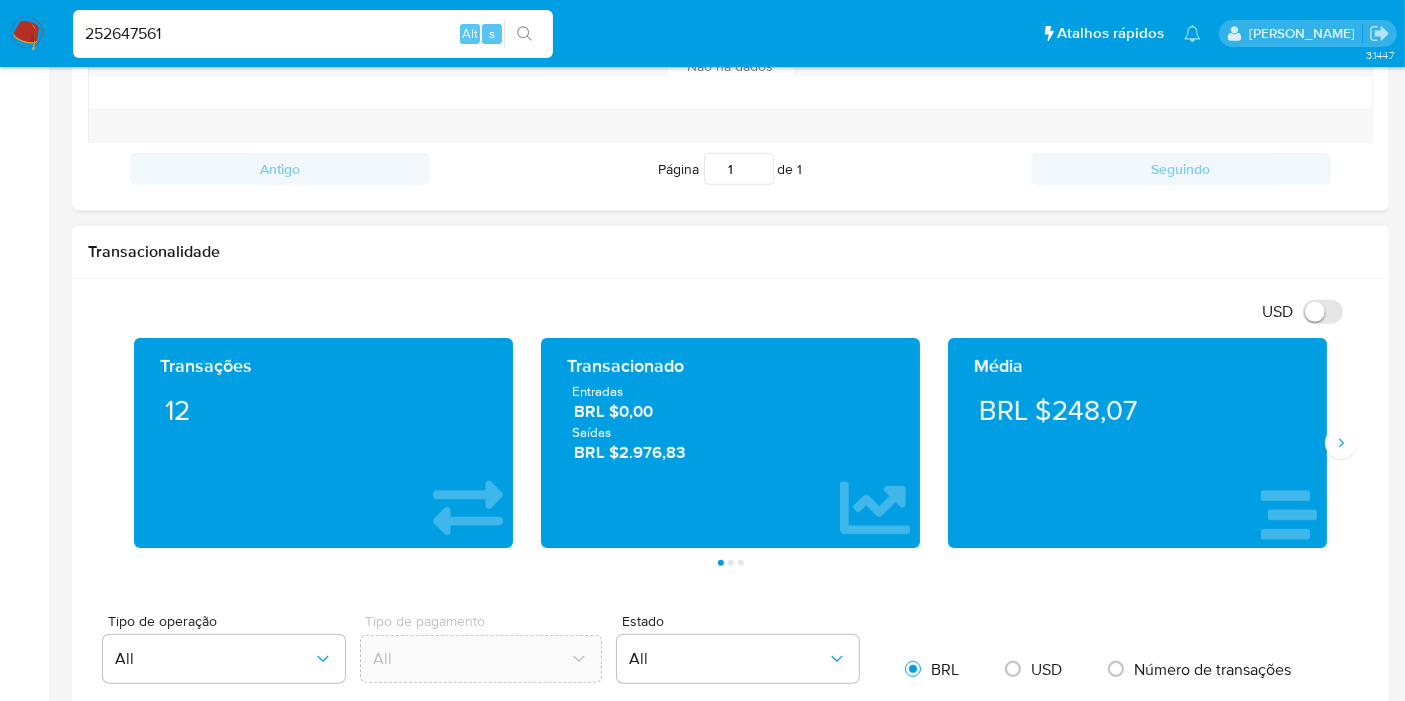 scroll, scrollTop: 888, scrollLeft: 0, axis: vertical 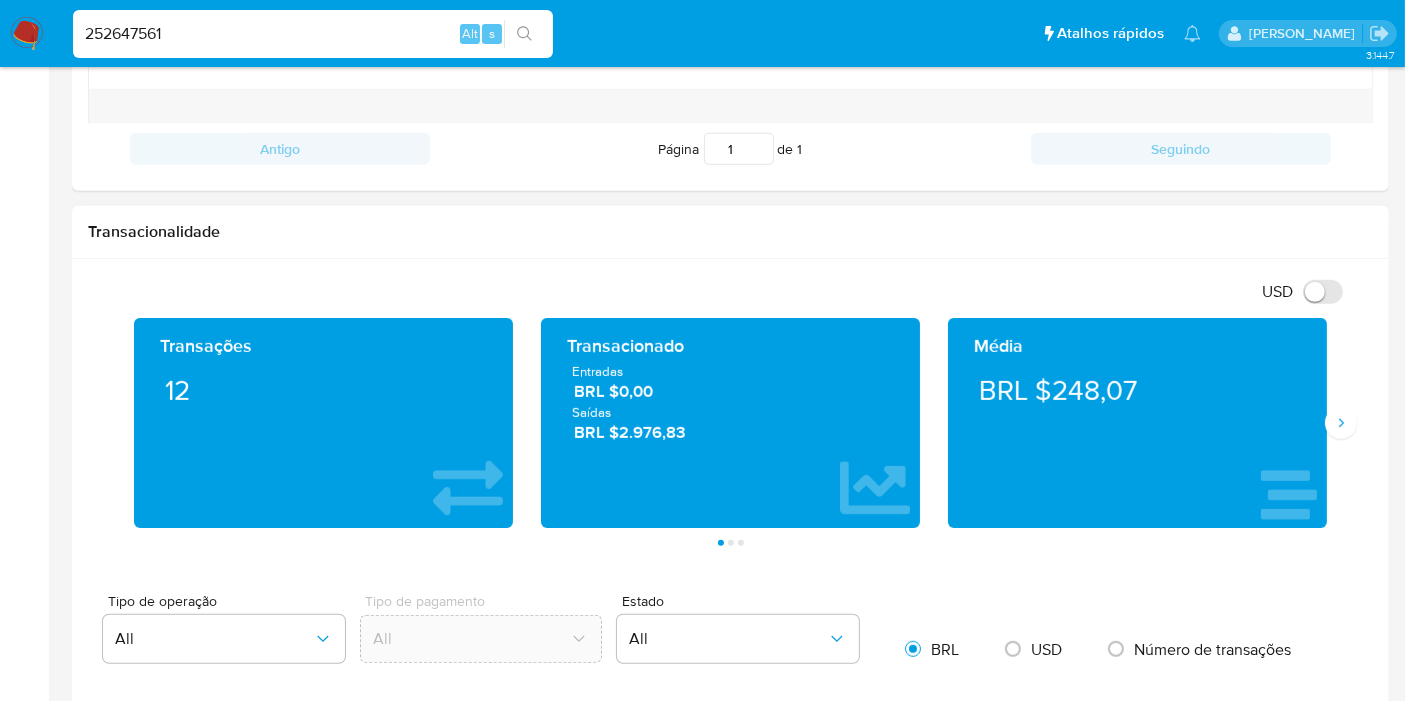 click on "BRL $2.976,83" at bounding box center (731, 432) 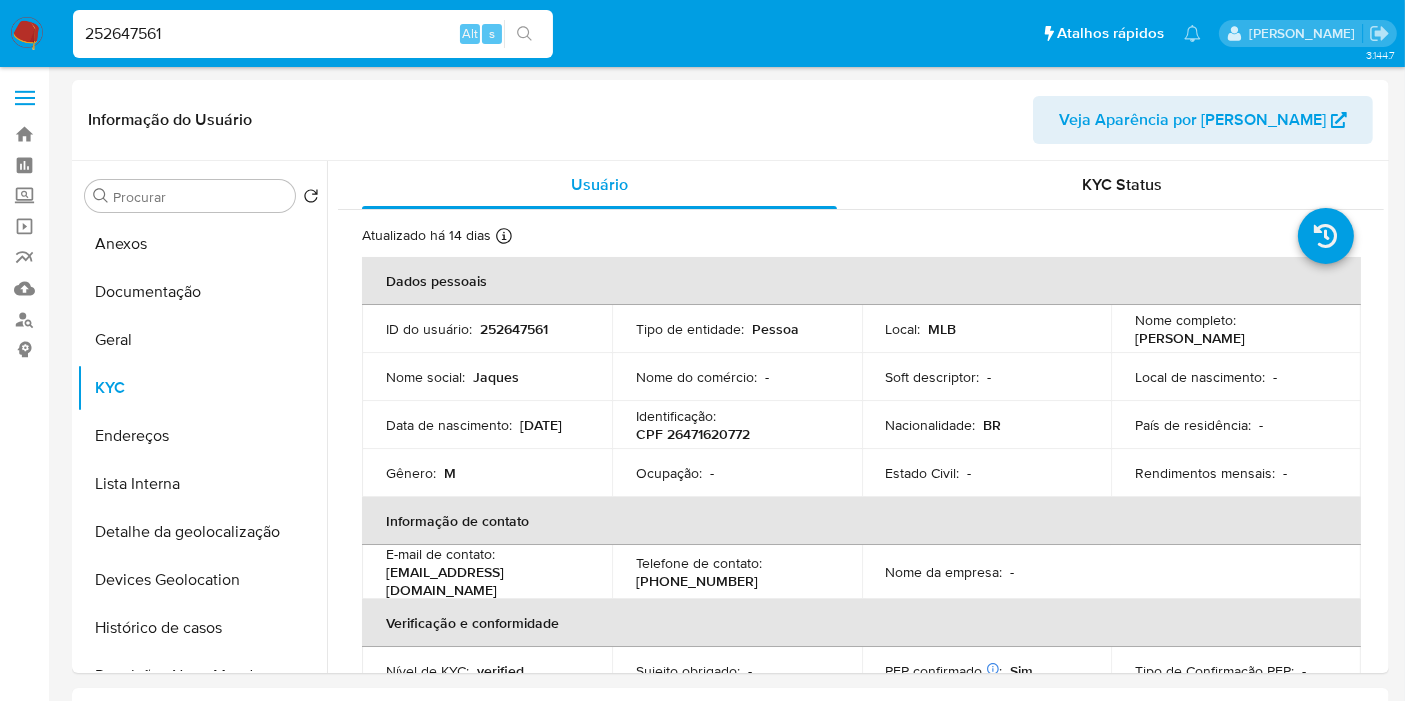 scroll, scrollTop: 111, scrollLeft: 0, axis: vertical 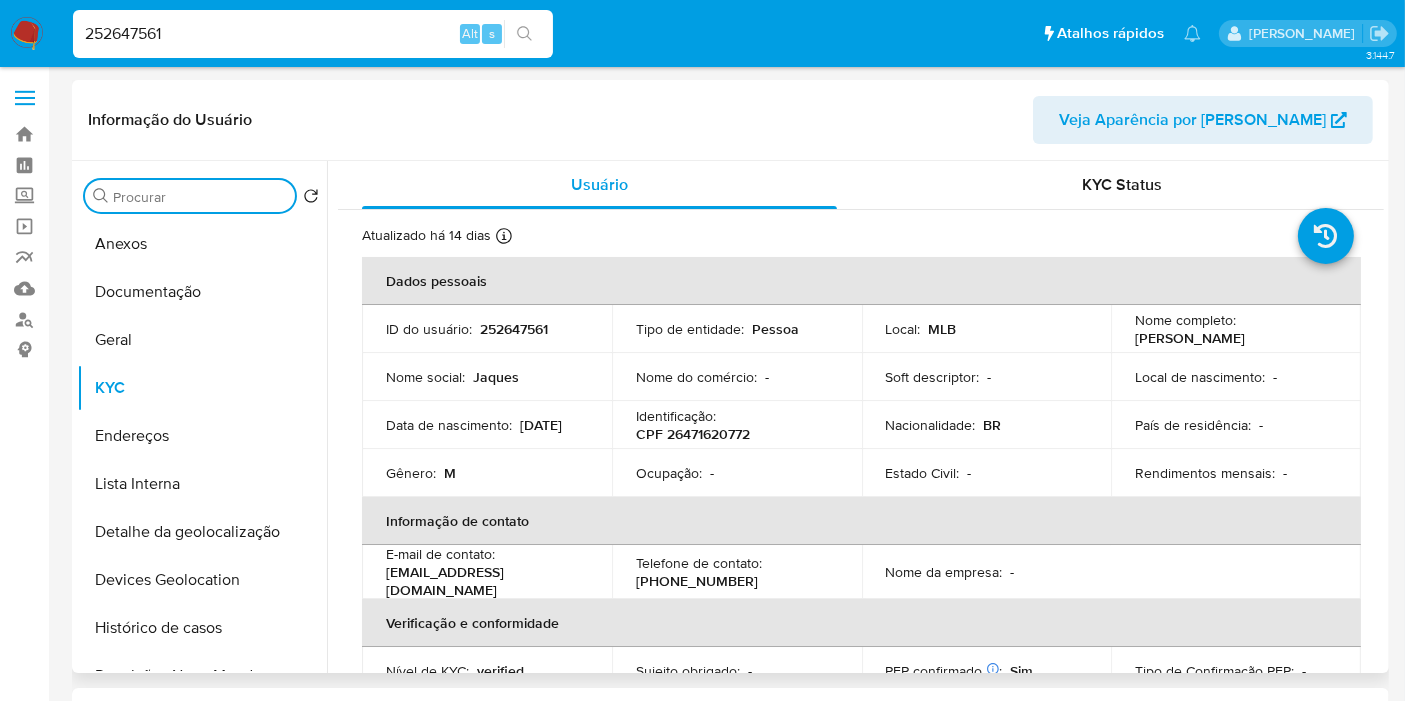 click on "Procurar" at bounding box center [200, 197] 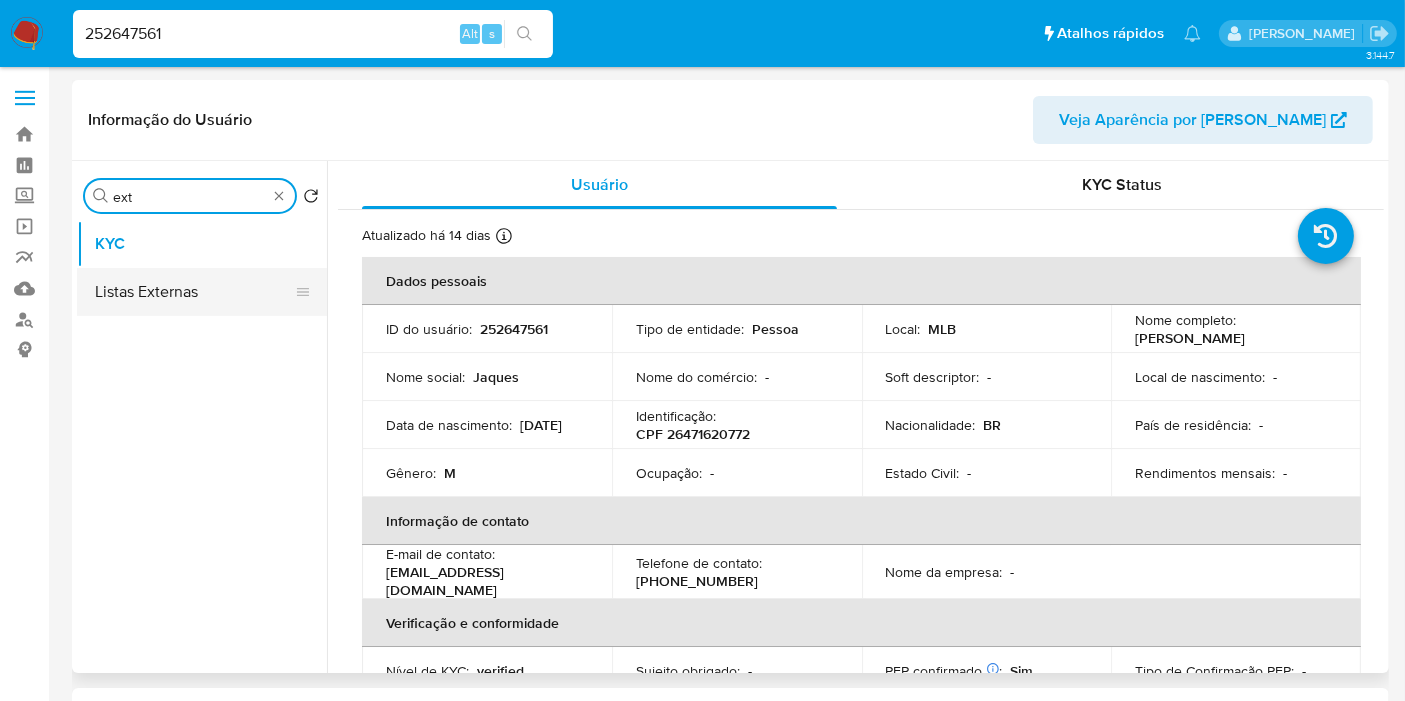 type on "ext" 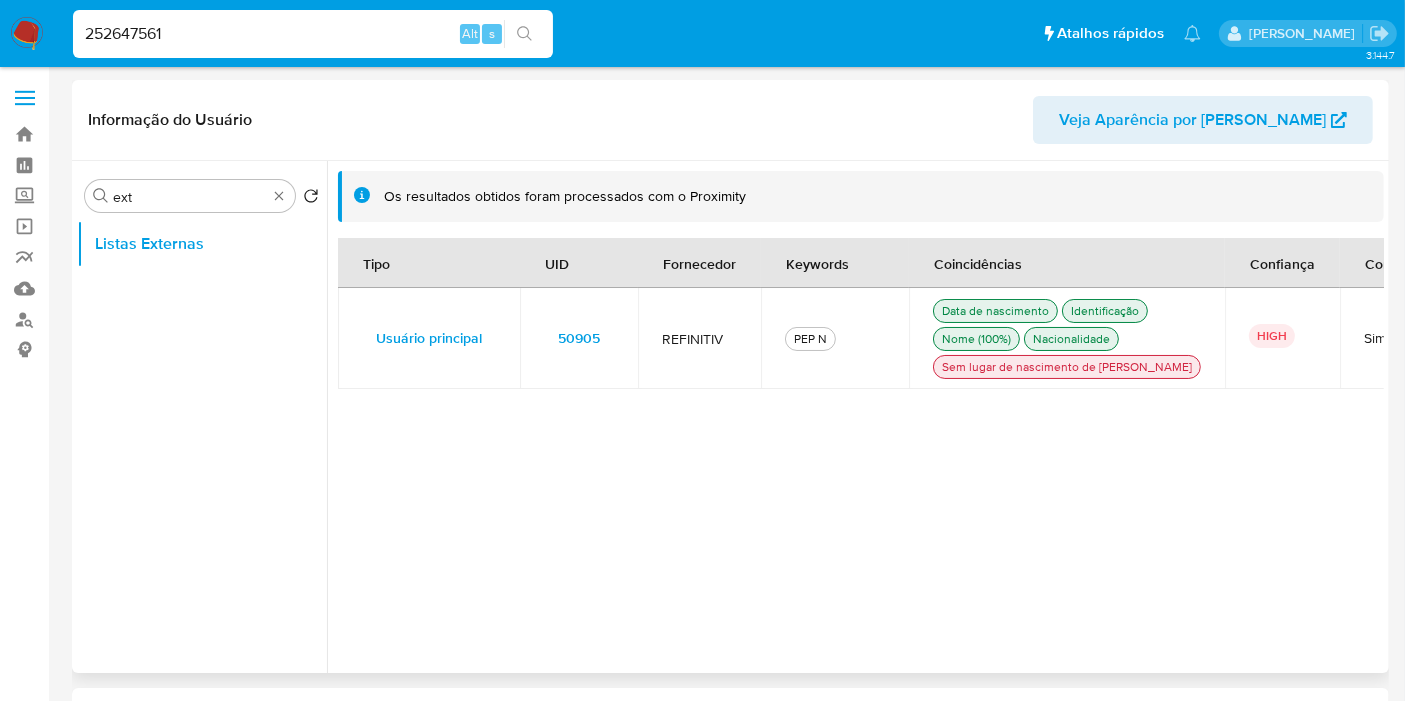 click on "50905" at bounding box center [579, 338] 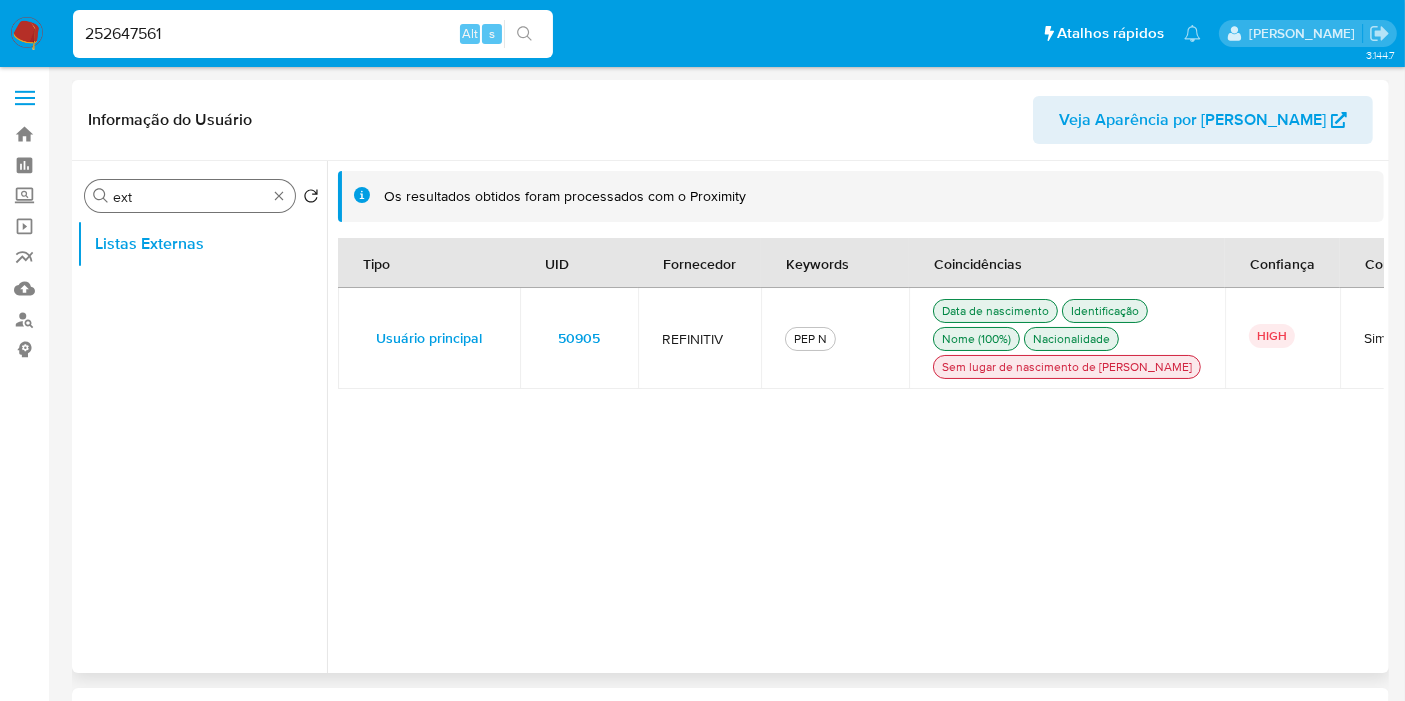 click on "Procurar ext" at bounding box center [190, 196] 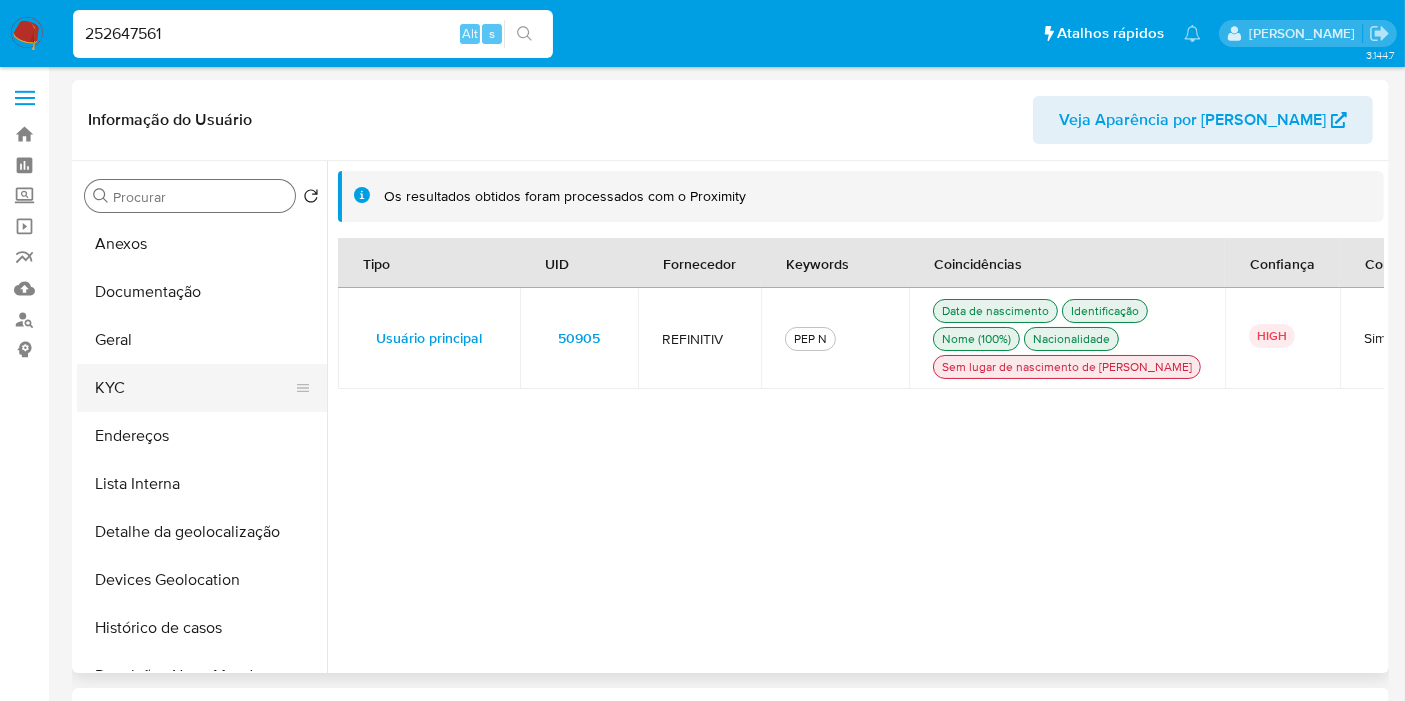 click on "KYC" at bounding box center (194, 388) 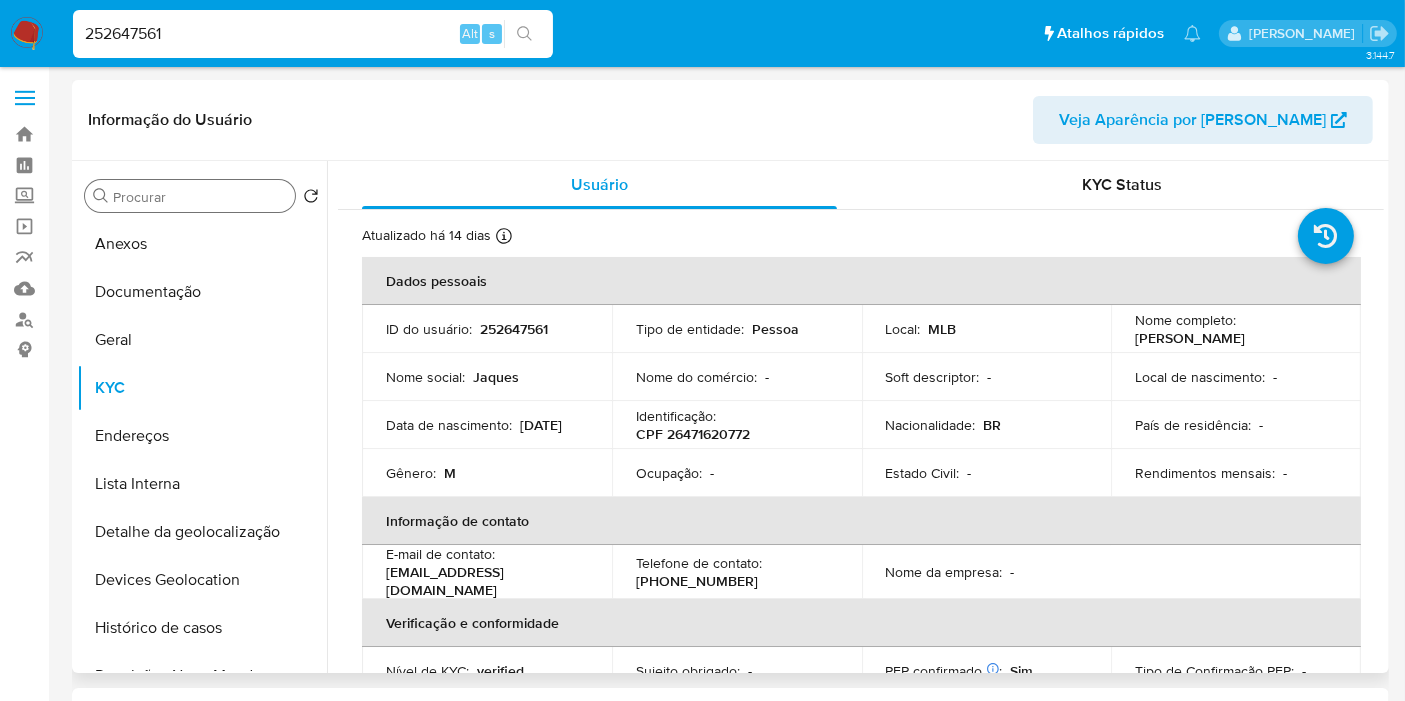 click on "CPF 26471620772" at bounding box center (693, 434) 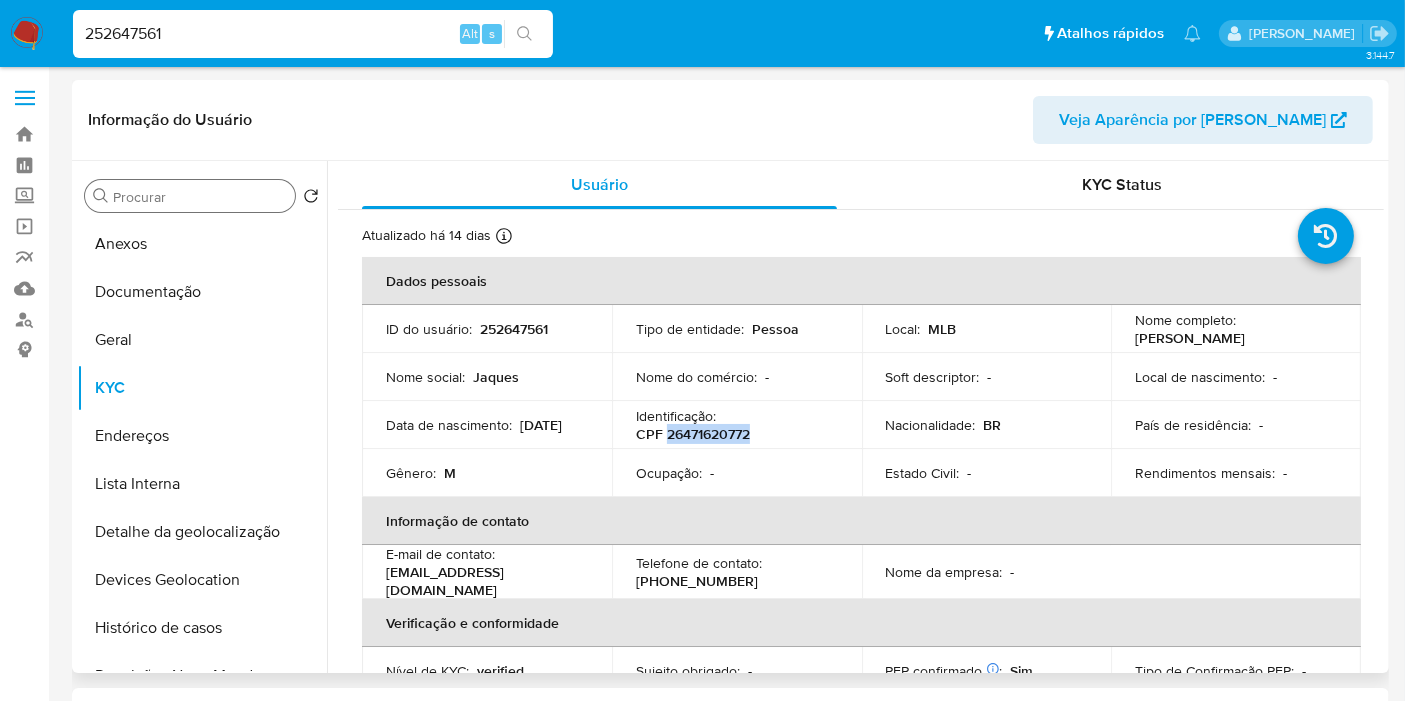 click on "CPF 26471620772" at bounding box center [693, 434] 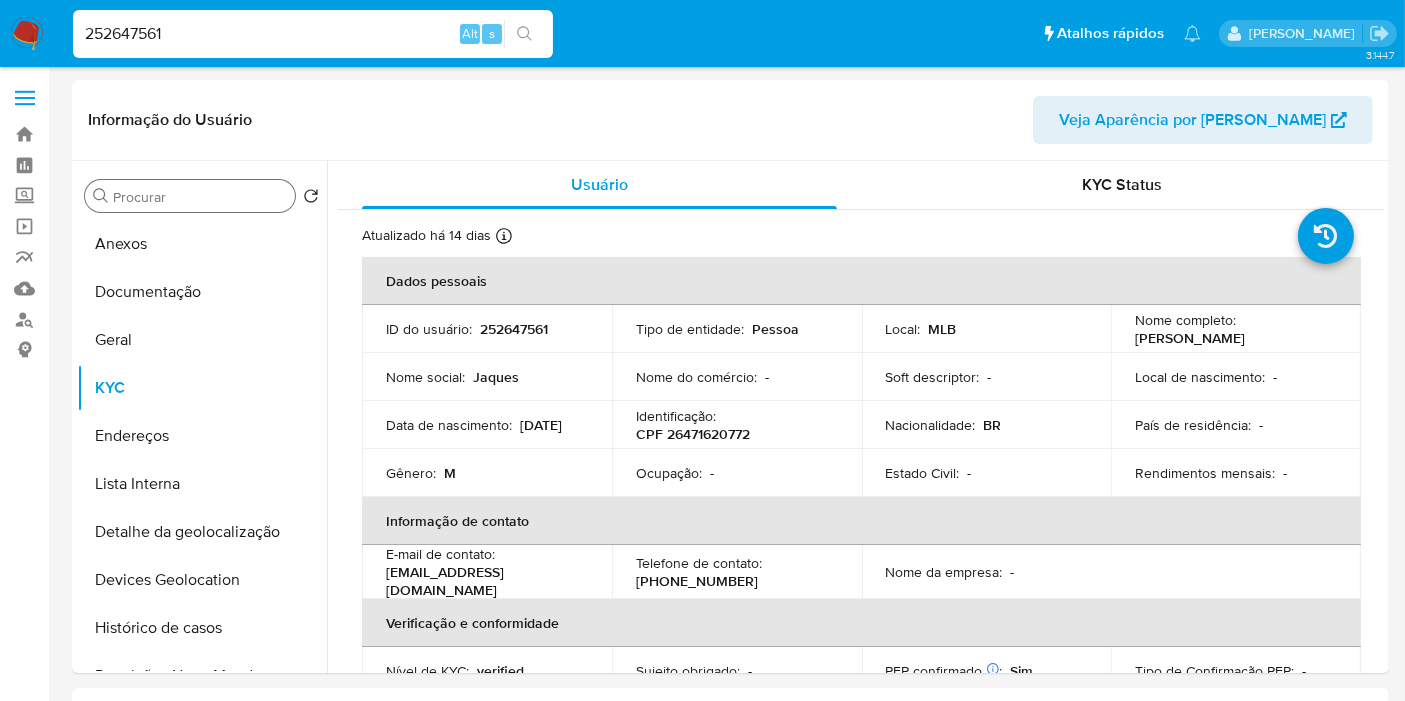 click on "252647561 Alt s" at bounding box center (313, 34) 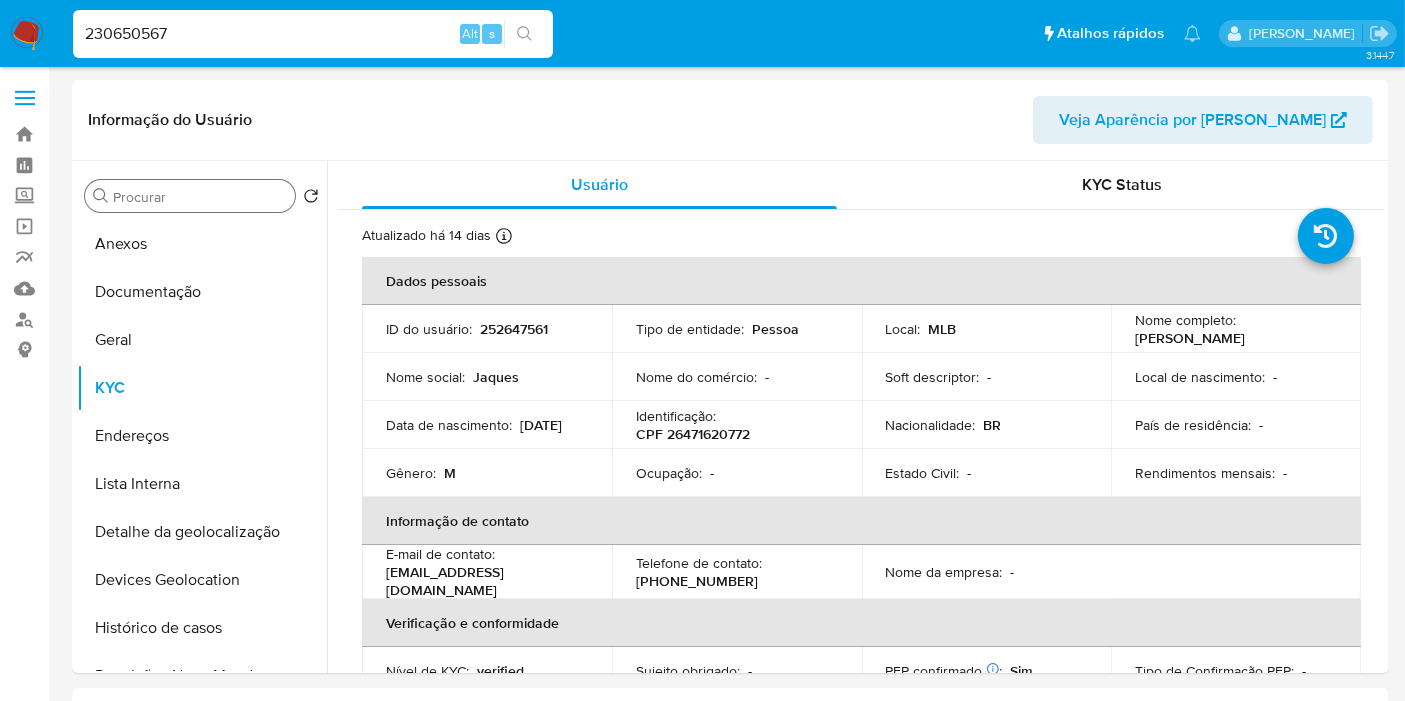 type on "230650567" 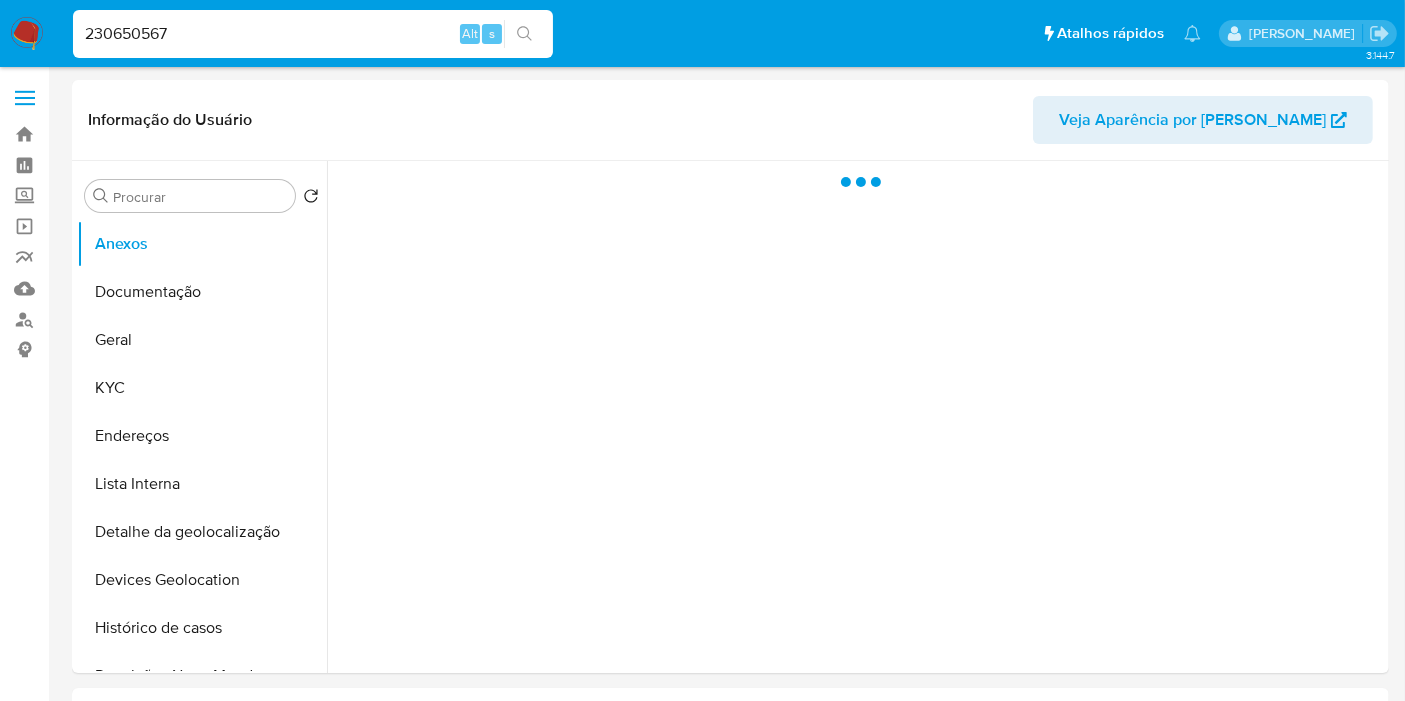 select on "10" 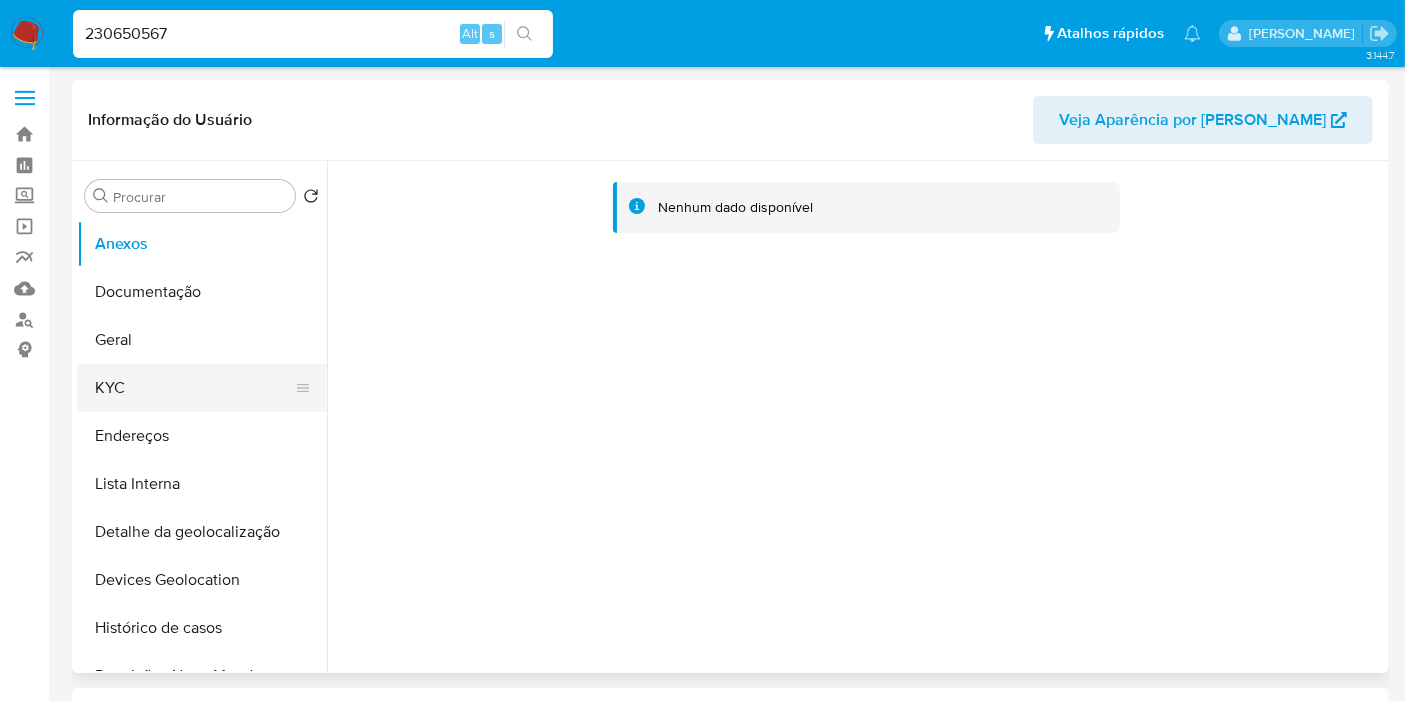 click on "KYC" at bounding box center (194, 388) 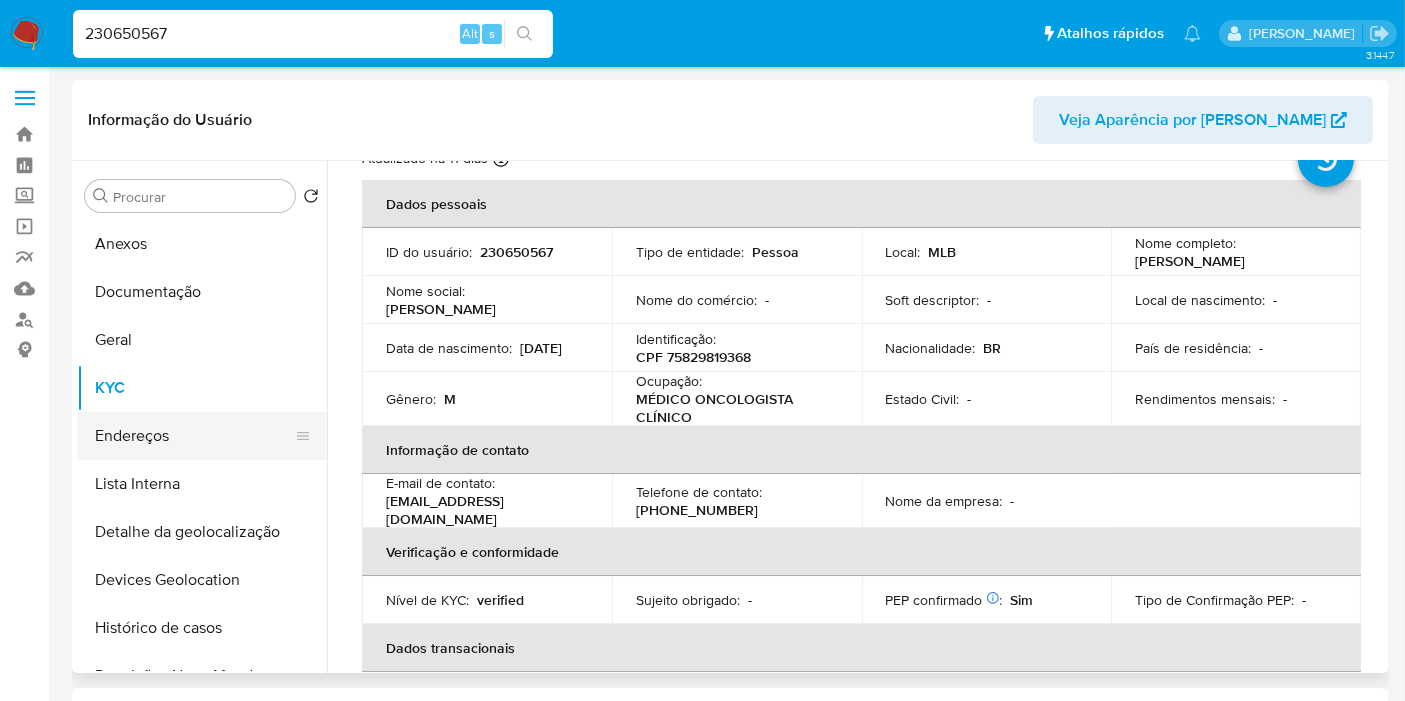 scroll, scrollTop: 111, scrollLeft: 0, axis: vertical 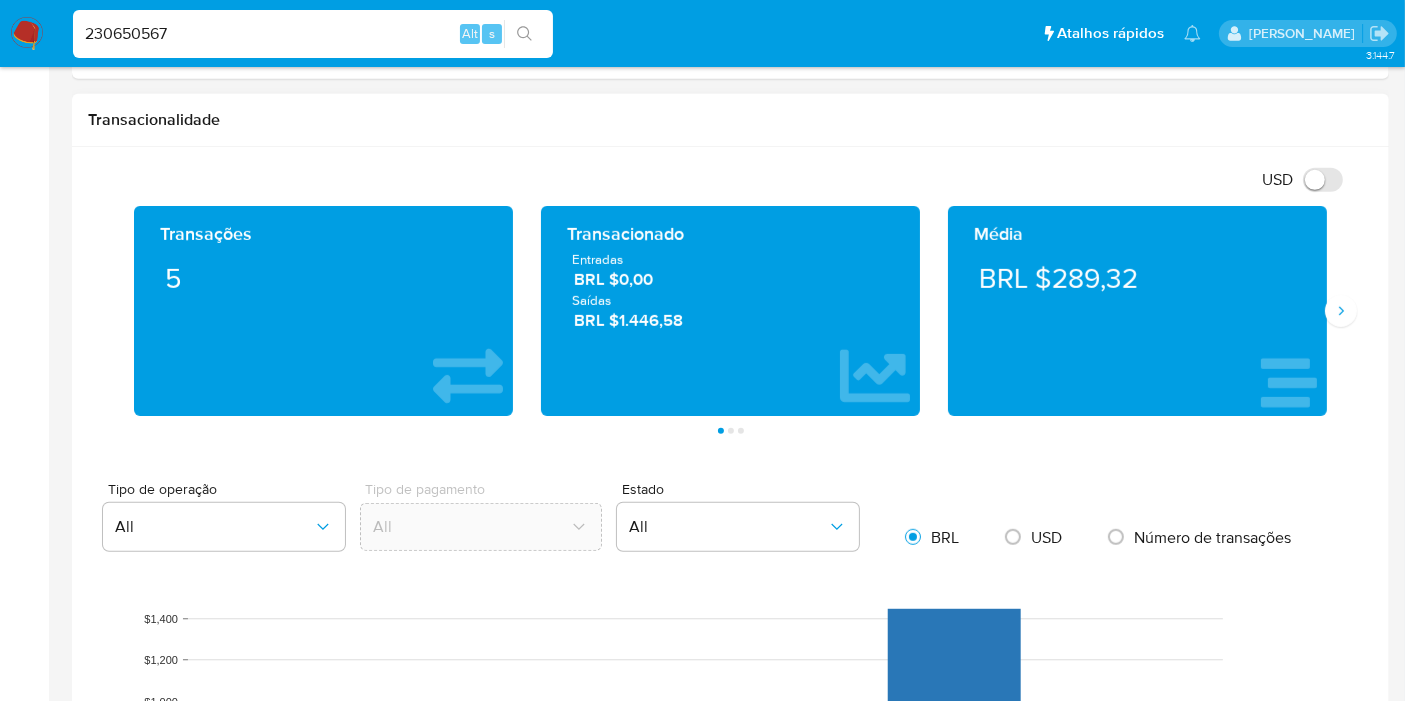 click on "BRL $1.446,58" at bounding box center [731, 320] 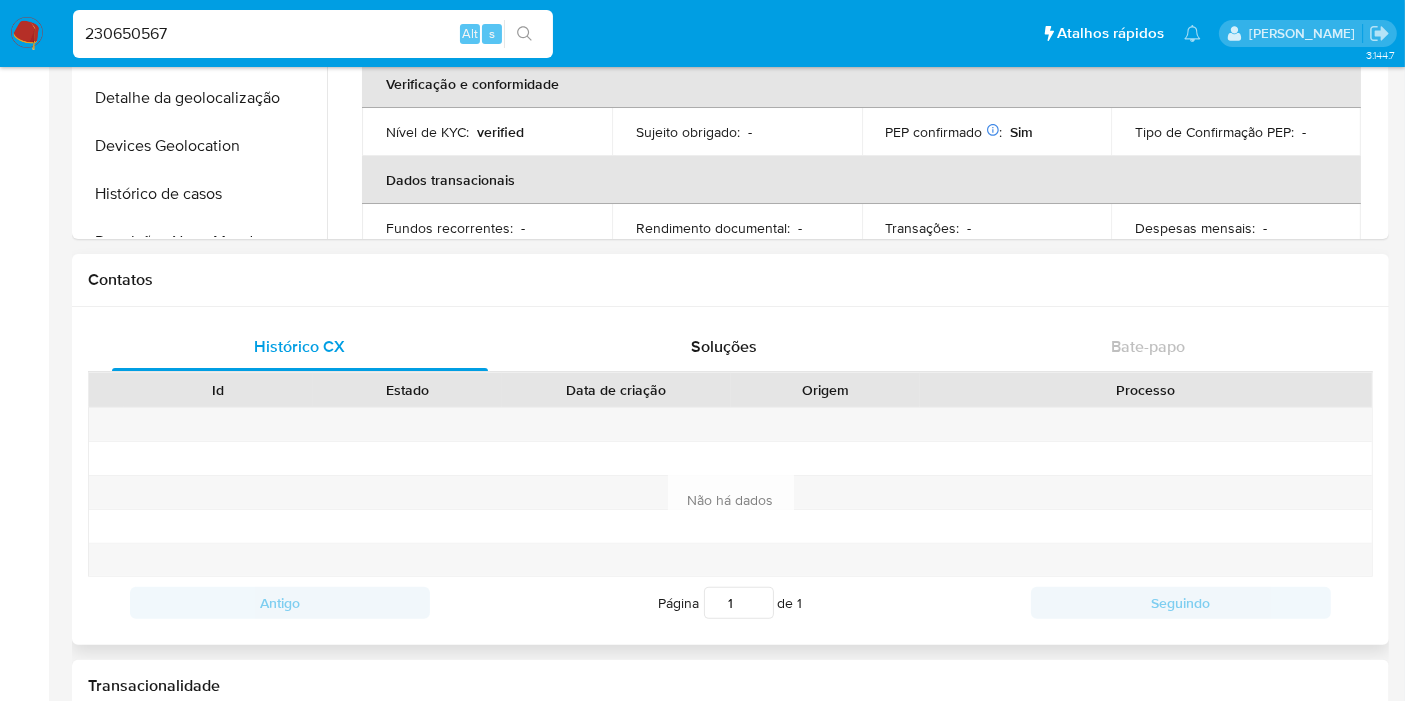 scroll, scrollTop: 222, scrollLeft: 0, axis: vertical 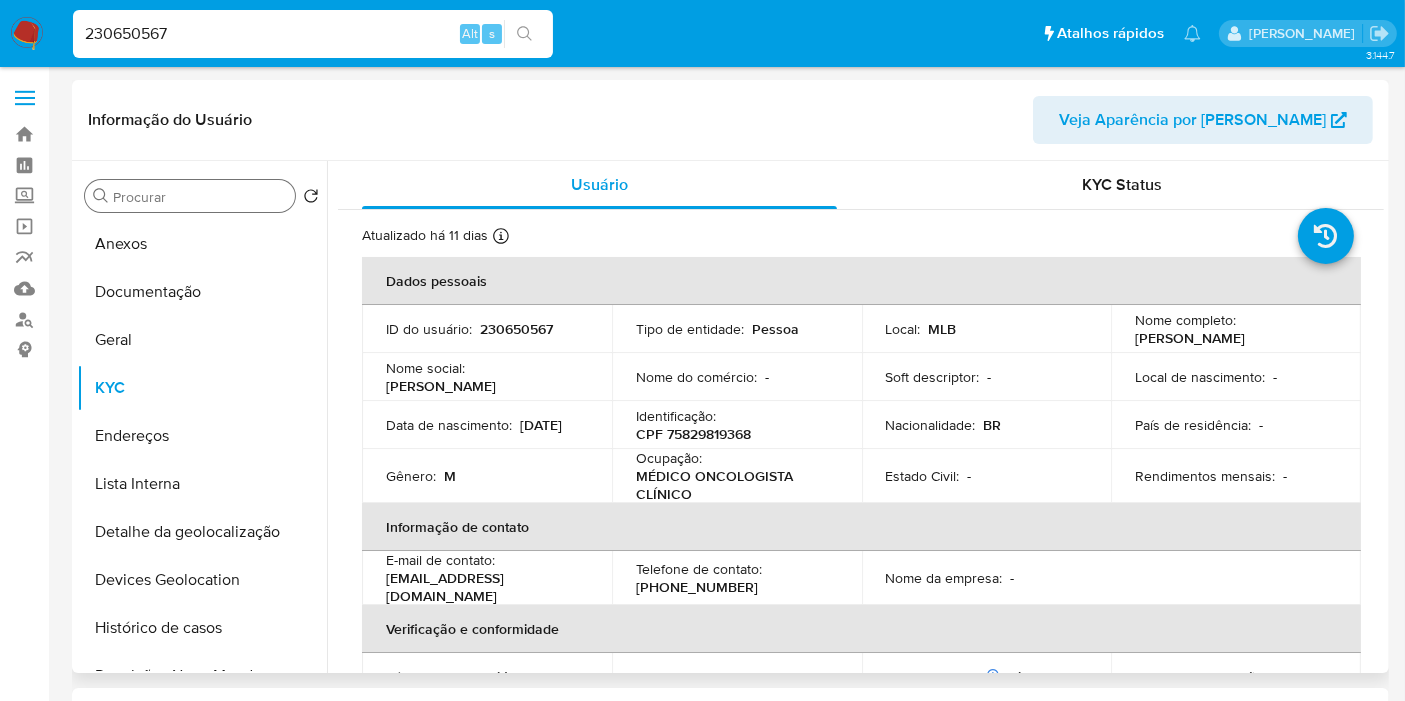 click on "Procurar" at bounding box center [190, 196] 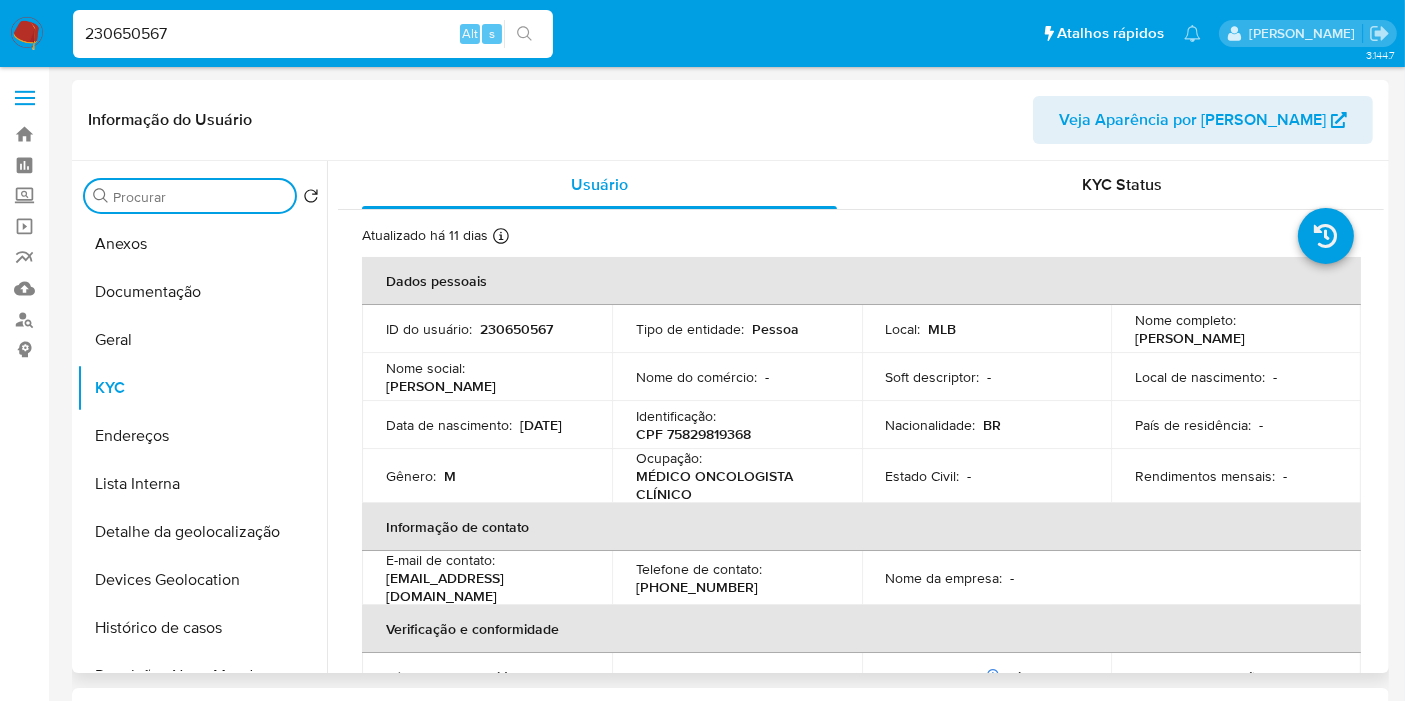 click on "Procurar" at bounding box center [200, 197] 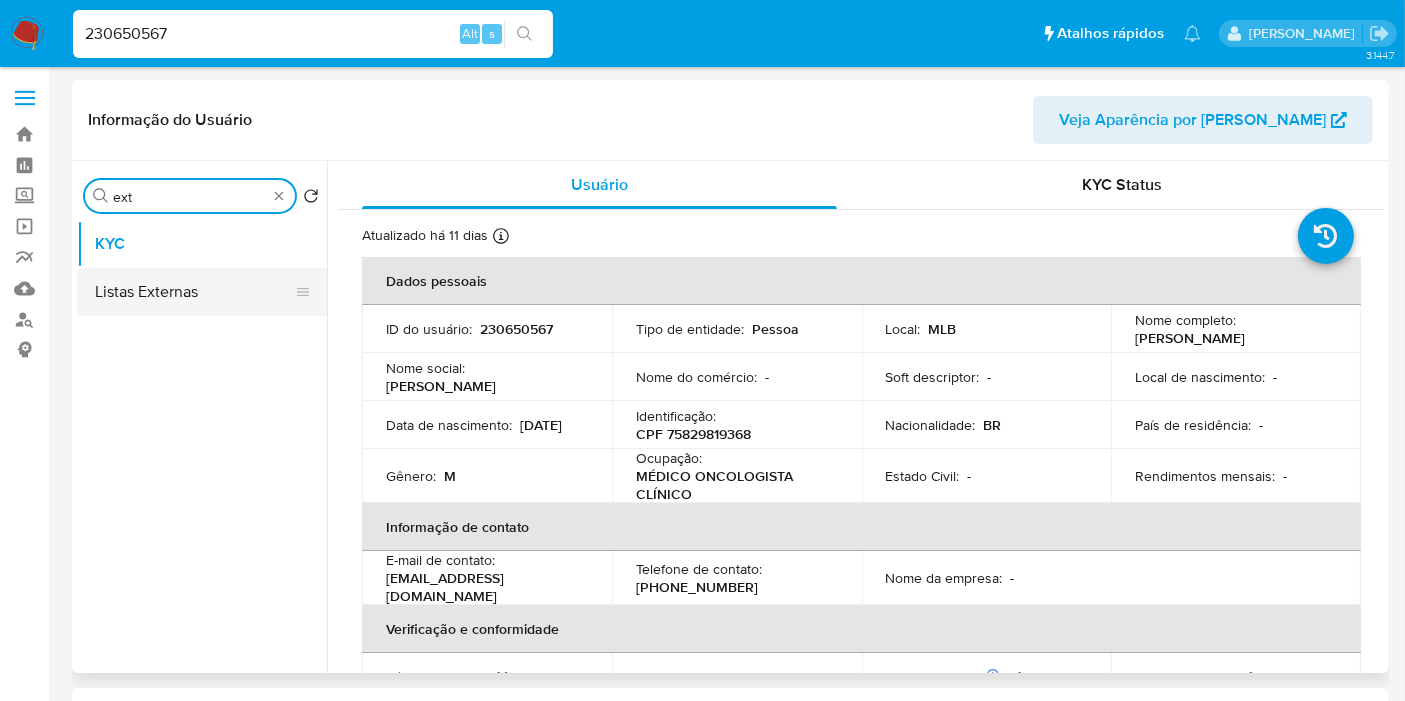type on "ext" 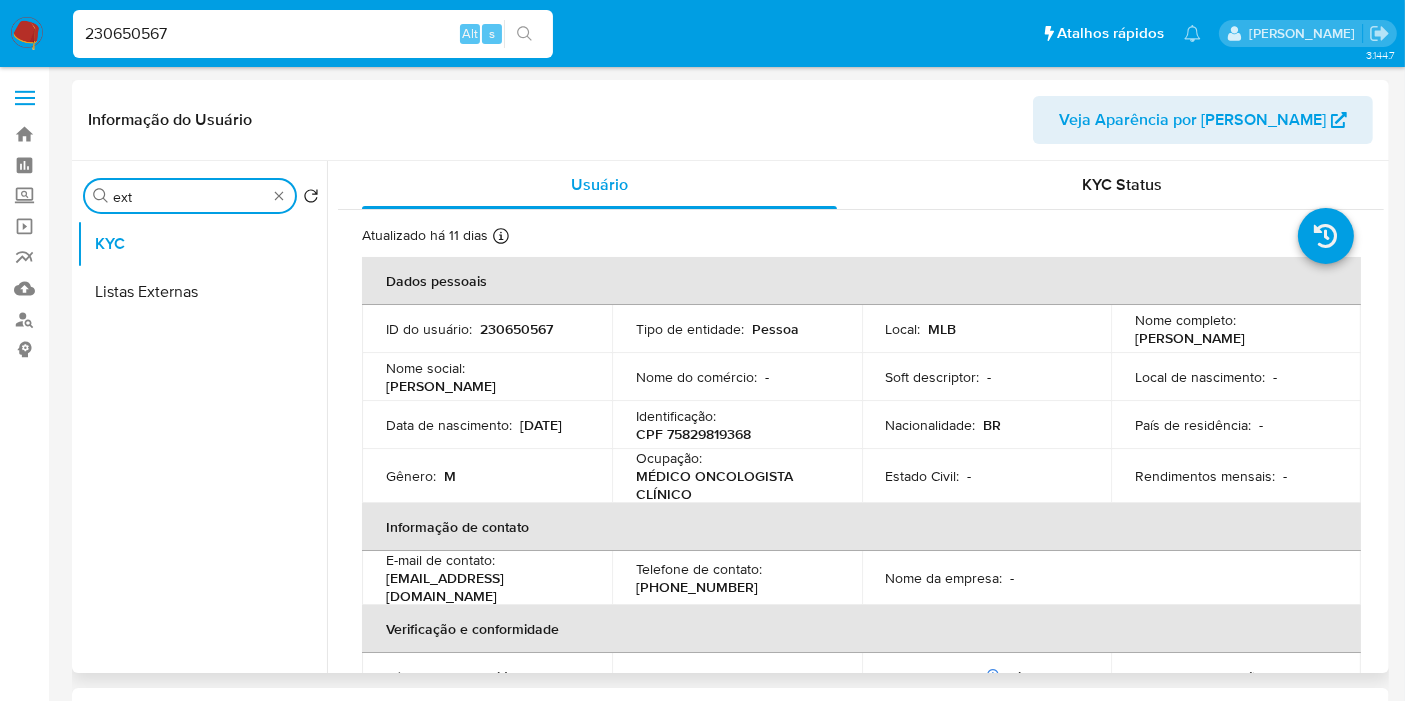 click on "Listas Externas" at bounding box center [202, 292] 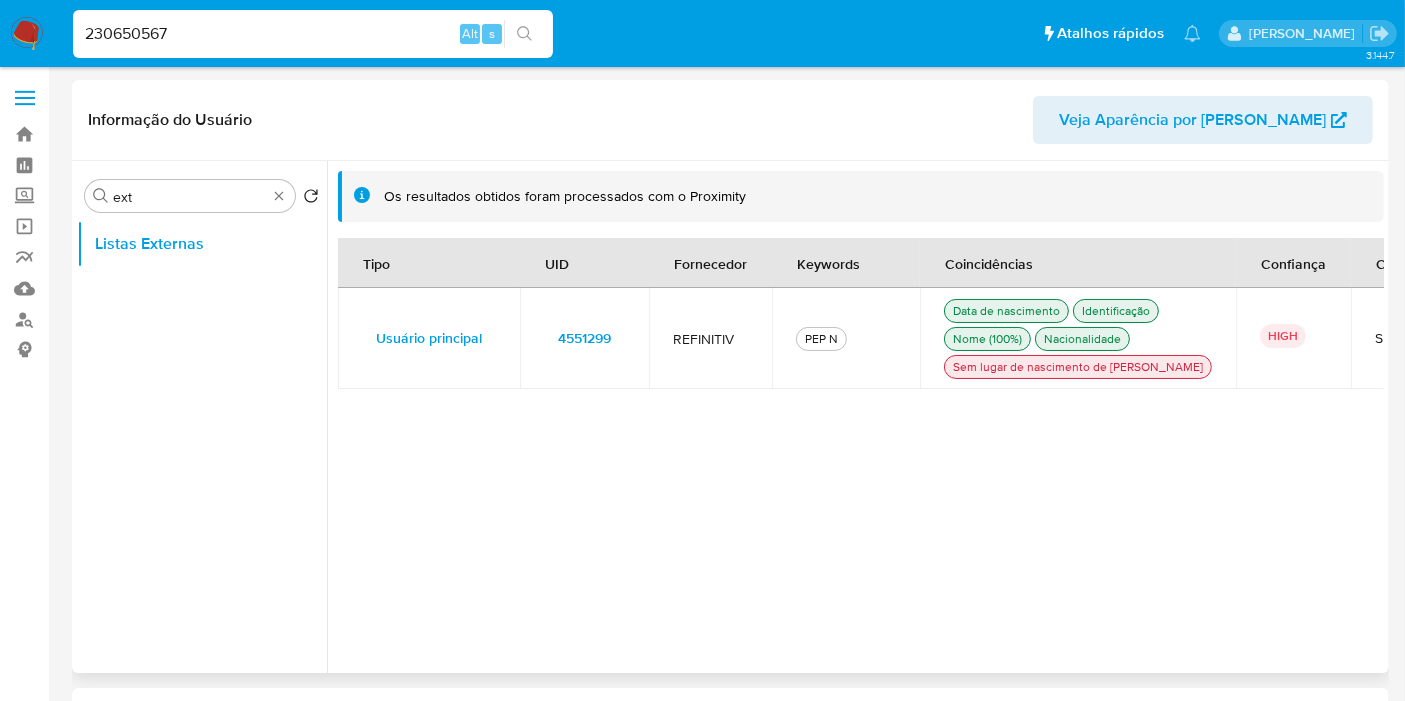 click on "4551299" at bounding box center [584, 338] 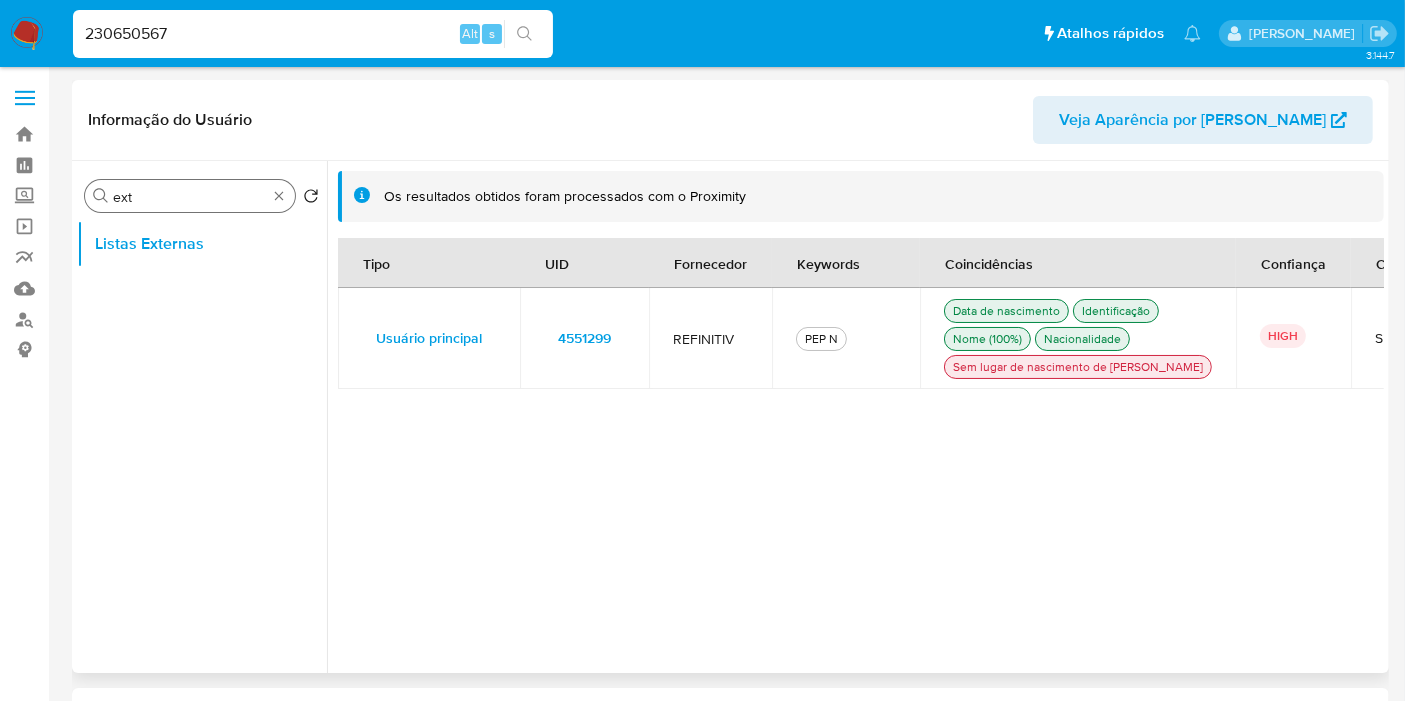 type 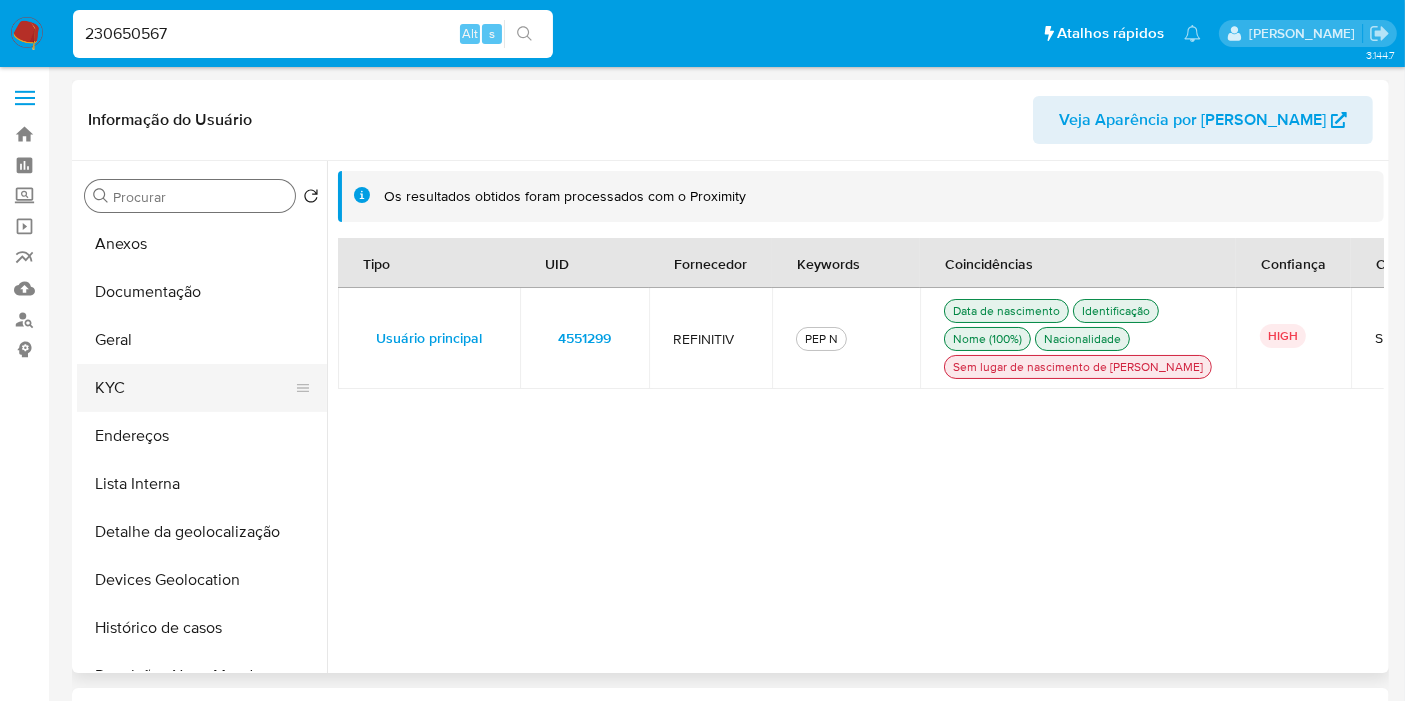click on "KYC" at bounding box center [194, 388] 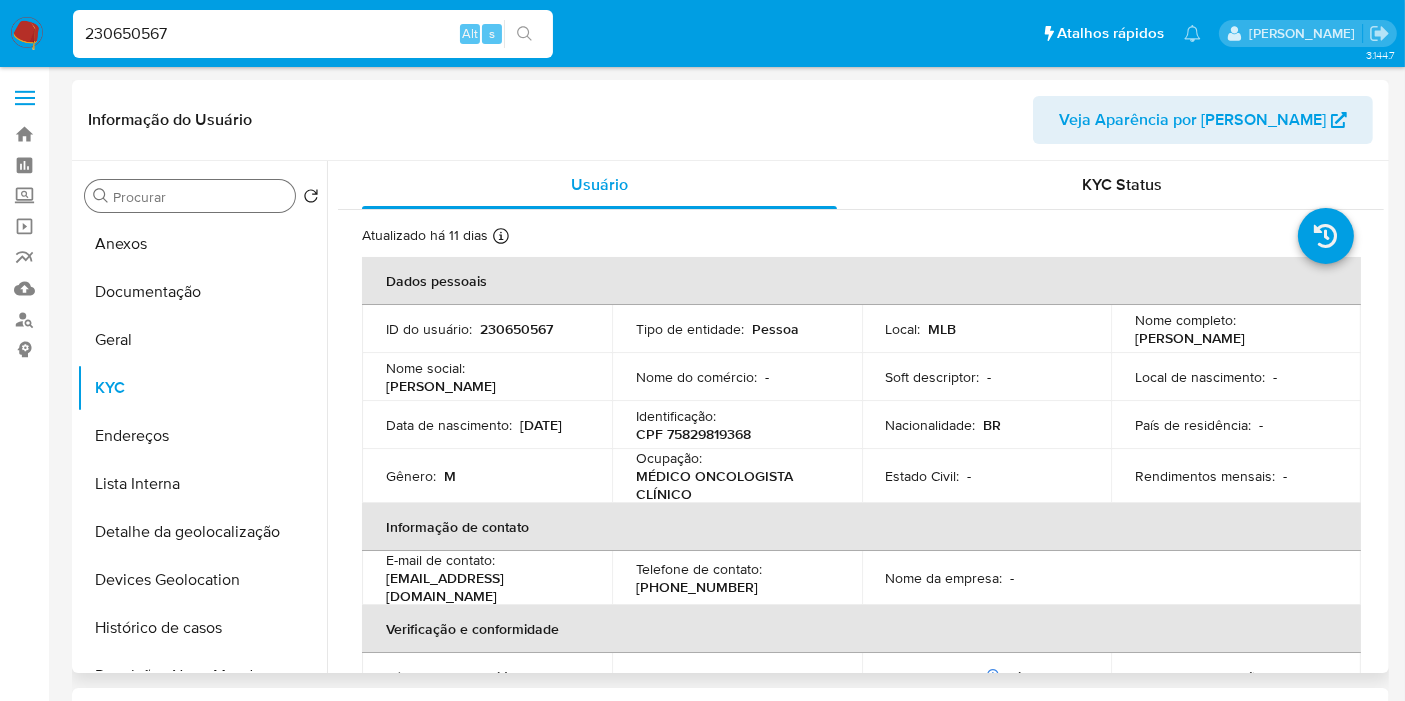 click on "CPF 75829819368" at bounding box center [693, 434] 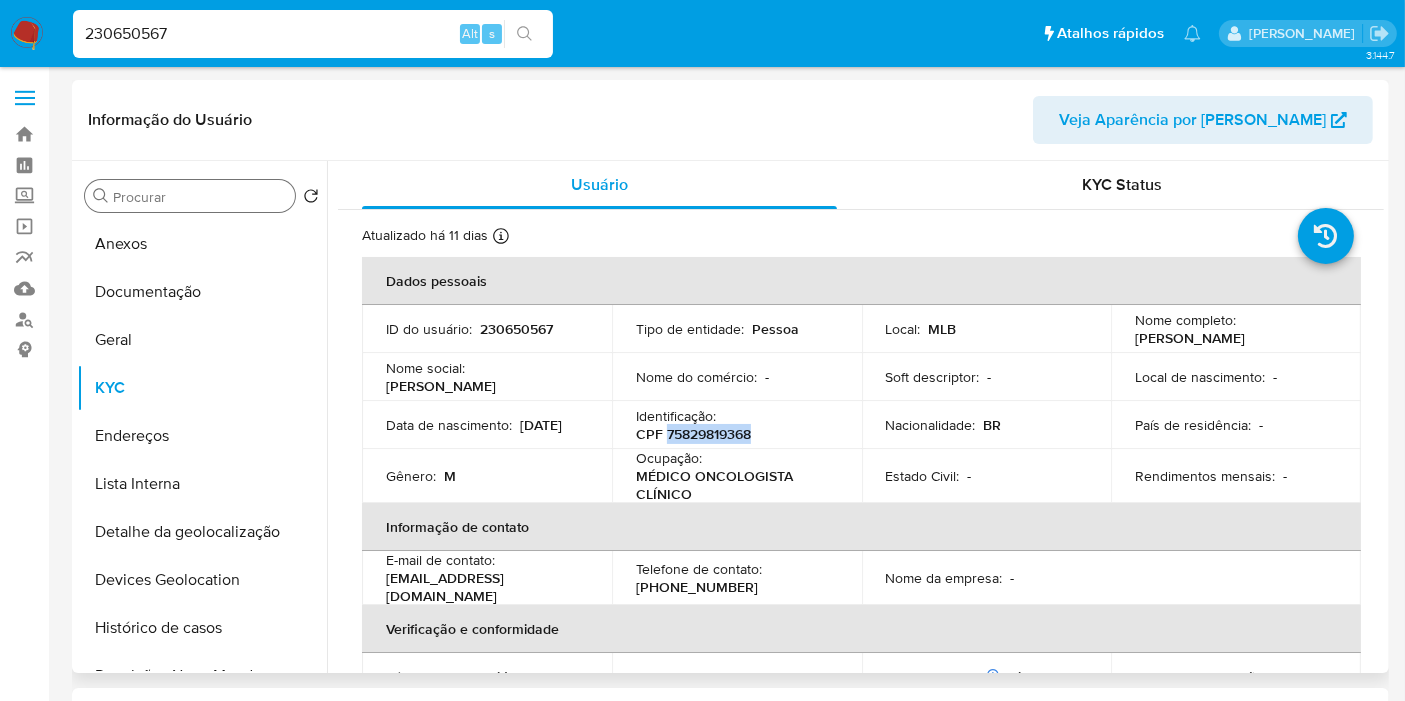click on "CPF 75829819368" at bounding box center [693, 434] 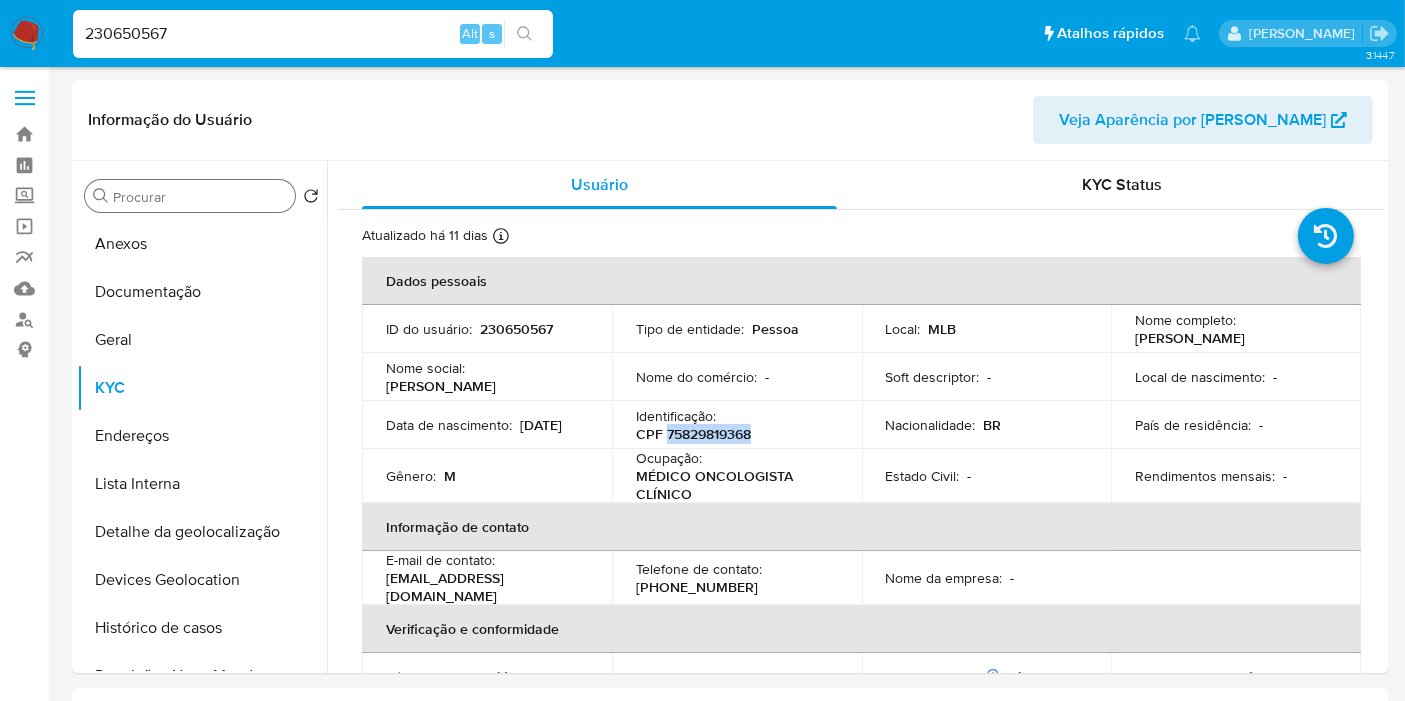copy on "75829819368" 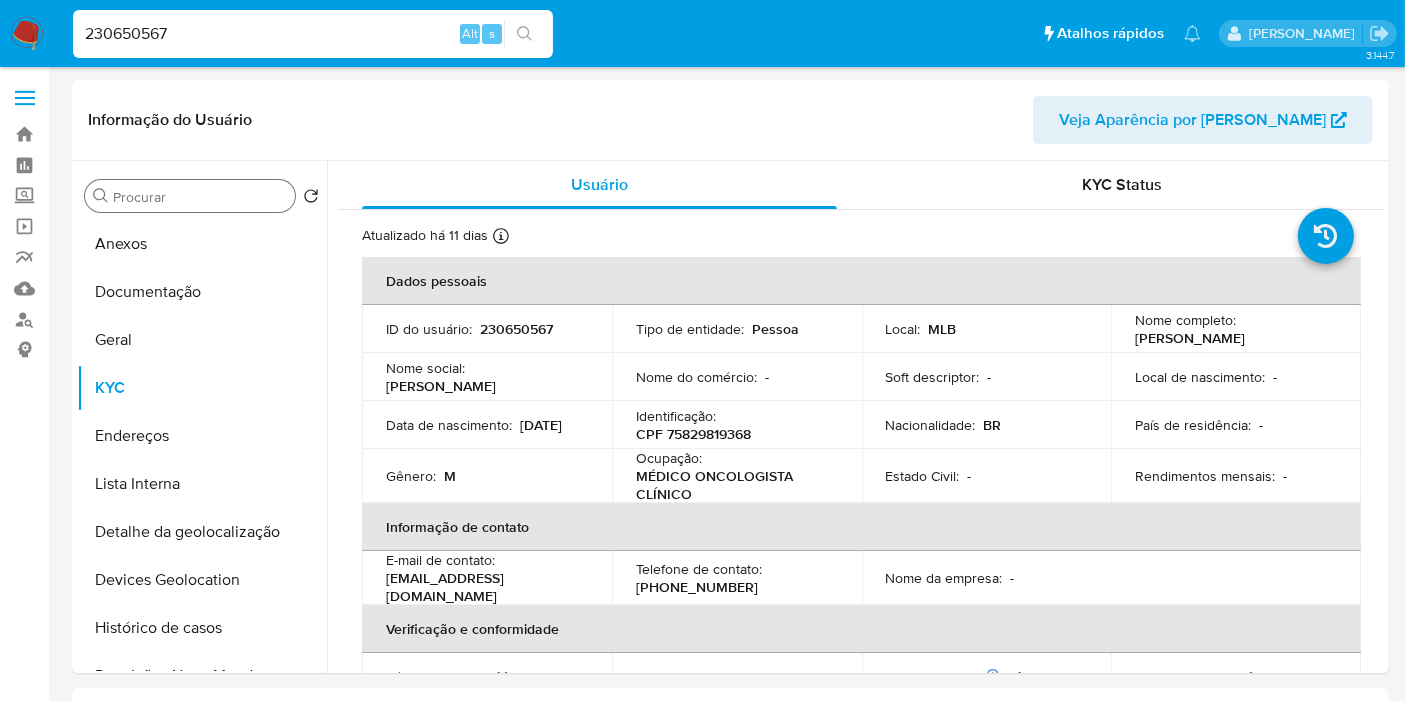 click on "230650567" at bounding box center (313, 34) 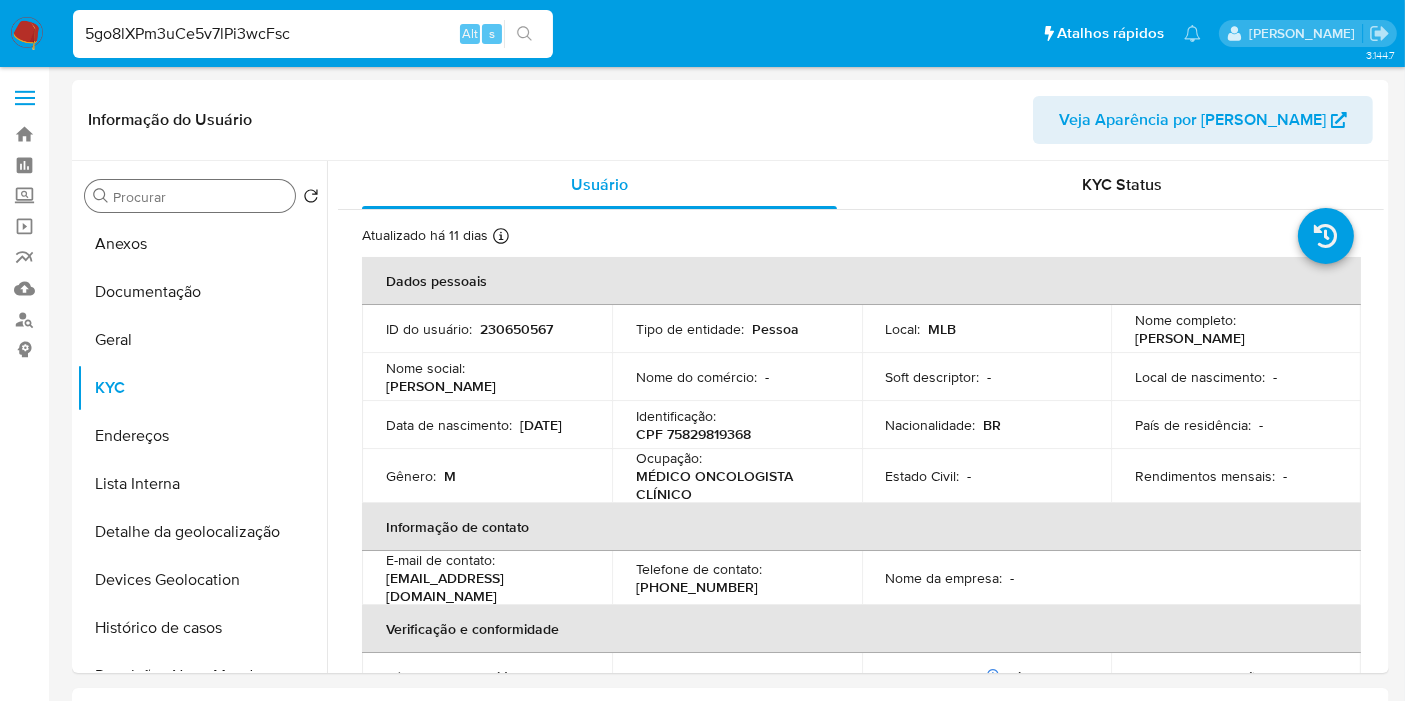 type on "5go8lXPm3uCe5v7lPi3wcFsc" 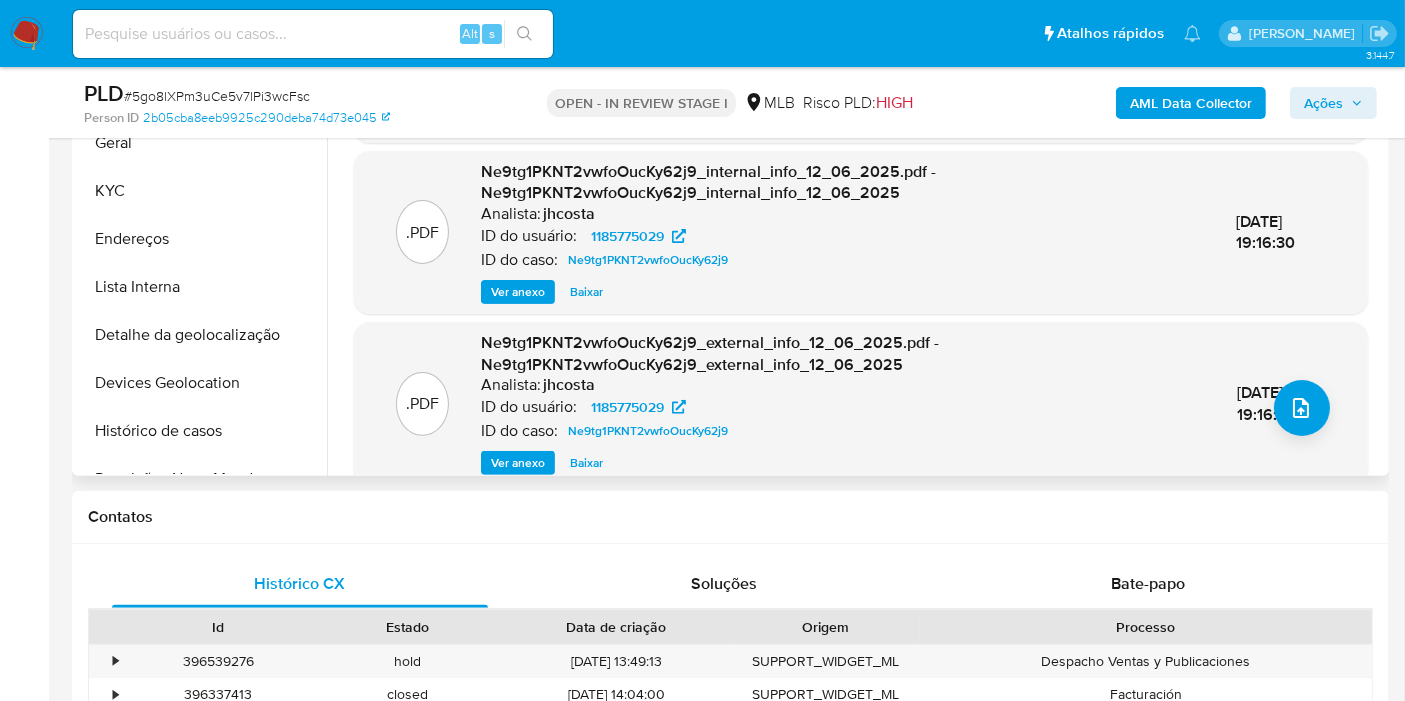 select on "10" 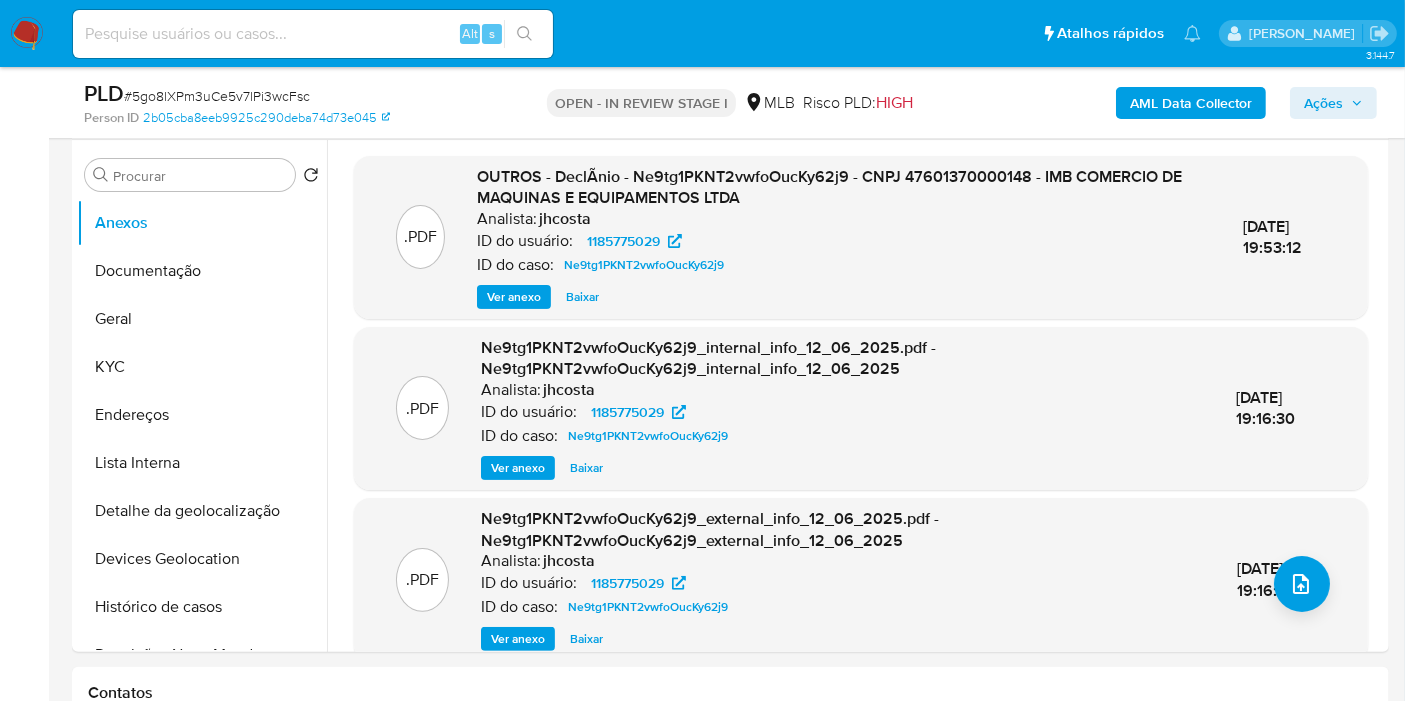 scroll, scrollTop: 333, scrollLeft: 0, axis: vertical 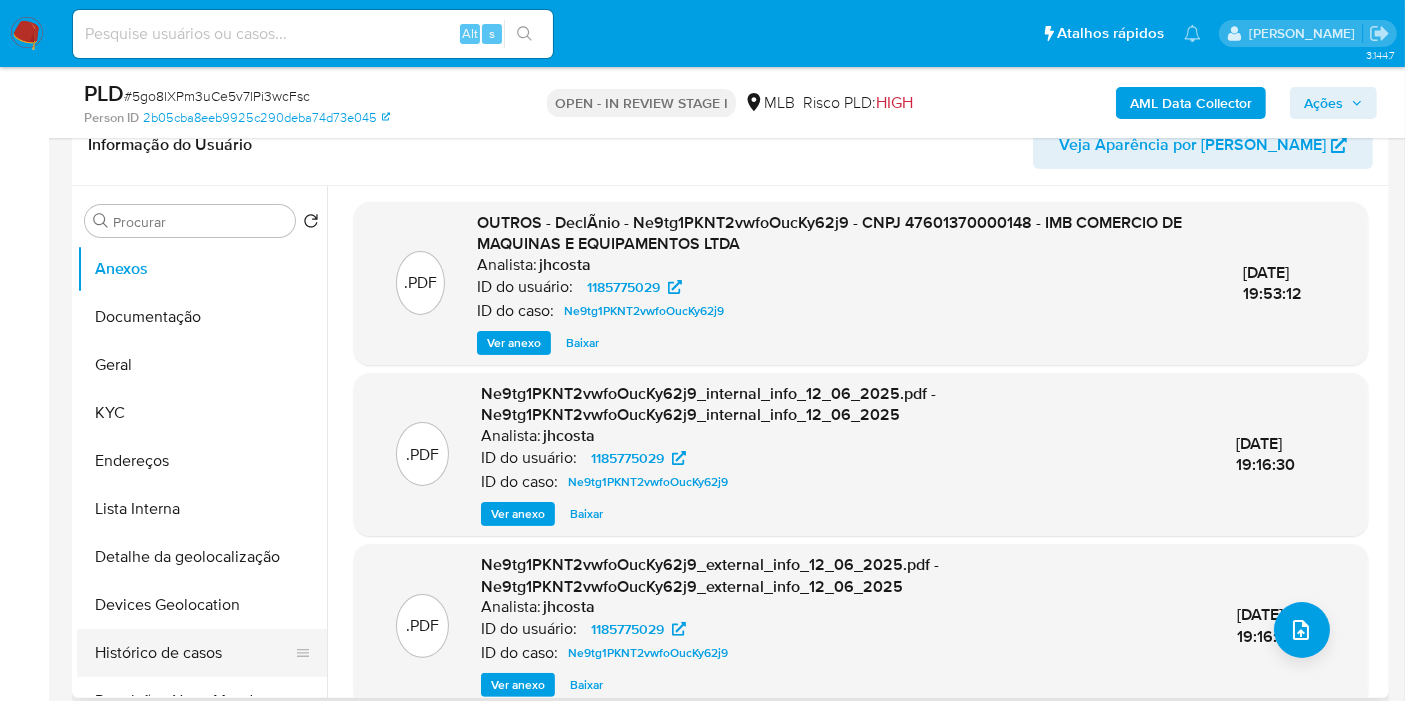 click on "Histórico de casos" at bounding box center [194, 653] 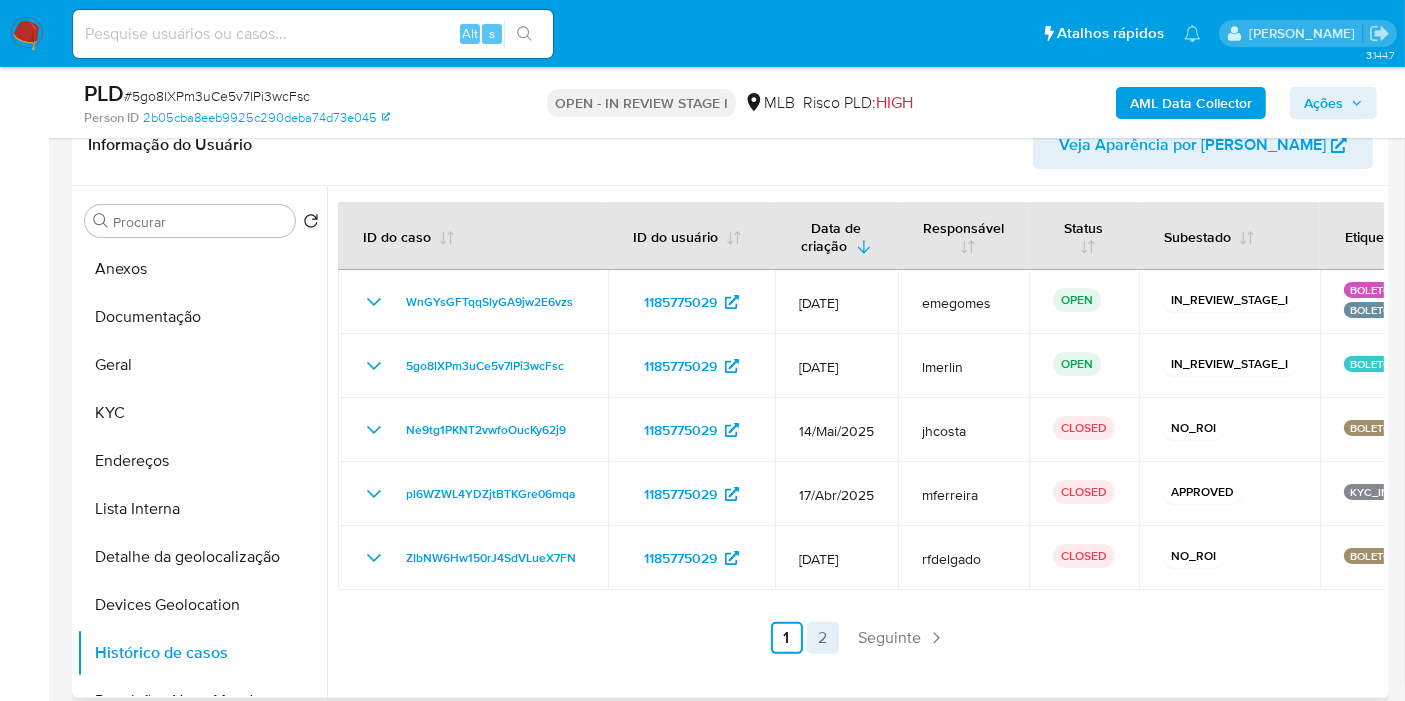 click on "2" at bounding box center (823, 638) 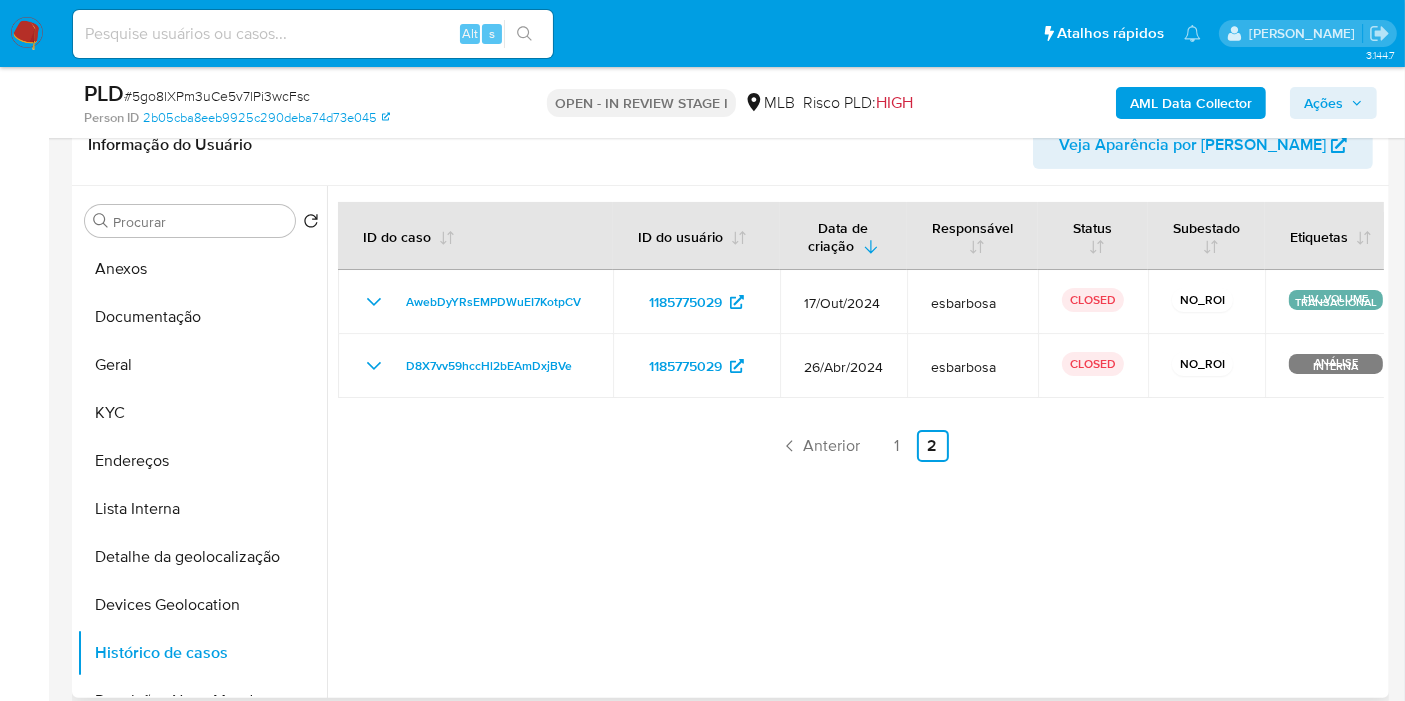 click on "1" at bounding box center [897, 446] 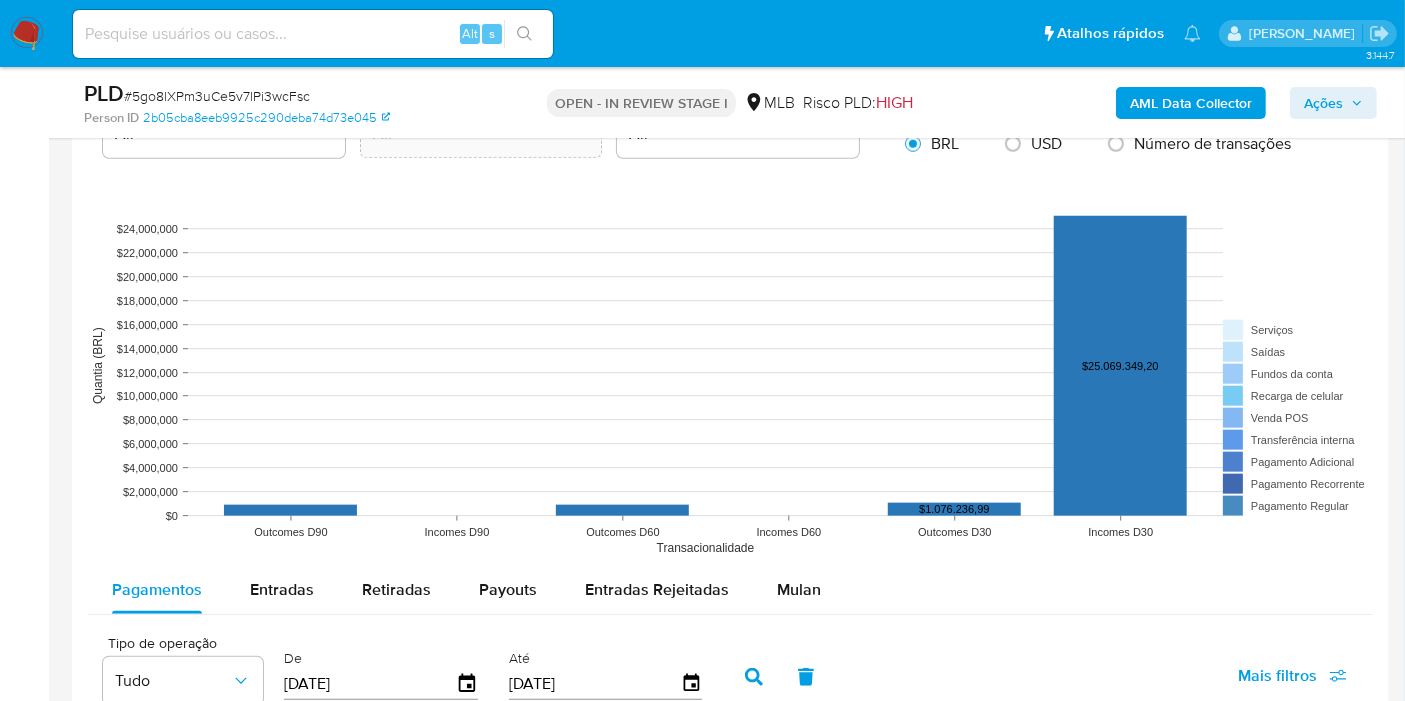 scroll, scrollTop: 2222, scrollLeft: 0, axis: vertical 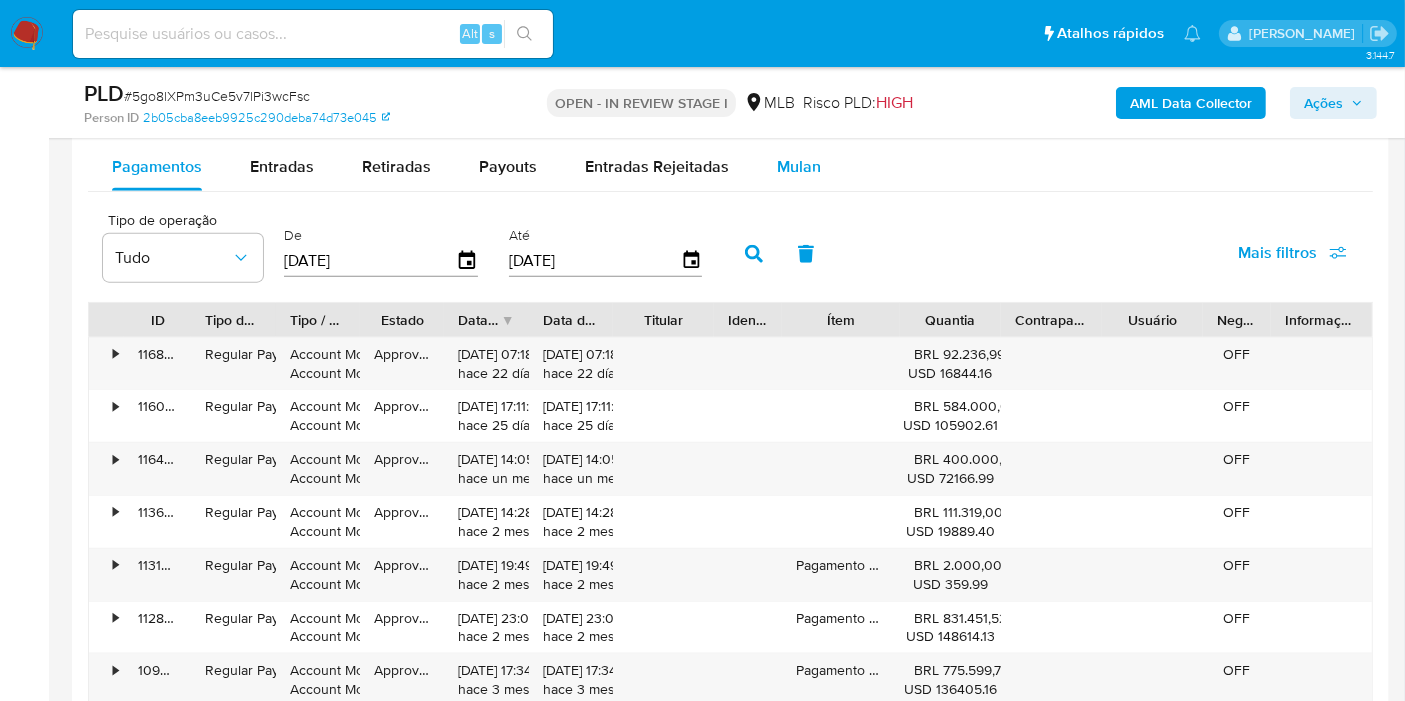 click on "Mulan" at bounding box center (799, 166) 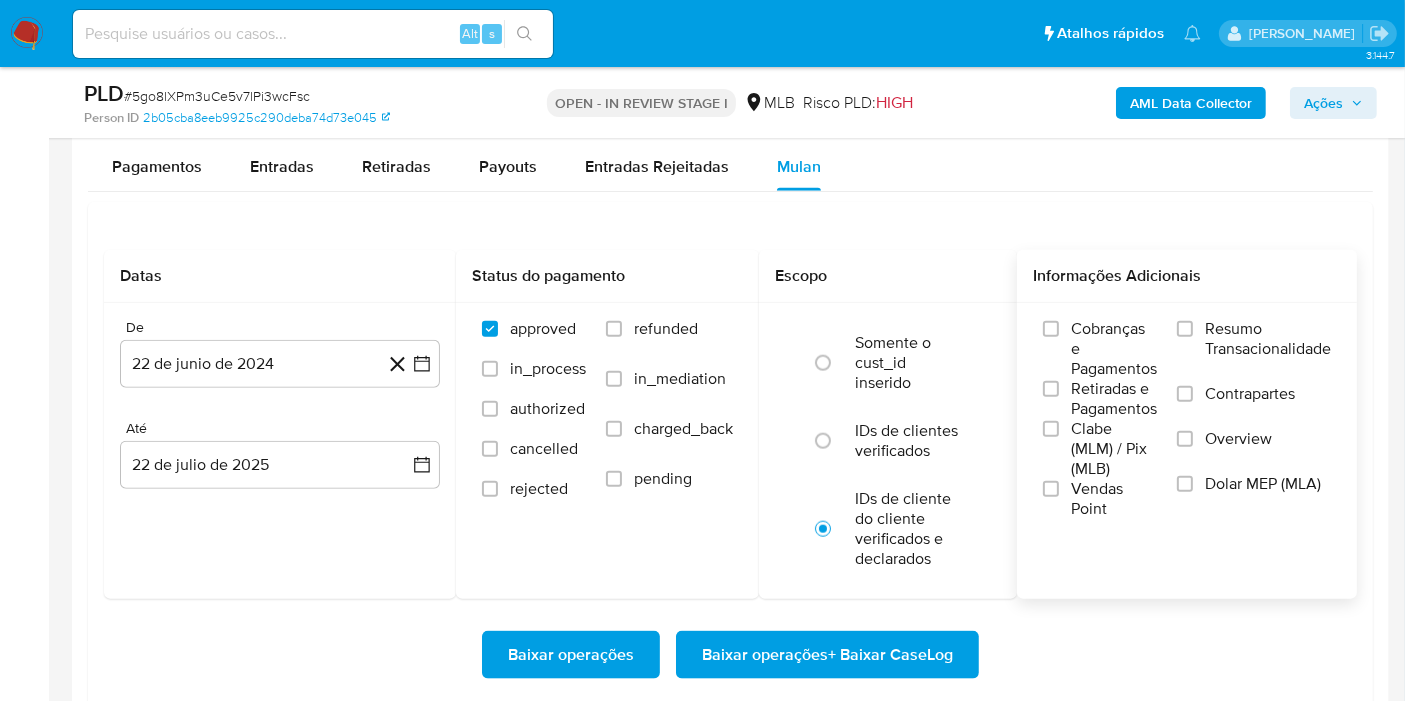 click on "Resumo Transacionalidade" at bounding box center (1268, 339) 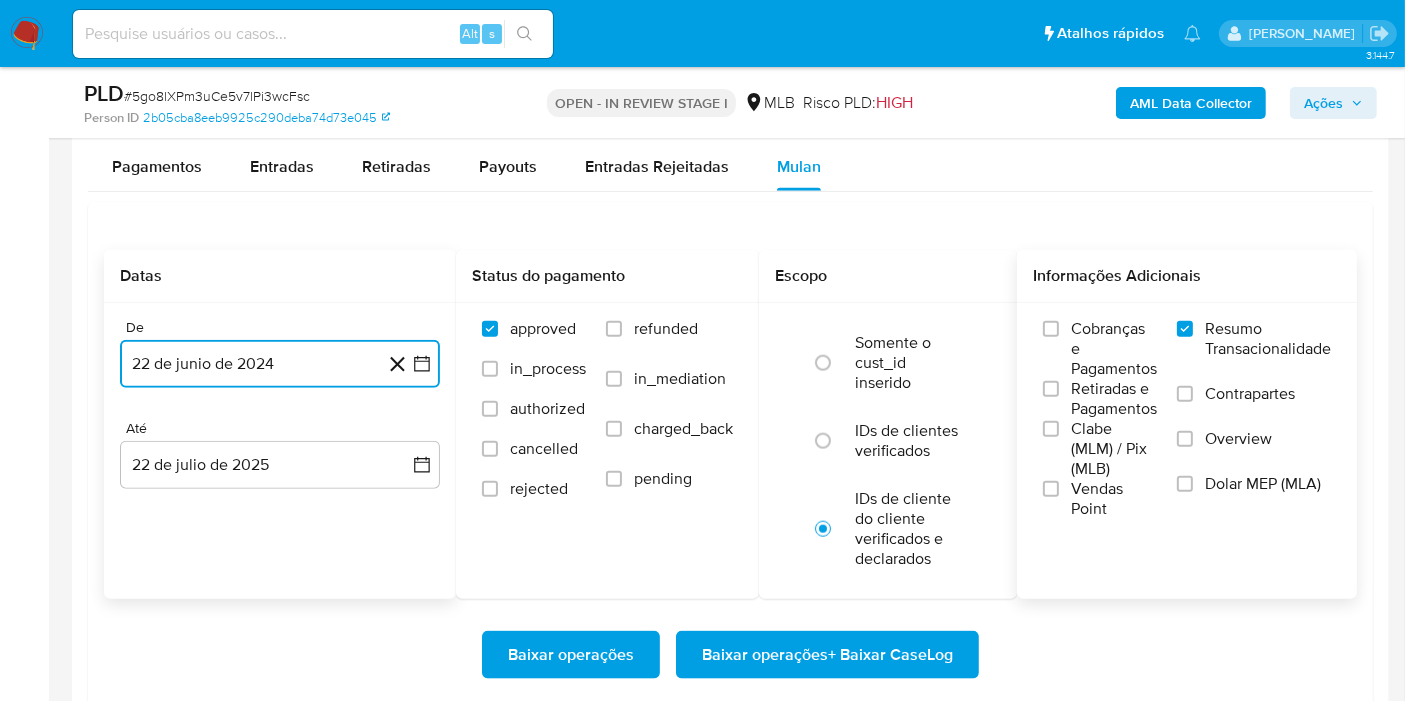 click 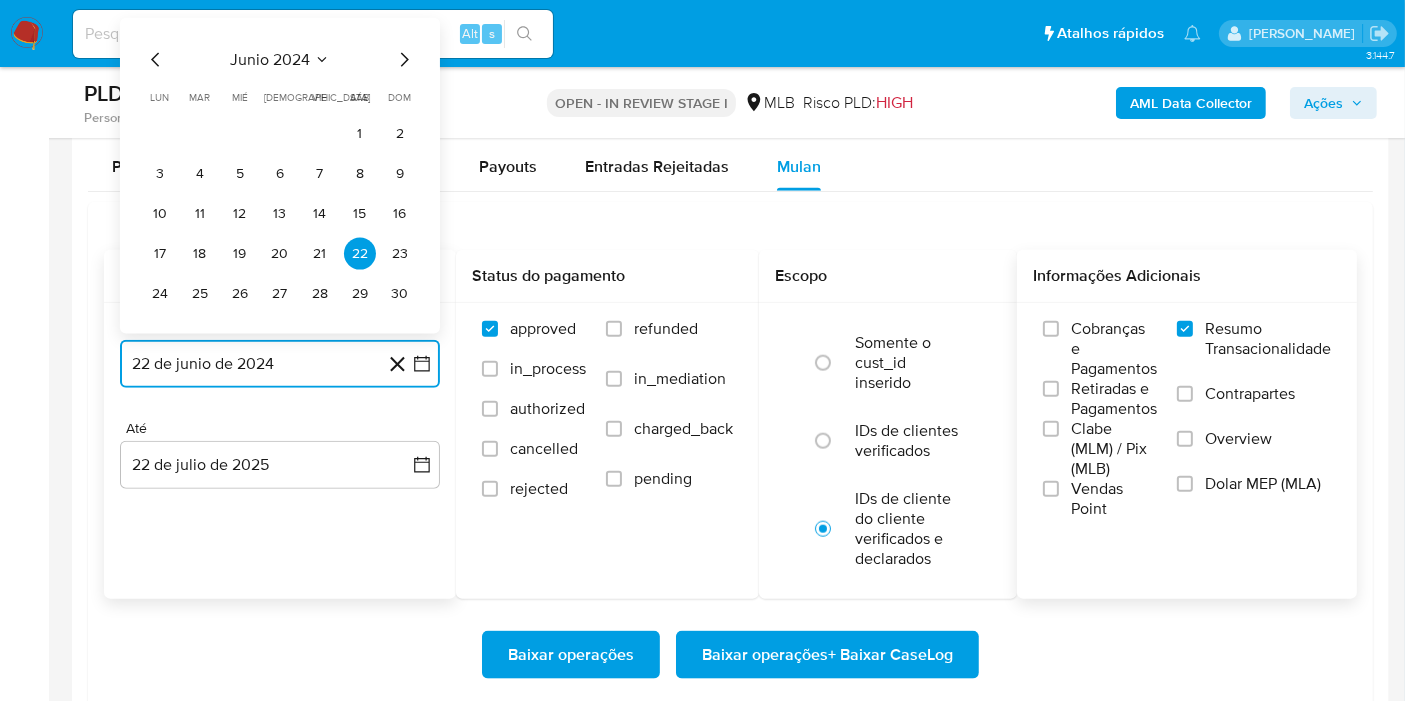 click on "junio 2024" at bounding box center [270, 60] 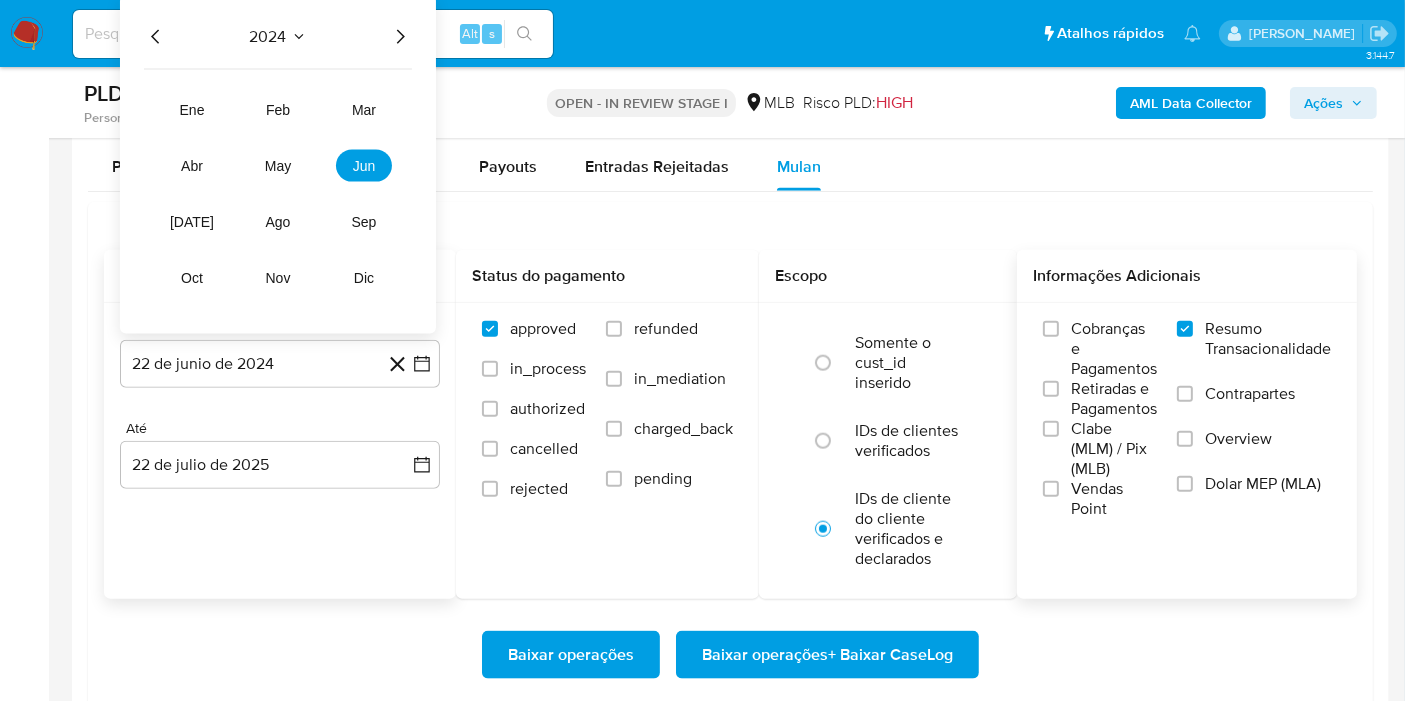 click 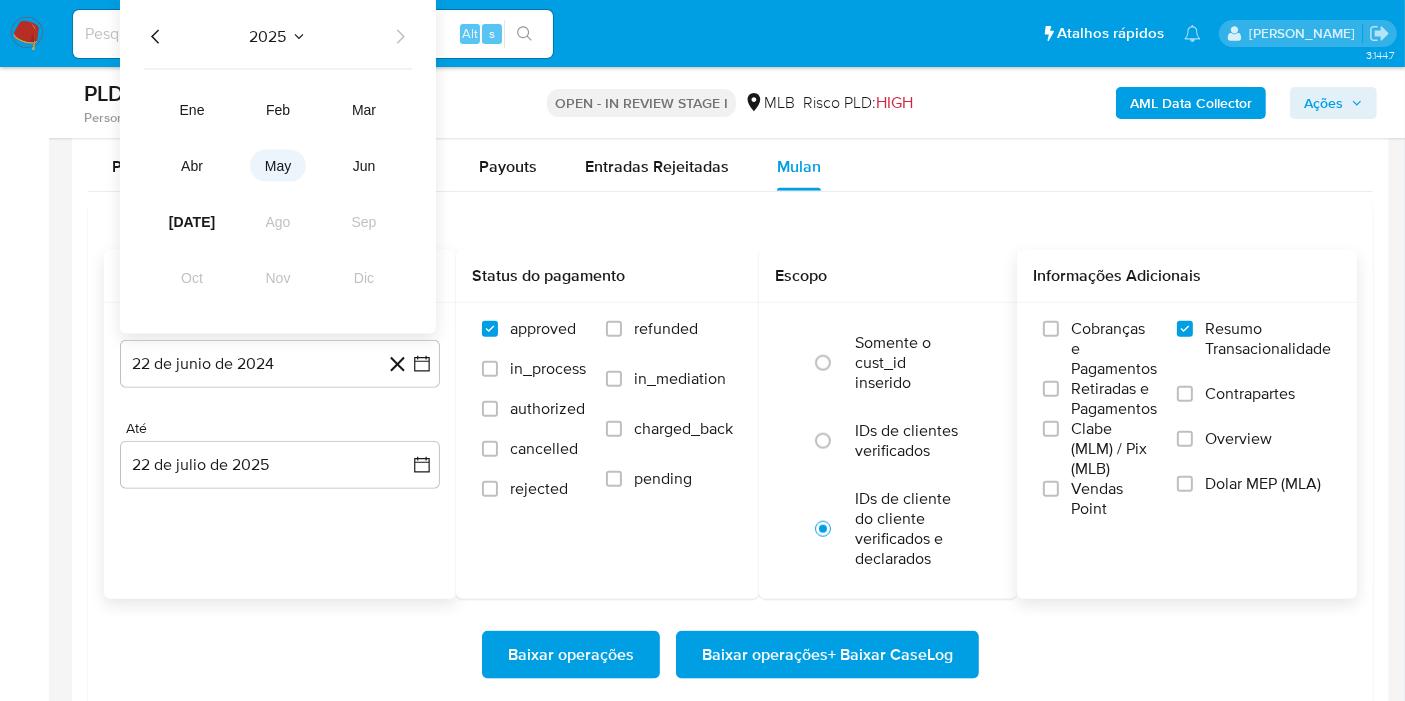 click on "may" at bounding box center (278, 166) 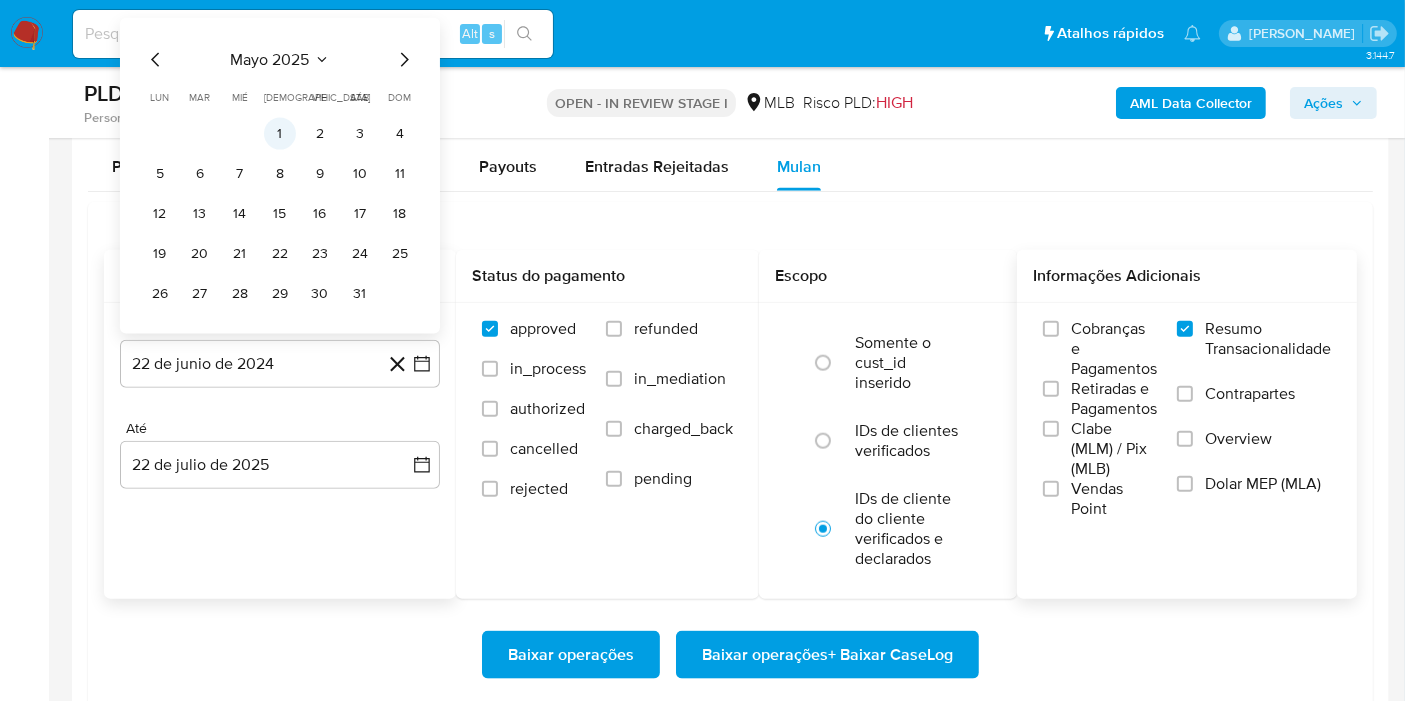 click on "1" at bounding box center (280, 134) 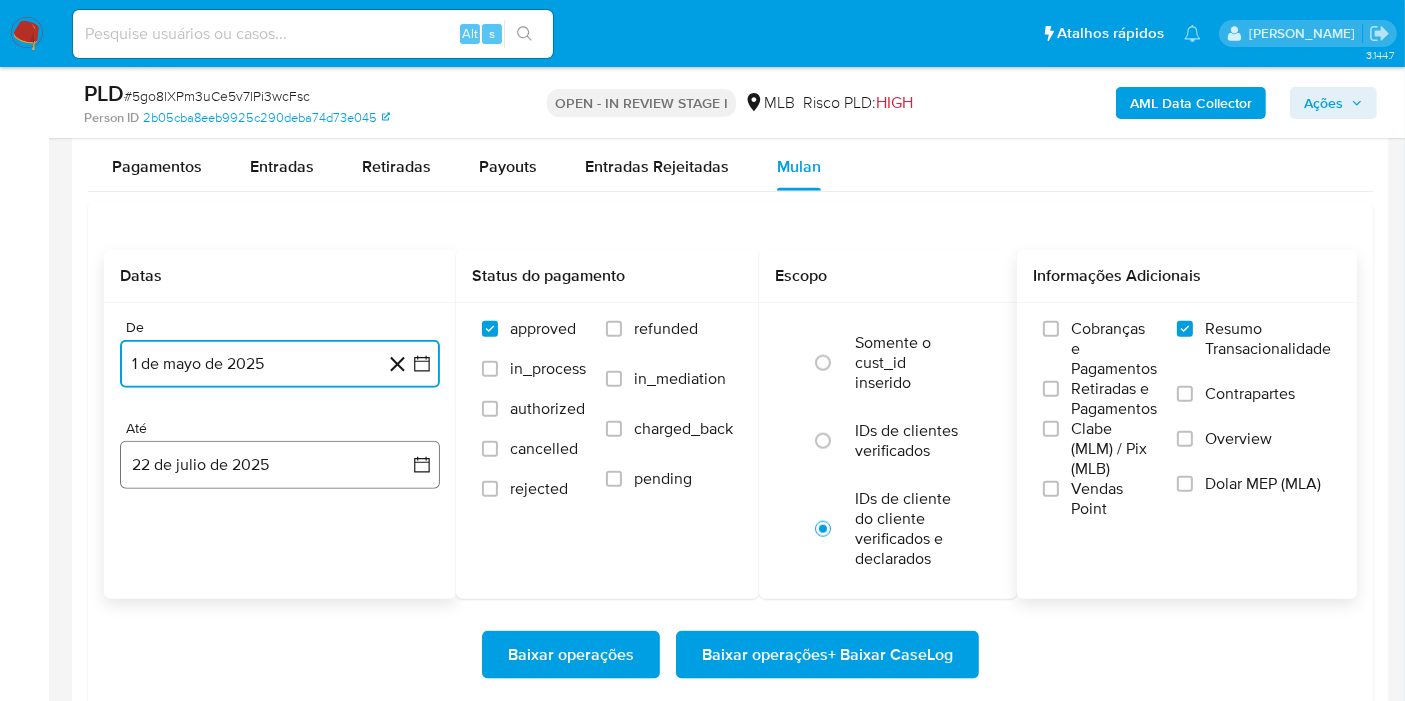 click on "22 de julio de 2025" at bounding box center (280, 465) 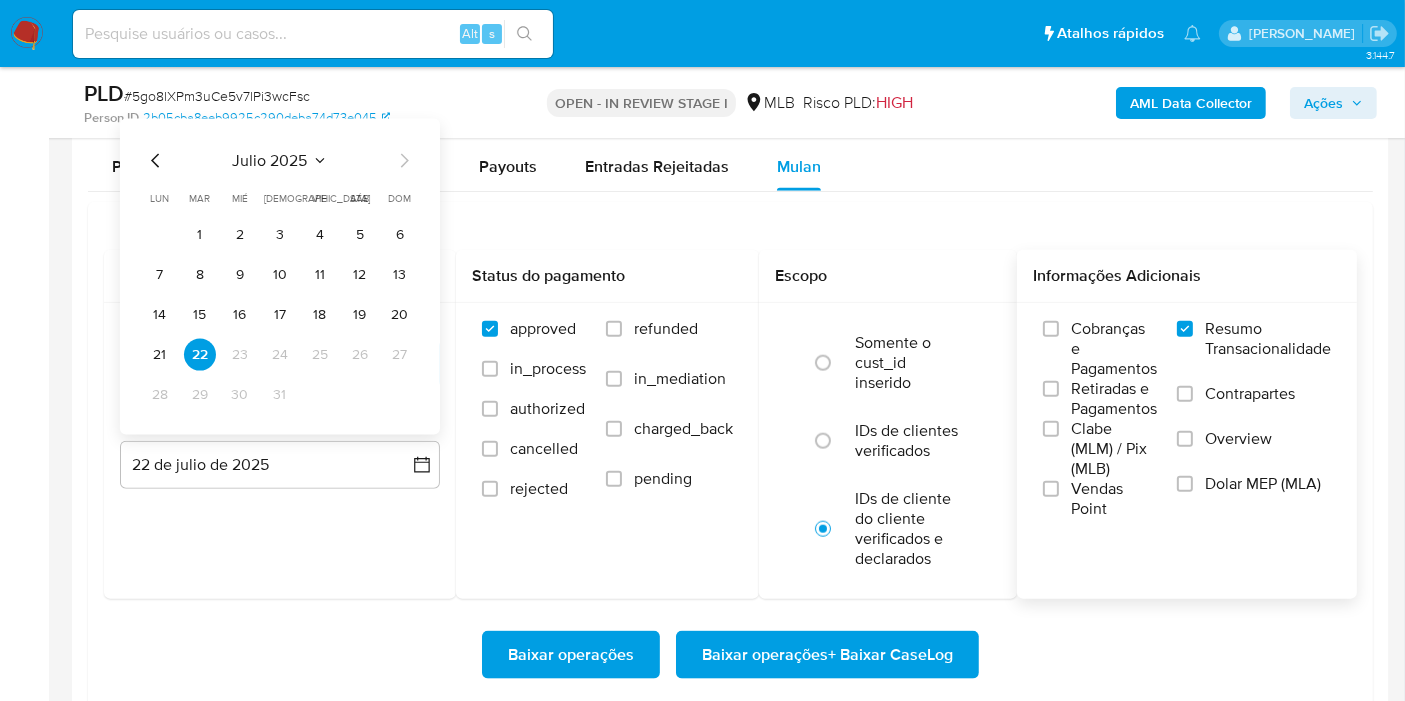 click on "21" at bounding box center [160, 355] 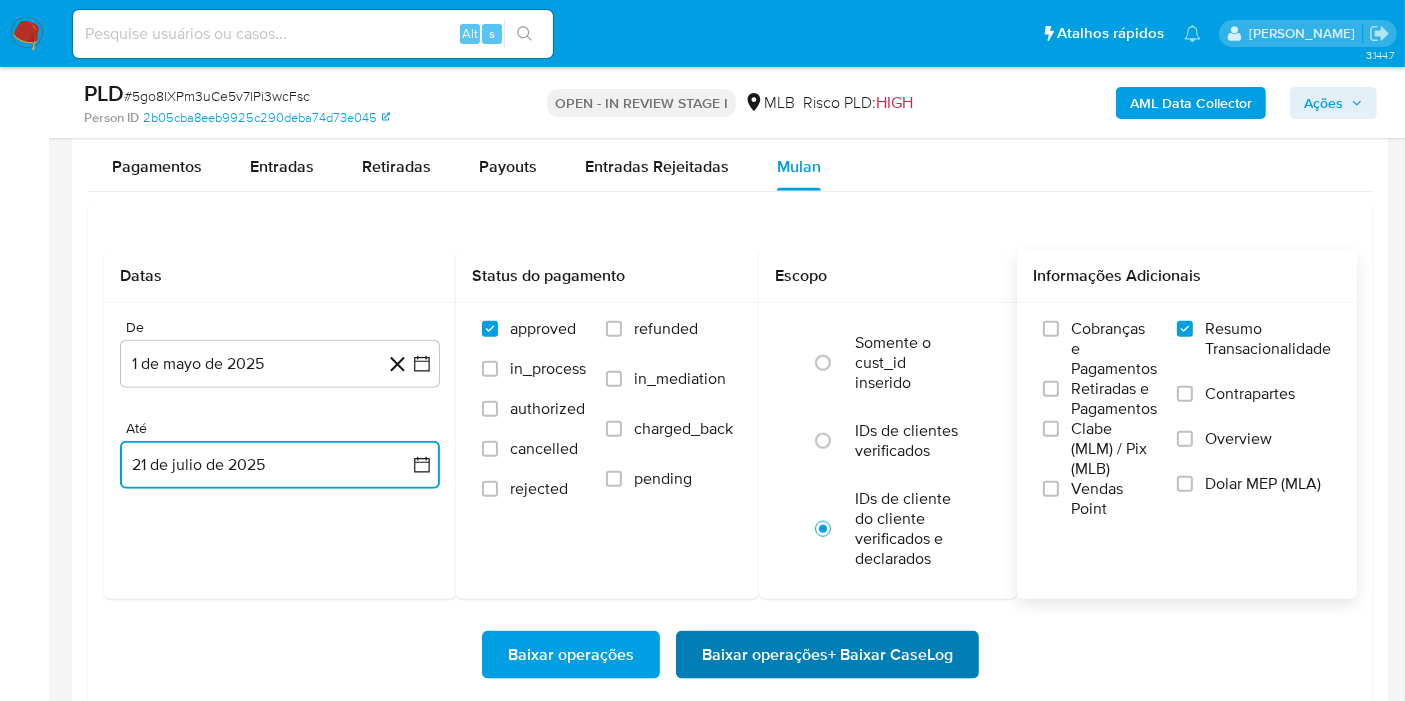 click on "Baixar operações  +   Baixar CaseLog" at bounding box center (827, 655) 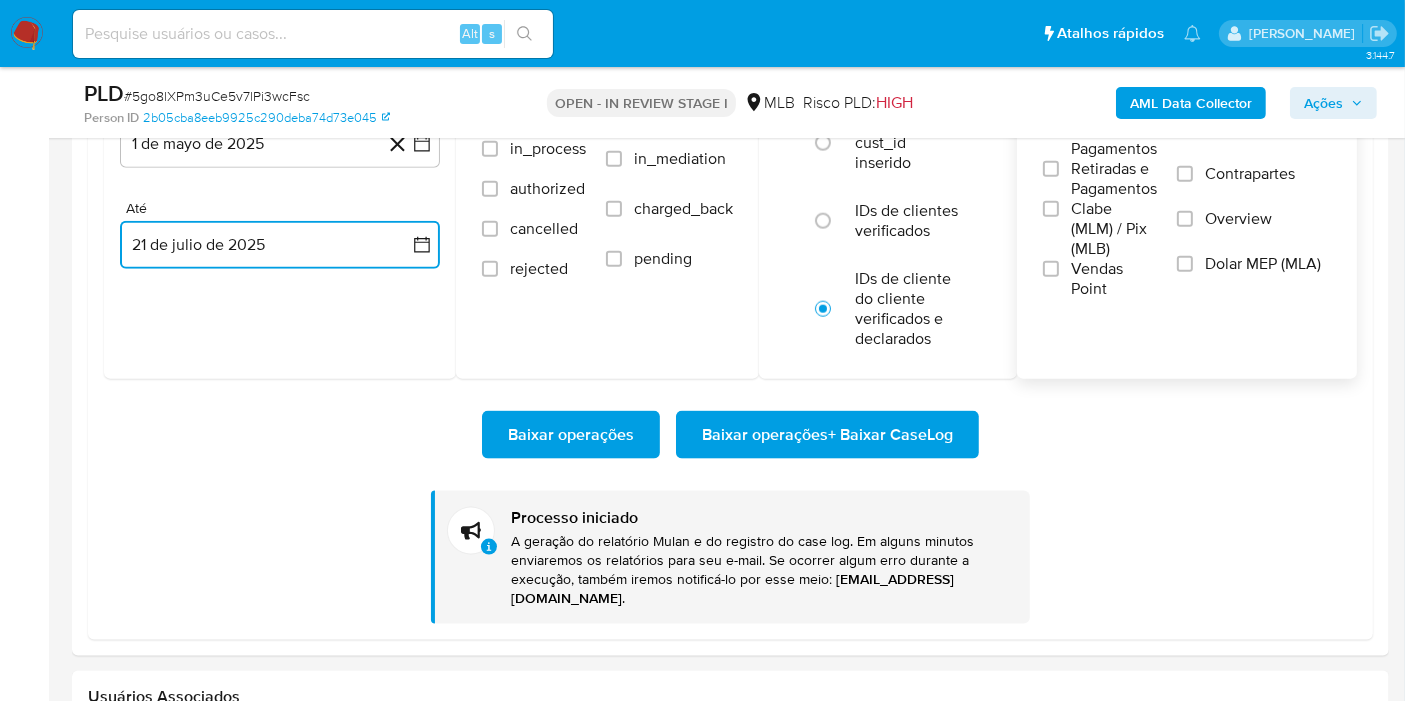 scroll, scrollTop: 2444, scrollLeft: 0, axis: vertical 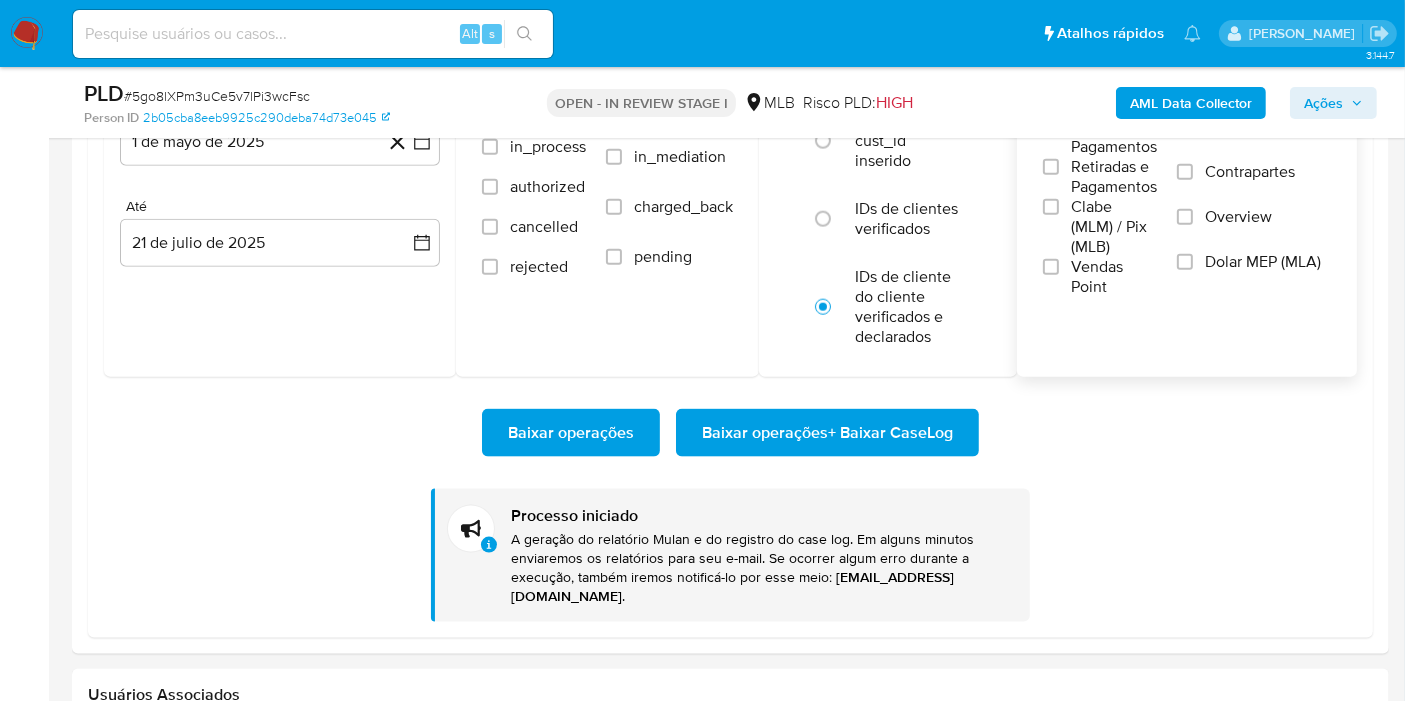 click at bounding box center [313, 34] 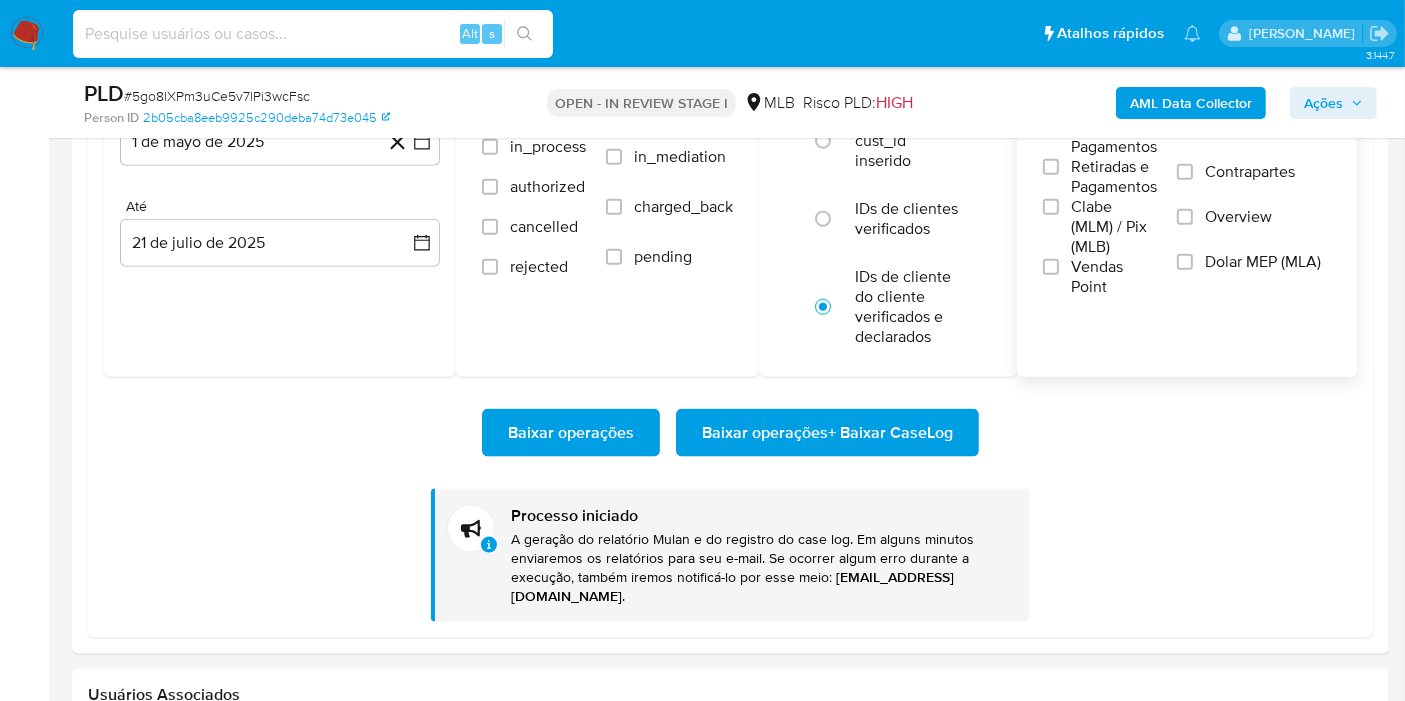 paste on "gumSkkO0X9QCuKD8eZdZ8IGZ" 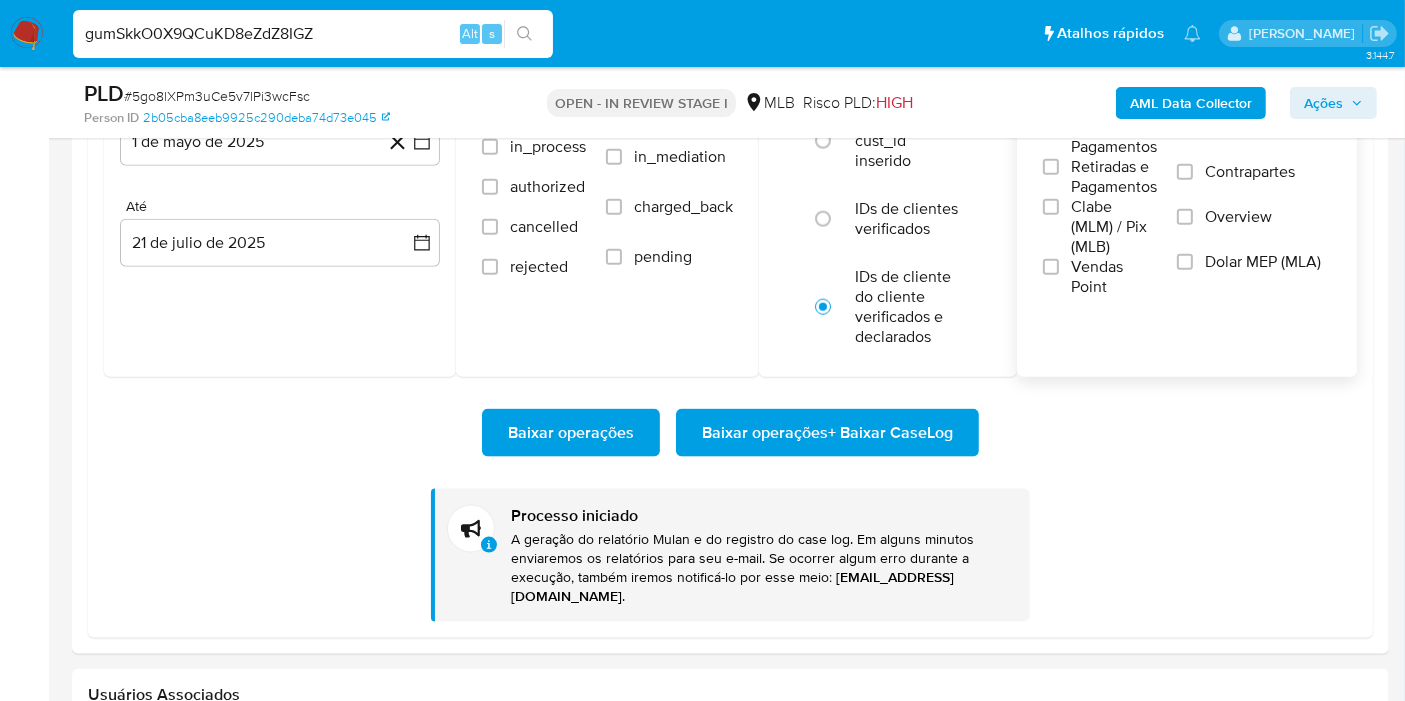 type on "gumSkkO0X9QCuKD8eZdZ8IGZ" 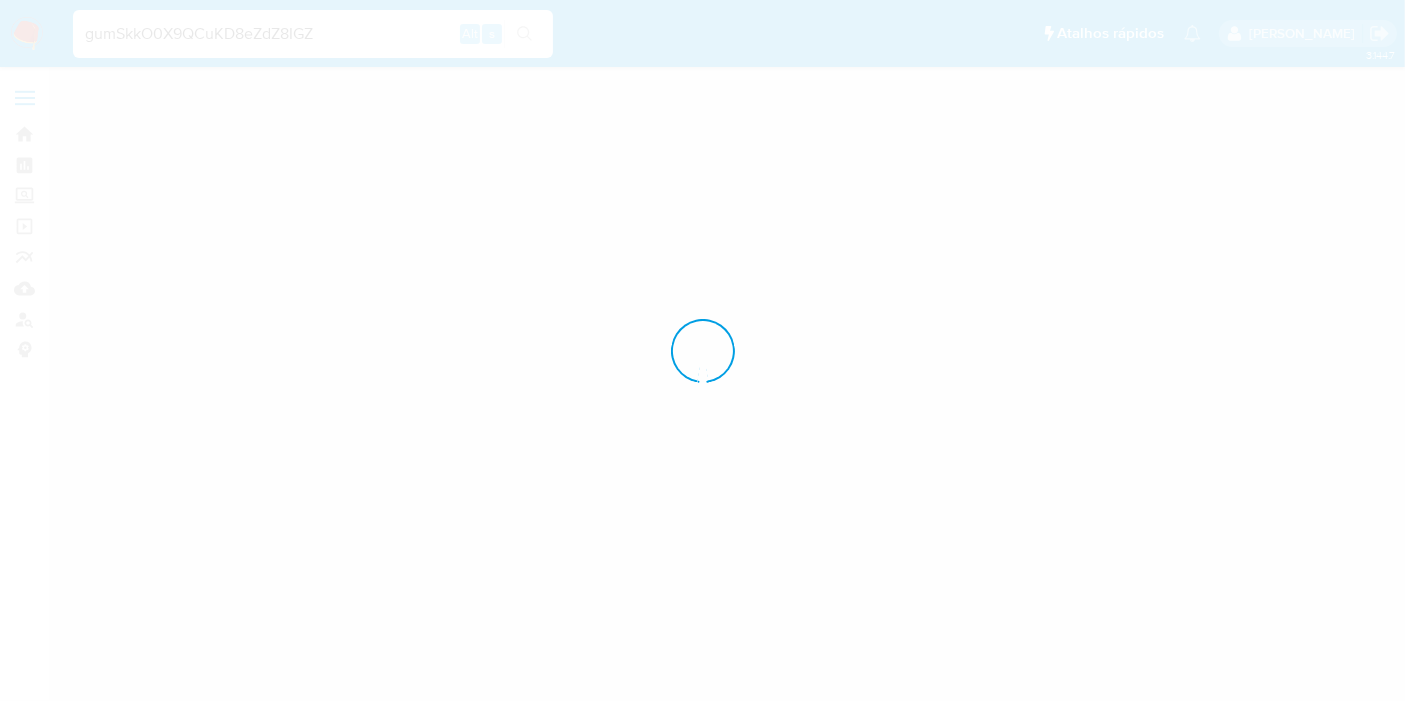 scroll, scrollTop: 0, scrollLeft: 0, axis: both 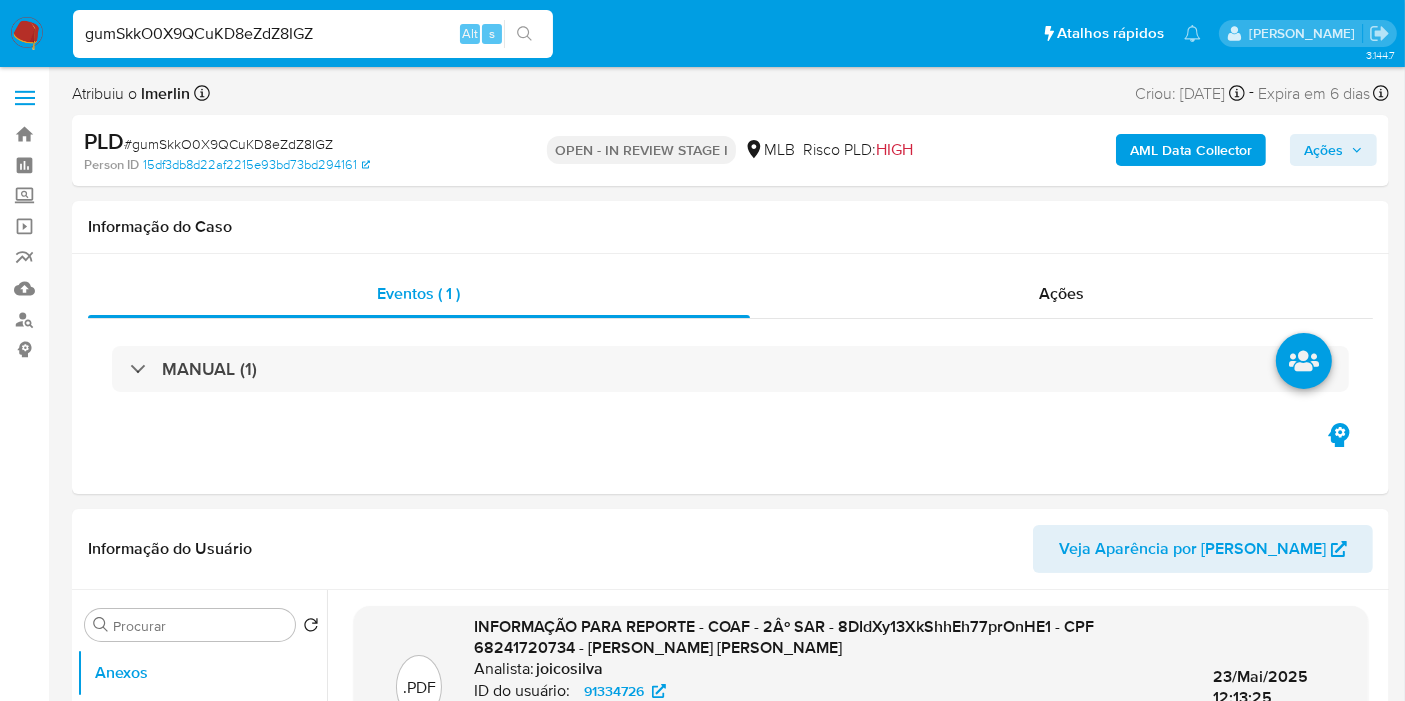 select on "10" 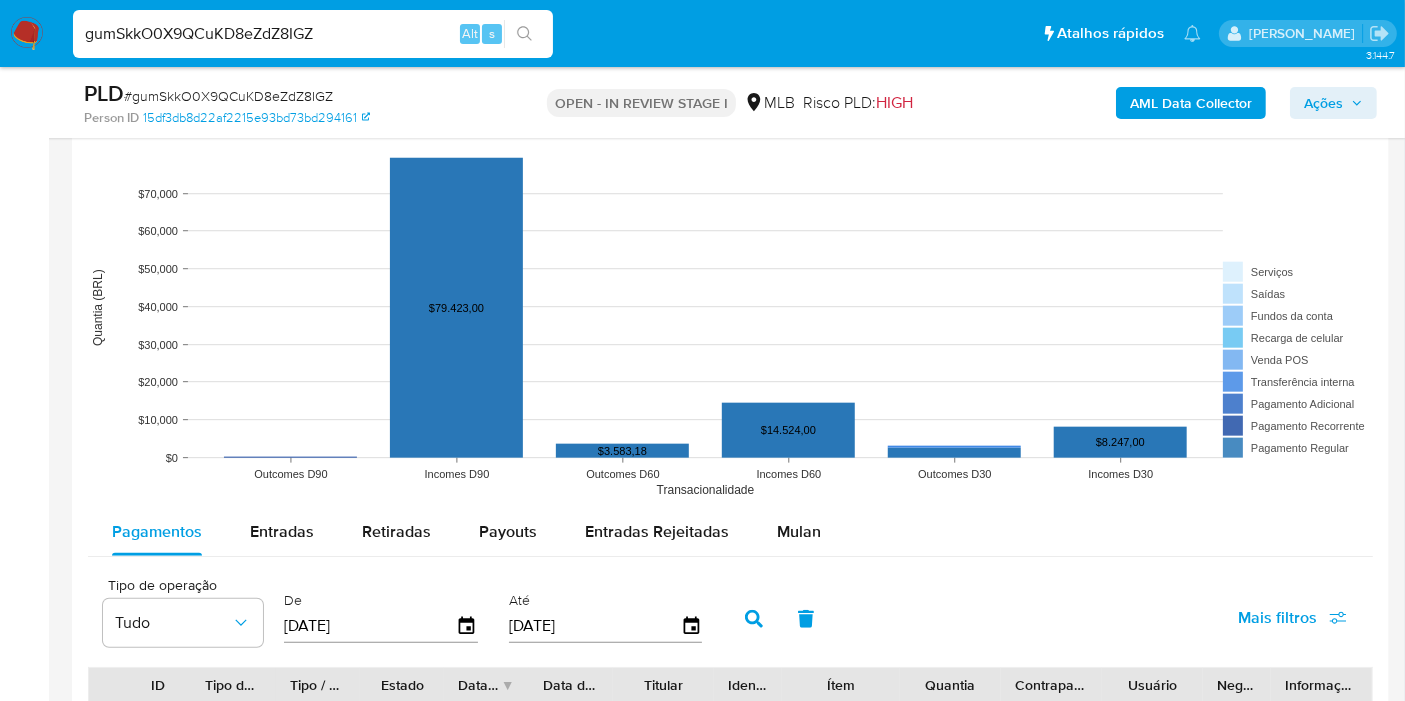 scroll, scrollTop: 1888, scrollLeft: 0, axis: vertical 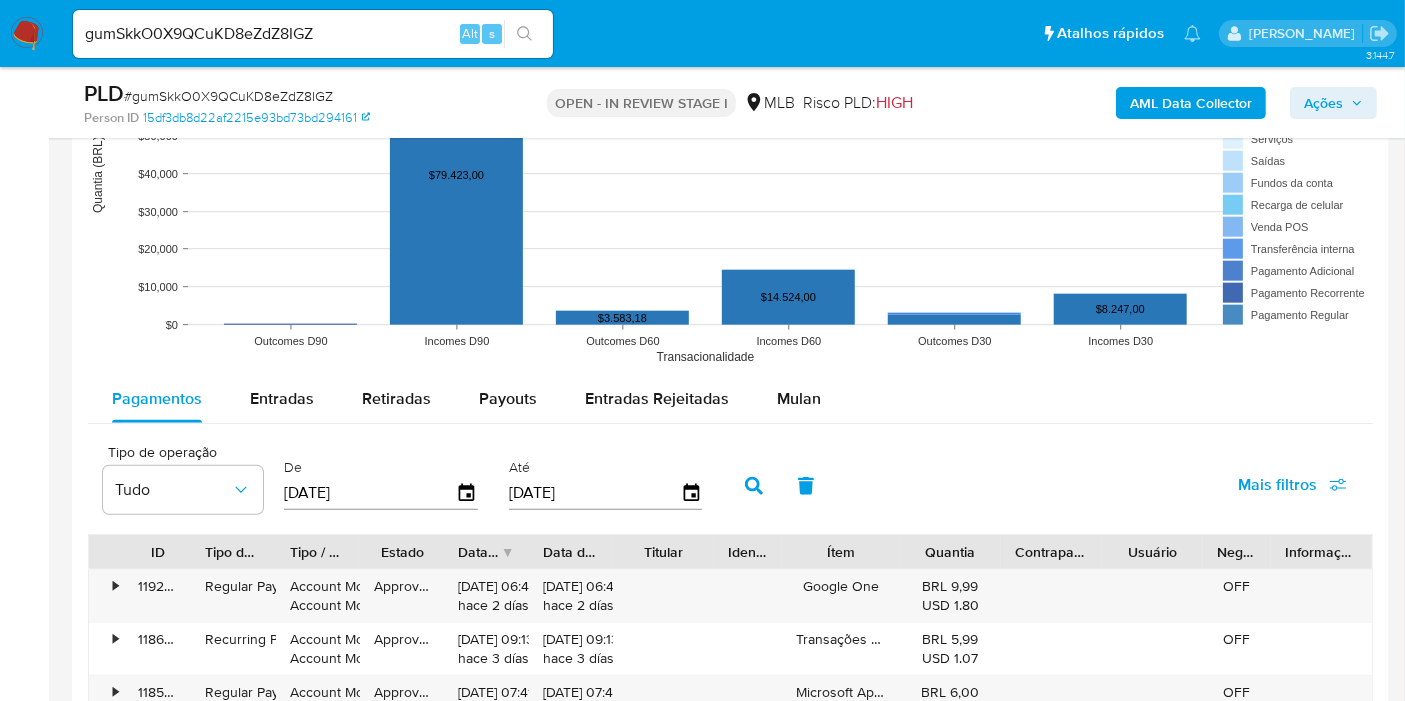 click 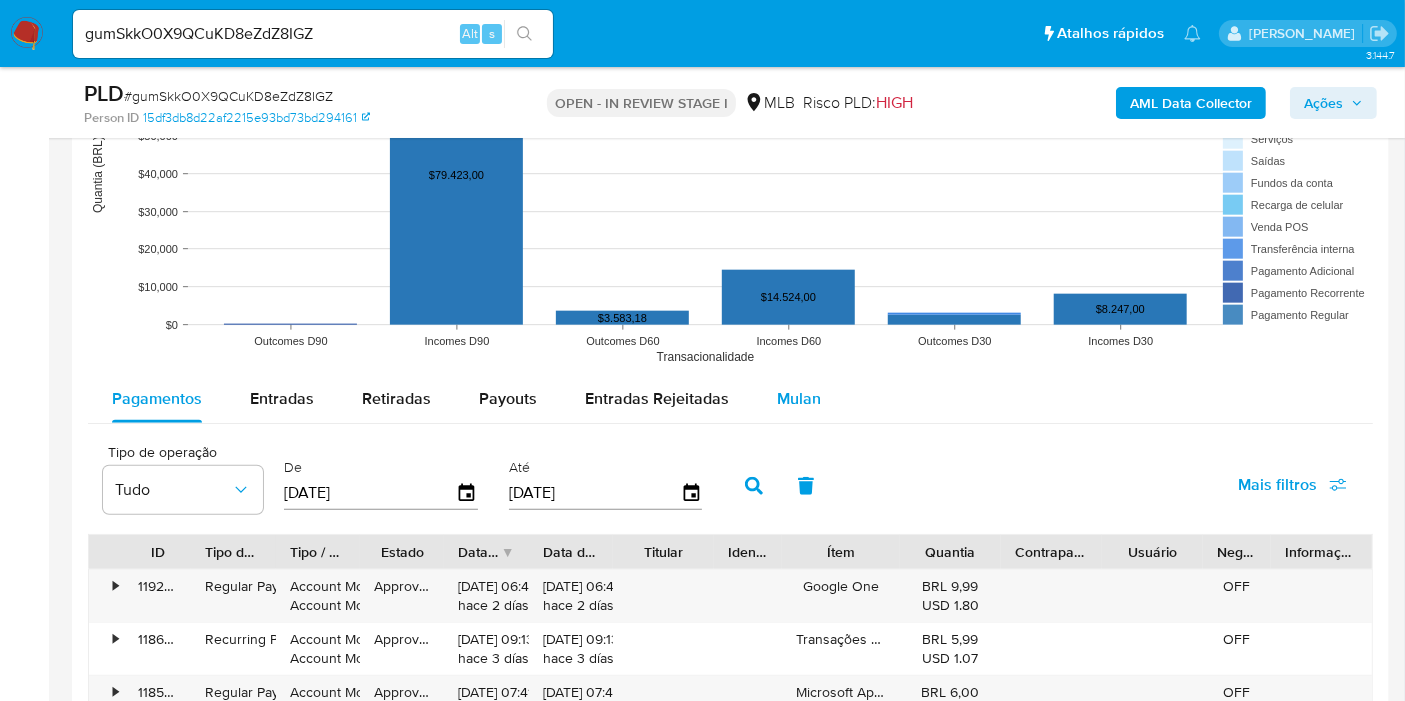 click on "Mulan" at bounding box center (799, 399) 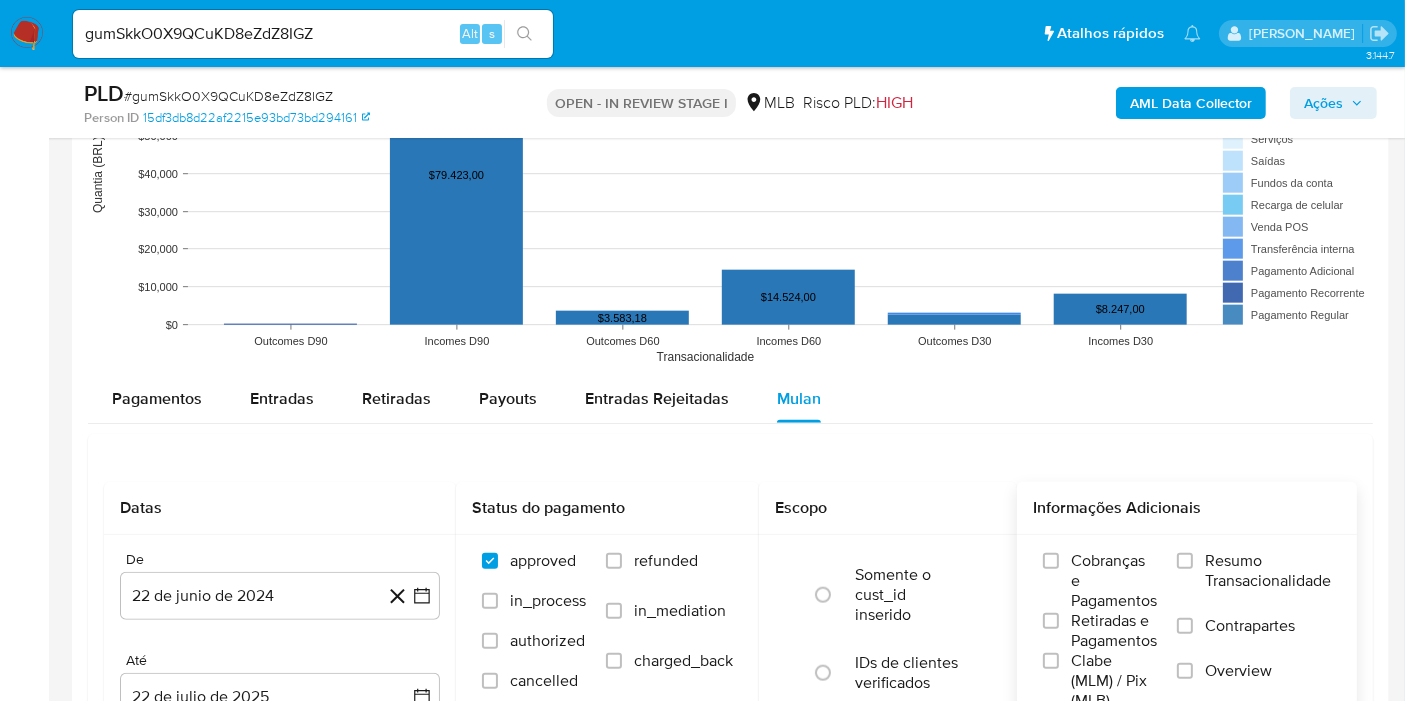 click on "Resumo Transacionalidade" at bounding box center (1268, 571) 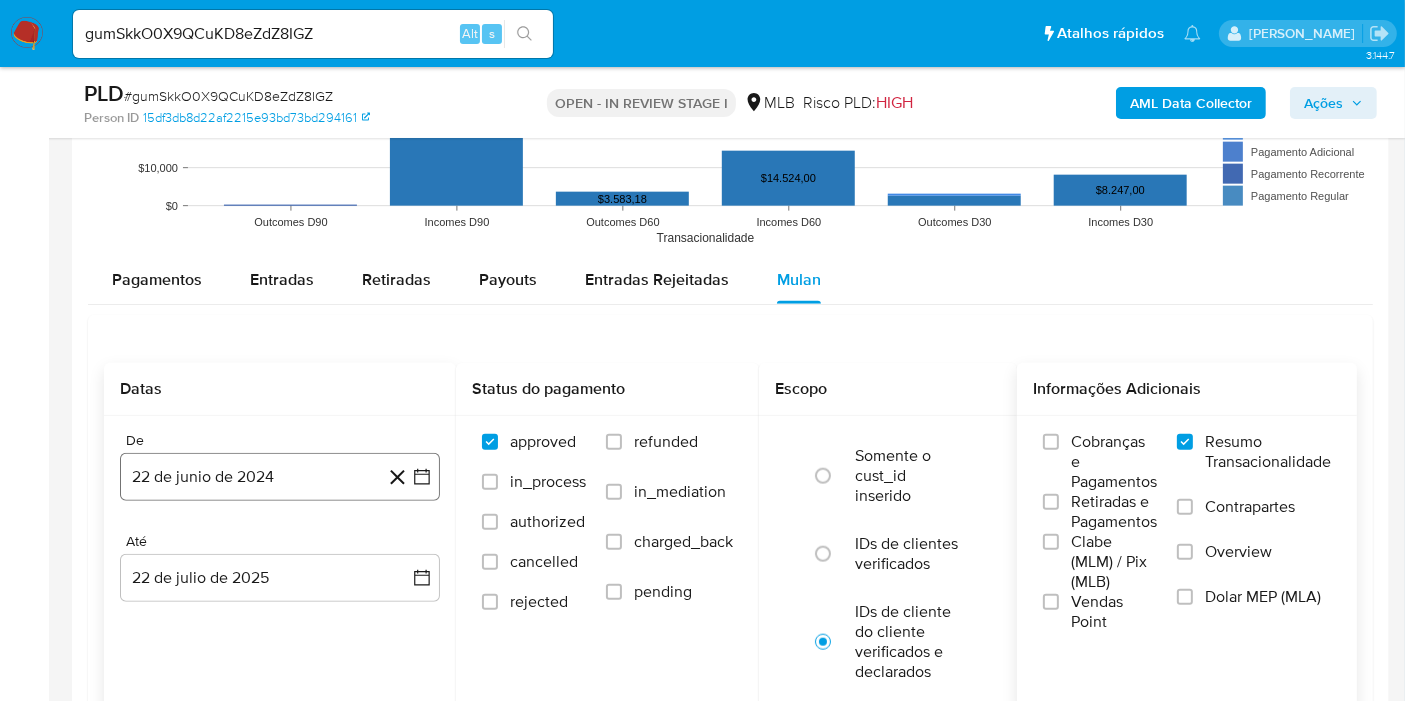 scroll, scrollTop: 2222, scrollLeft: 0, axis: vertical 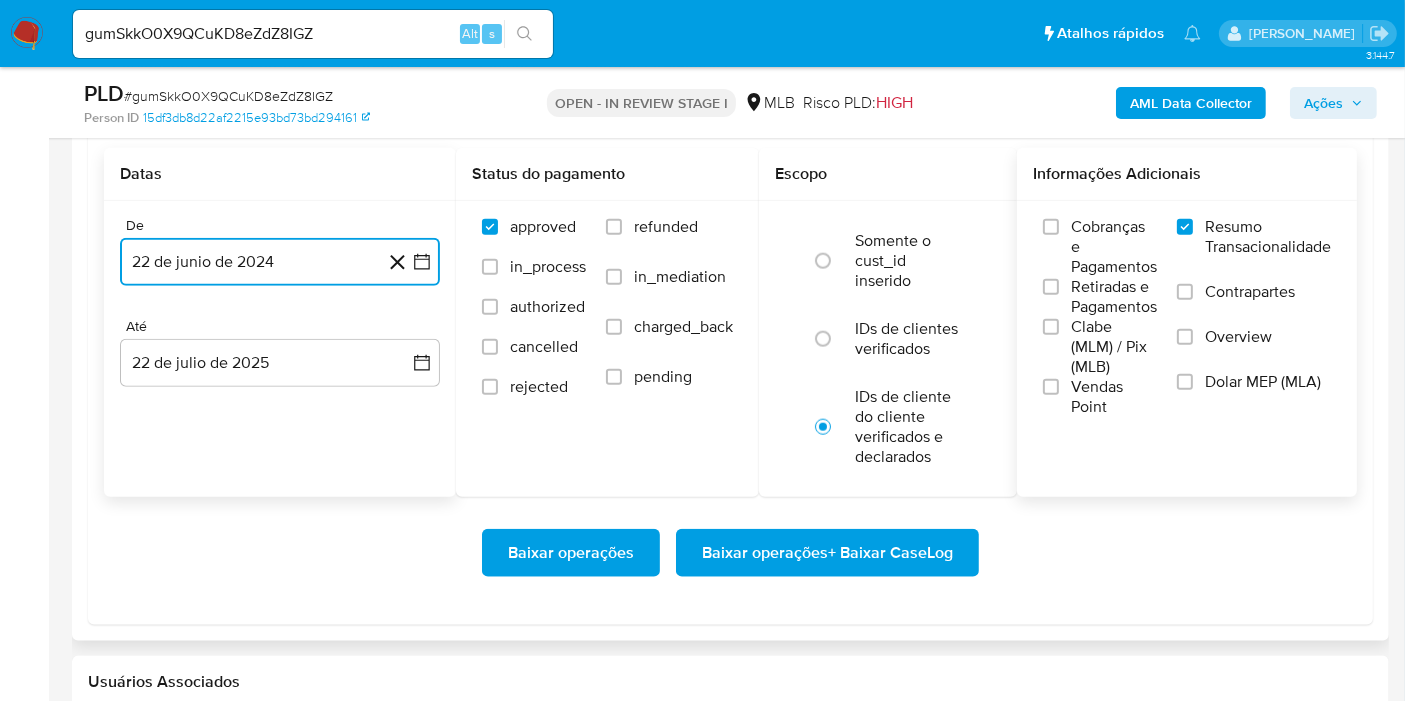 click 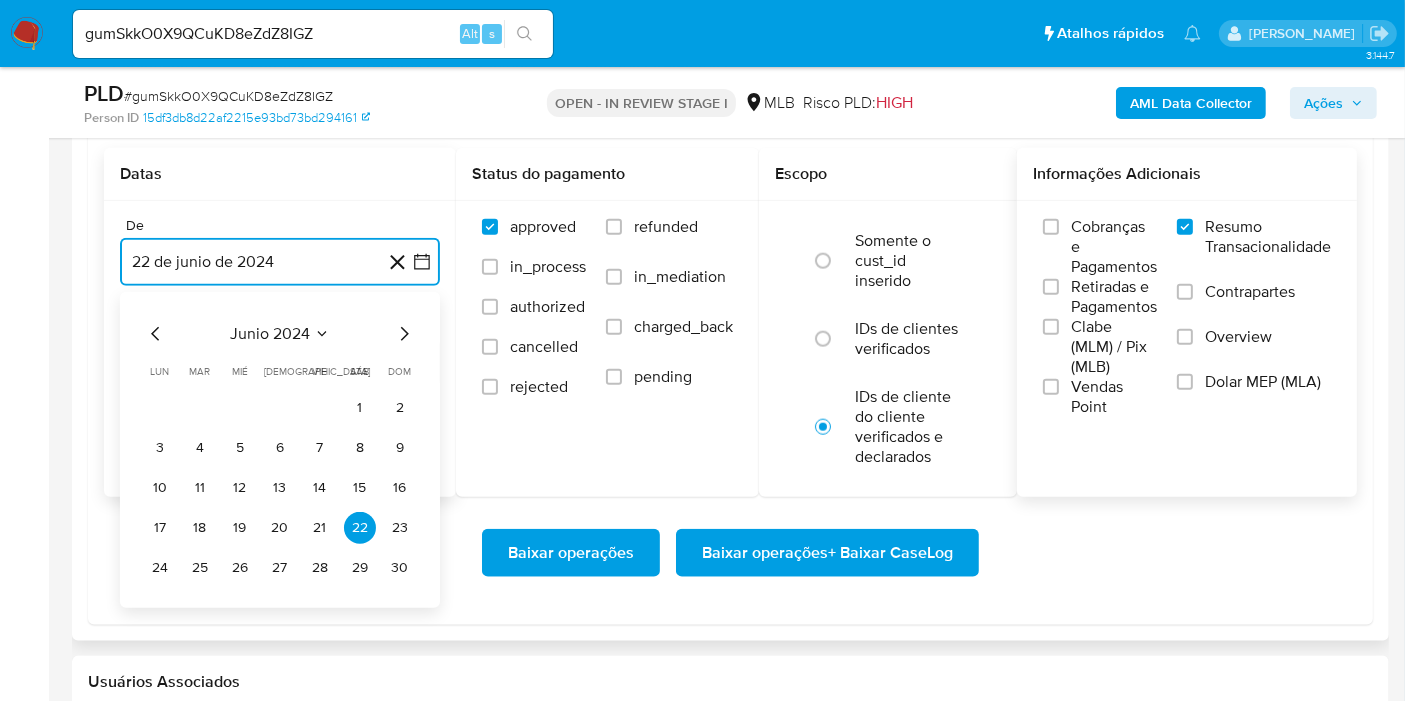 click on "junio 2024" at bounding box center [270, 334] 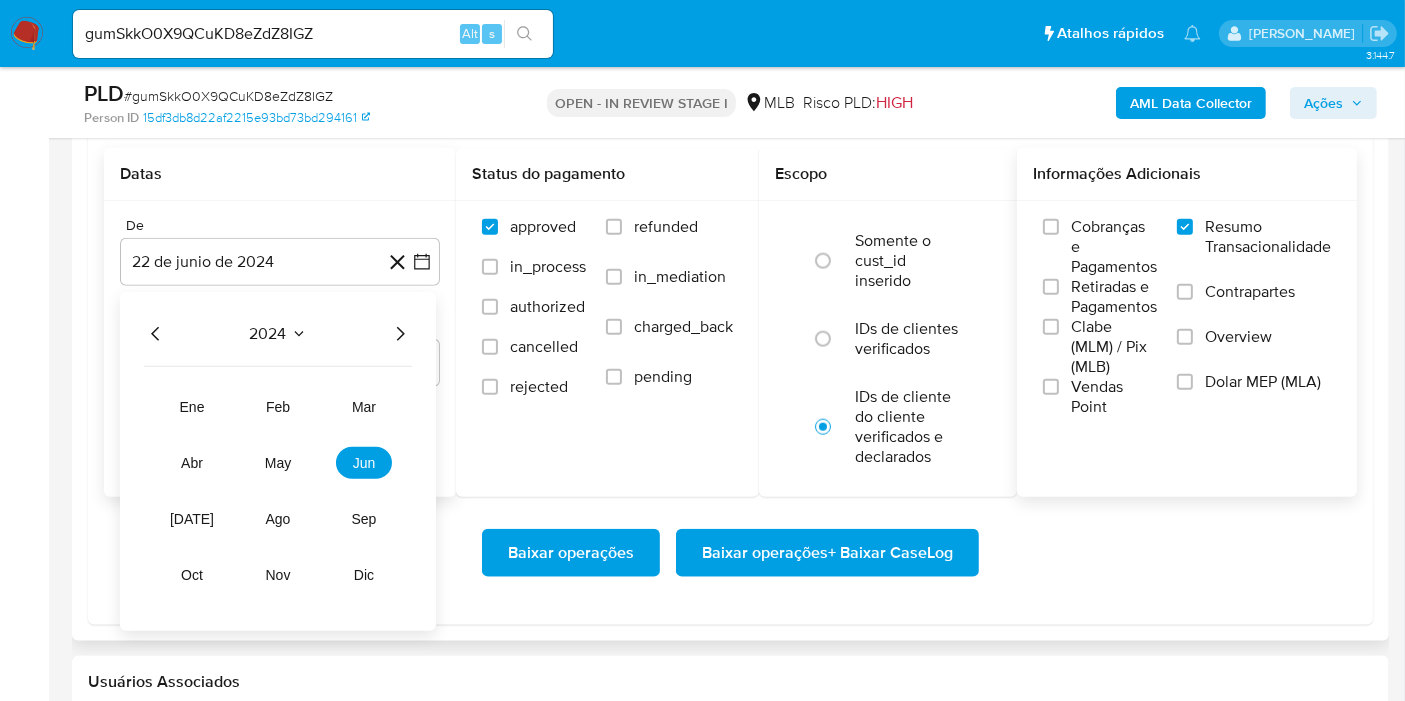 click 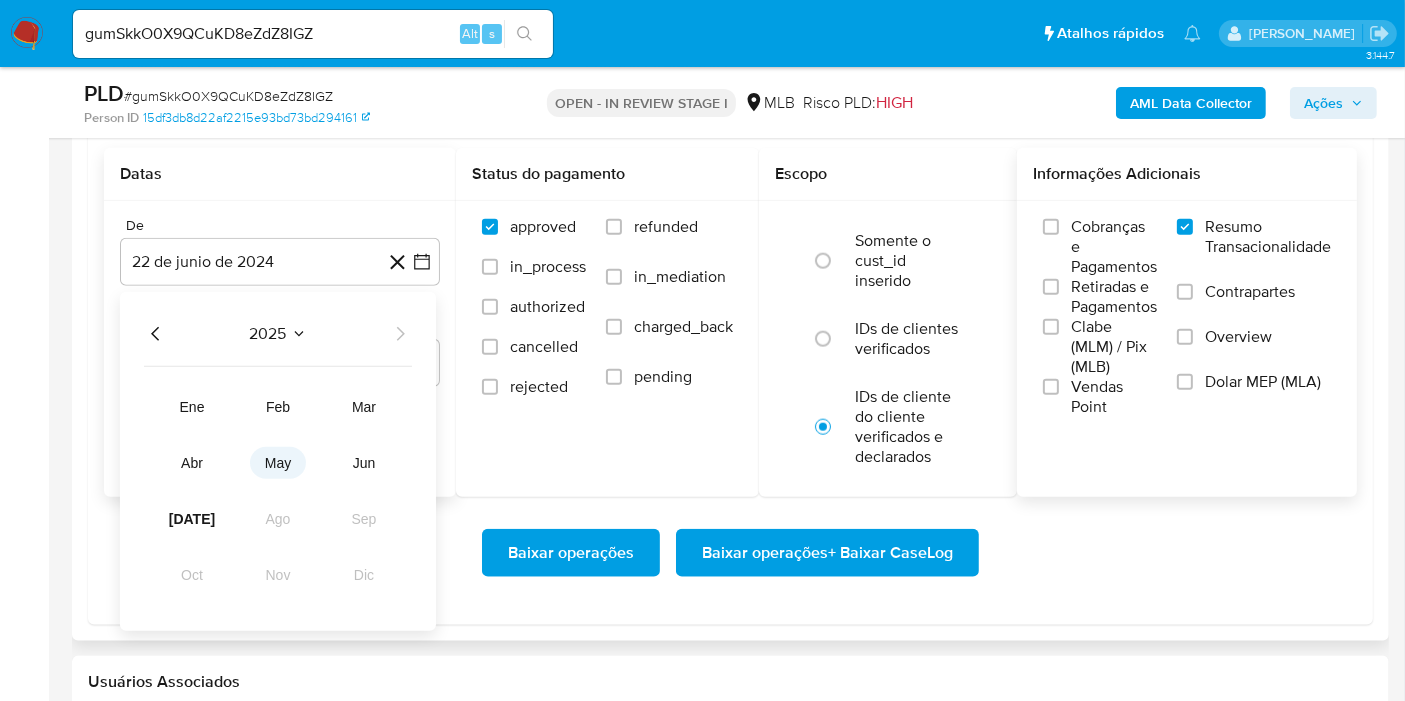 click on "may" at bounding box center [278, 463] 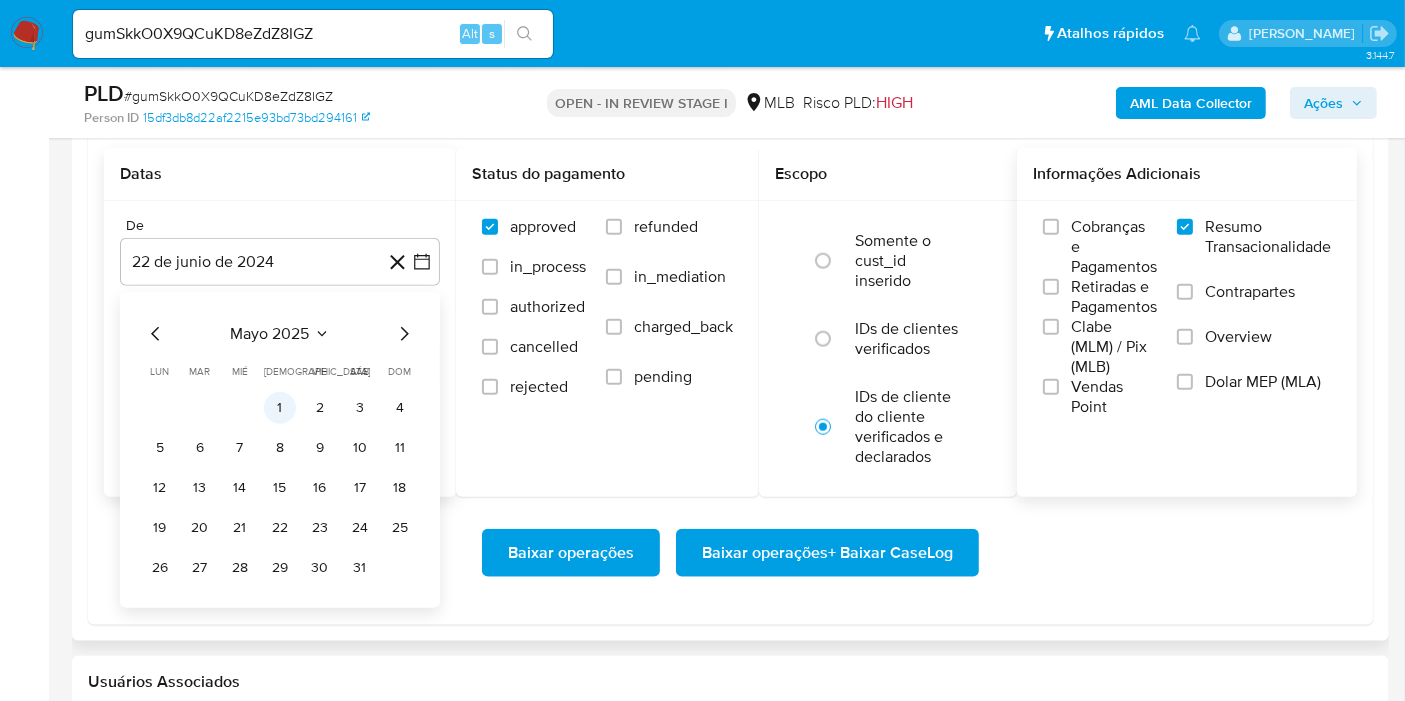 click on "1" at bounding box center (280, 408) 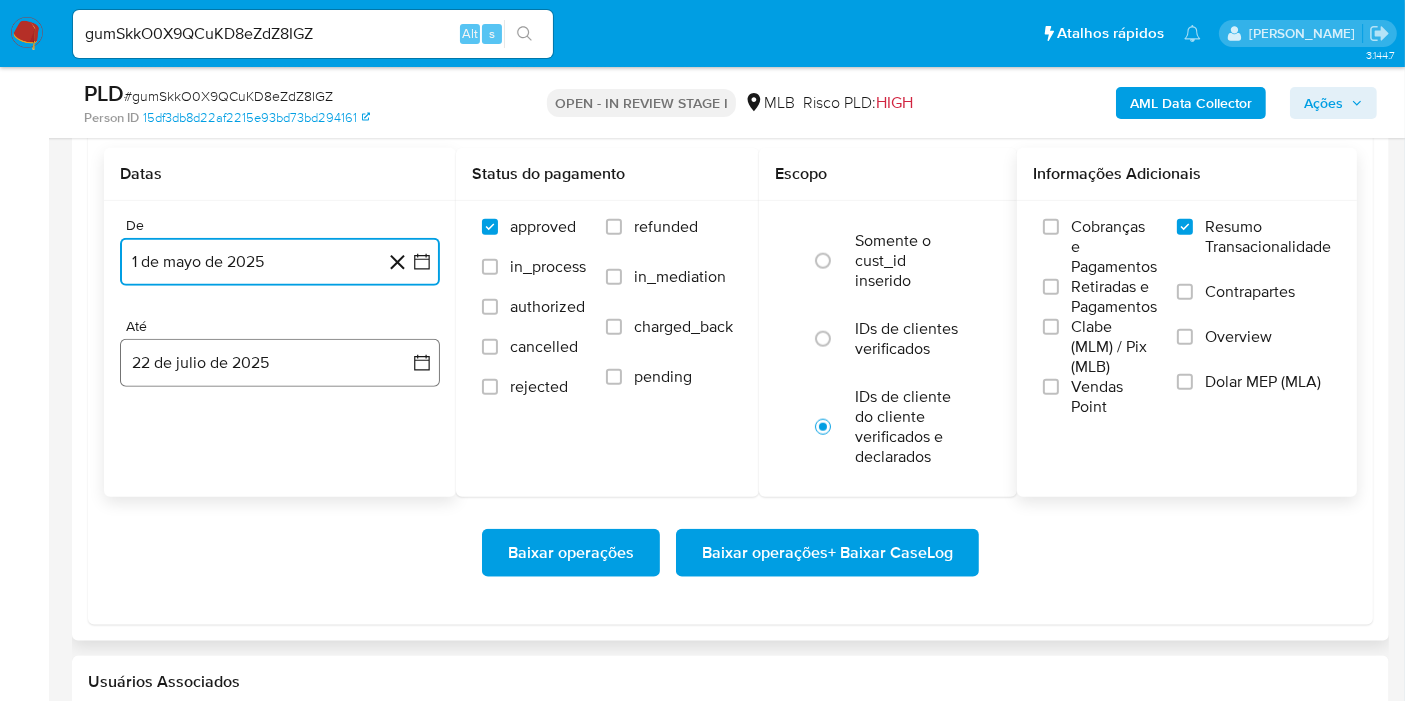 click on "22 de julio de 2025" at bounding box center (280, 363) 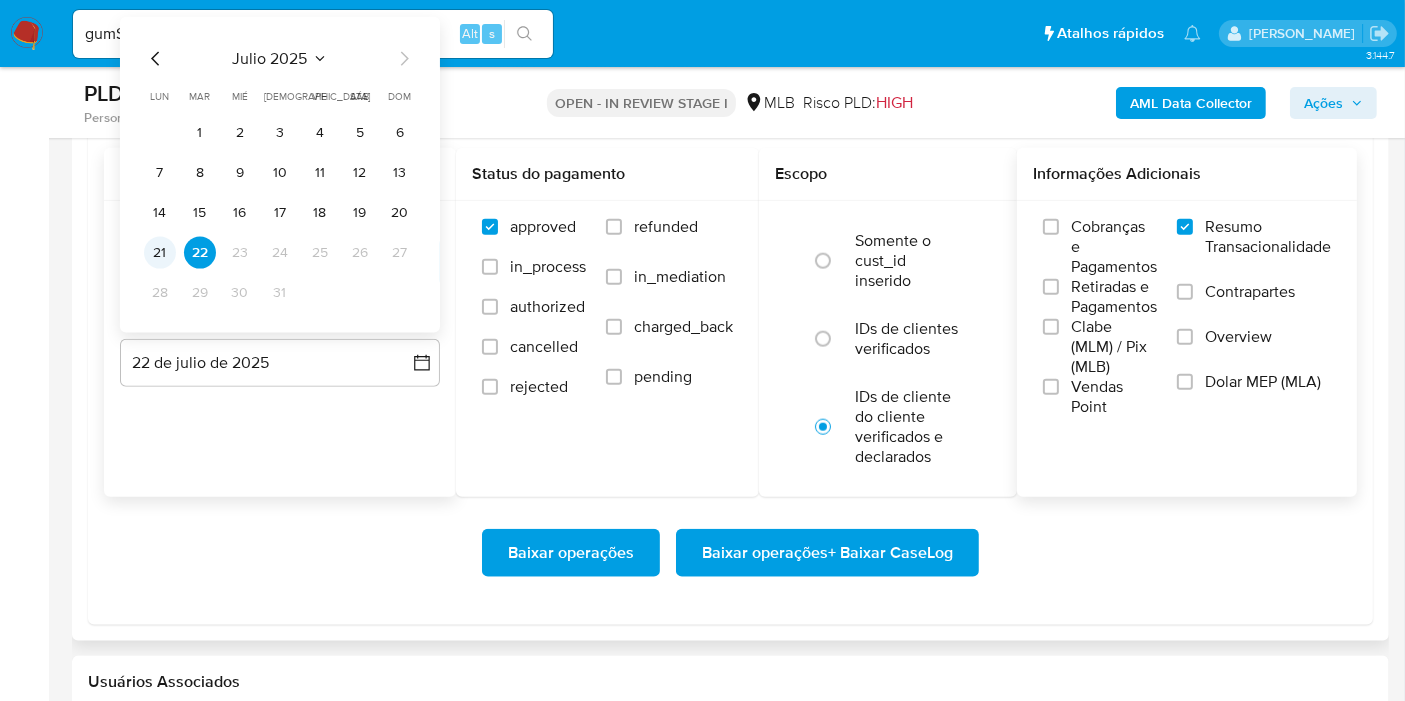 click on "21" at bounding box center (160, 253) 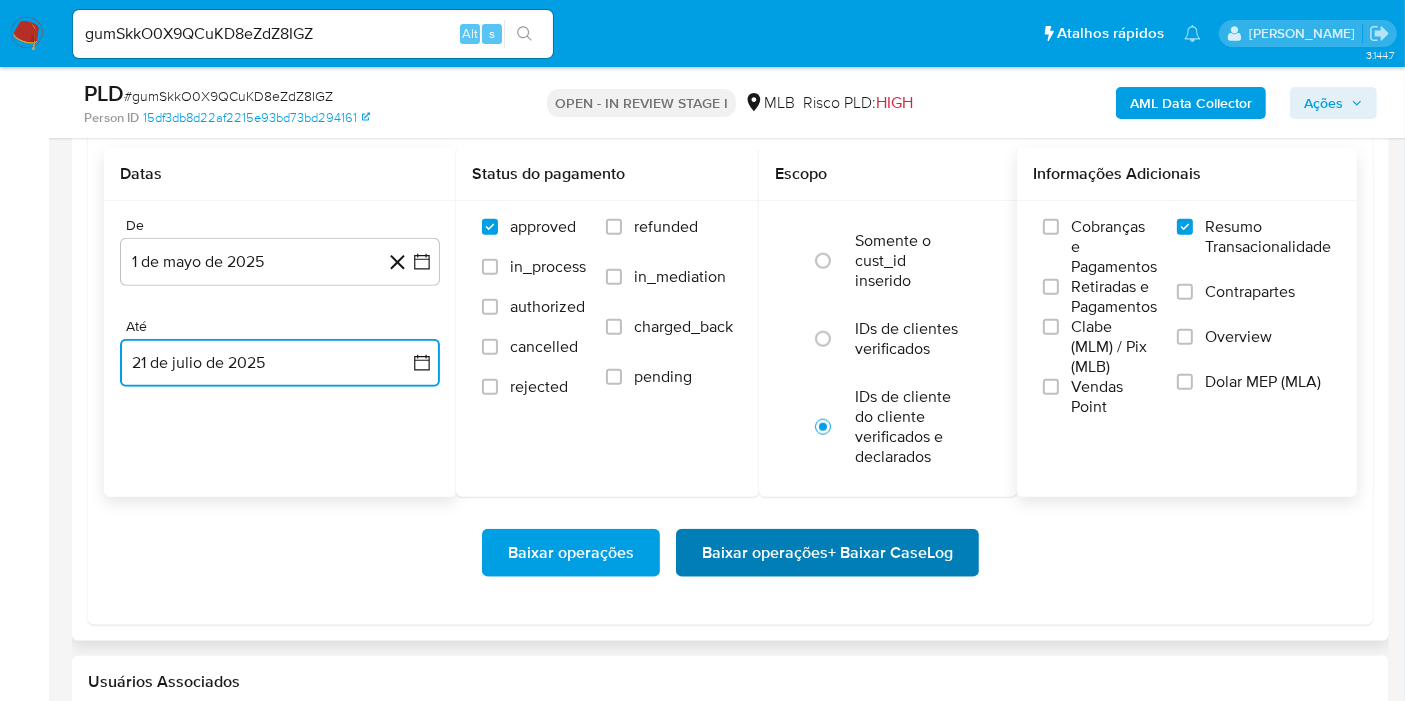 click on "Baixar operações  +   Baixar CaseLog" at bounding box center [827, 553] 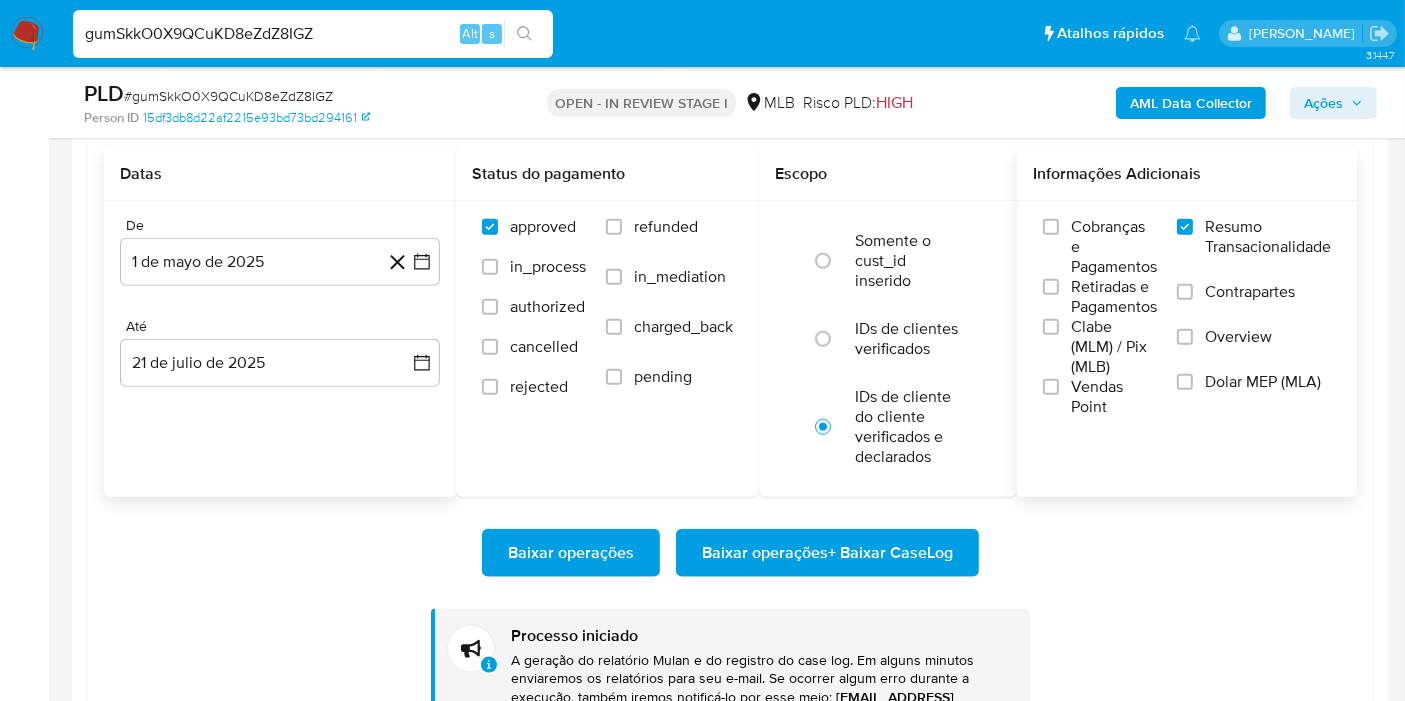 click on "gumSkkO0X9QCuKD8eZdZ8IGZ" at bounding box center [313, 34] 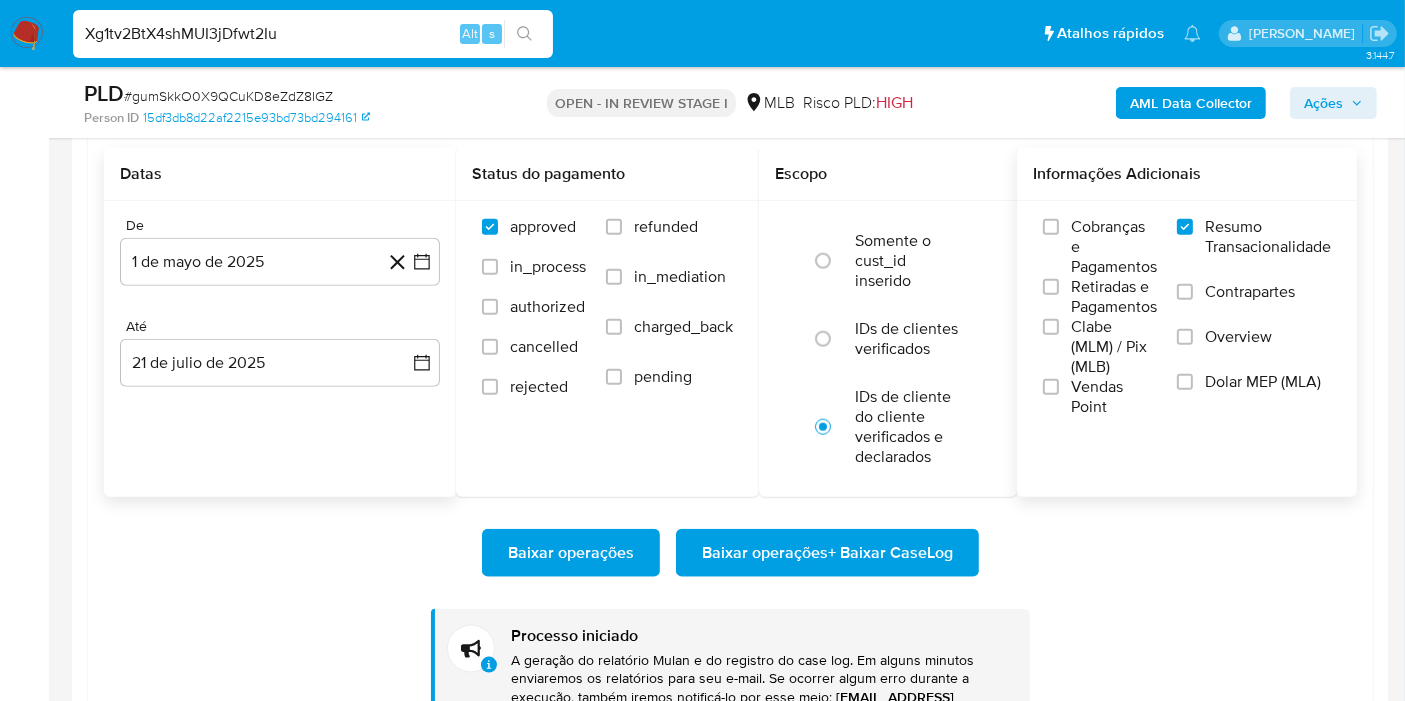 type on "Xg1tv2BtX4shMUI3jDfwt2Iu" 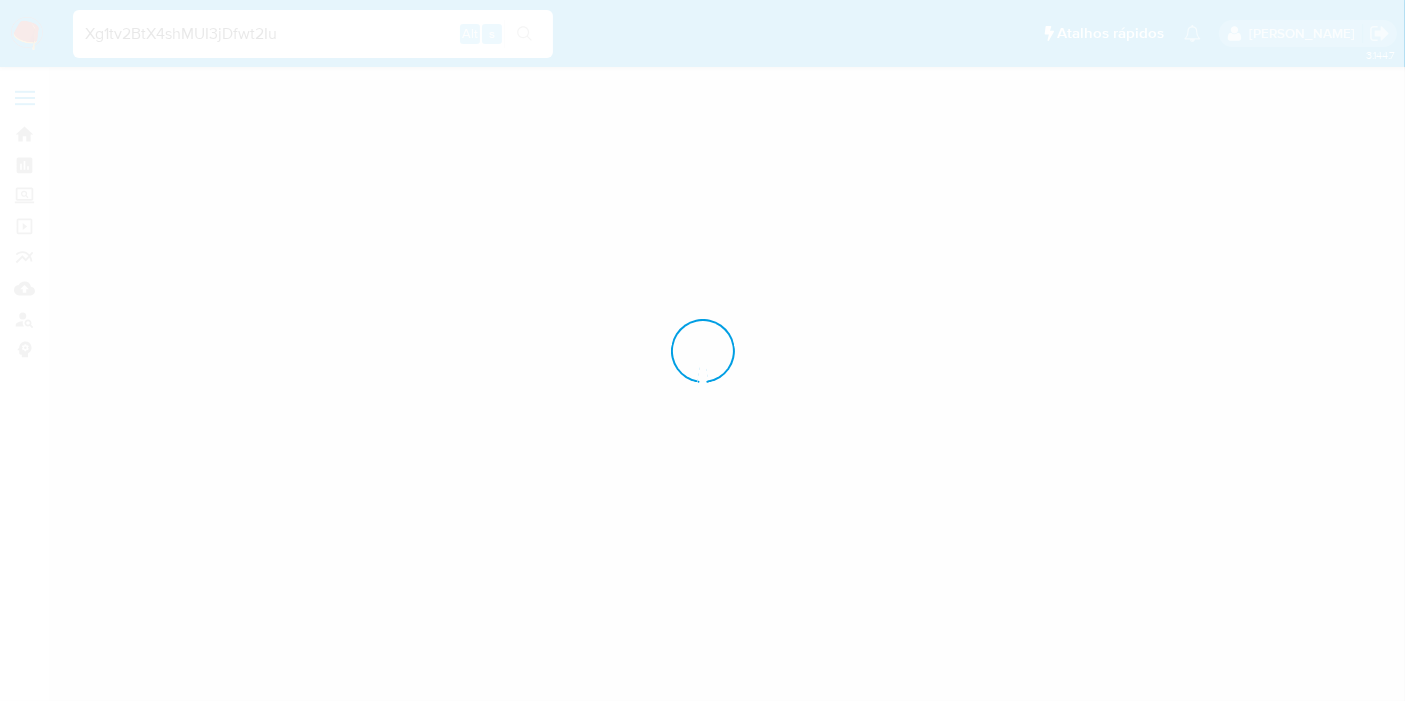 scroll, scrollTop: 0, scrollLeft: 0, axis: both 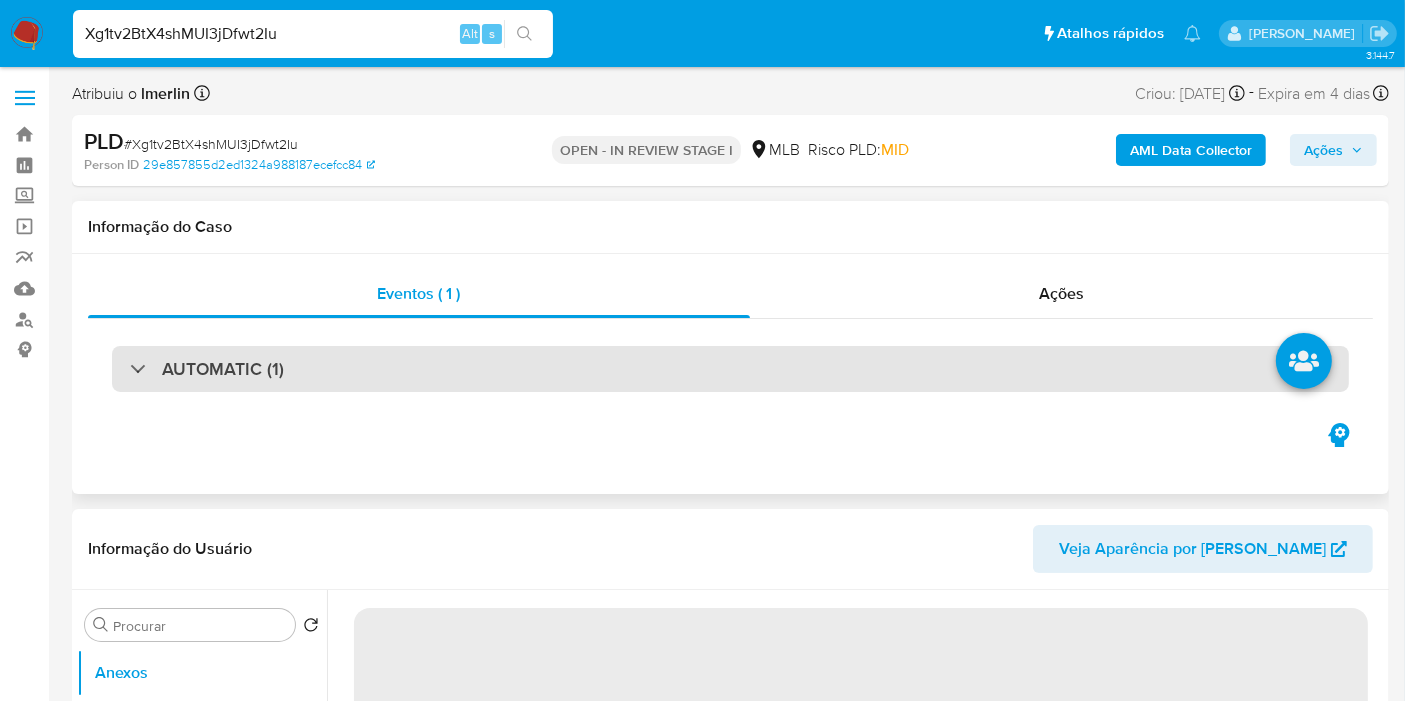 select on "10" 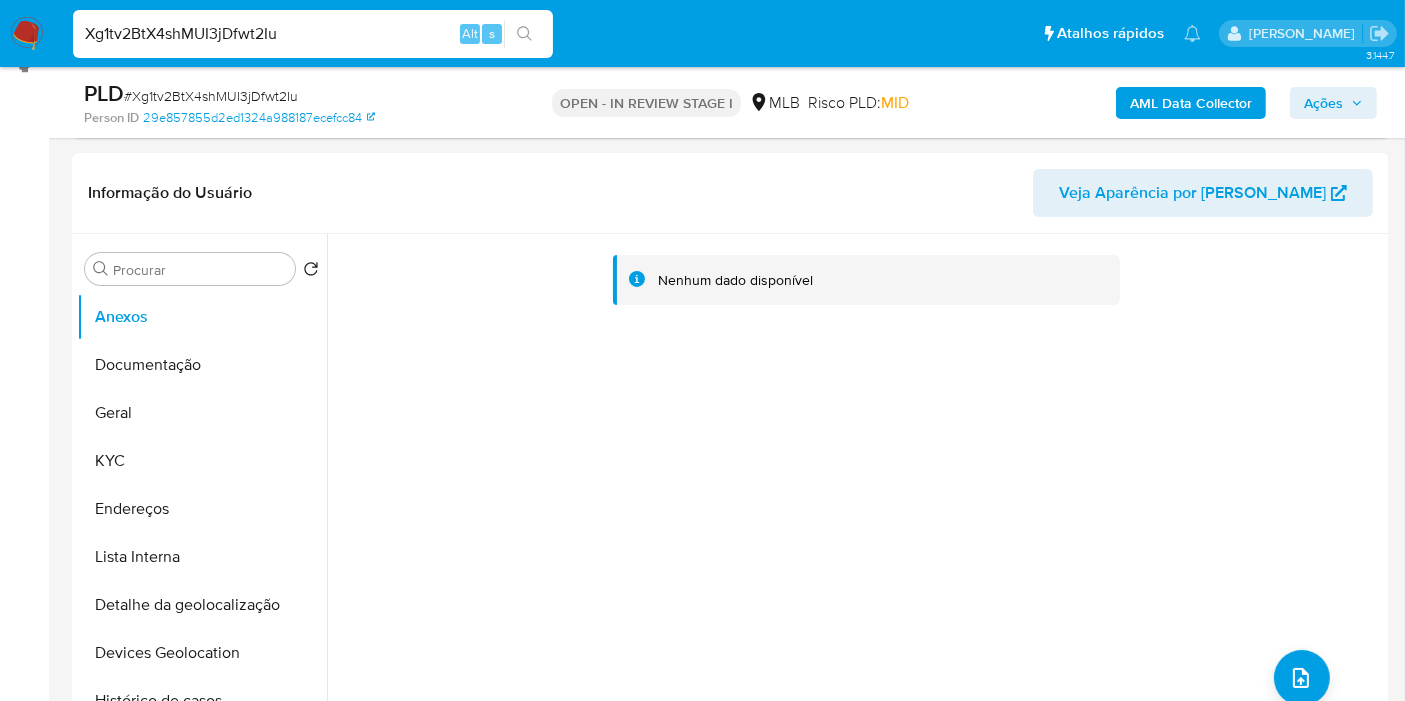 scroll, scrollTop: 555, scrollLeft: 0, axis: vertical 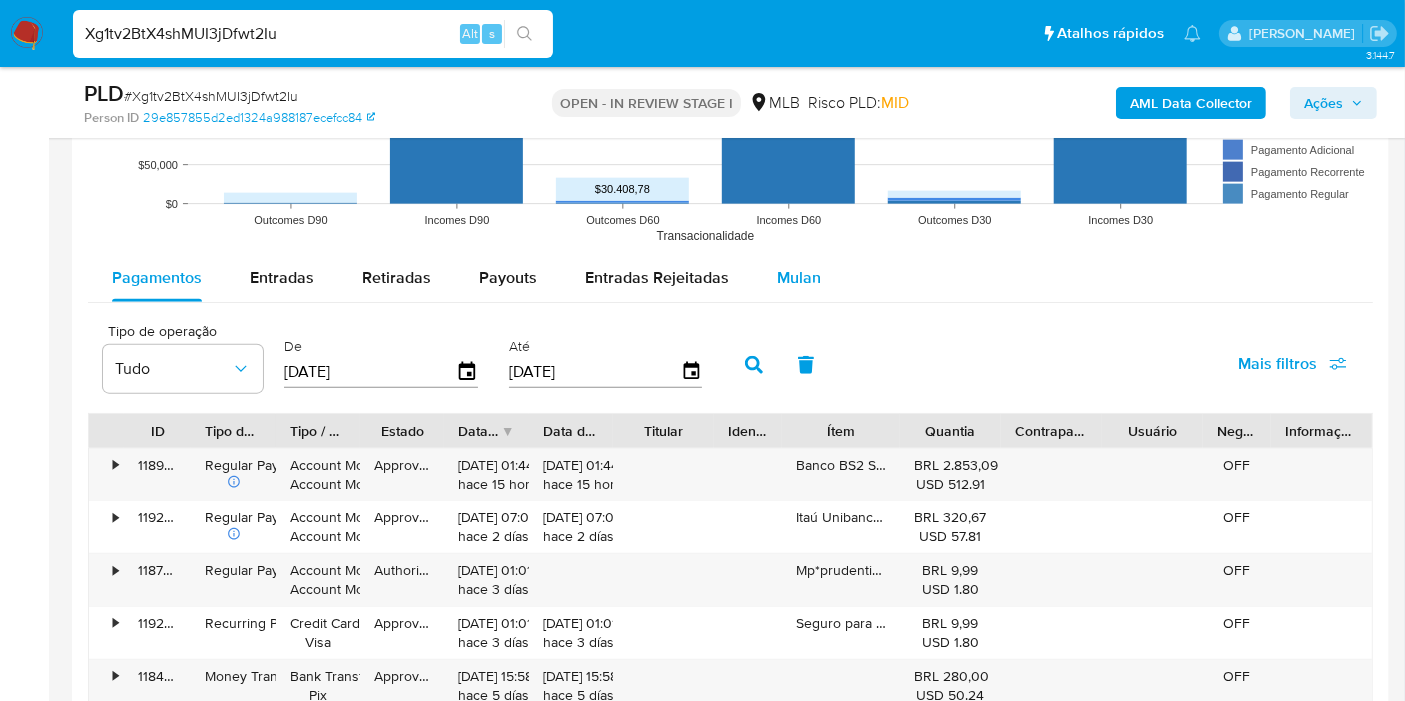 click on "Mulan" at bounding box center (799, 278) 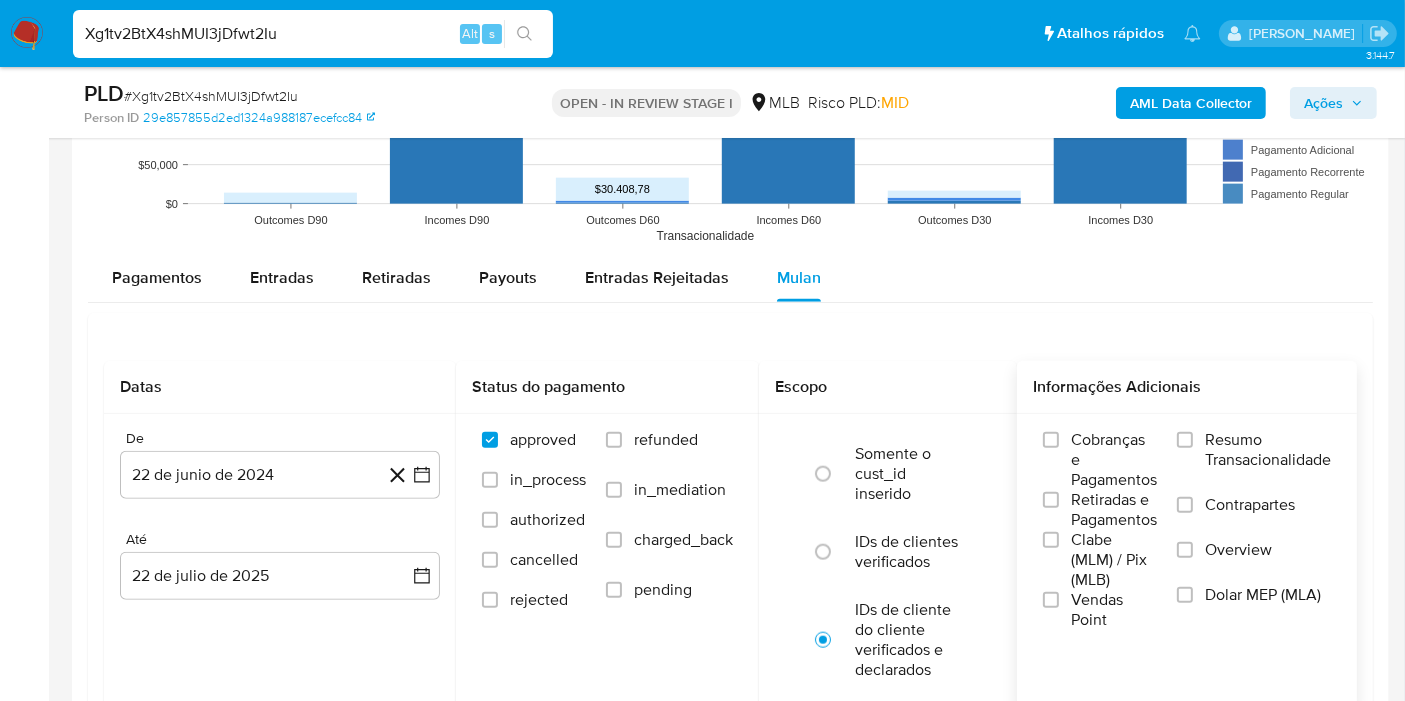 click on "Resumo Transacionalidade" at bounding box center (1268, 450) 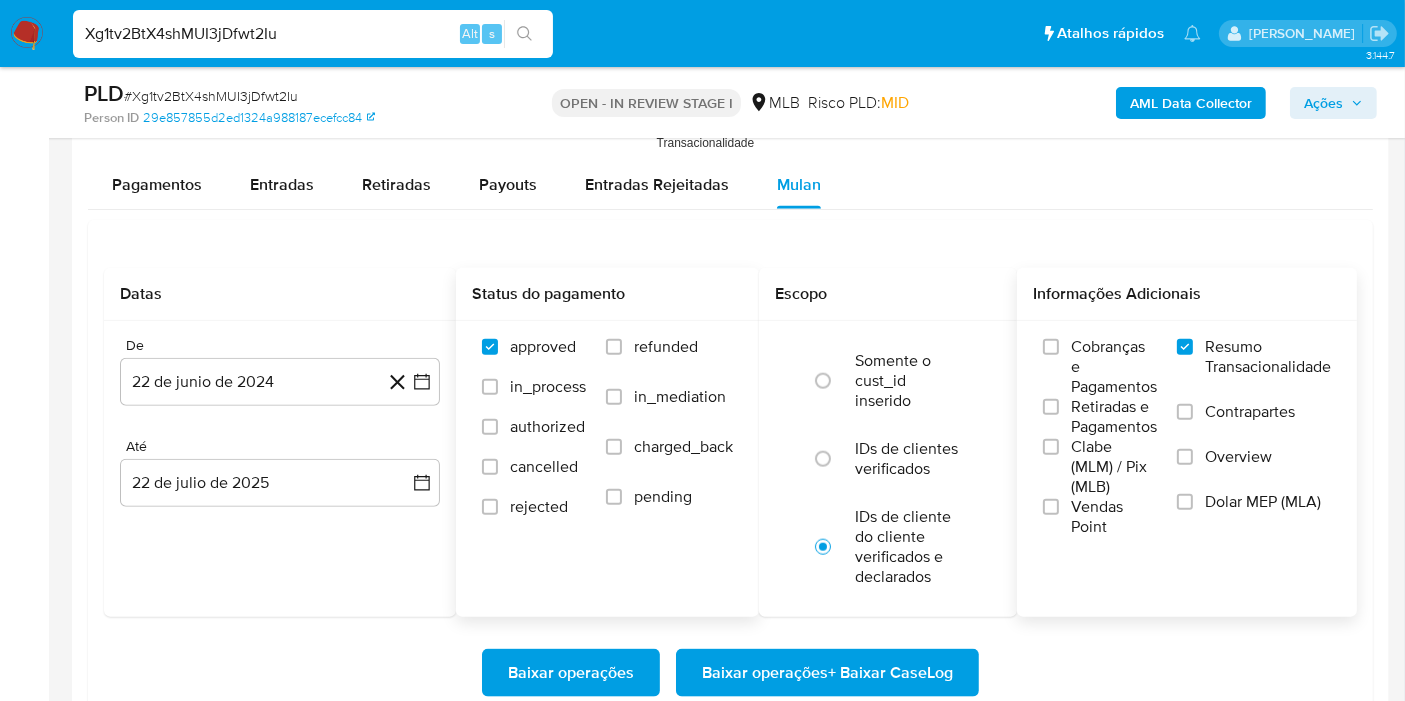 scroll, scrollTop: 2333, scrollLeft: 0, axis: vertical 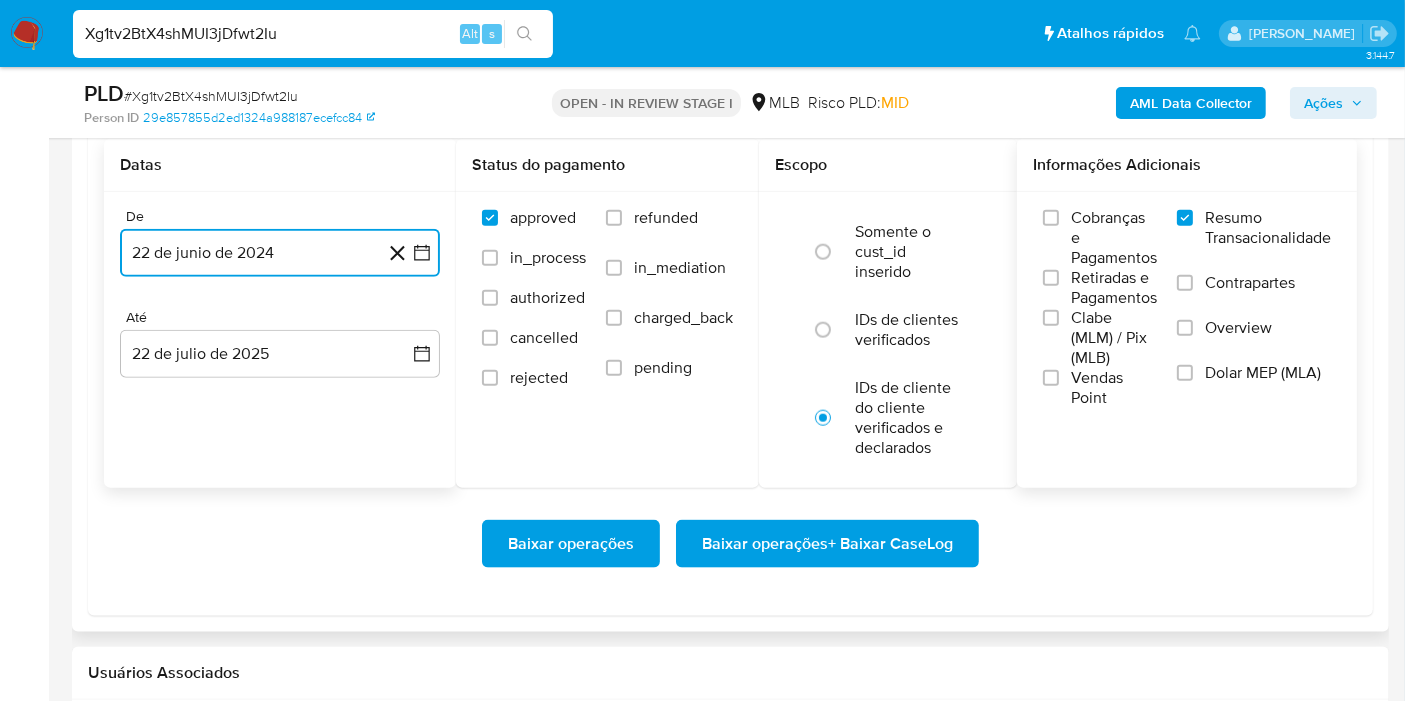click 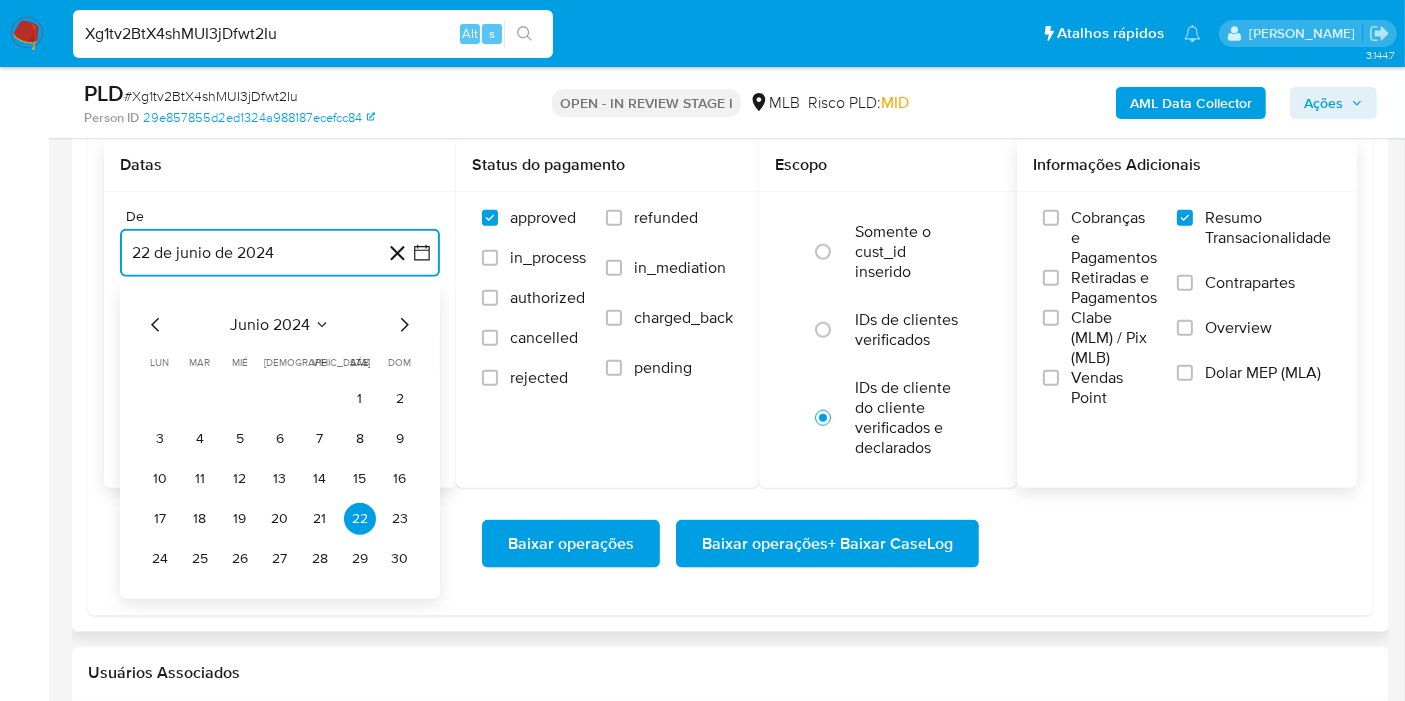 click on "junio 2024" at bounding box center [270, 325] 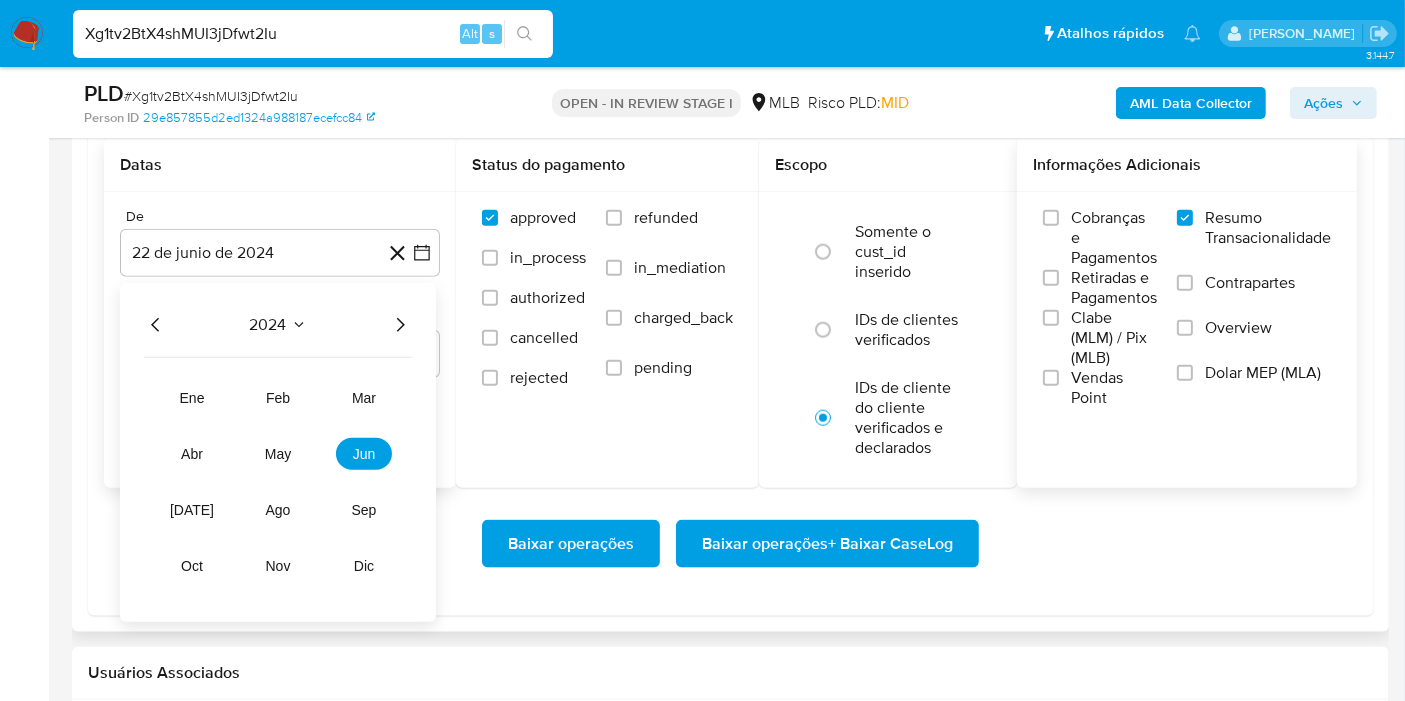 click 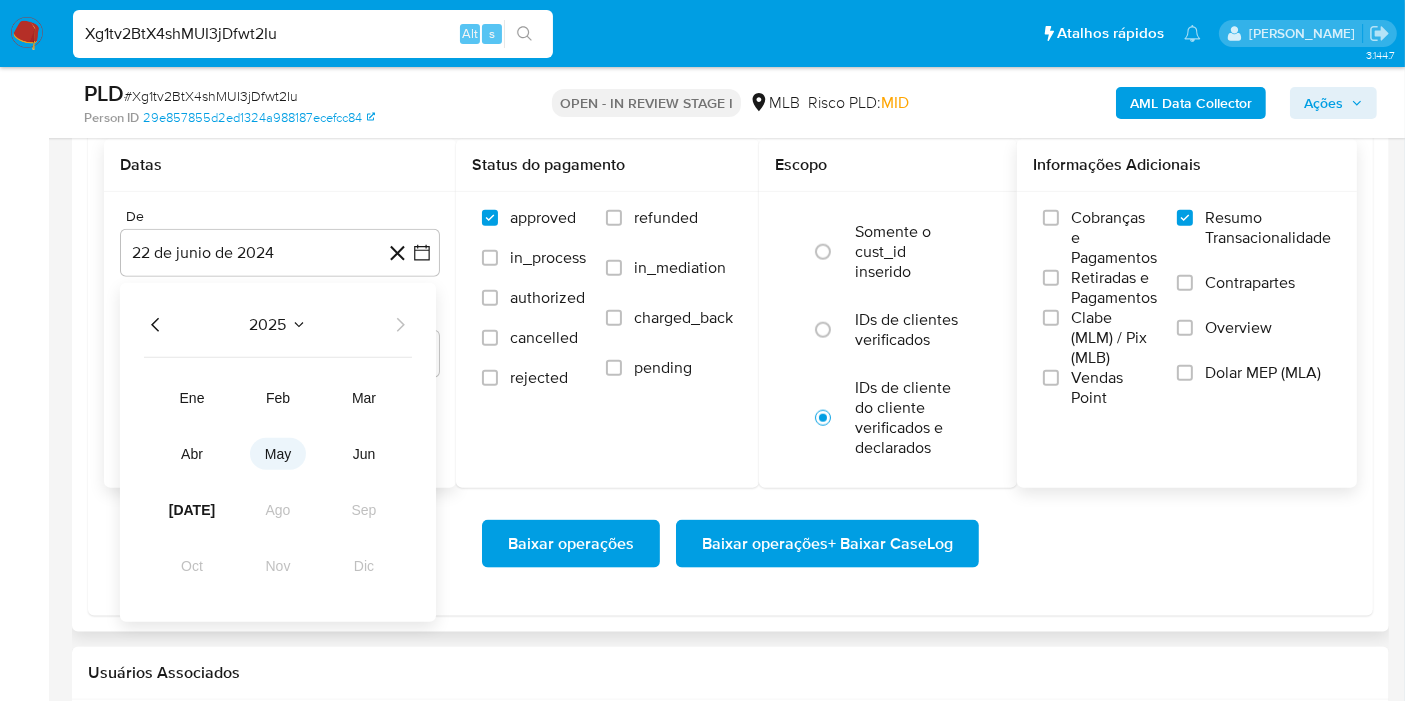 click on "may" at bounding box center [278, 454] 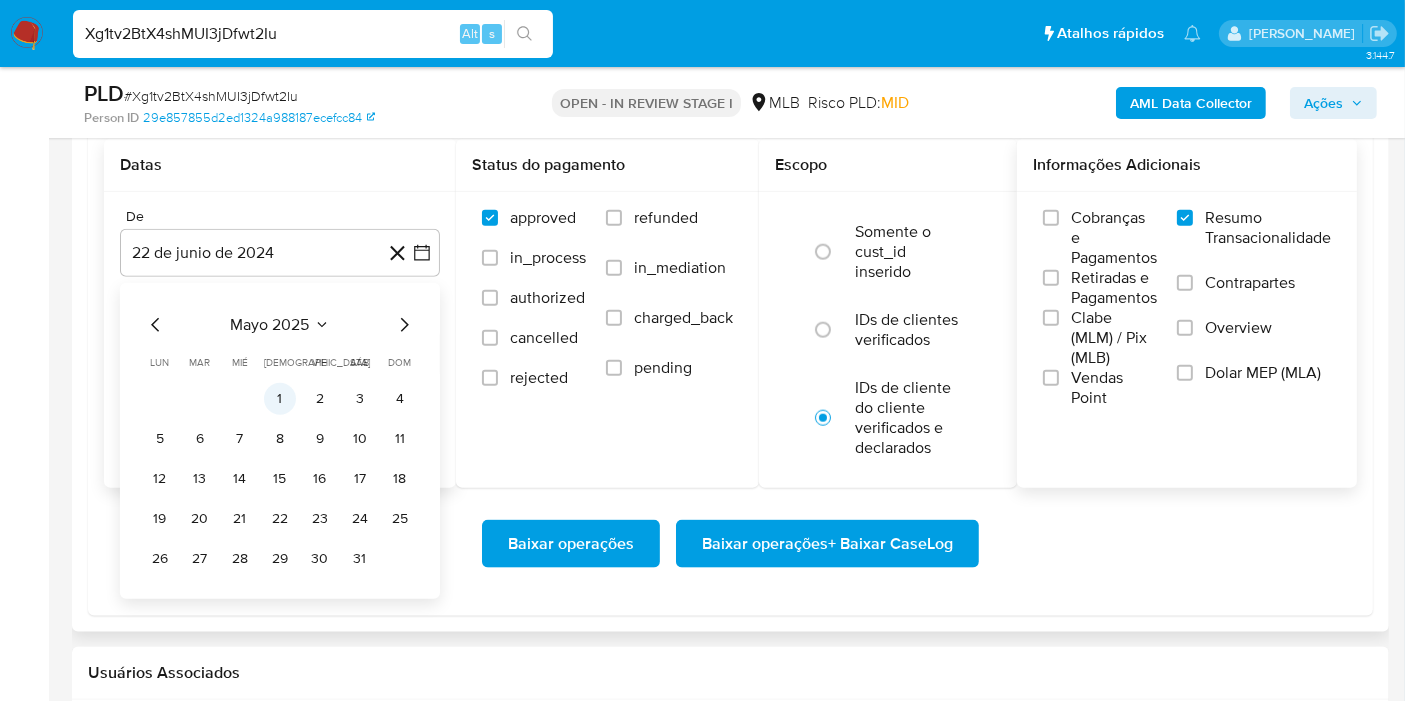click on "1" at bounding box center (280, 399) 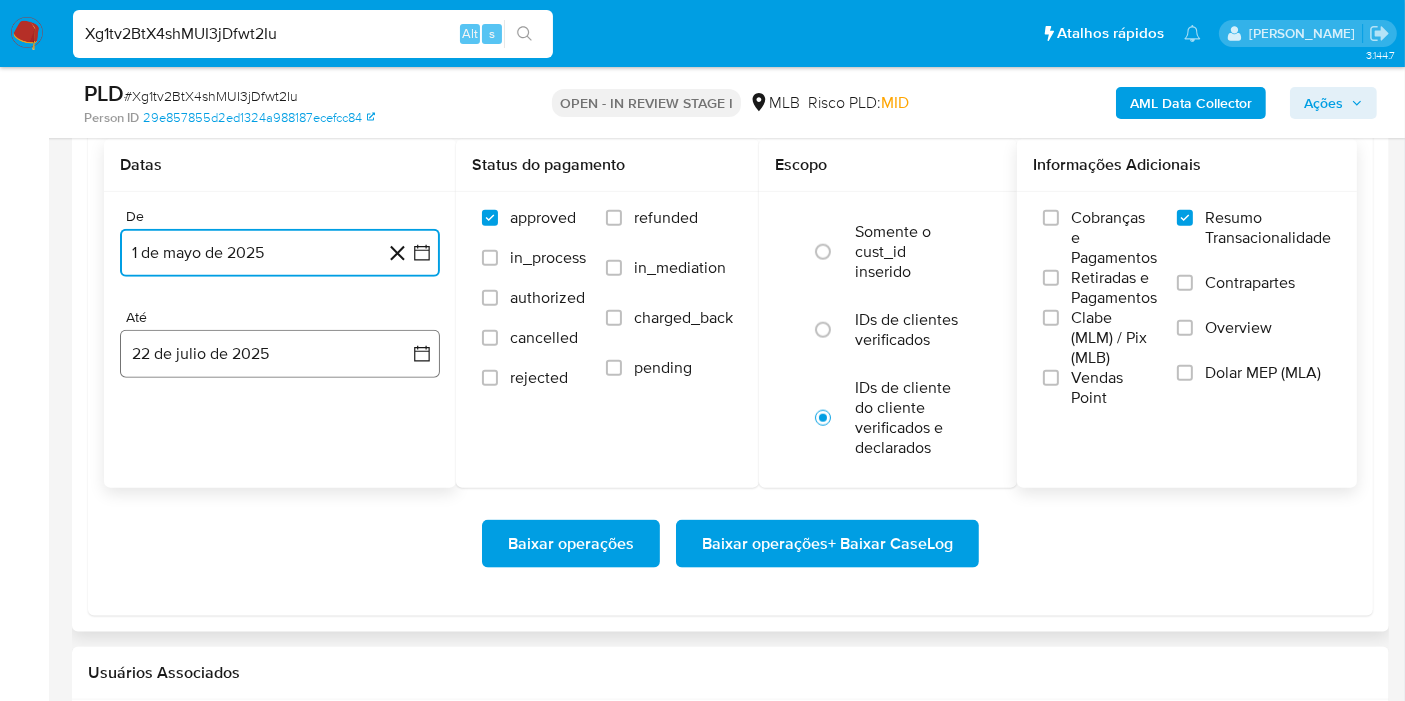click 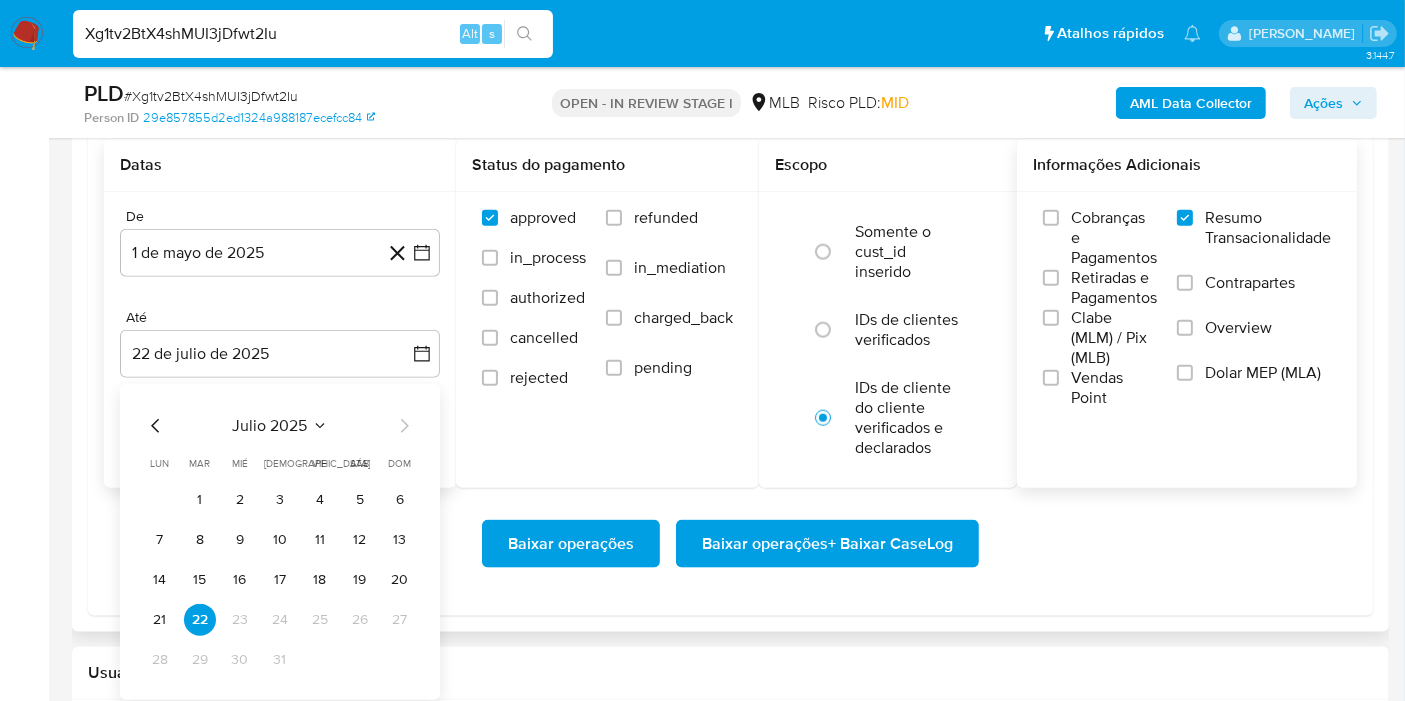 click on "21 22 23 24 25 26 27" at bounding box center [280, 620] 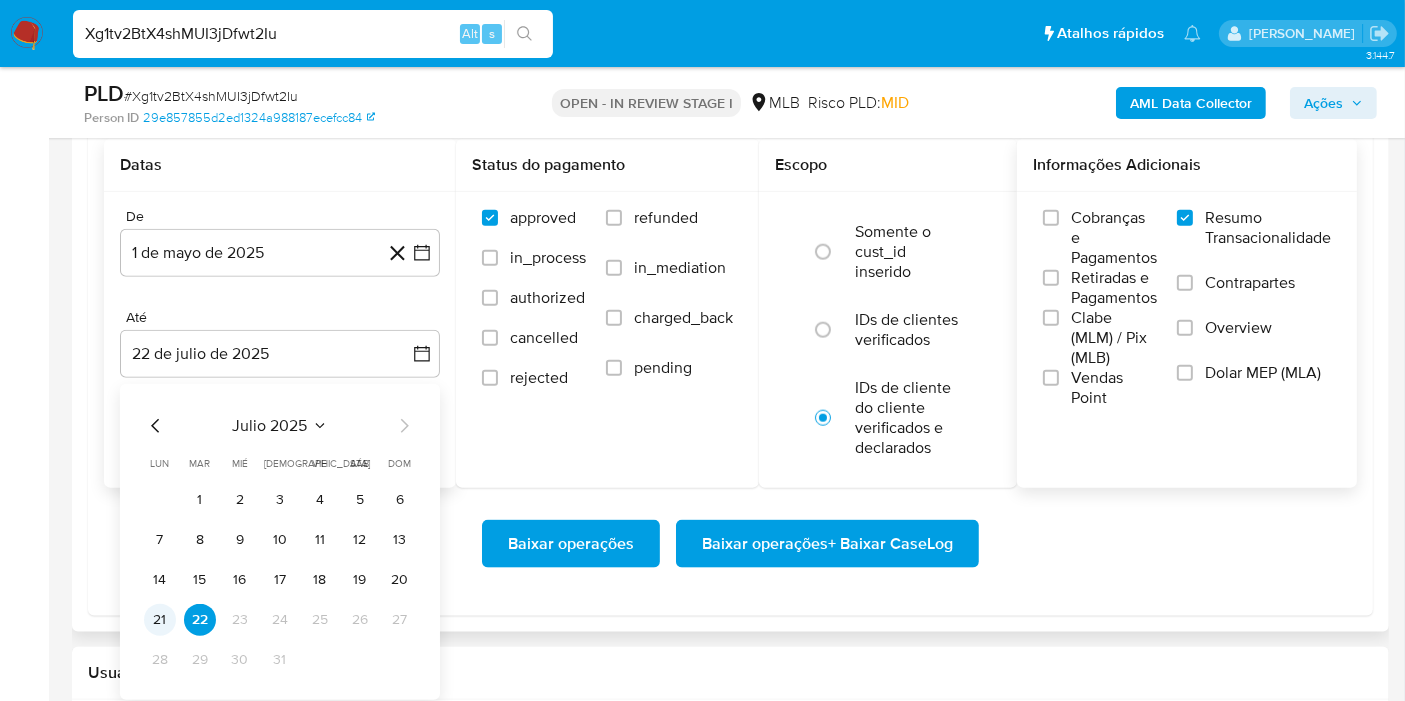 click on "21" at bounding box center (160, 620) 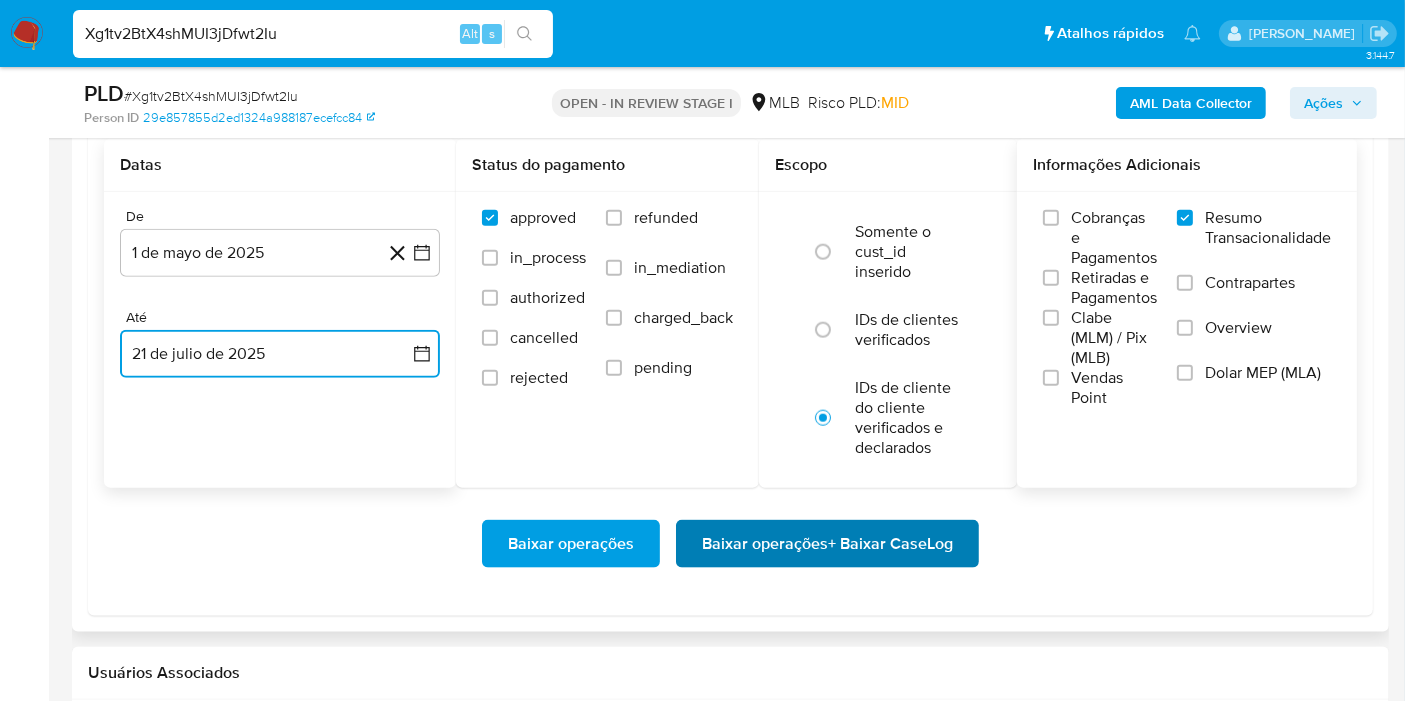click on "Baixar operações  +   Baixar CaseLog" at bounding box center (827, 544) 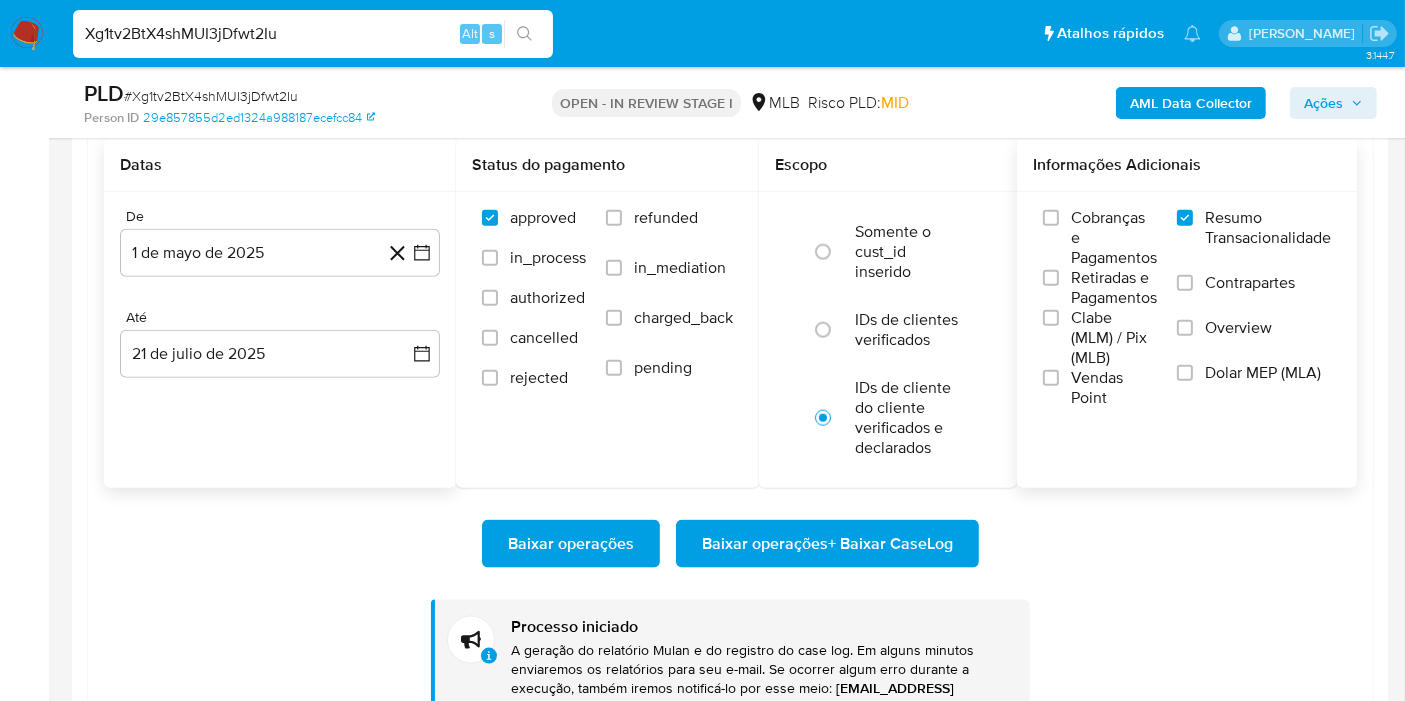 click on "Xg1tv2BtX4shMUI3jDfwt2Iu" at bounding box center [313, 34] 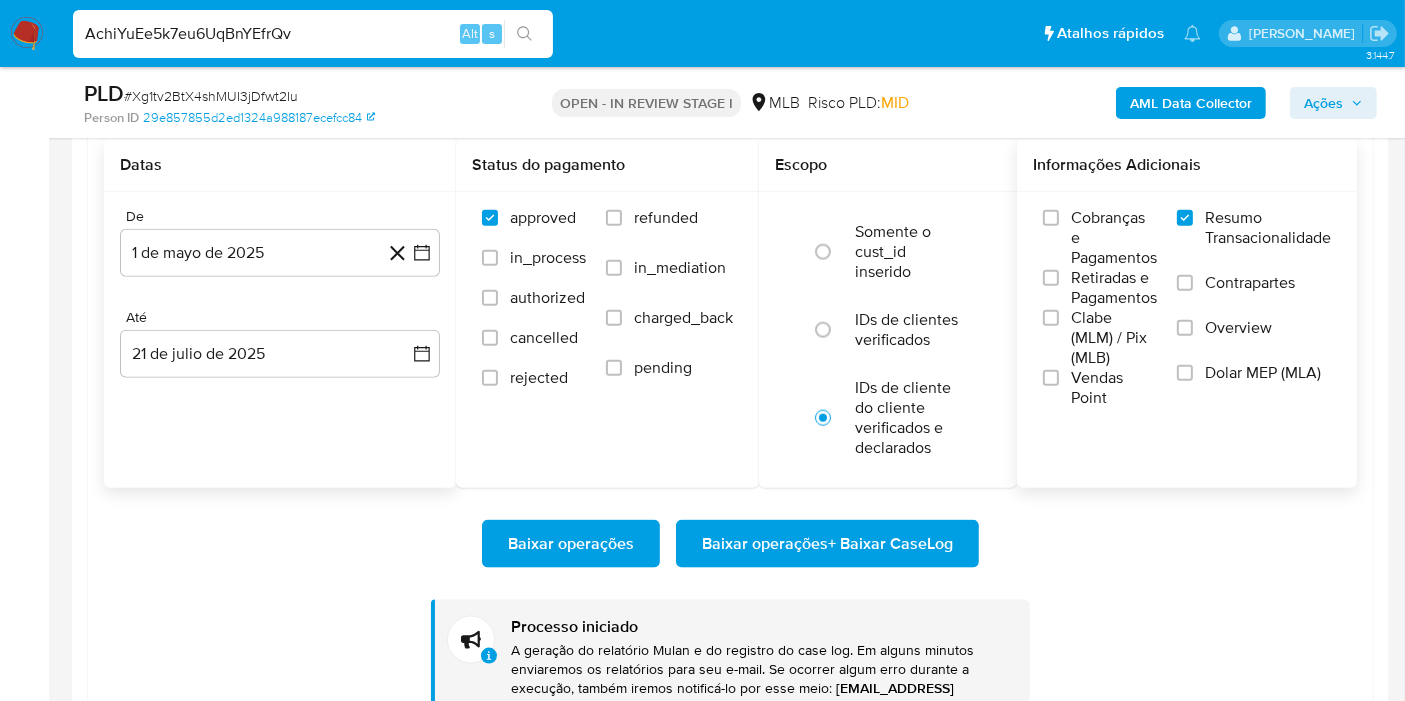 type on "AchiYuEe5k7eu6UqBnYEfrQv" 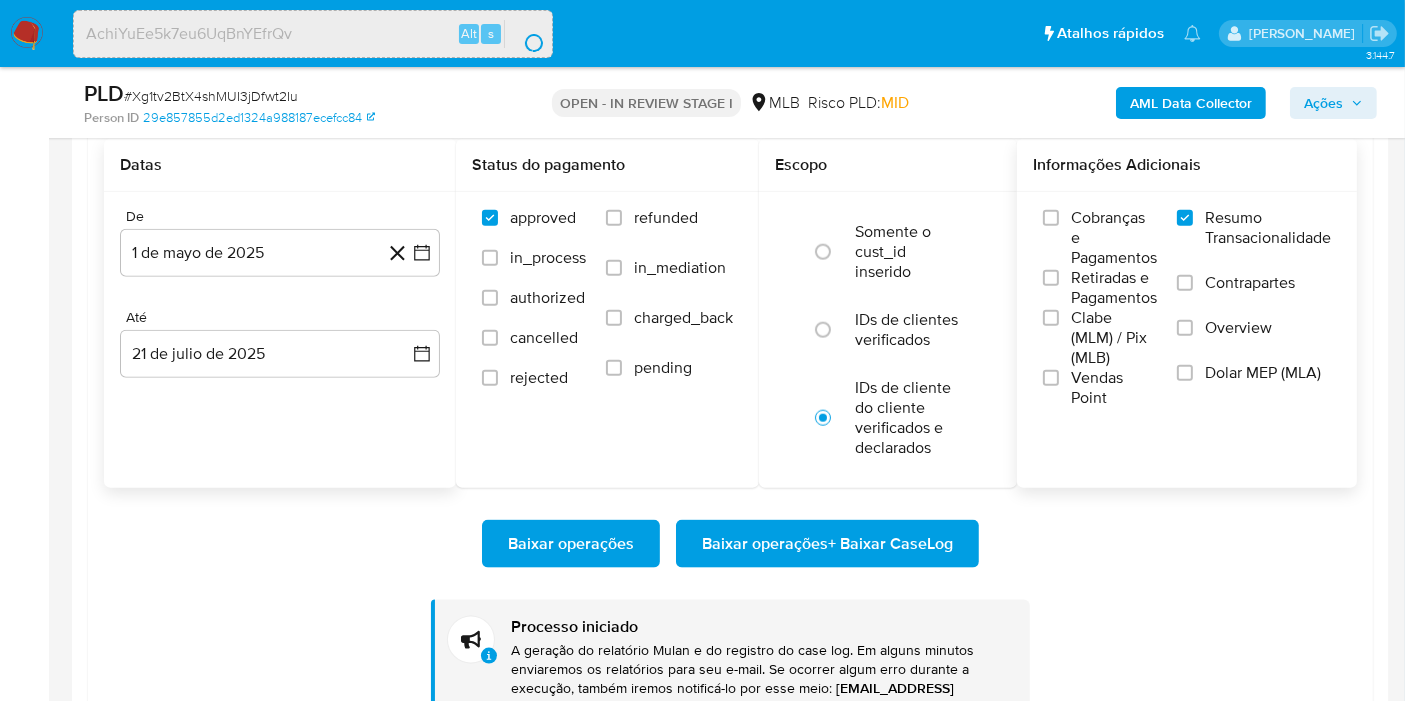 scroll, scrollTop: 0, scrollLeft: 0, axis: both 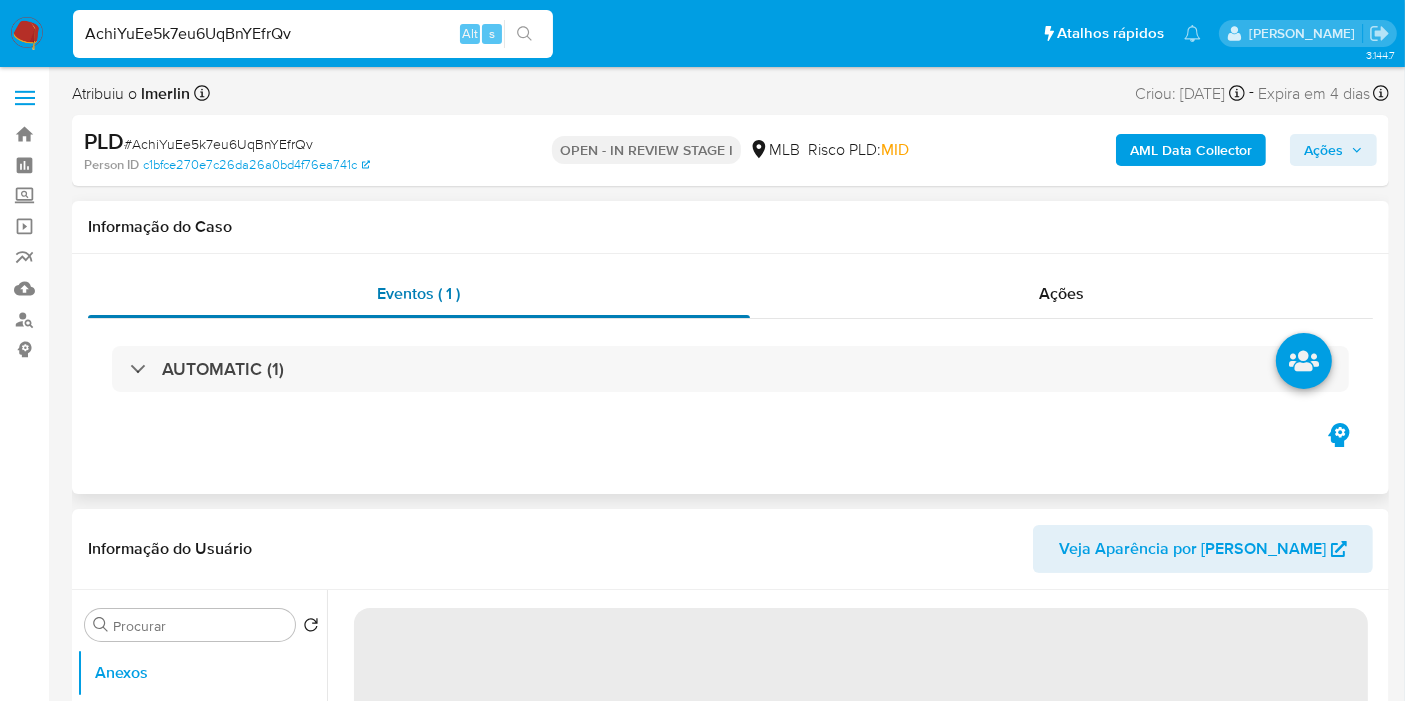select on "10" 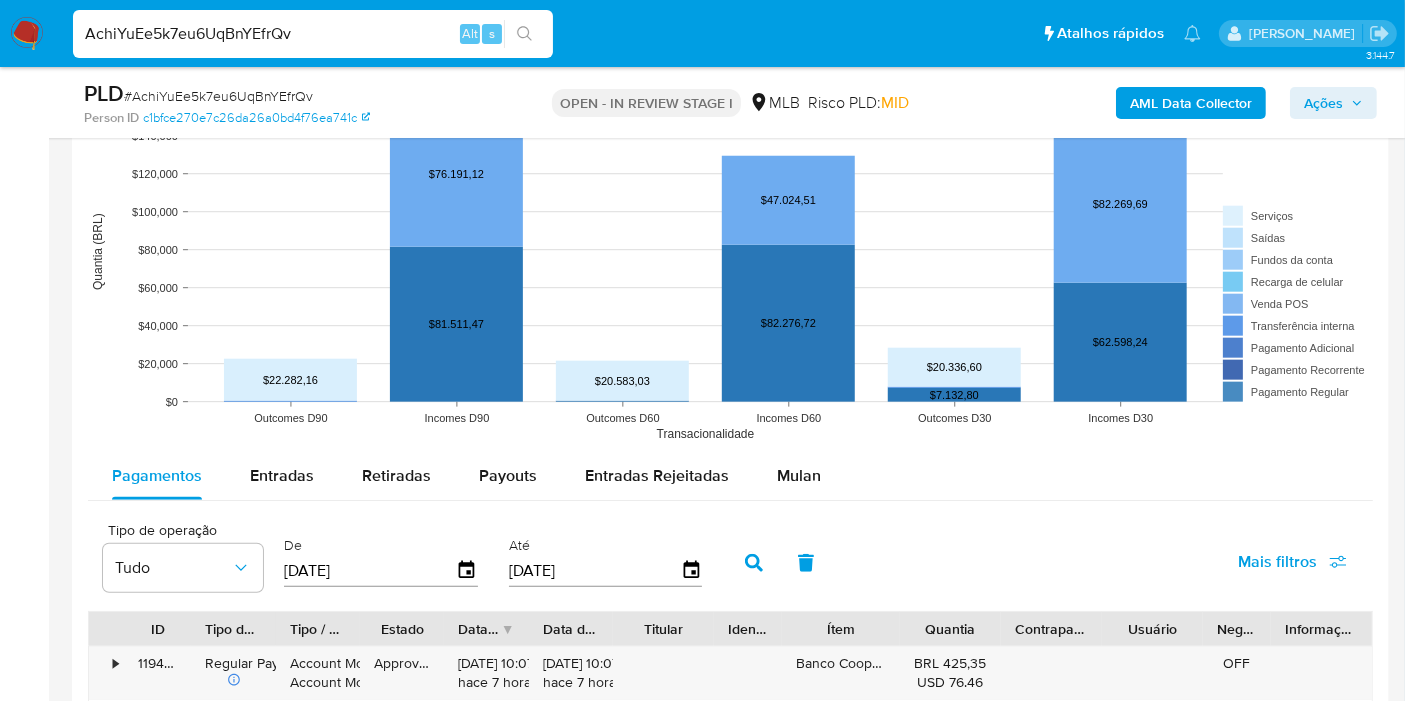 scroll, scrollTop: 2000, scrollLeft: 0, axis: vertical 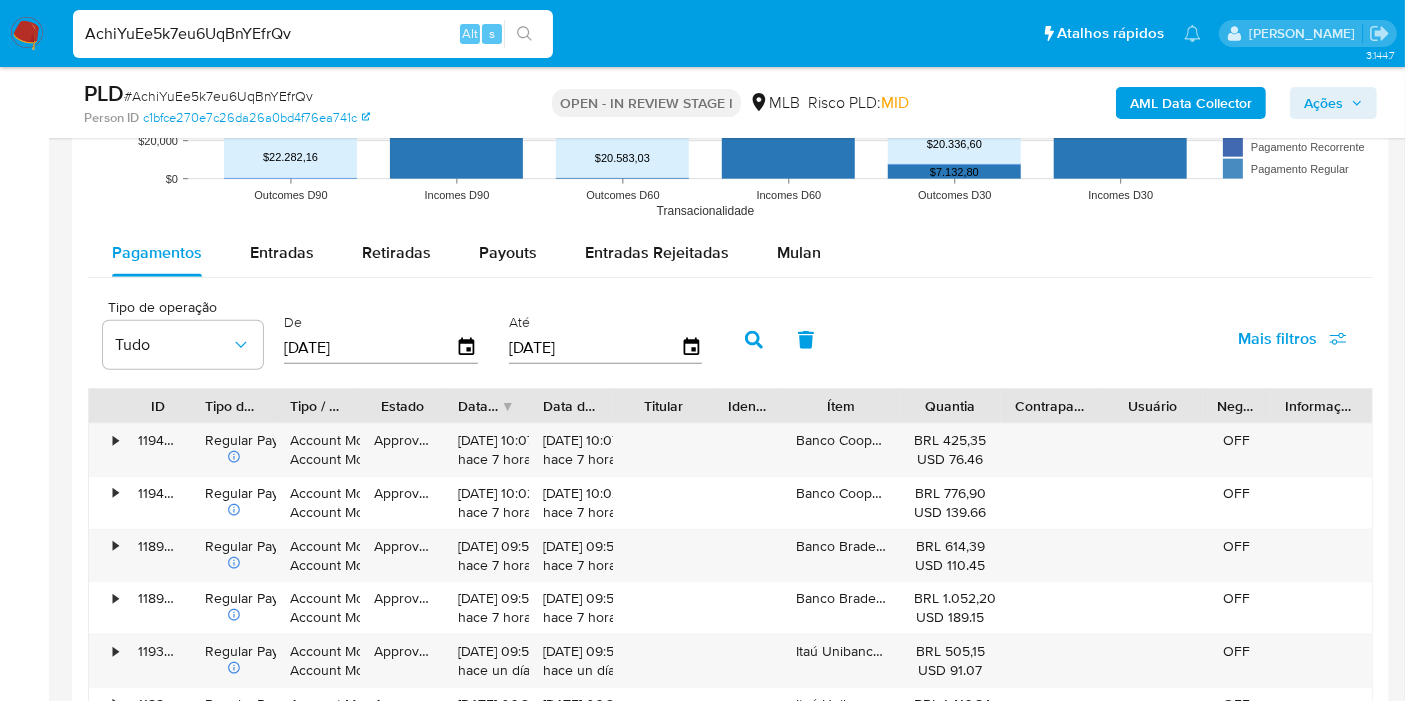 click on "Pagamentos Entradas Retiradas Payouts Entradas Rejeitadas Mulan Tipo de operação Tudo De 24/04/2025 Até 22/07/2025 Mais filtros ID Tipo de operação Tipo / Método Estado Data de criação Data de aprovação Titular Identificação Ítem Quantia Contraparte Usuário Negócio Informações Adicionais • 119492331618 Regular Payment Account Money Account Money Approved 22/07/2025 10:07:35 hace 7 horas 22/07/2025 10:07:36 hace 7 horas Banco Cooperativo Sicredi S. A. BRL 425,35 USD 76.46 OFF • 119491903052 Regular Payment Account Money Account Money Approved 22/07/2025 10:02:44 hace 7 horas 22/07/2025 10:02:46 hace 7 horas Banco Cooperativo Sicredi S. A. BRL 776,90 USD 139.66 OFF • 118982267425 Regular Payment Account Money Account Money Approved 22/07/2025 09:57:32 hace 7 horas 22/07/2025 09:57:34 hace 7 horas Banco Bradesco S.A. BRL 614,39 USD 110.45 OFF • 118981646073 Regular Payment Account Money Account Money Approved 22/07/2025 09:51:42 hace 7 horas 22/07/2025 09:51:43 hace 7 horas USD 189.15" at bounding box center (730, 617) 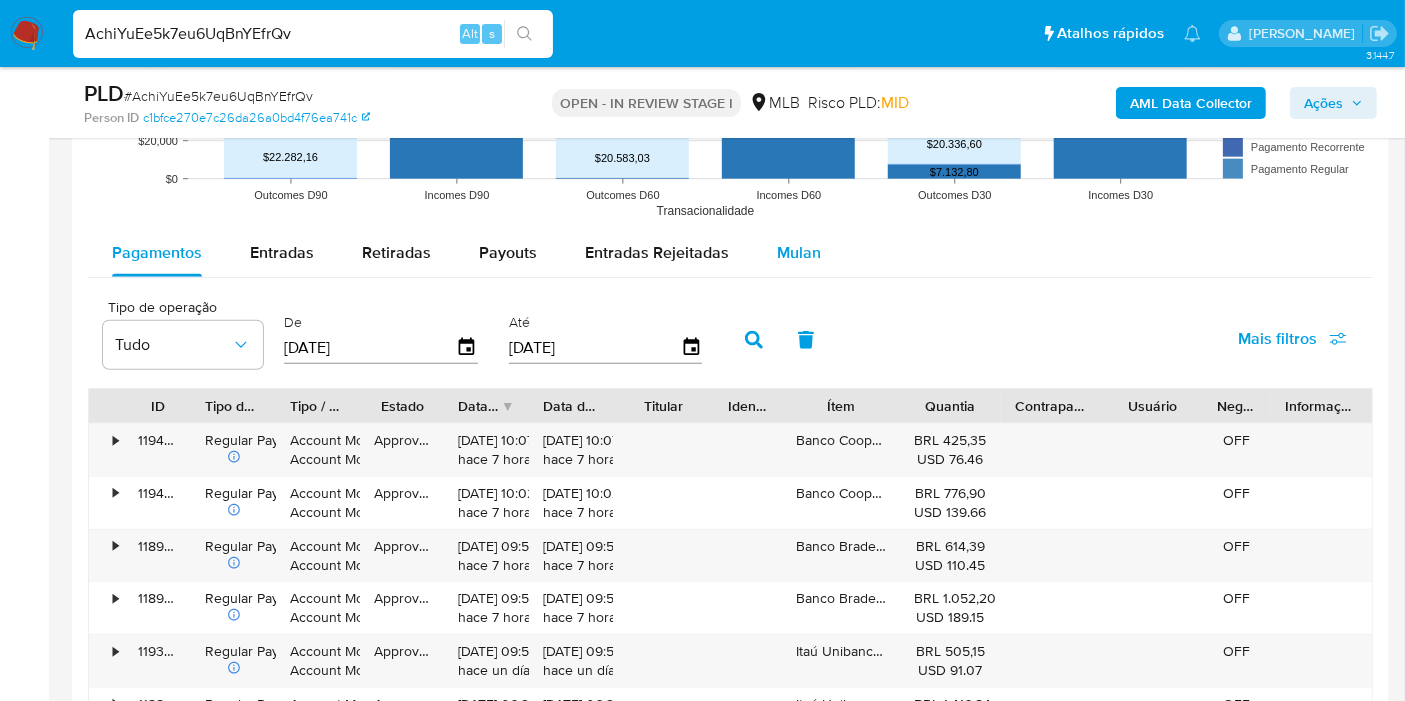 click on "Mulan" at bounding box center [799, 253] 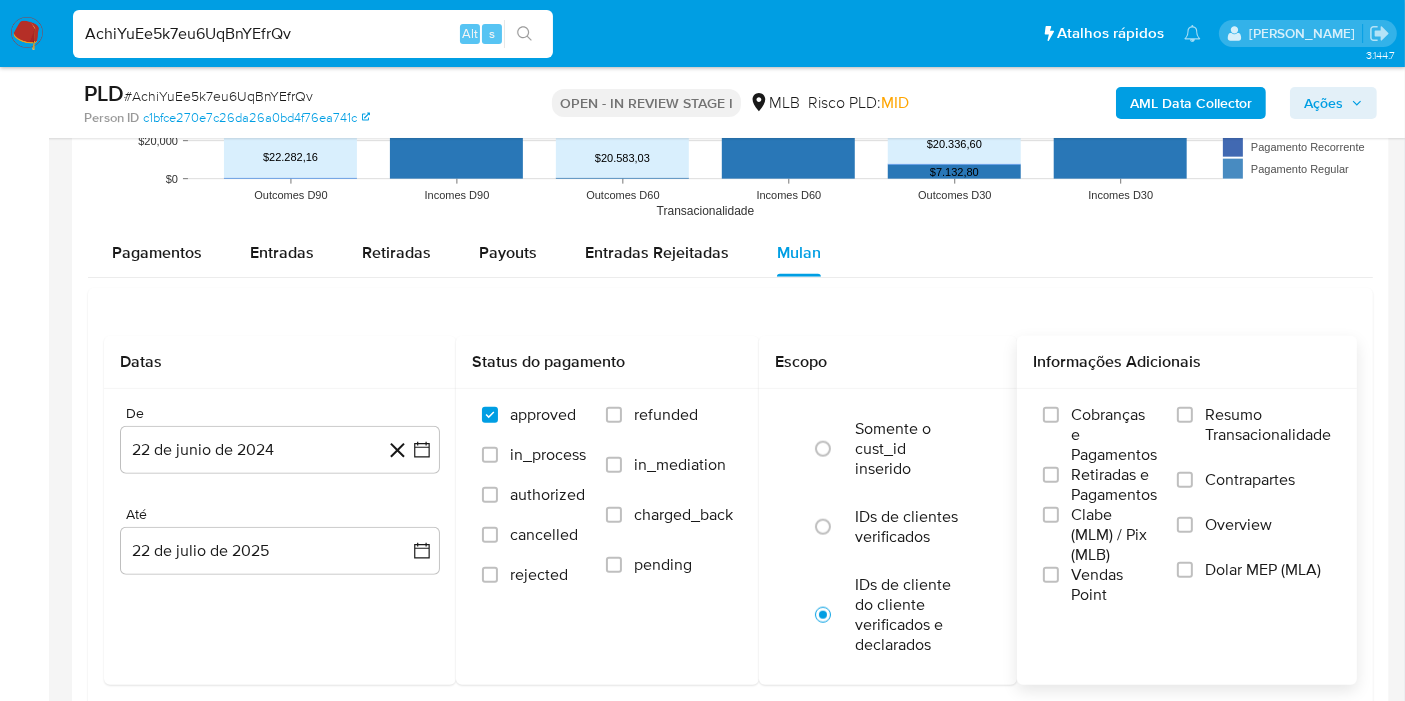 click on "Resumo Transacionalidade" at bounding box center (1268, 425) 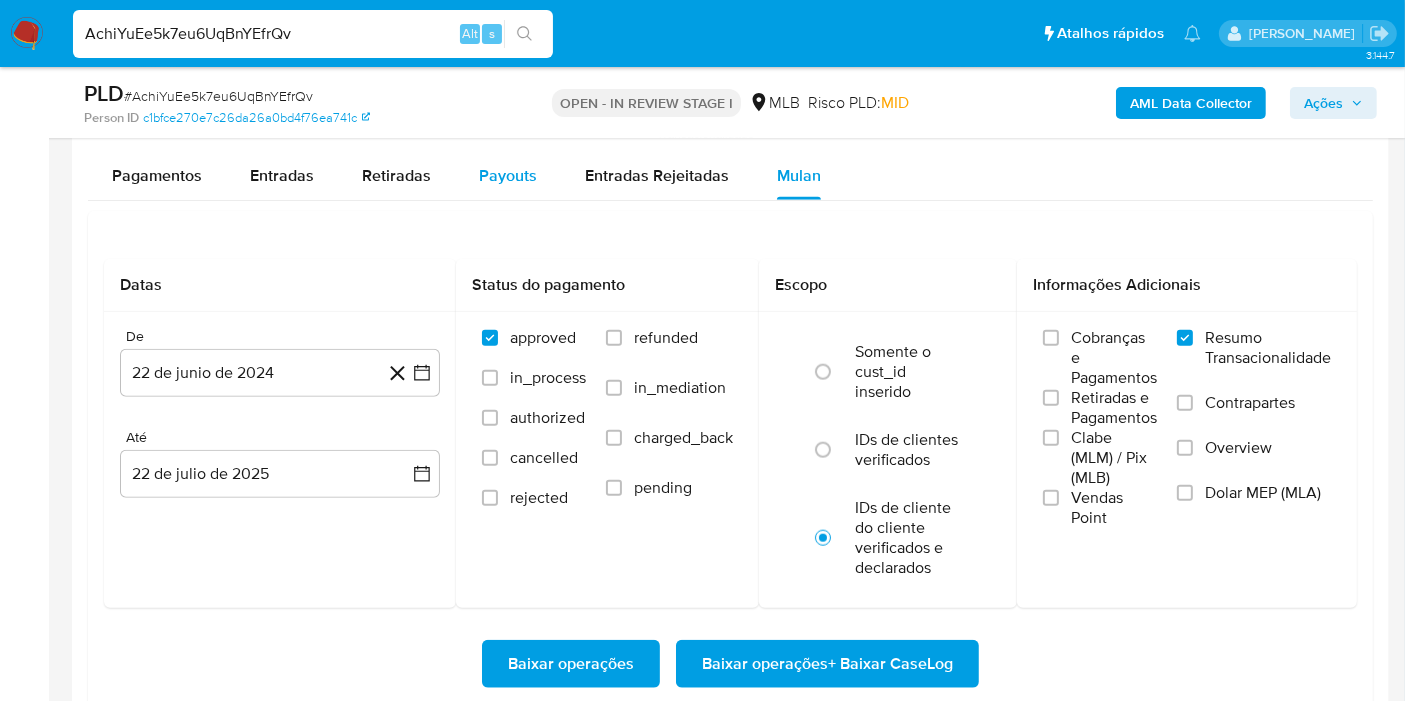 scroll, scrollTop: 2111, scrollLeft: 0, axis: vertical 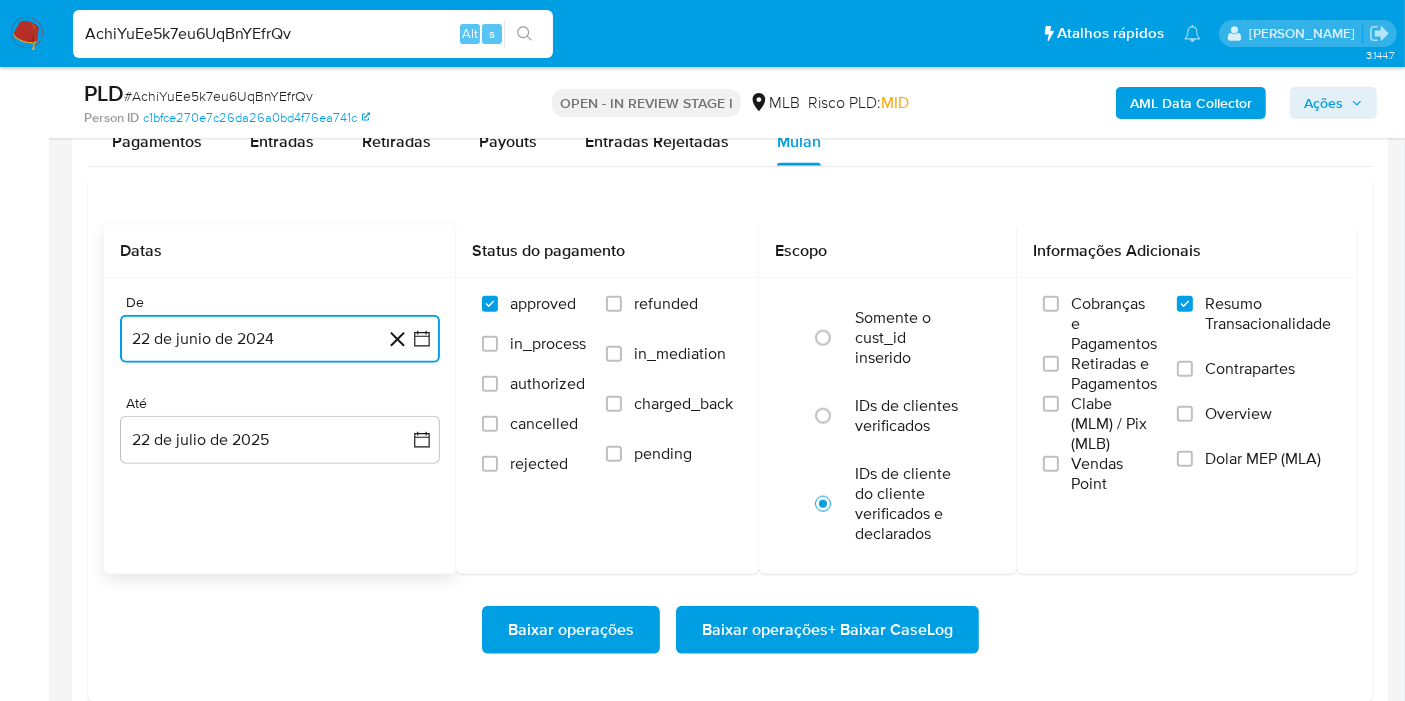 click 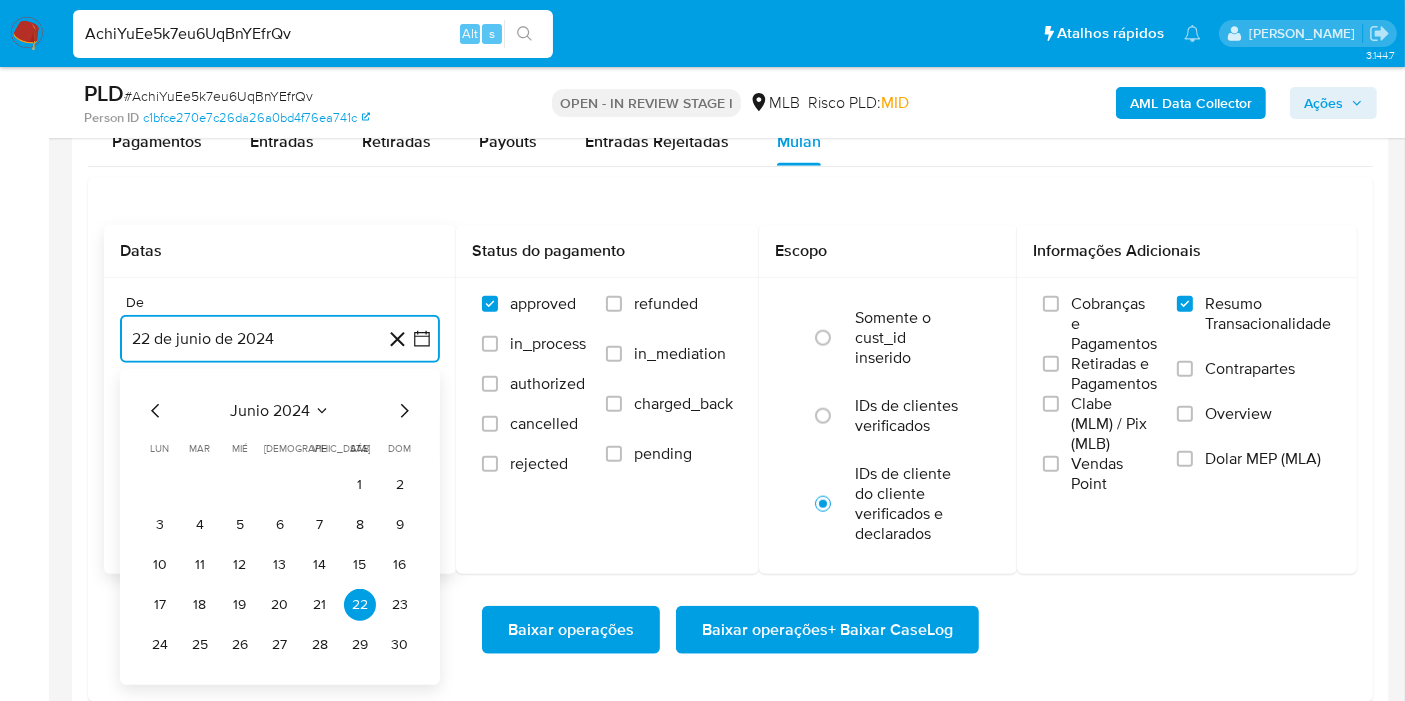 click on "junio 2024" at bounding box center [270, 411] 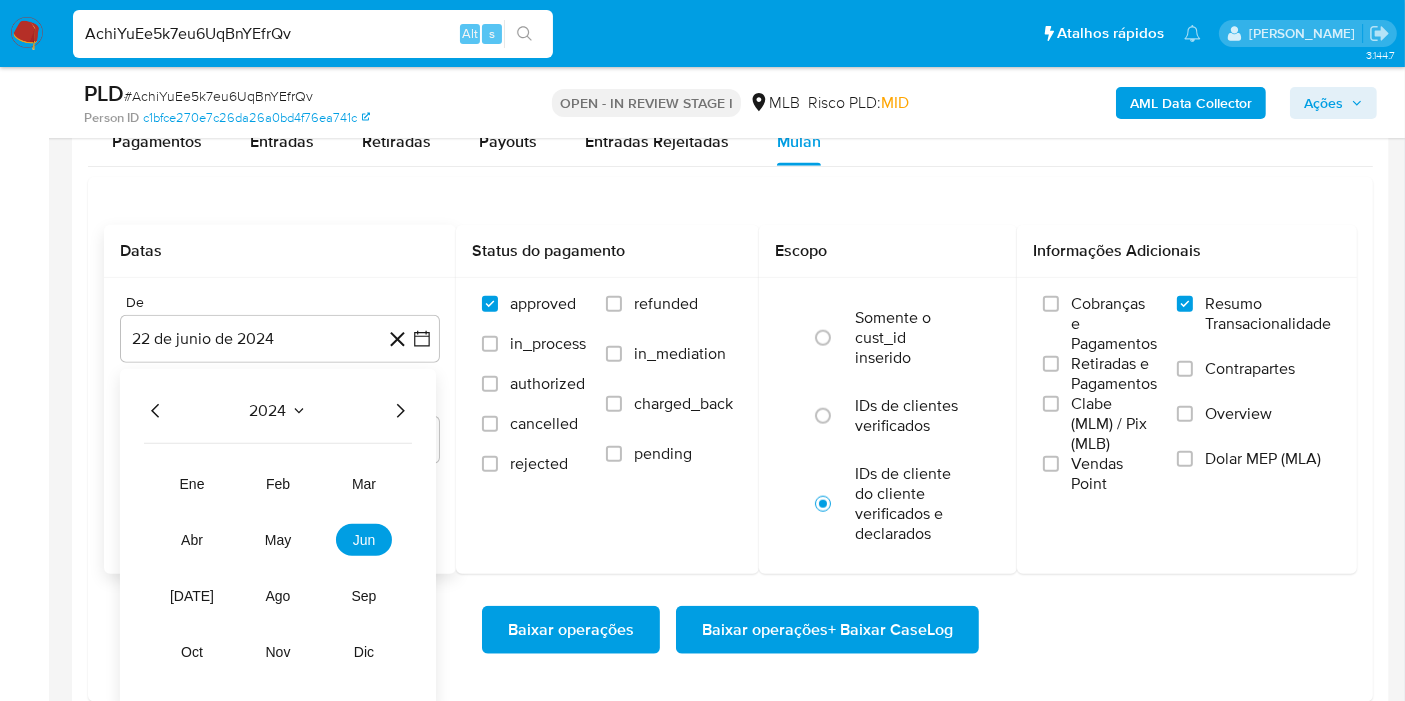 click 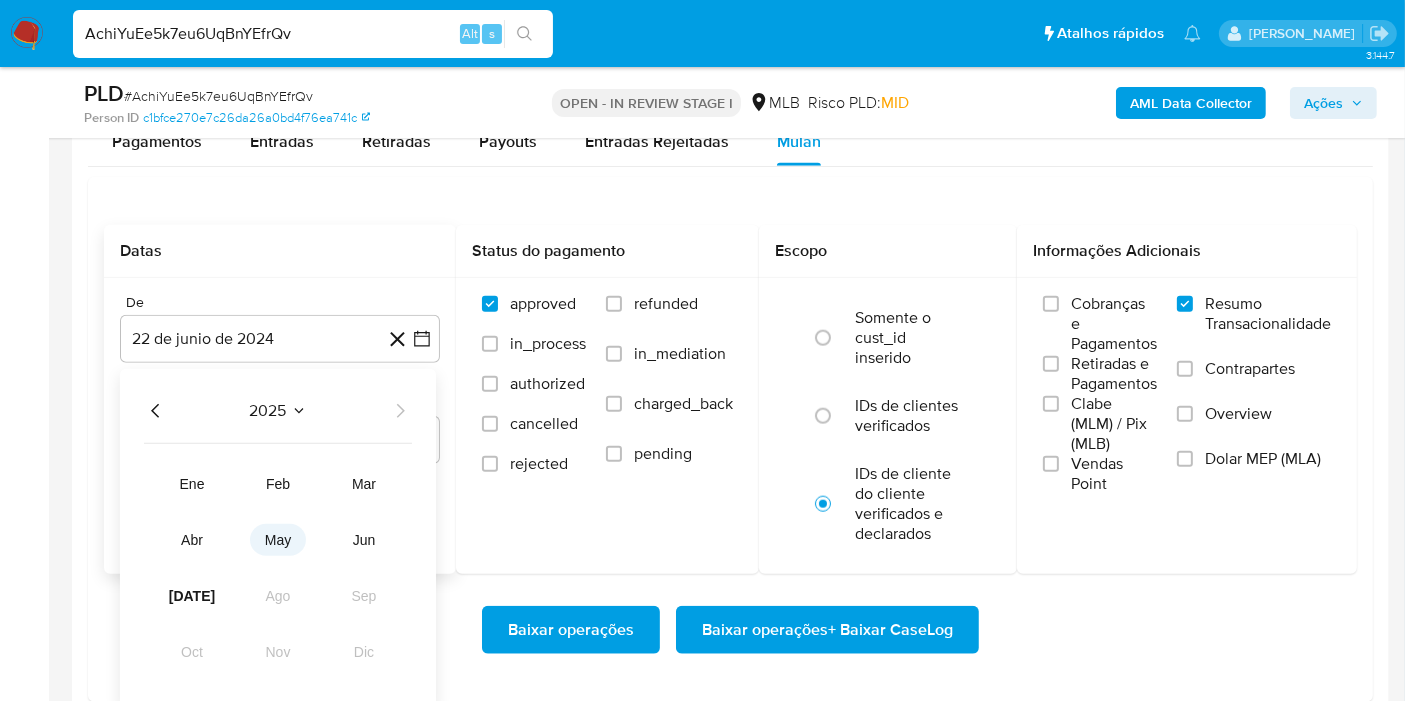 click on "may" at bounding box center [278, 540] 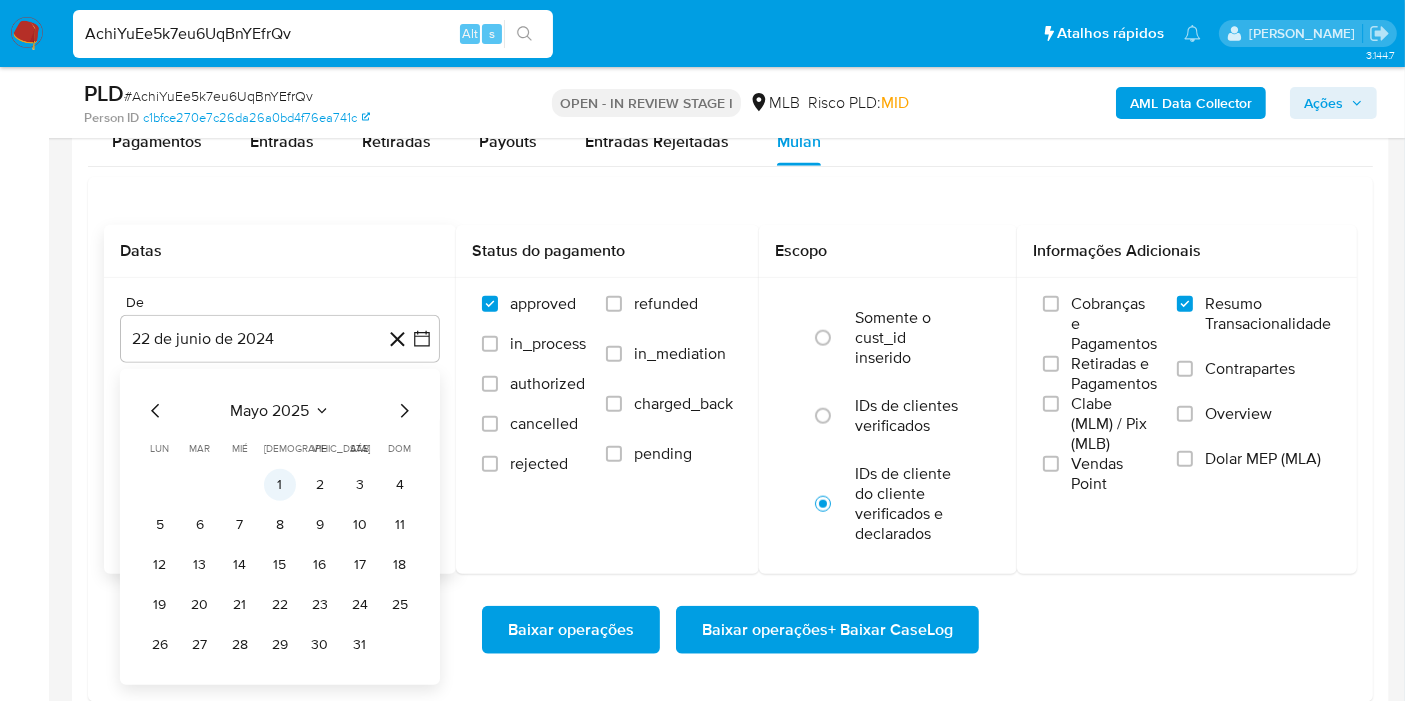 click on "1" at bounding box center (280, 485) 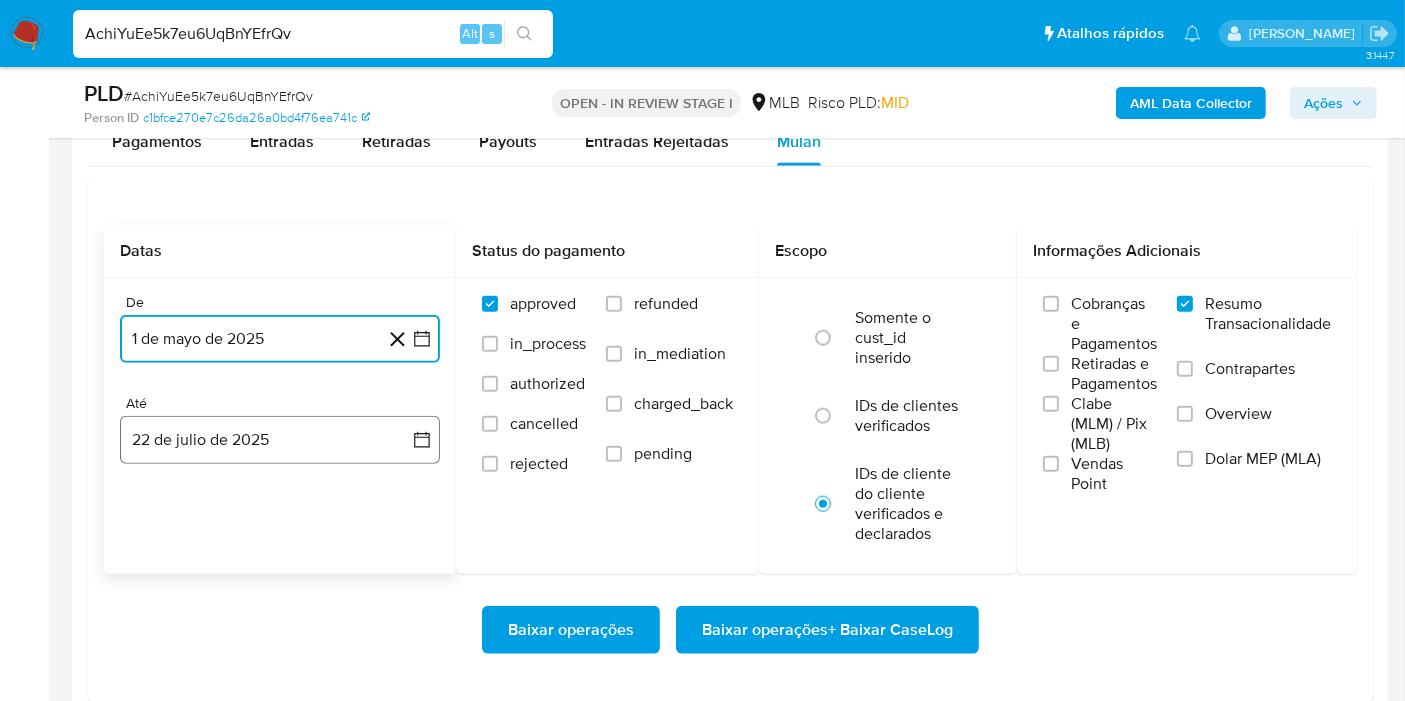 click on "22 de julio de 2025" at bounding box center [280, 440] 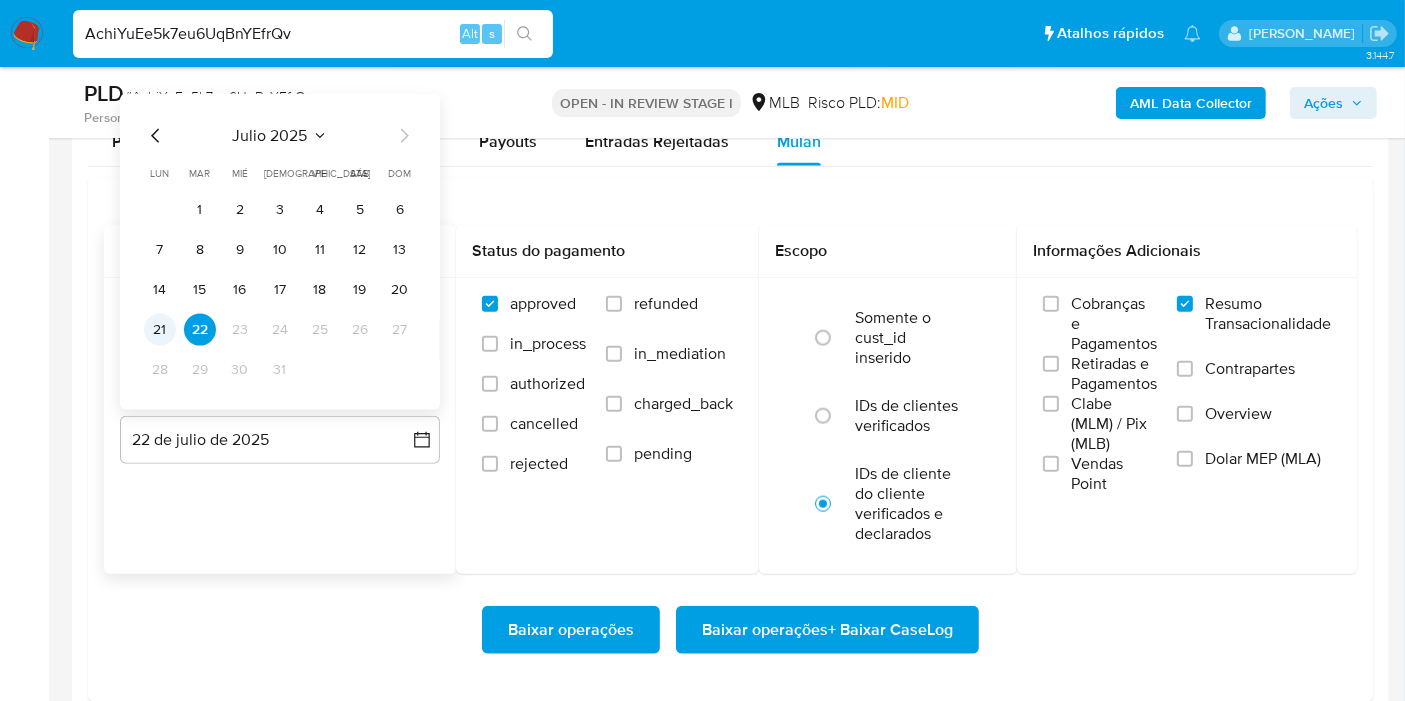 click on "21" at bounding box center (160, 330) 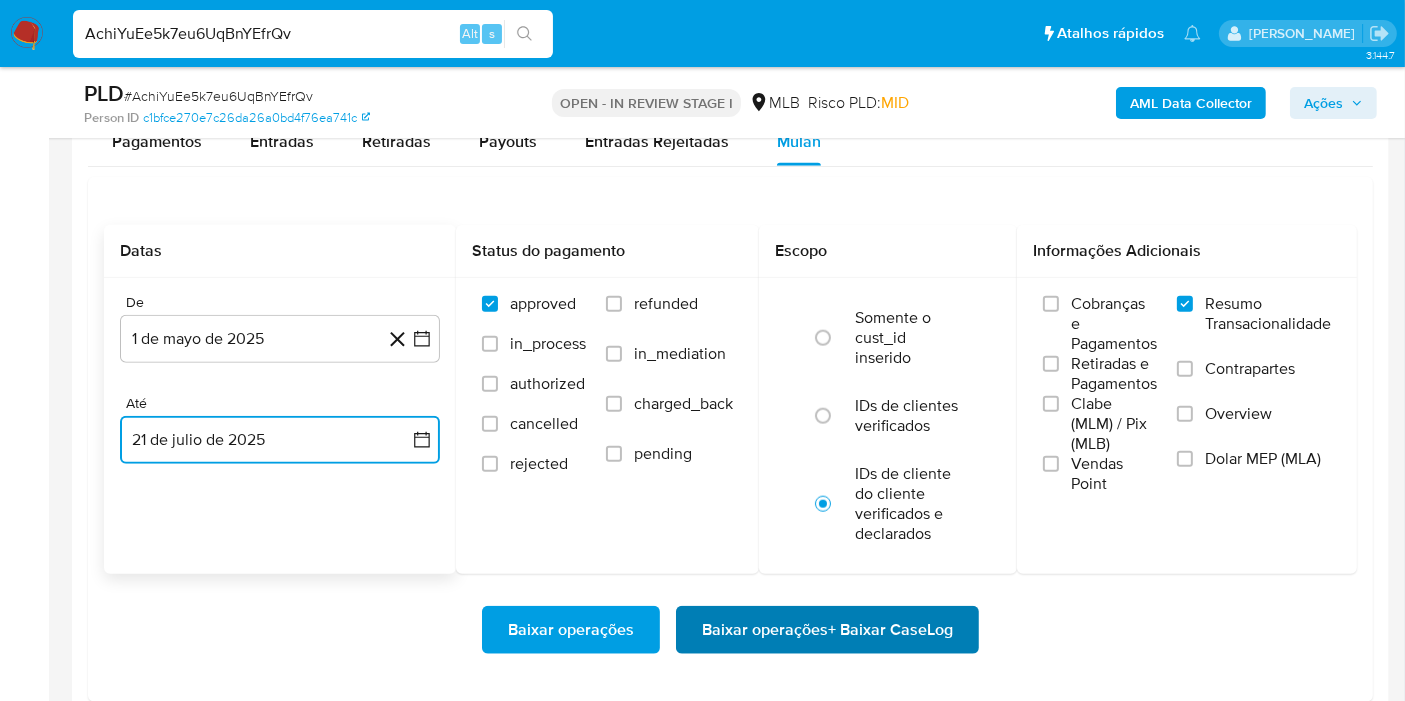 click on "Baixar operações  +   Baixar CaseLog" at bounding box center [827, 630] 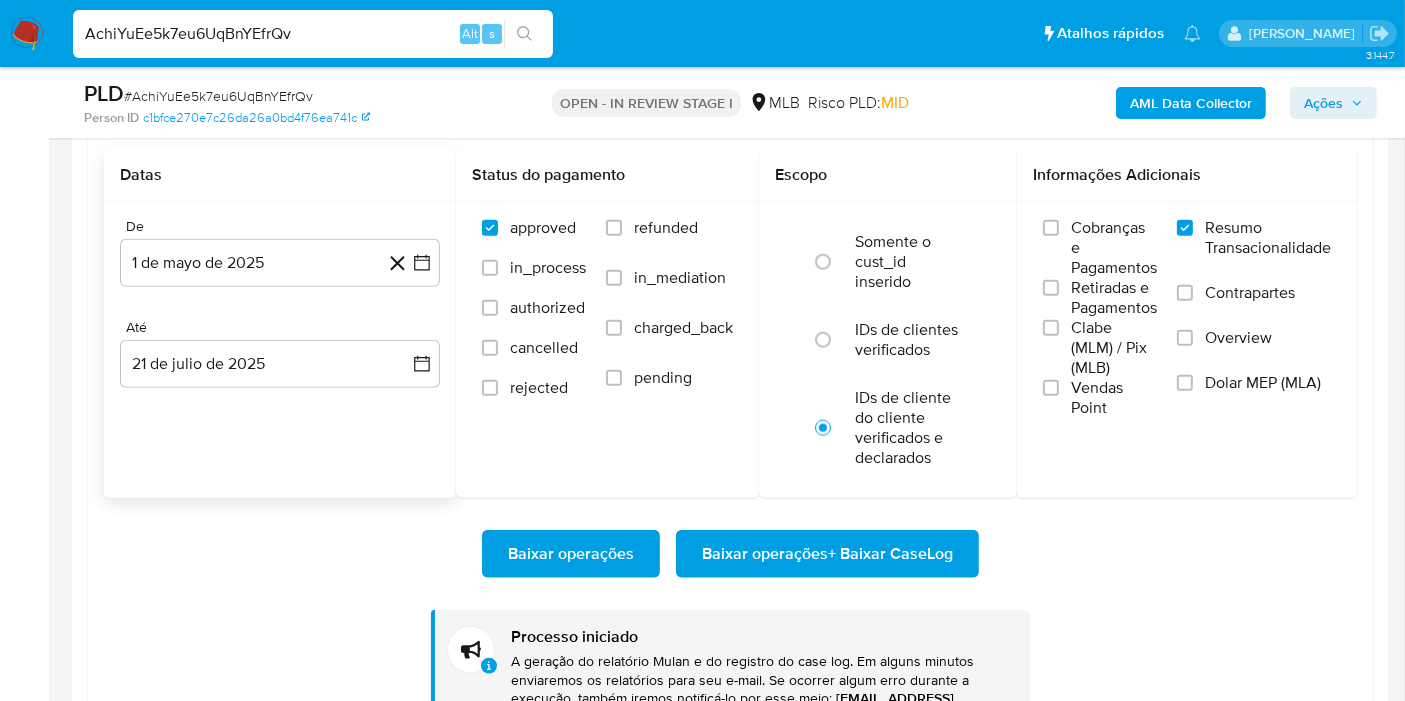 scroll, scrollTop: 2222, scrollLeft: 0, axis: vertical 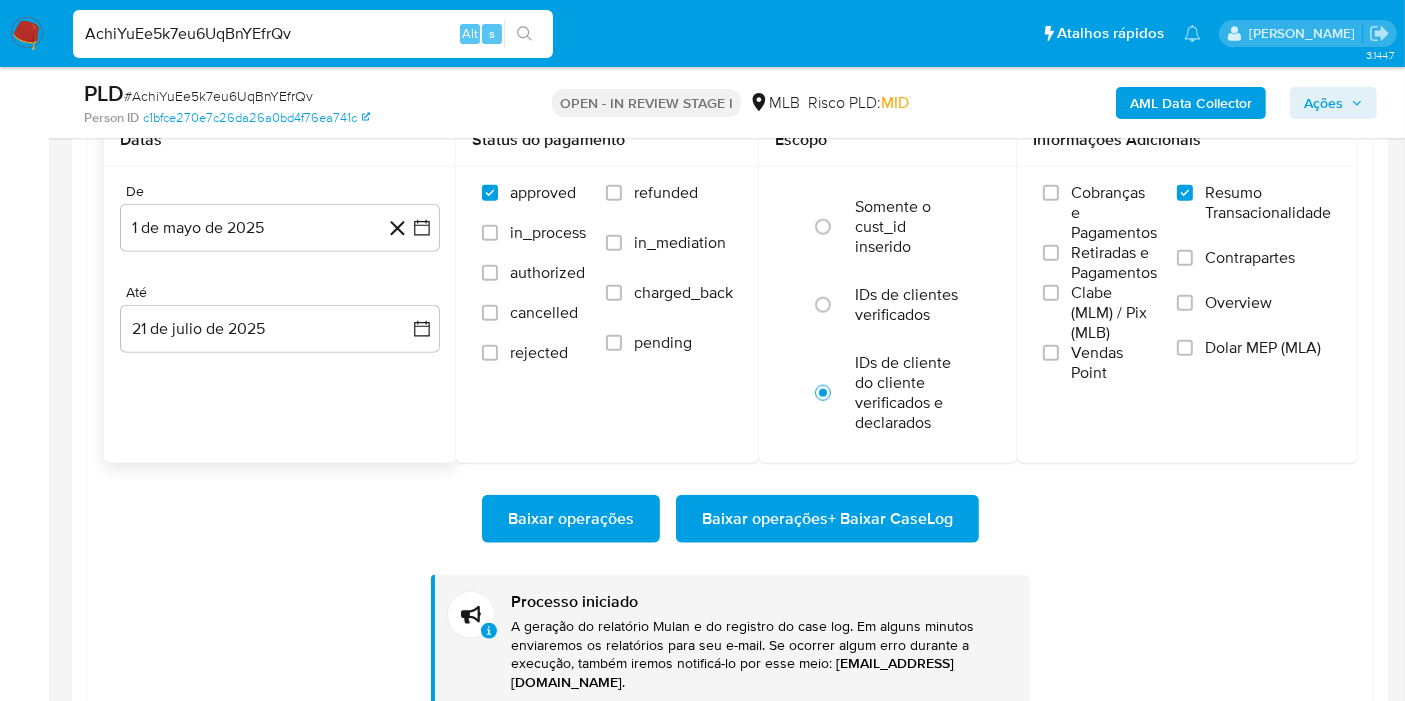 click on "AchiYuEe5k7eu6UqBnYEfrQv" at bounding box center [313, 34] 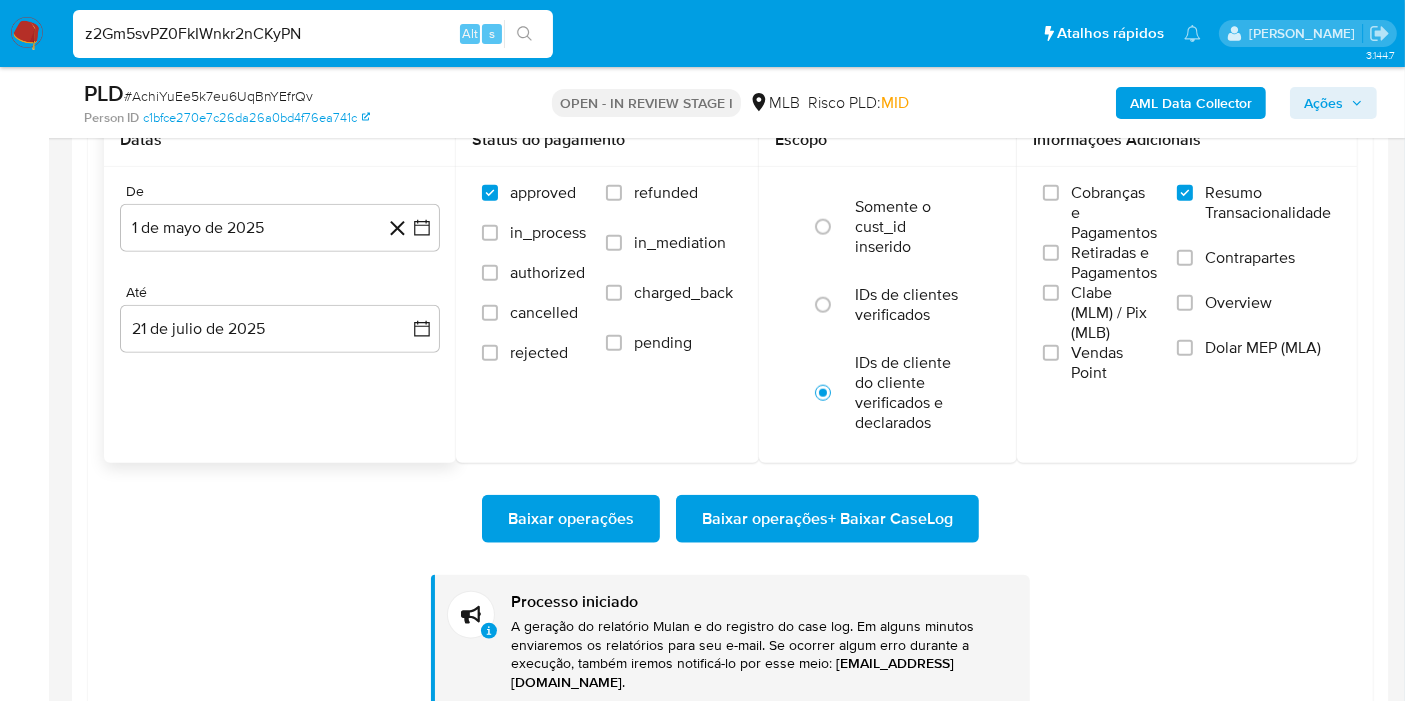 type on "z2Gm5svPZ0FkIWnkr2nCKyPN" 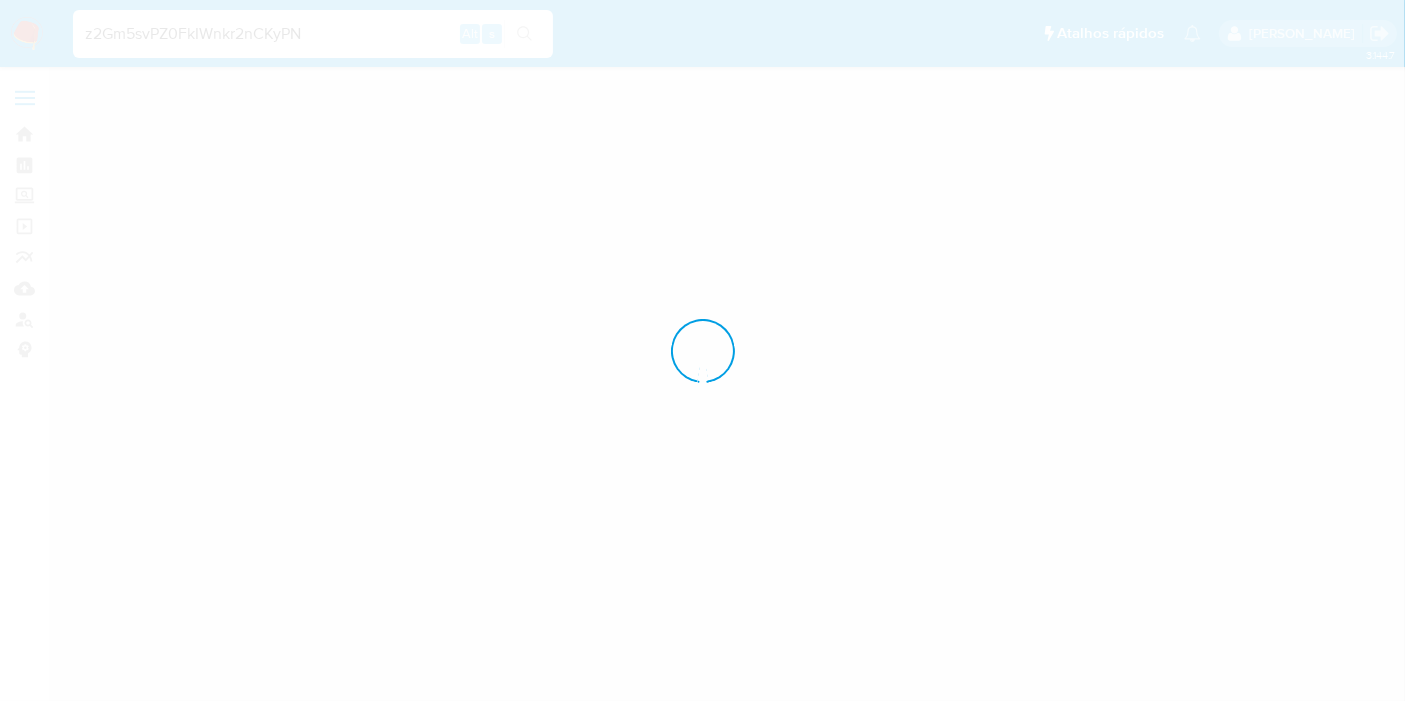 scroll, scrollTop: 0, scrollLeft: 0, axis: both 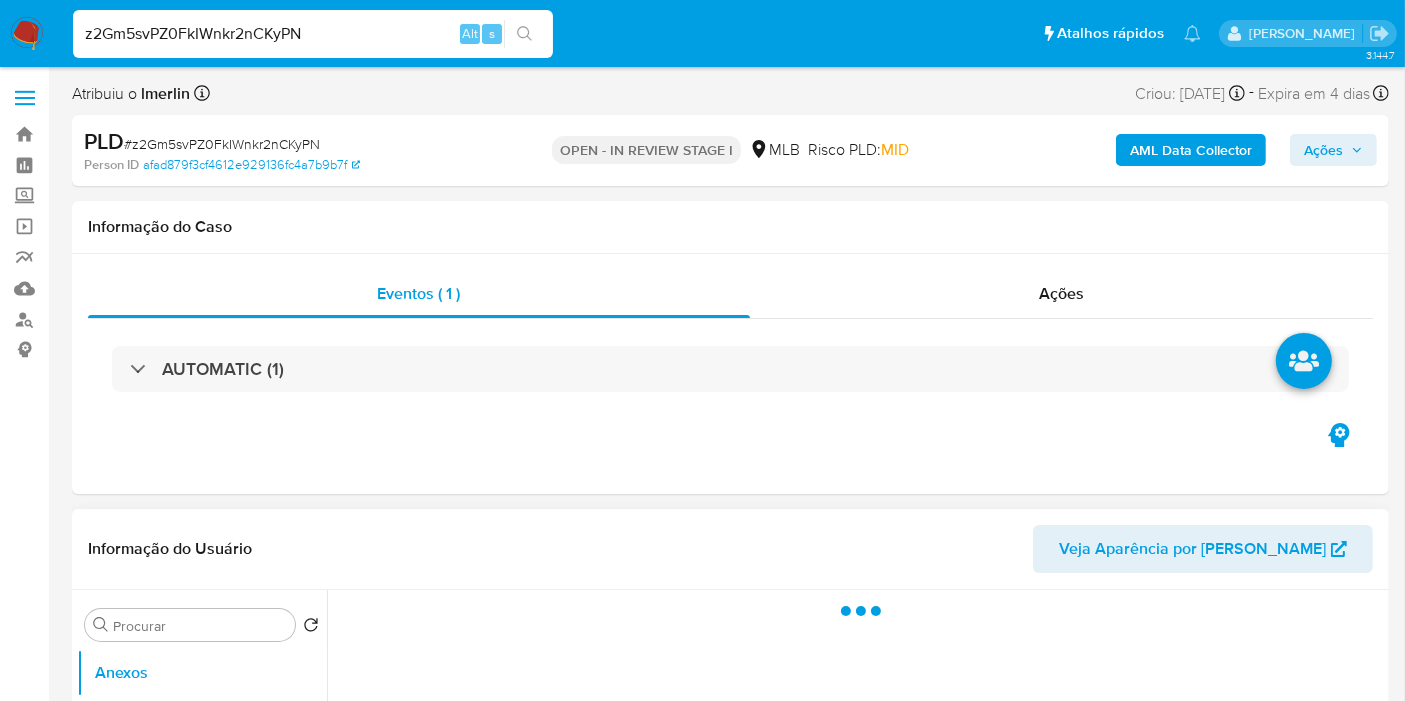 select on "10" 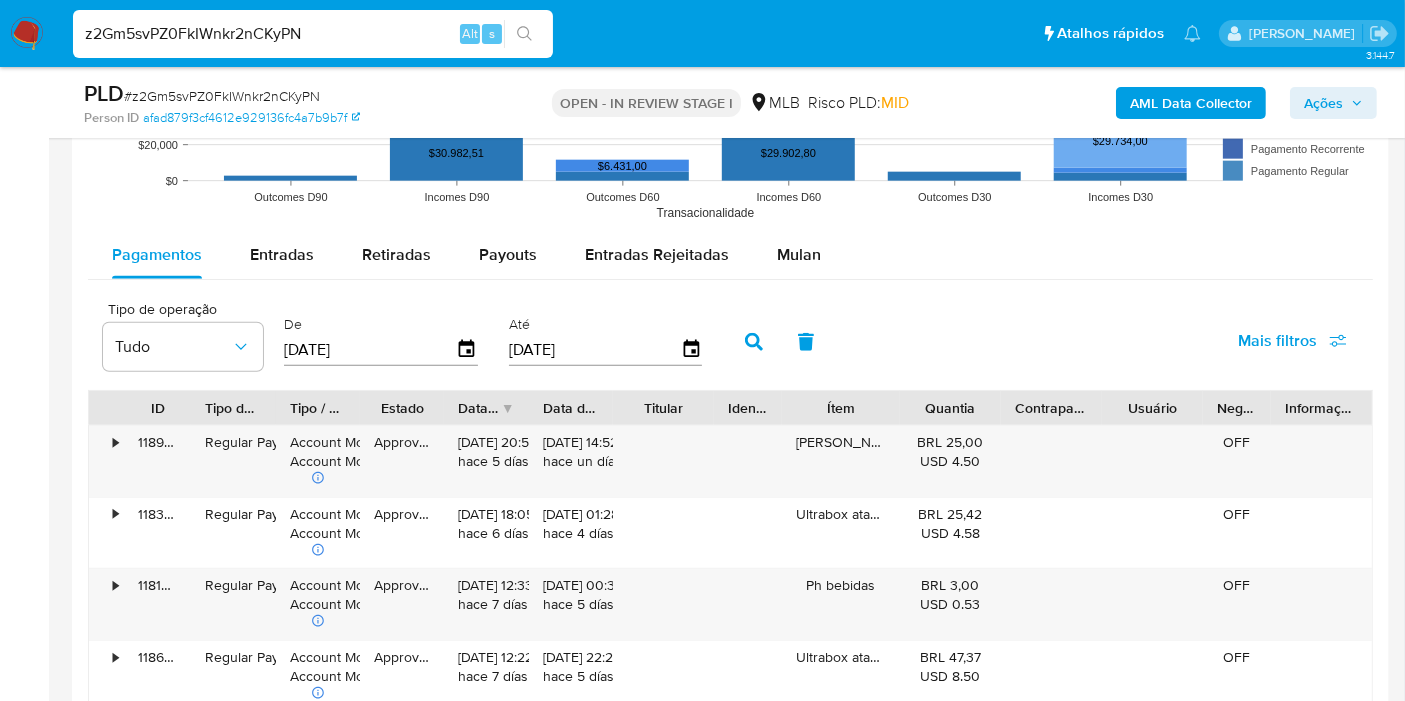 scroll, scrollTop: 2000, scrollLeft: 0, axis: vertical 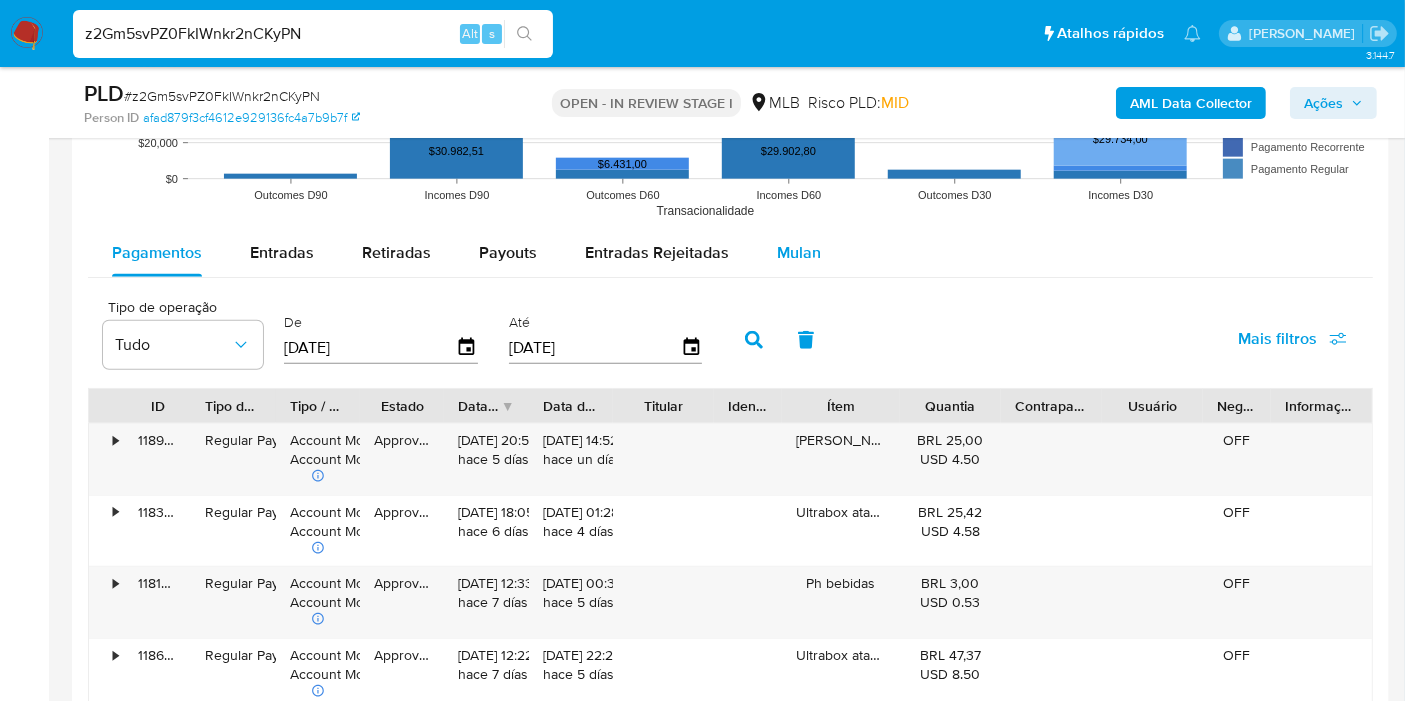click on "Mulan" at bounding box center [799, 252] 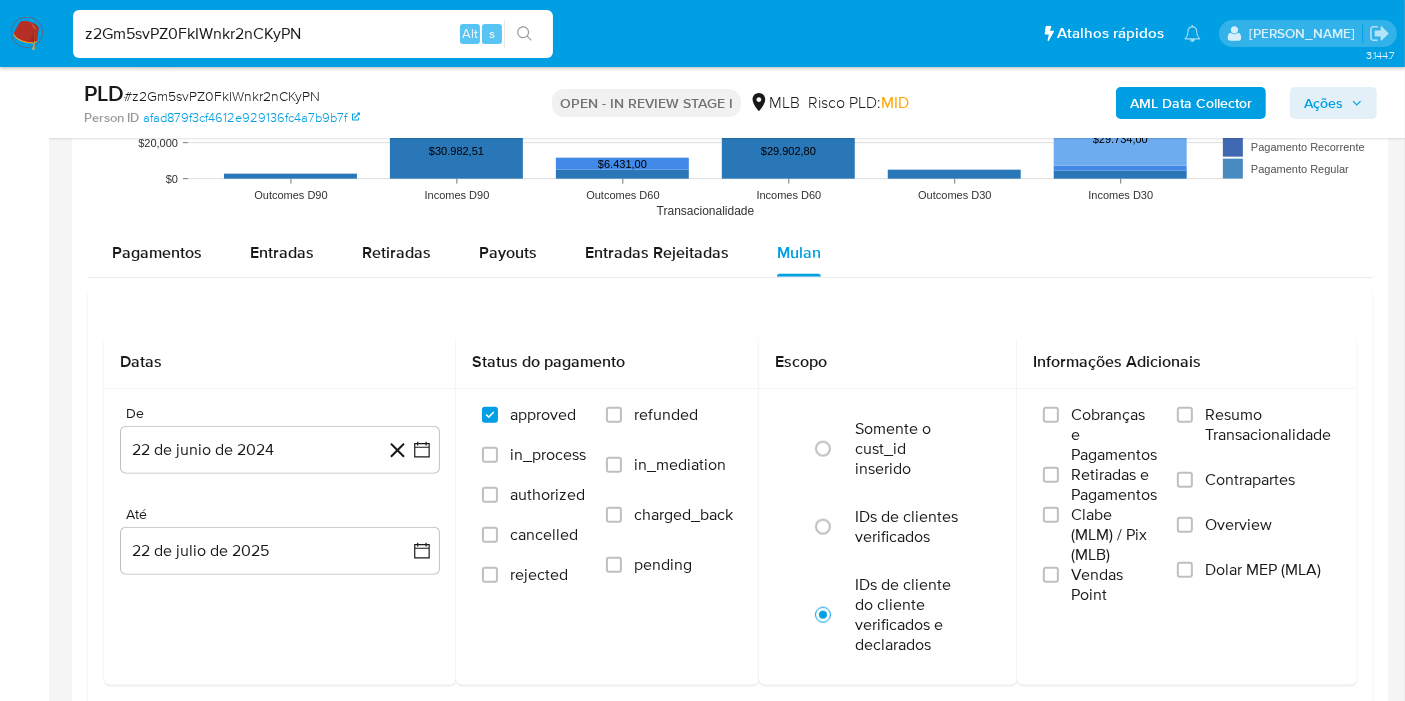 click on "Resumo Transacionalidade" at bounding box center (1268, 425) 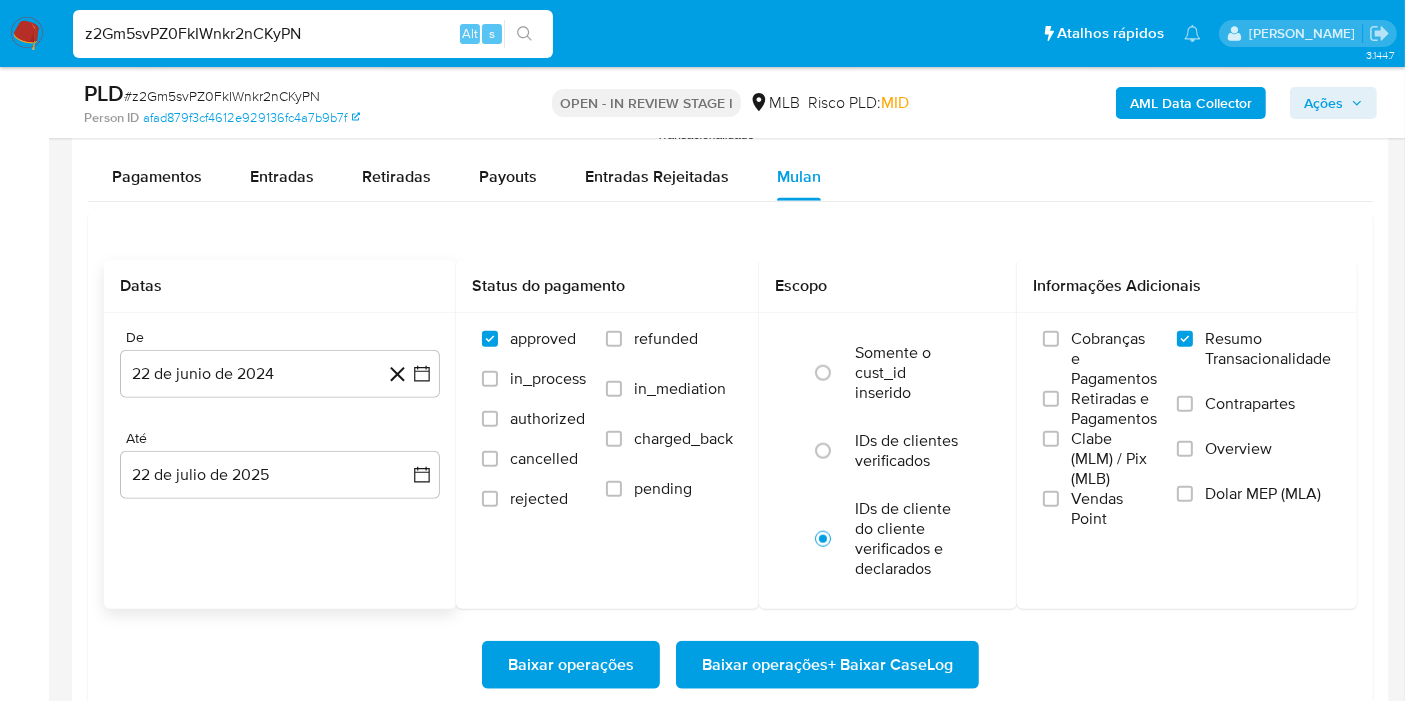 scroll, scrollTop: 2111, scrollLeft: 0, axis: vertical 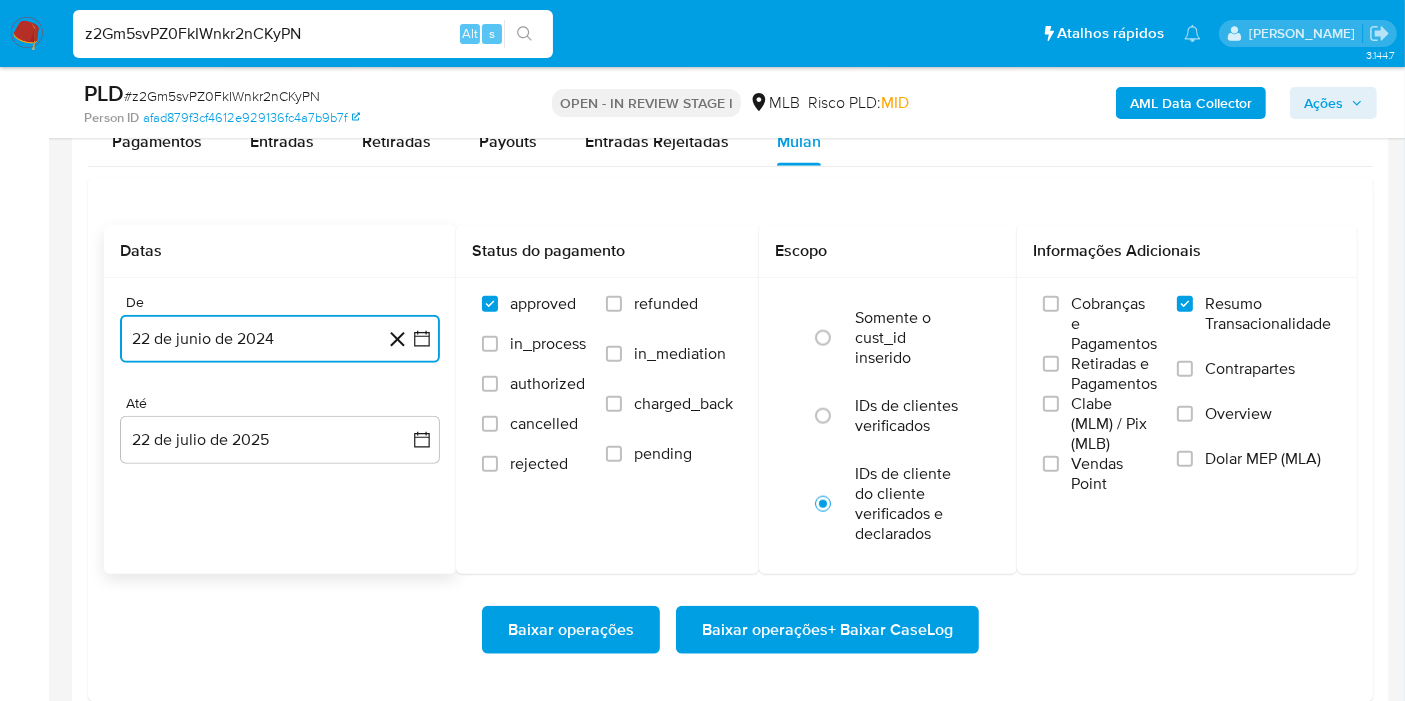 click 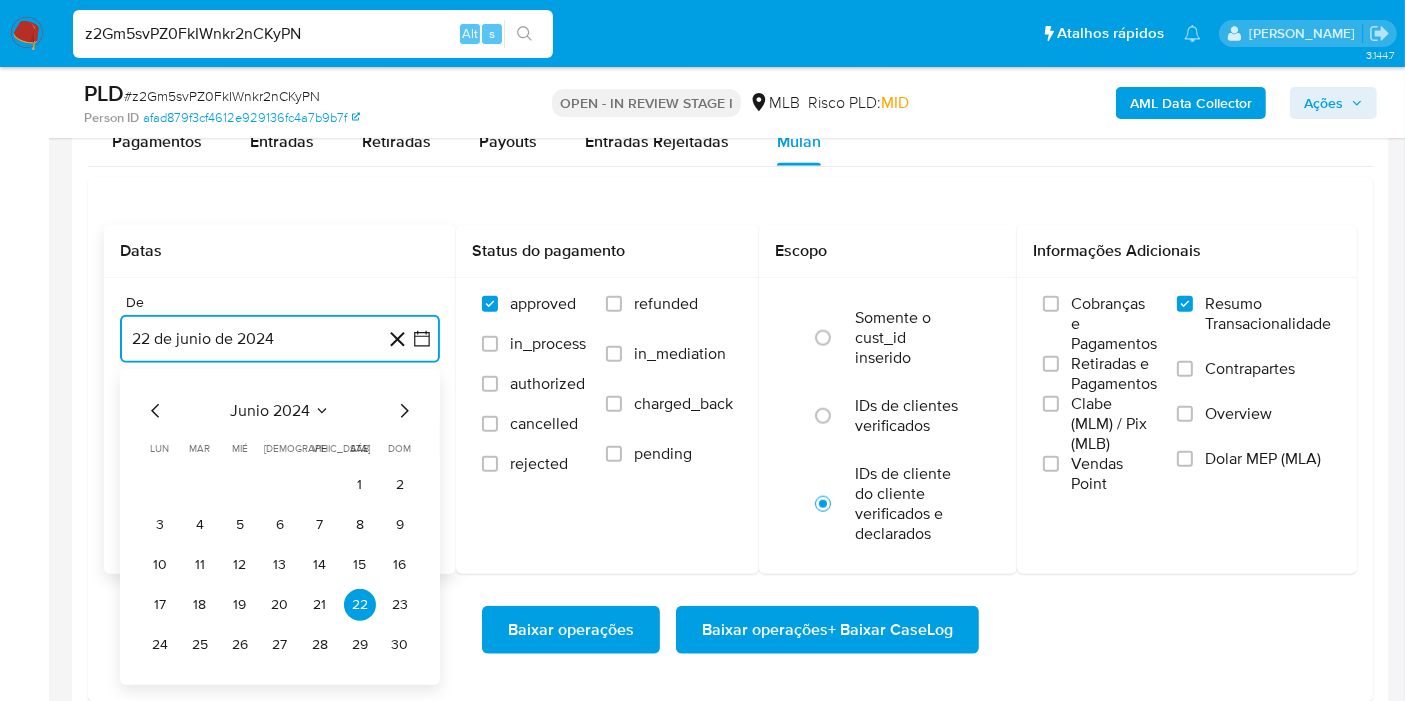click on "junio 2024" at bounding box center (270, 411) 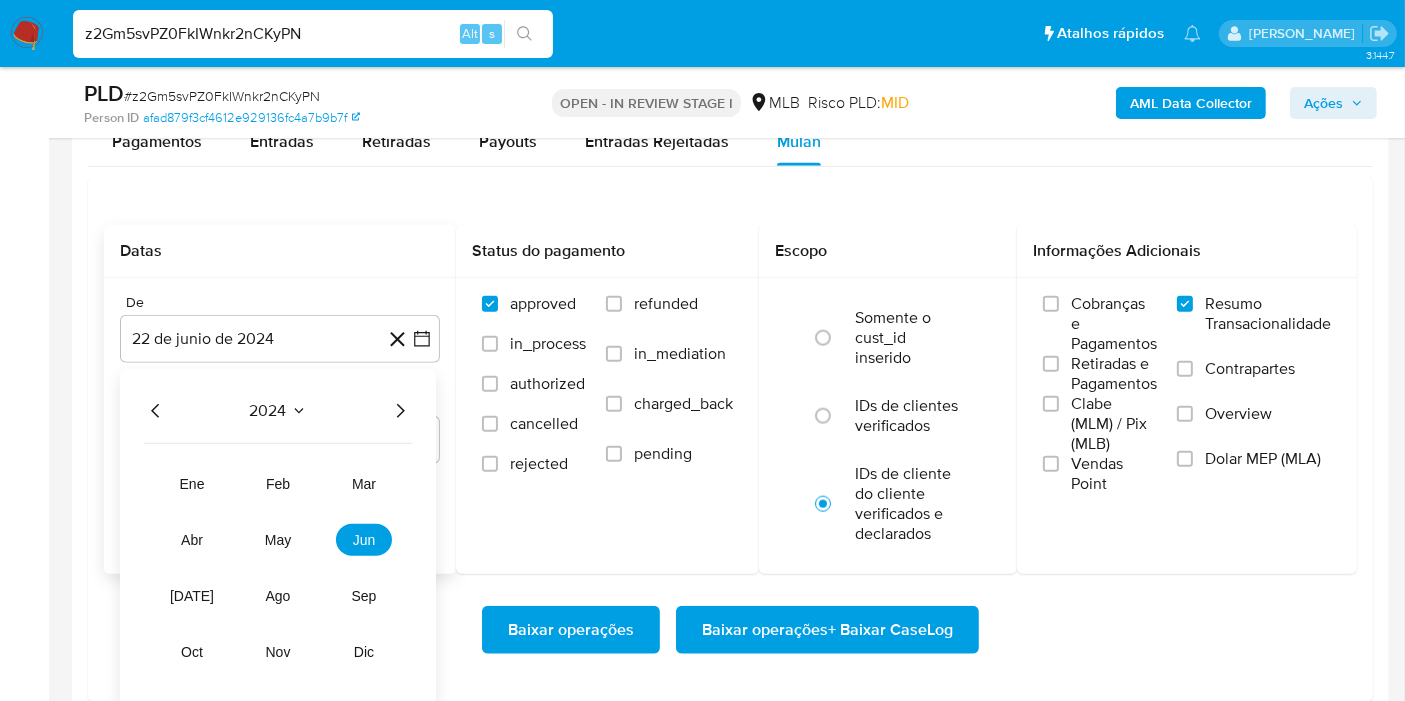 click 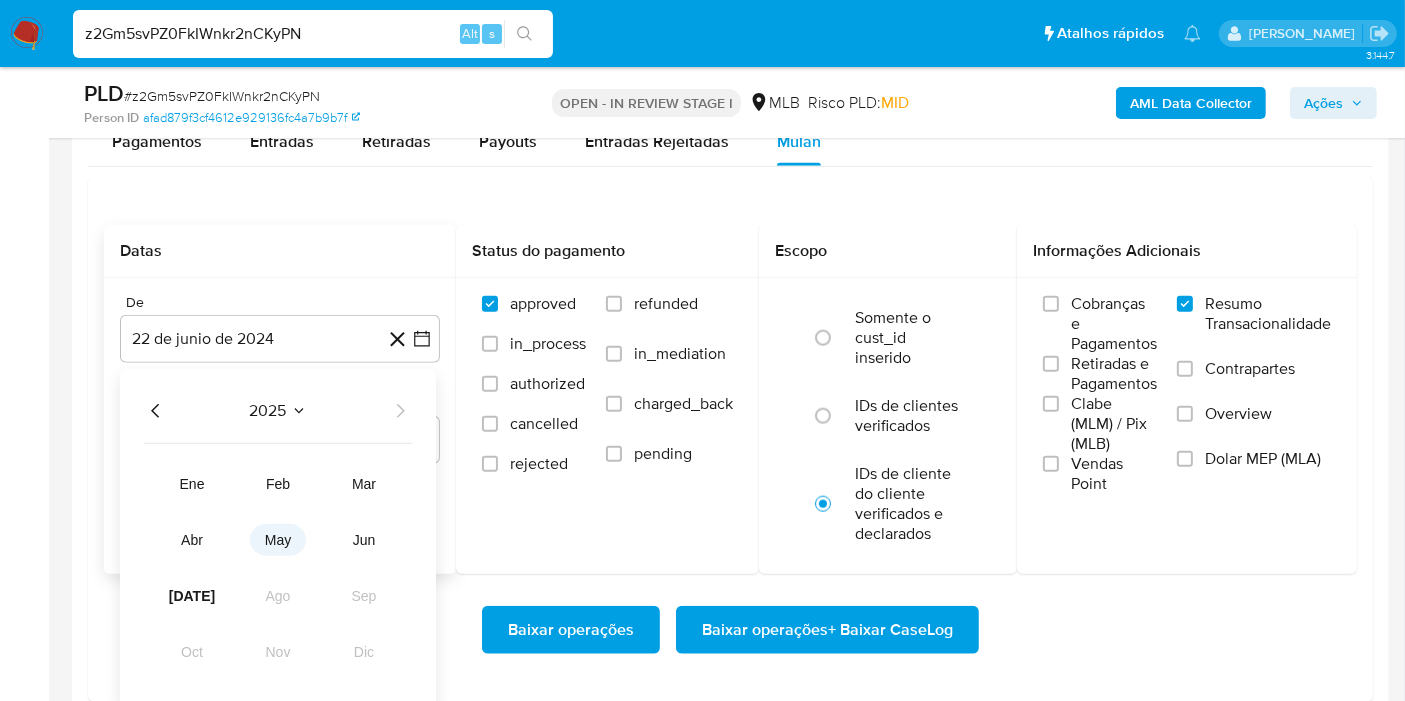 click on "may" at bounding box center [278, 540] 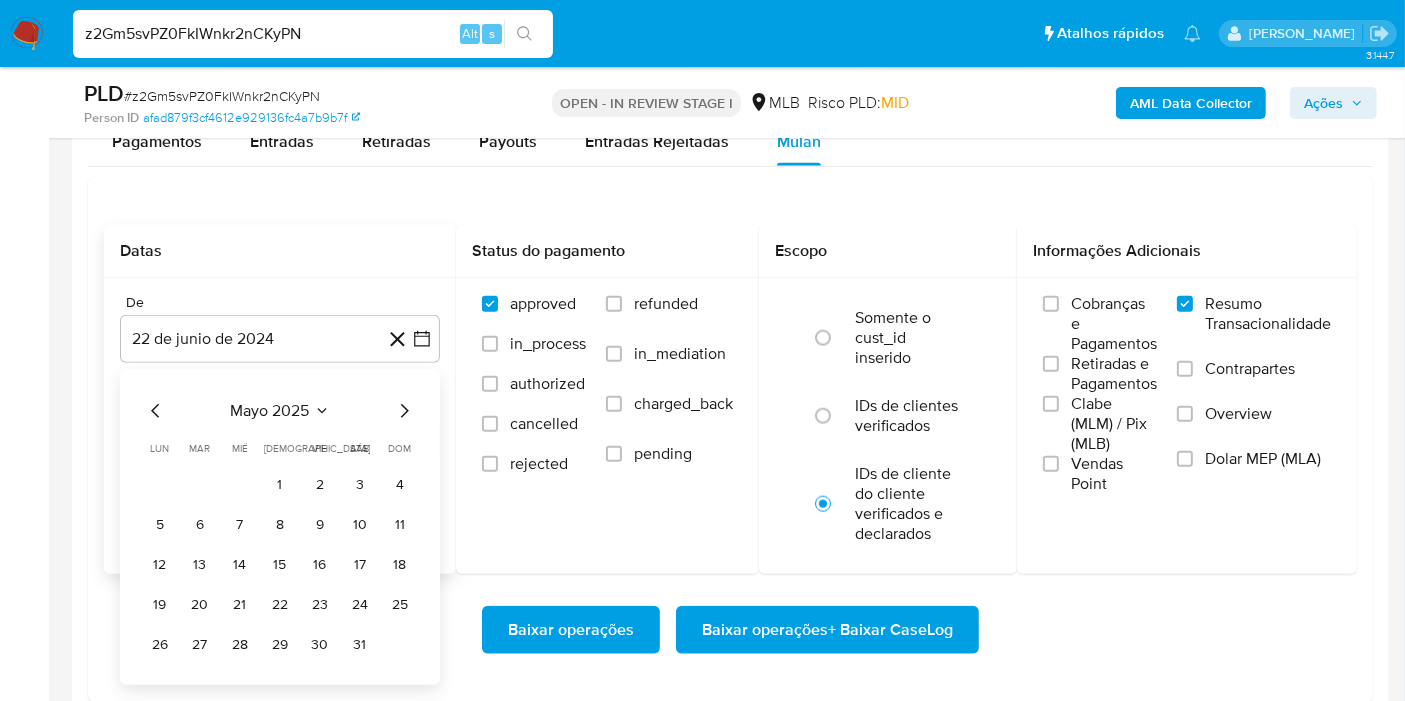 click on "1" at bounding box center [280, 485] 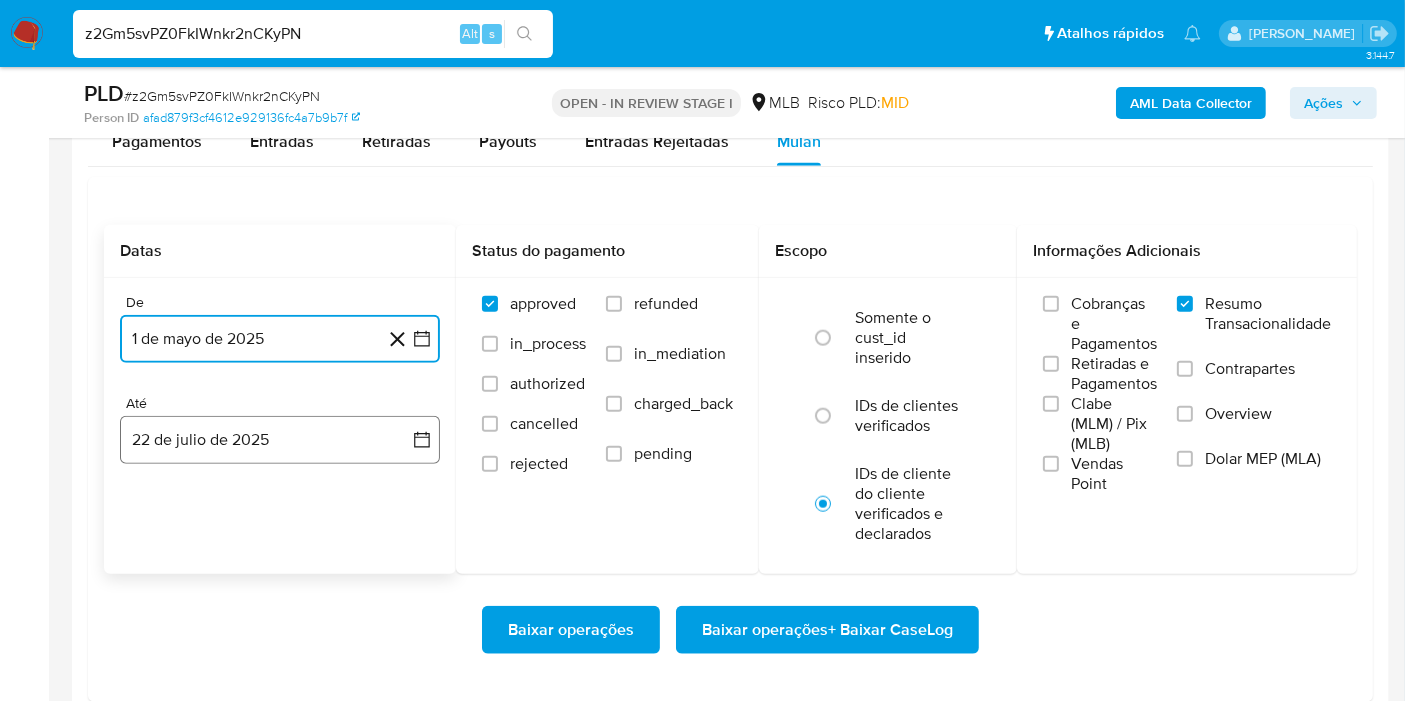 click on "22 de julio de 2025" at bounding box center (280, 440) 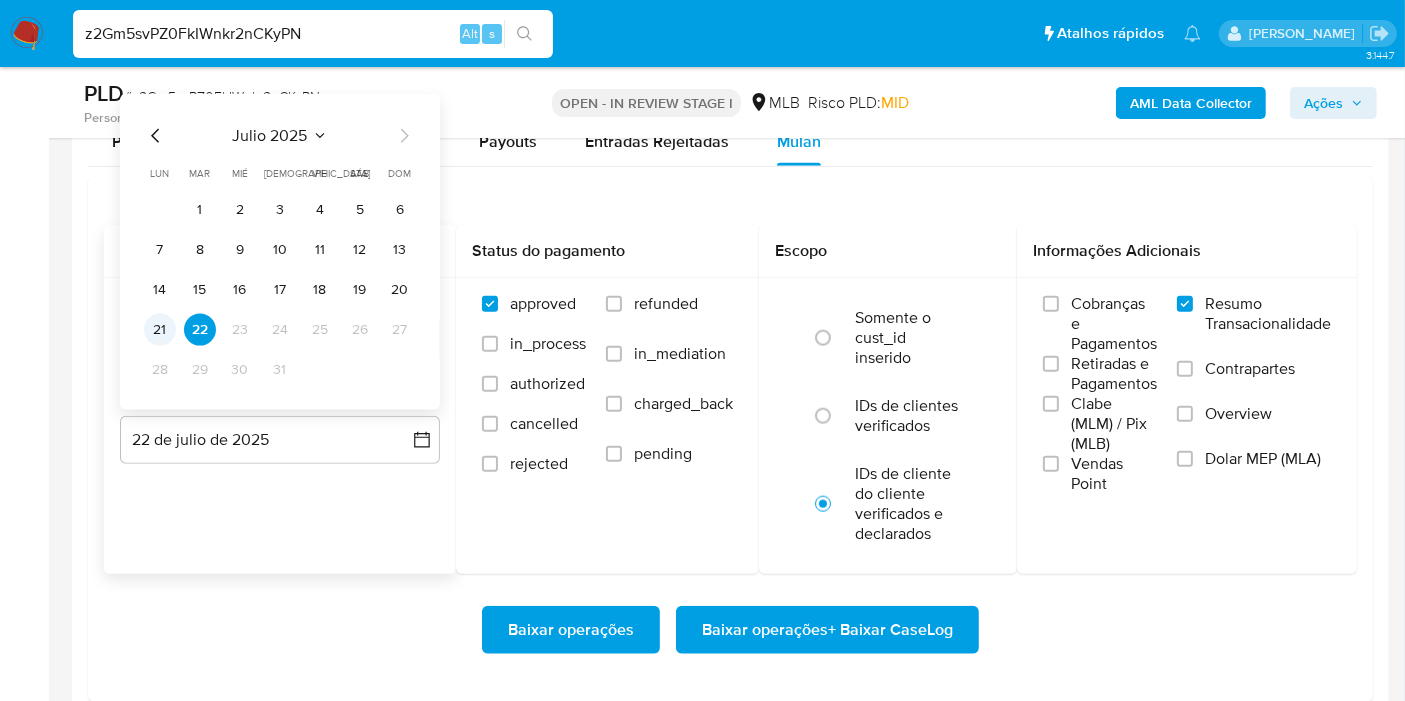 click on "21" at bounding box center (160, 330) 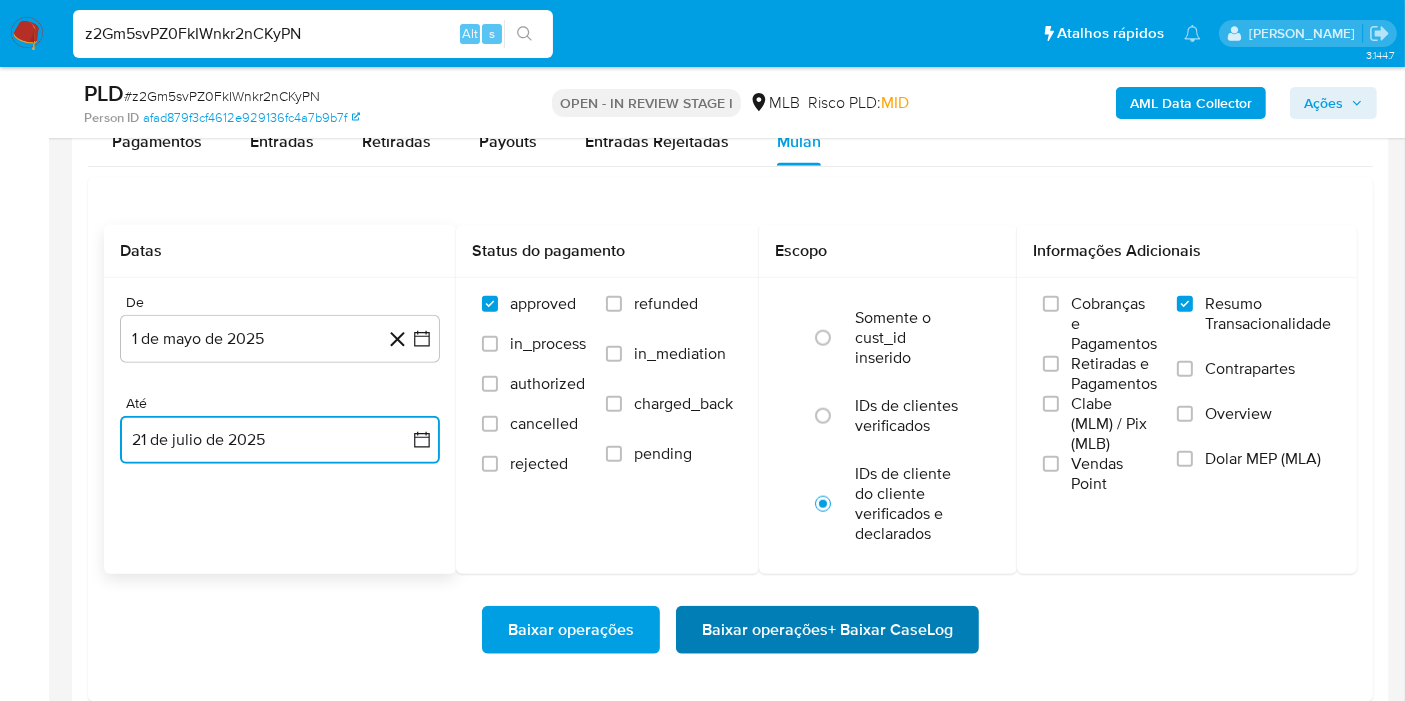 click on "Baixar operações  +   Baixar CaseLog" at bounding box center [827, 630] 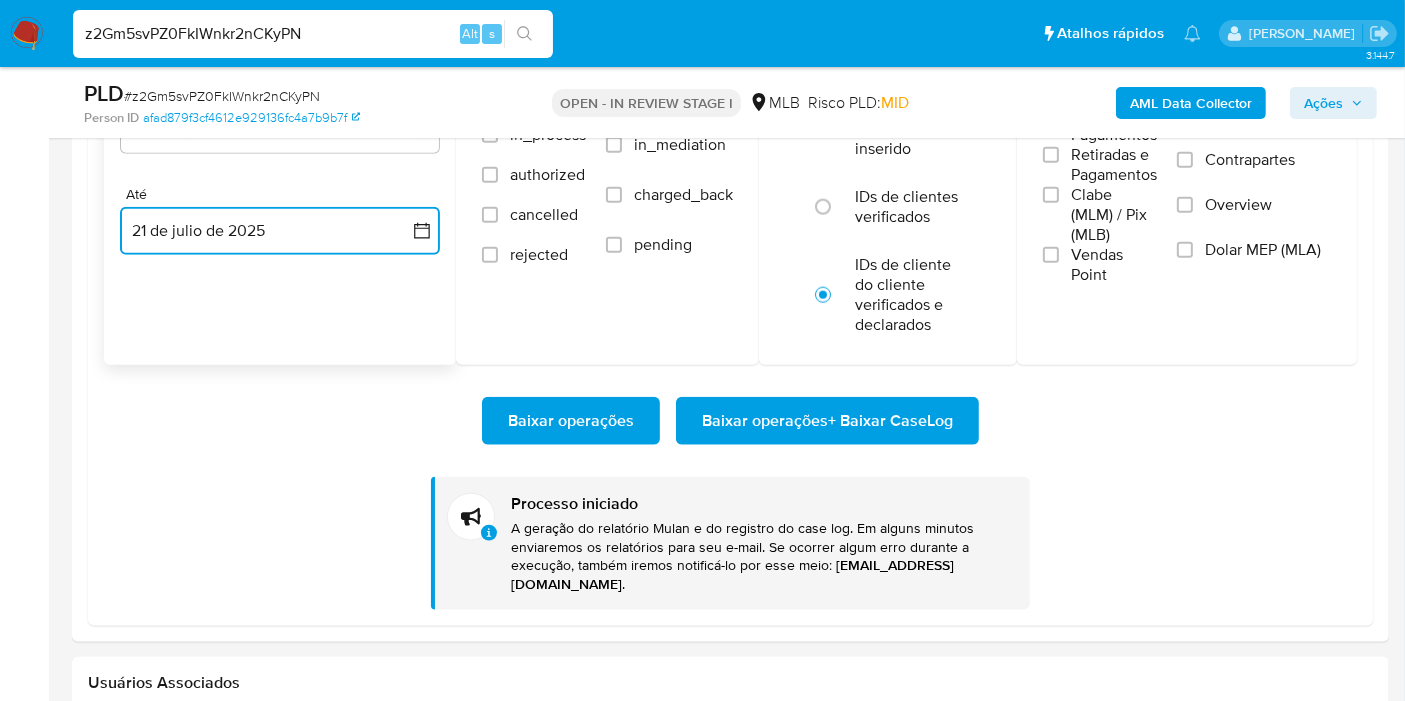 scroll, scrollTop: 2333, scrollLeft: 0, axis: vertical 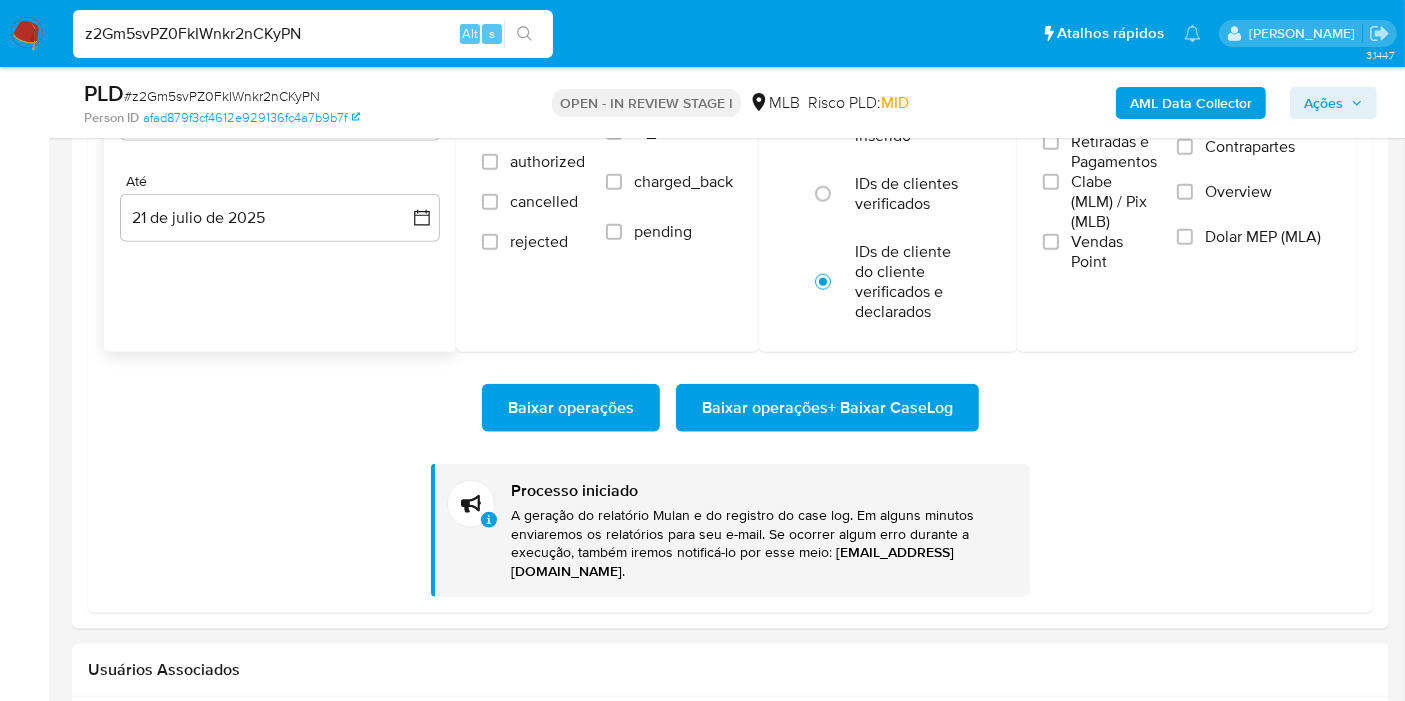 click on "z2Gm5svPZ0FkIWnkr2nCKyPN Alt s" at bounding box center [313, 34] 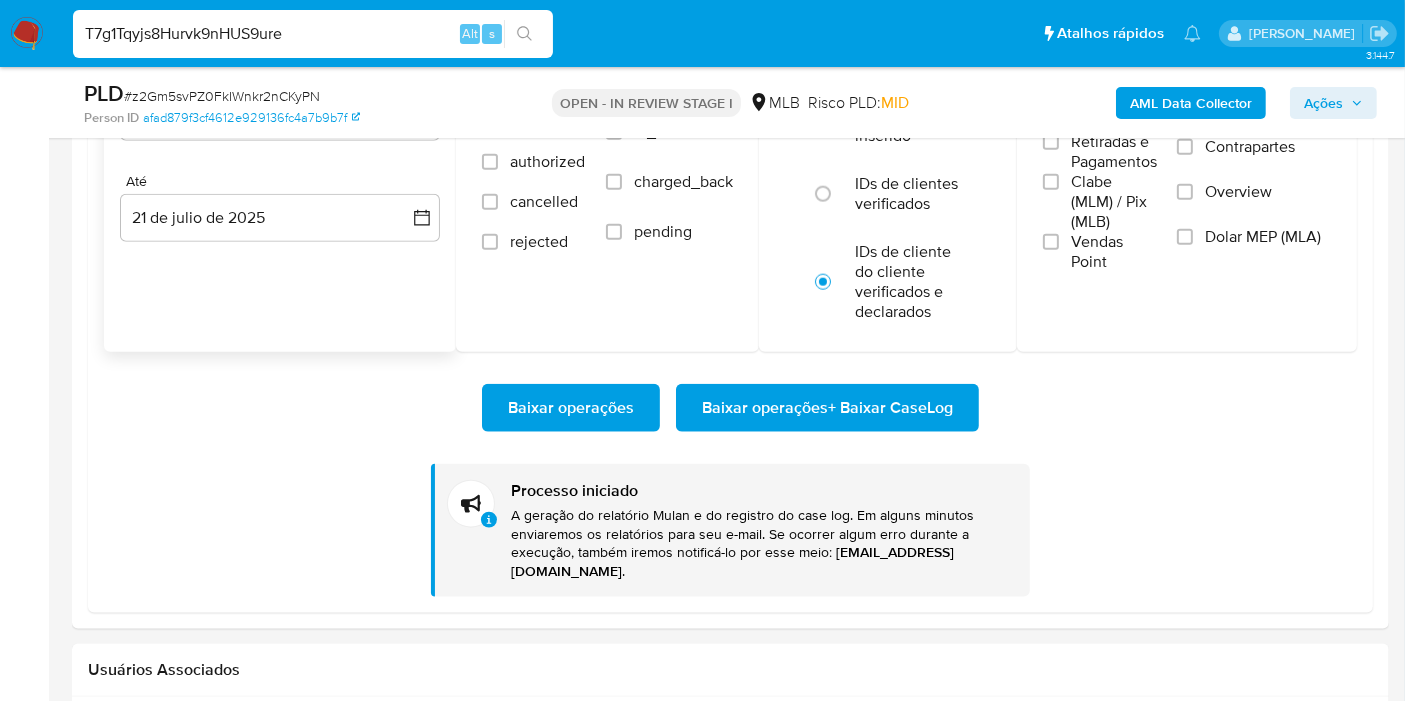 type on "T7g1Tqyjs8Hurvk9nHUS9ure" 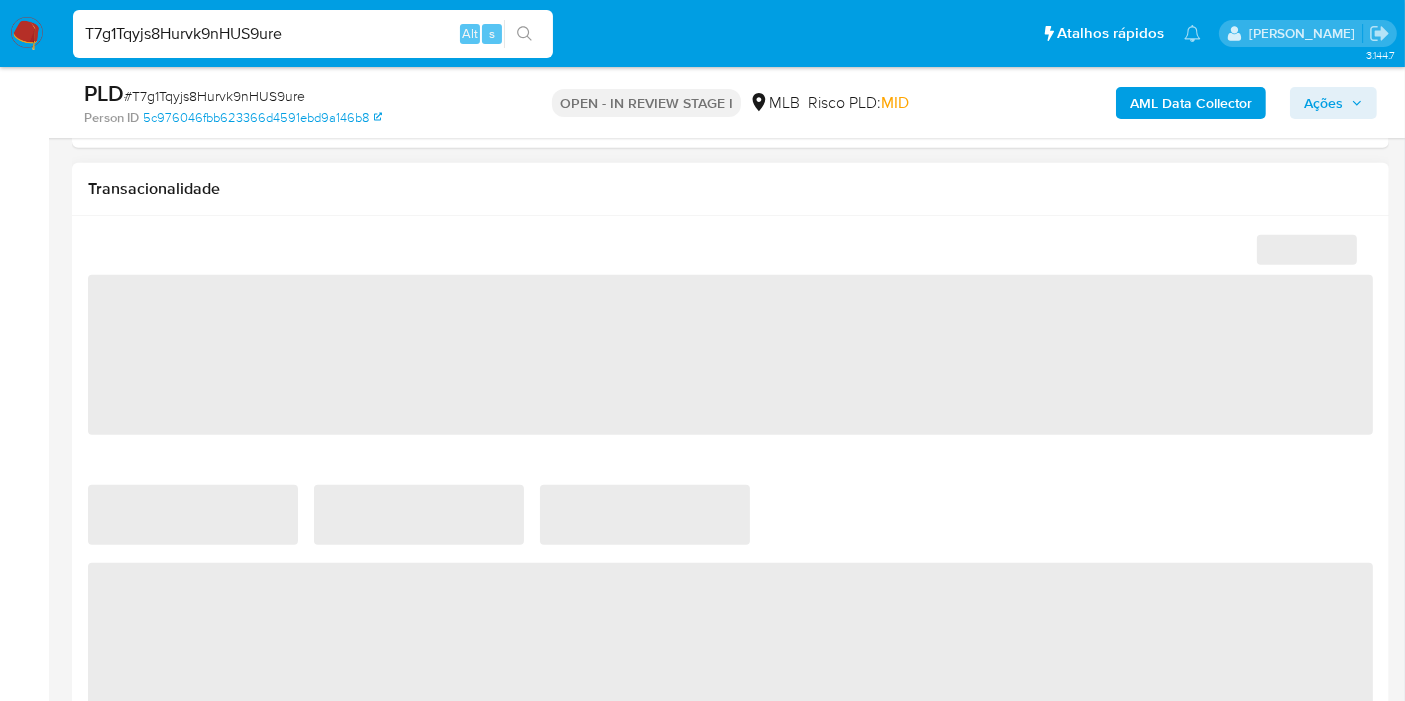 scroll, scrollTop: 1333, scrollLeft: 0, axis: vertical 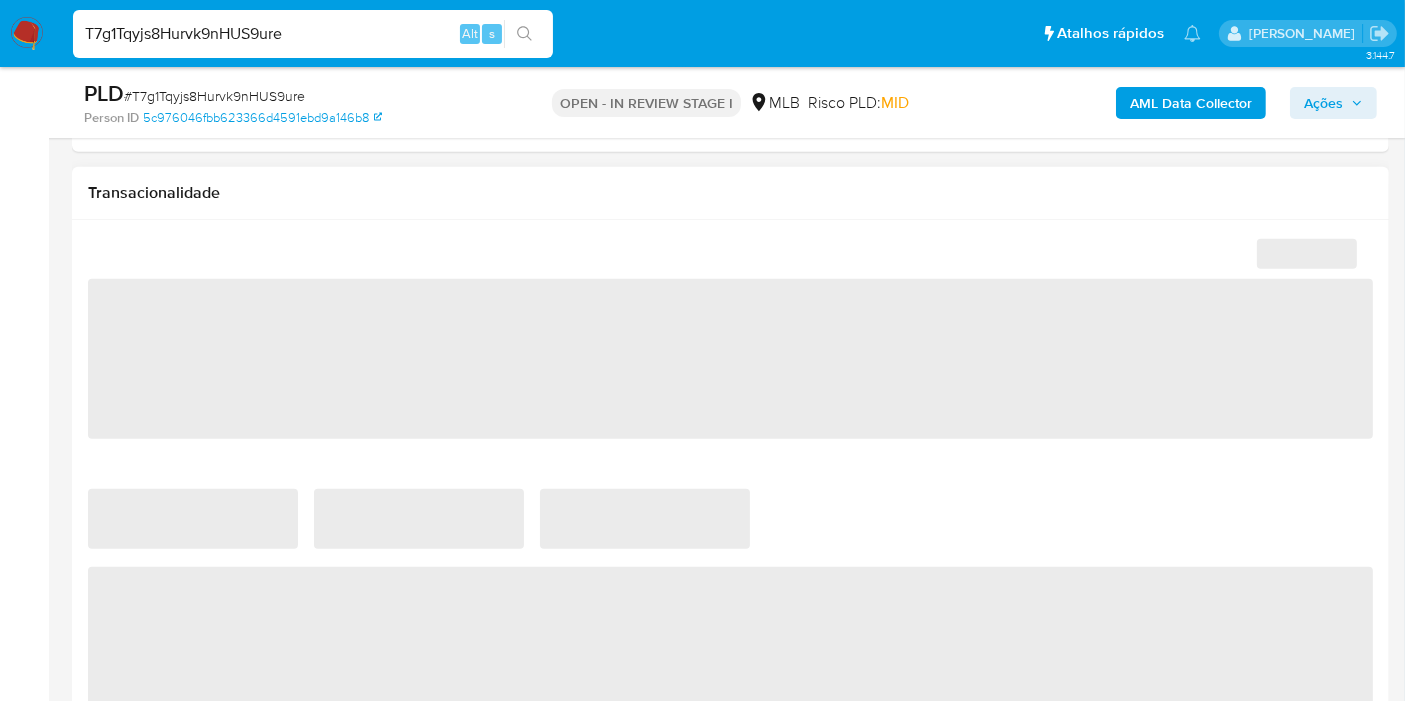 select on "10" 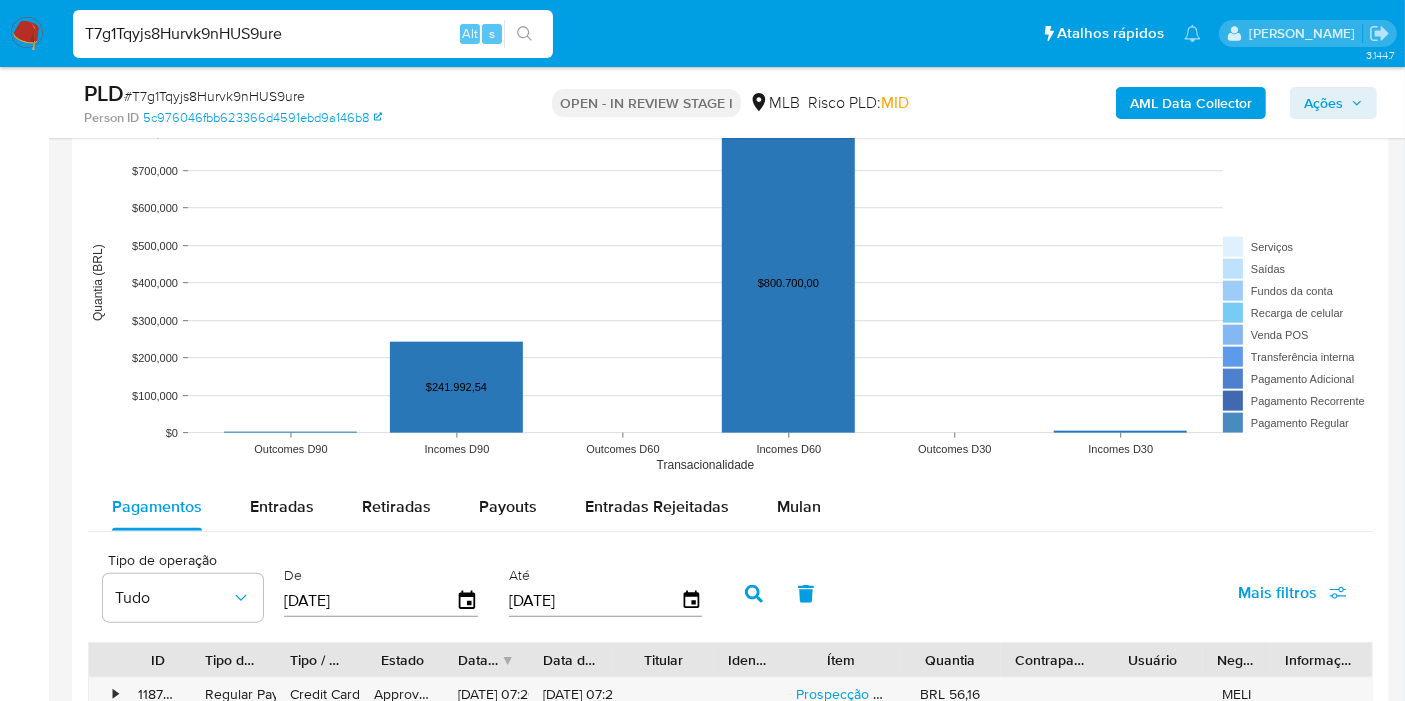 scroll, scrollTop: 2000, scrollLeft: 0, axis: vertical 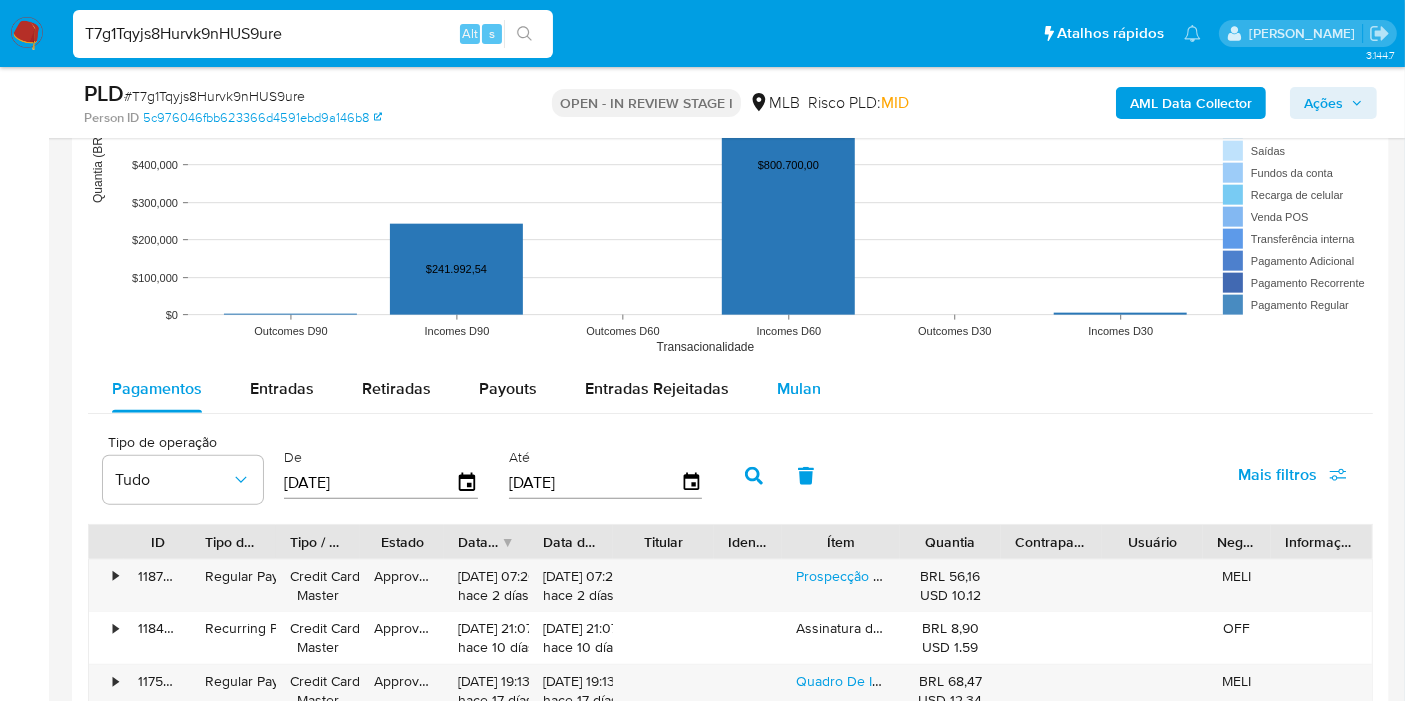 click on "Mulan" at bounding box center [799, 388] 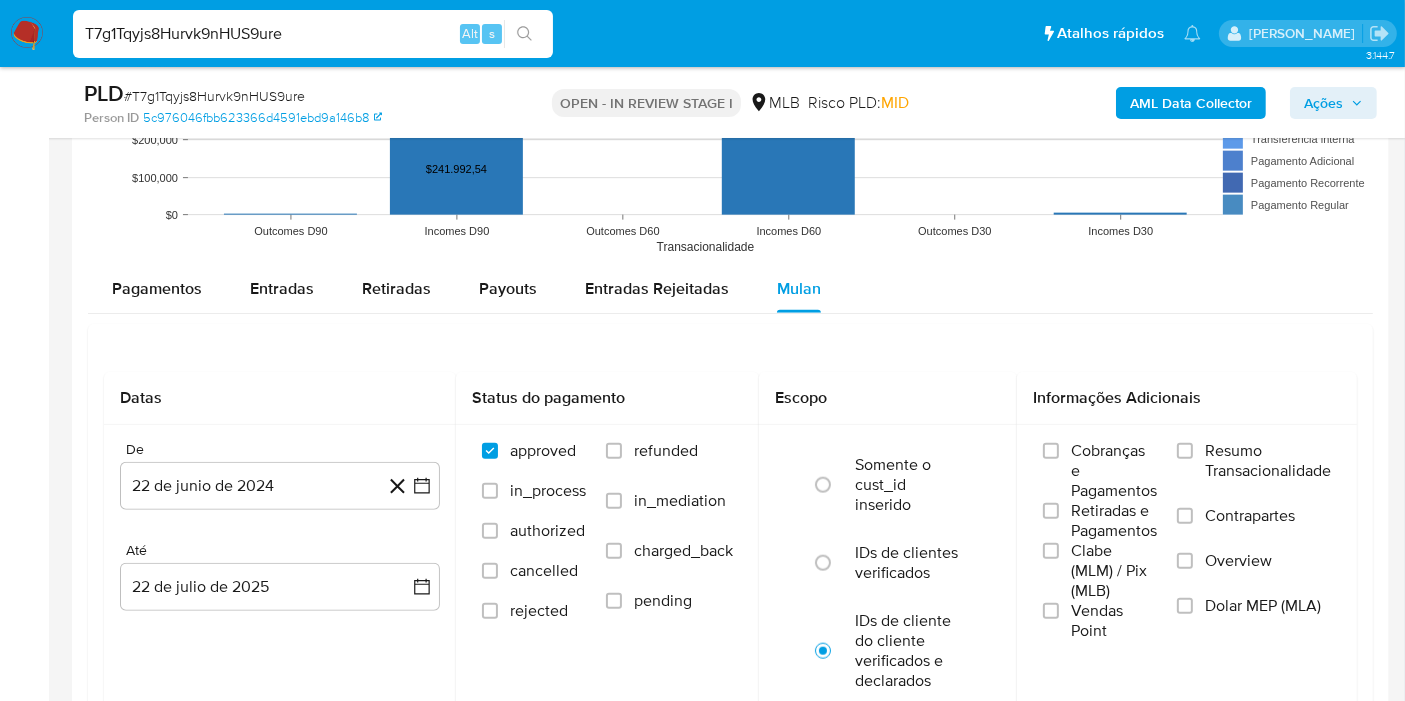 scroll, scrollTop: 2333, scrollLeft: 0, axis: vertical 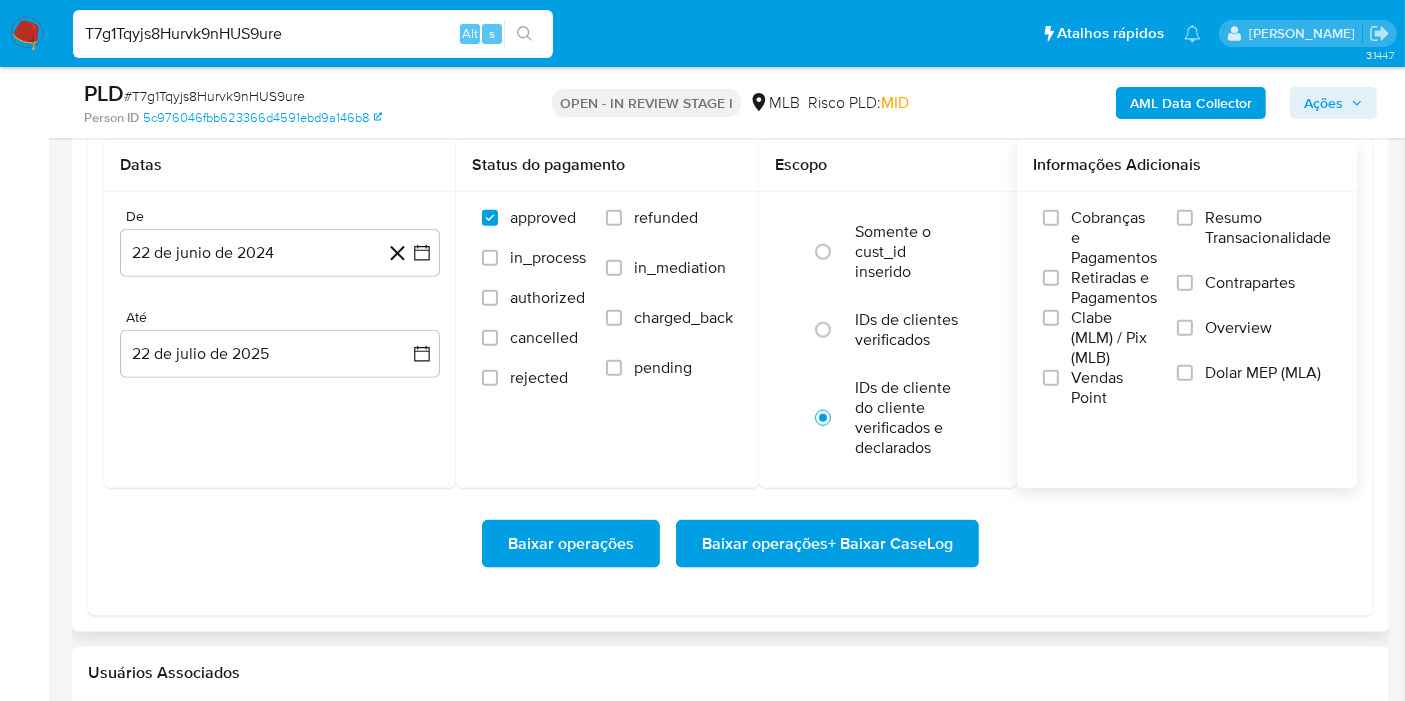 click on "Resumo Transacionalidade" at bounding box center (1254, 240) 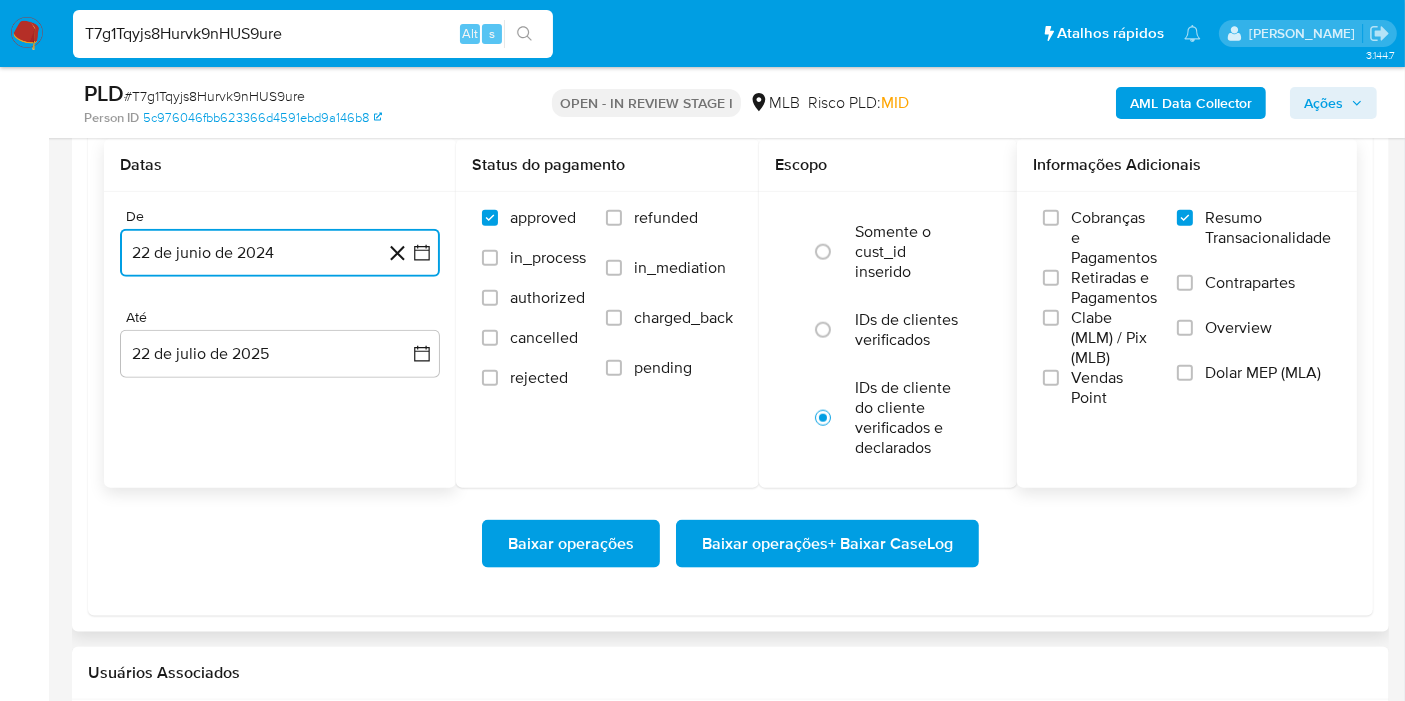 click 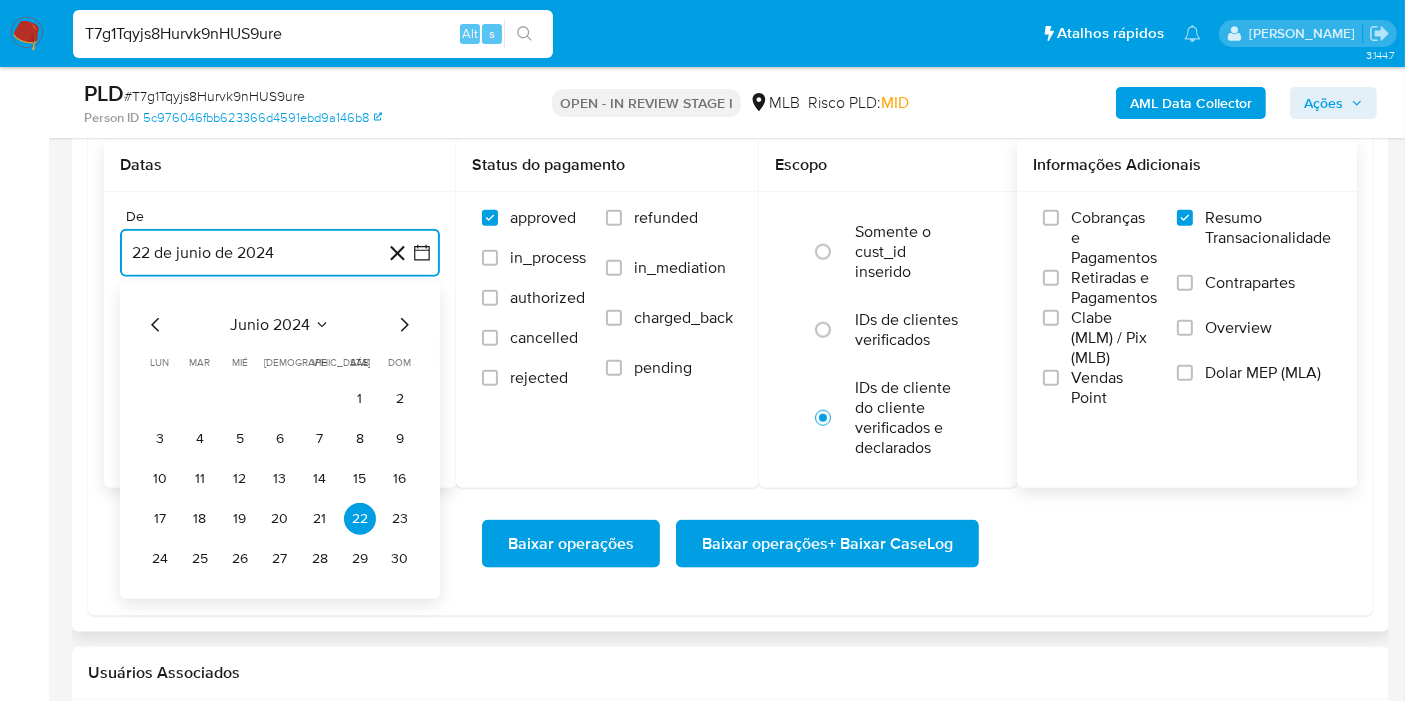 click on "junio 2024" at bounding box center [270, 325] 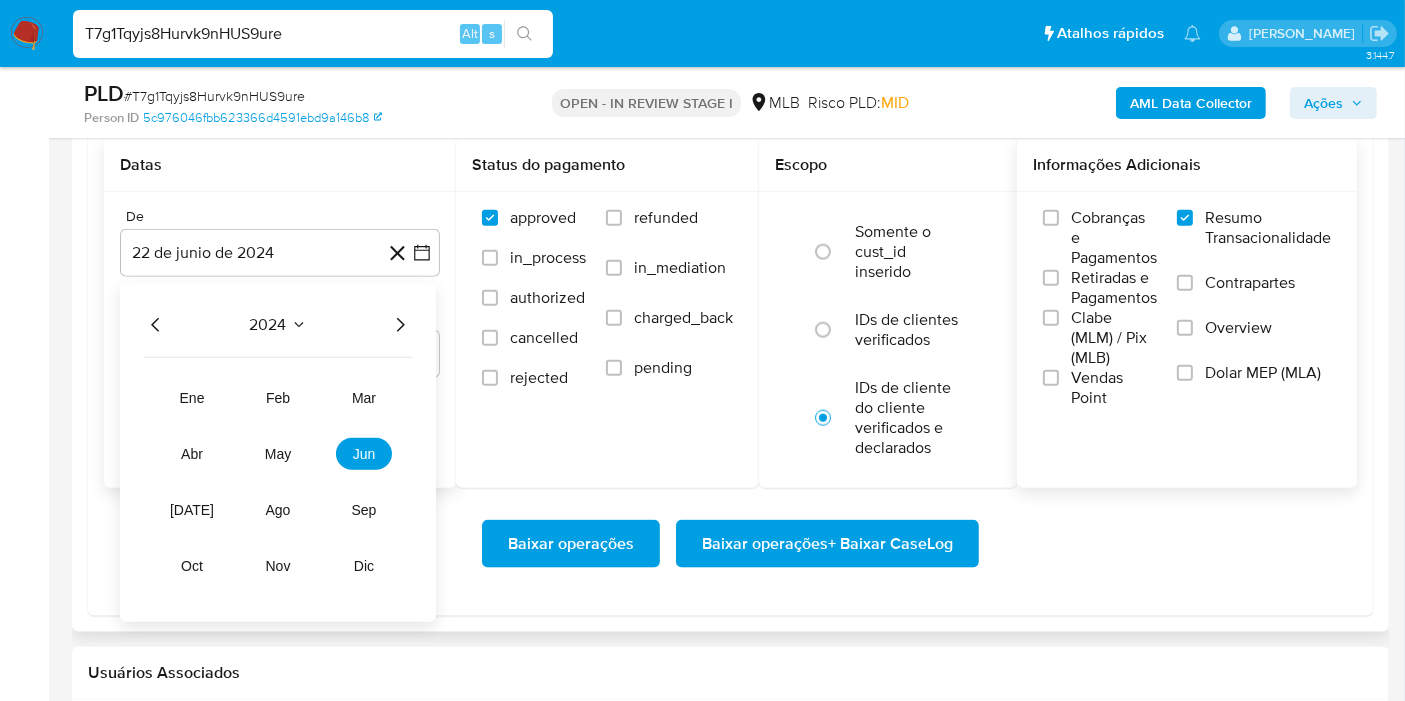click 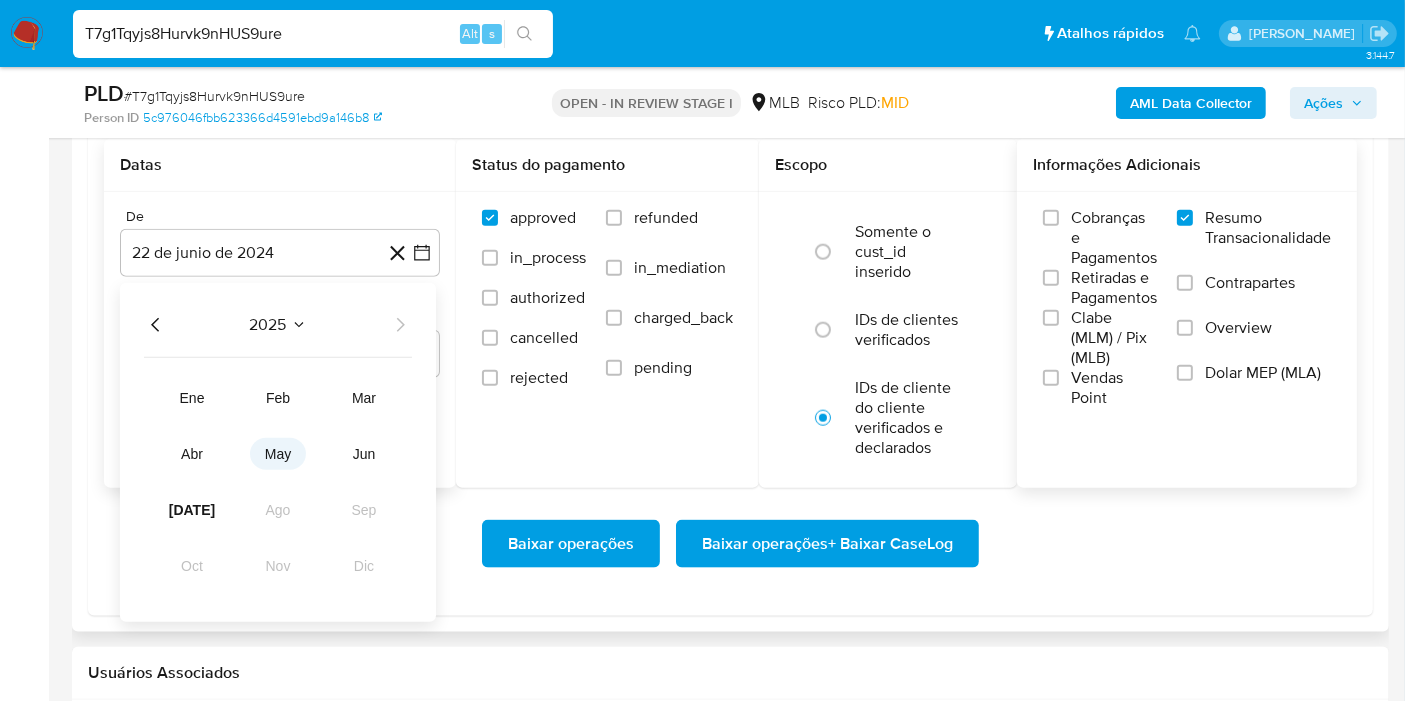 click on "may" at bounding box center (278, 454) 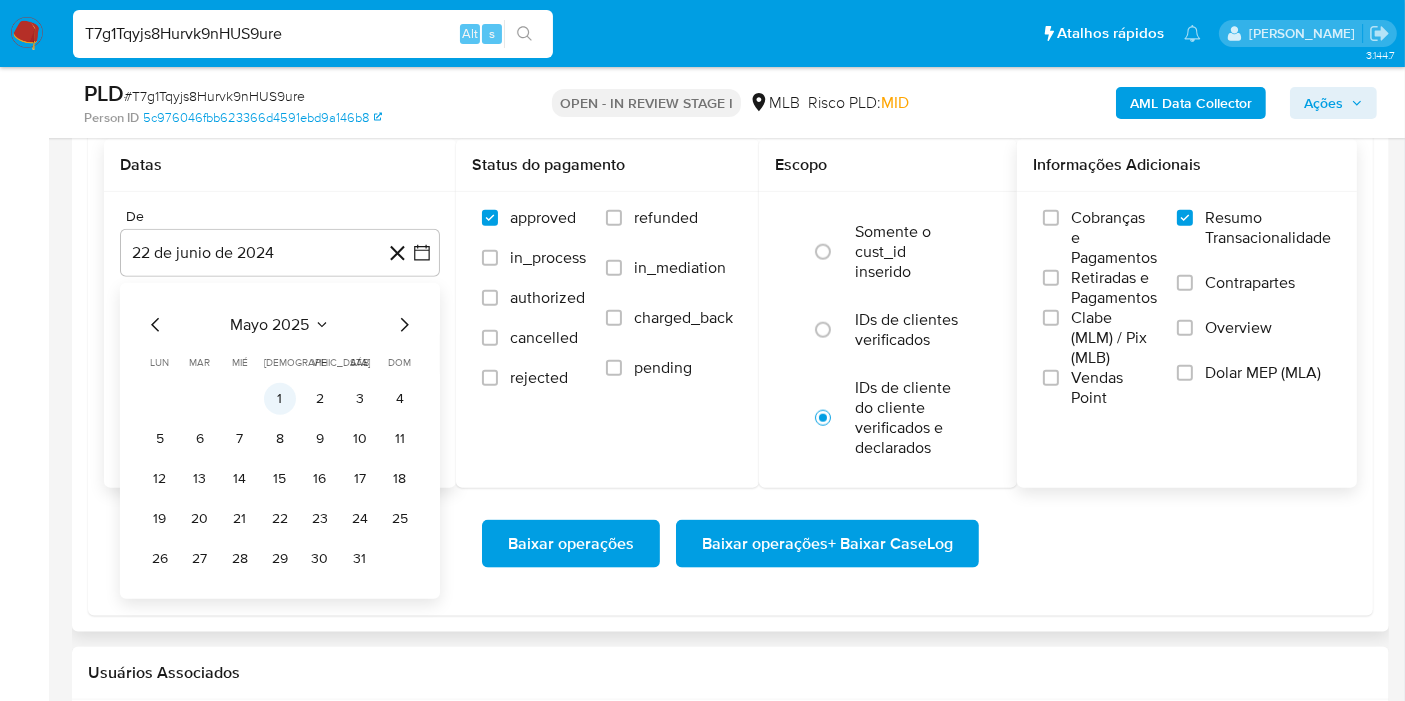 click on "1" at bounding box center (280, 399) 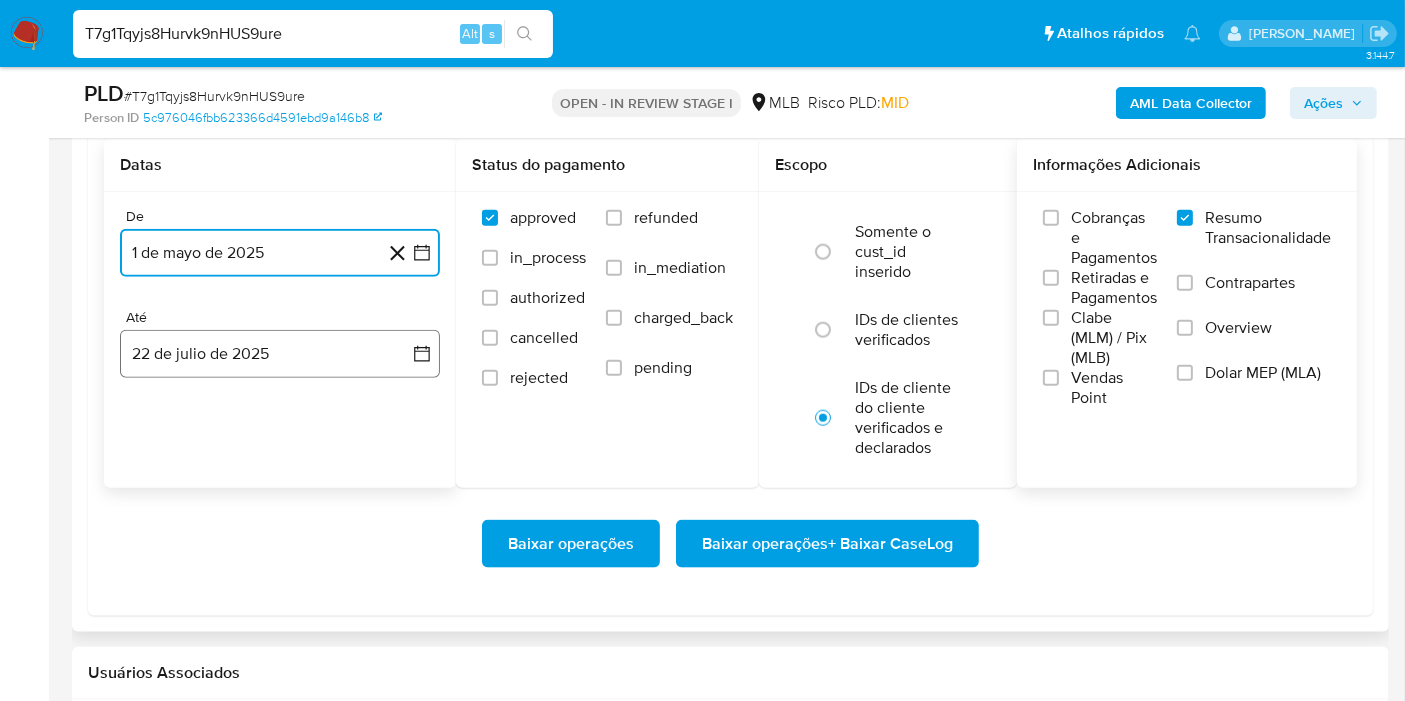 click on "22 de julio de 2025" at bounding box center [280, 354] 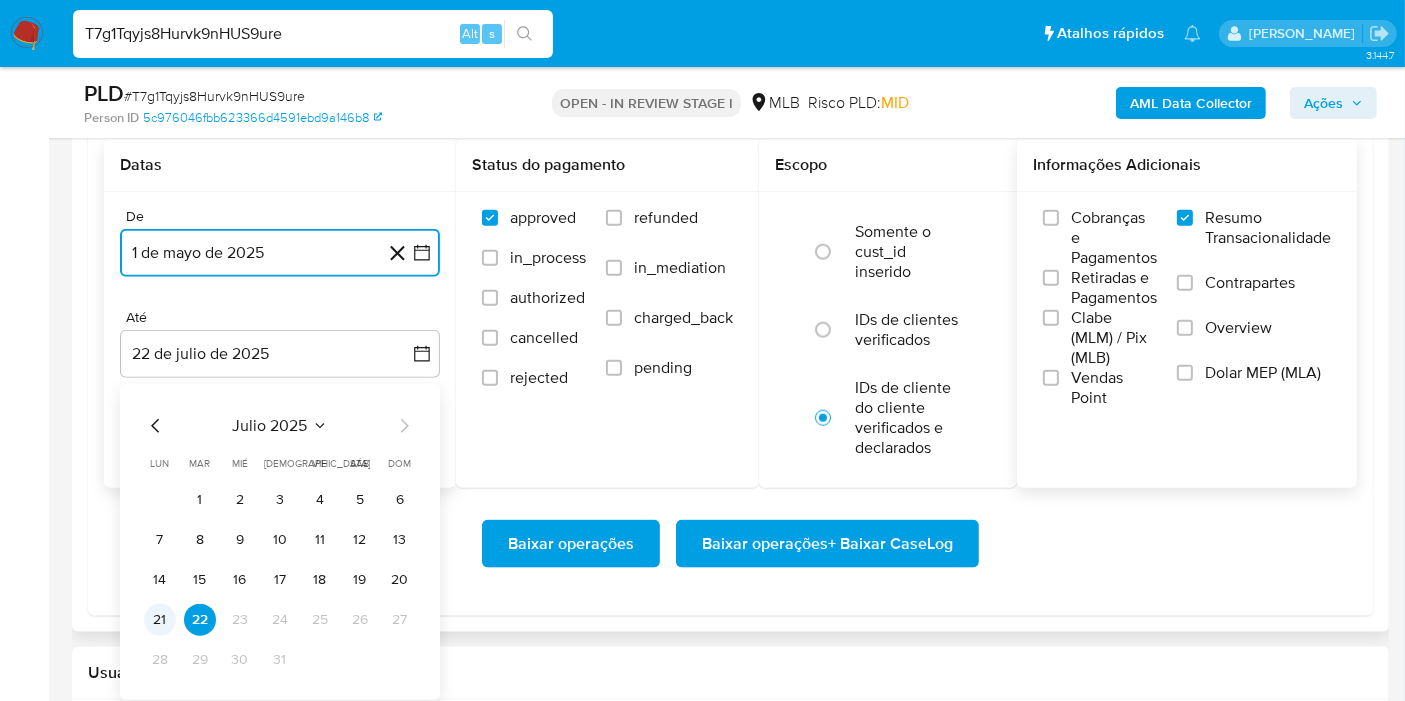 click on "21" at bounding box center (160, 620) 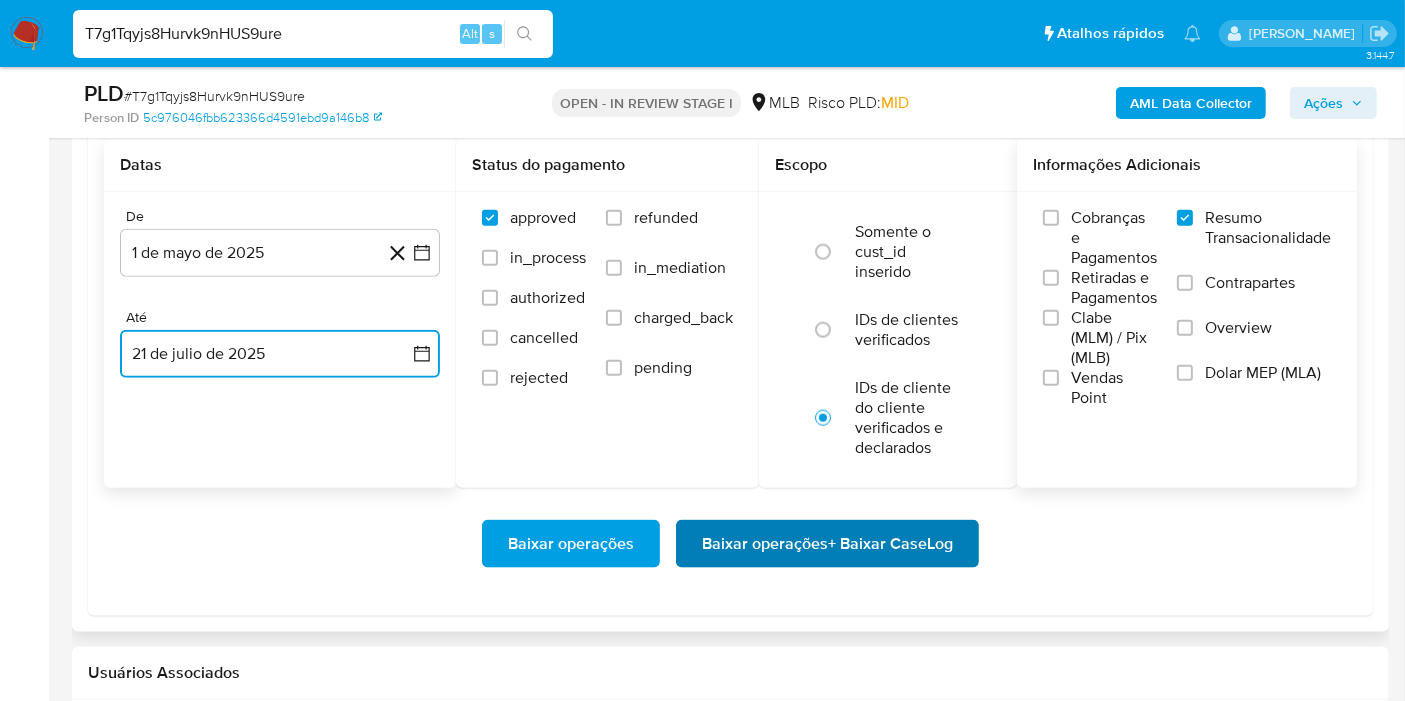 click on "Baixar operações  +   Baixar CaseLog" at bounding box center (827, 544) 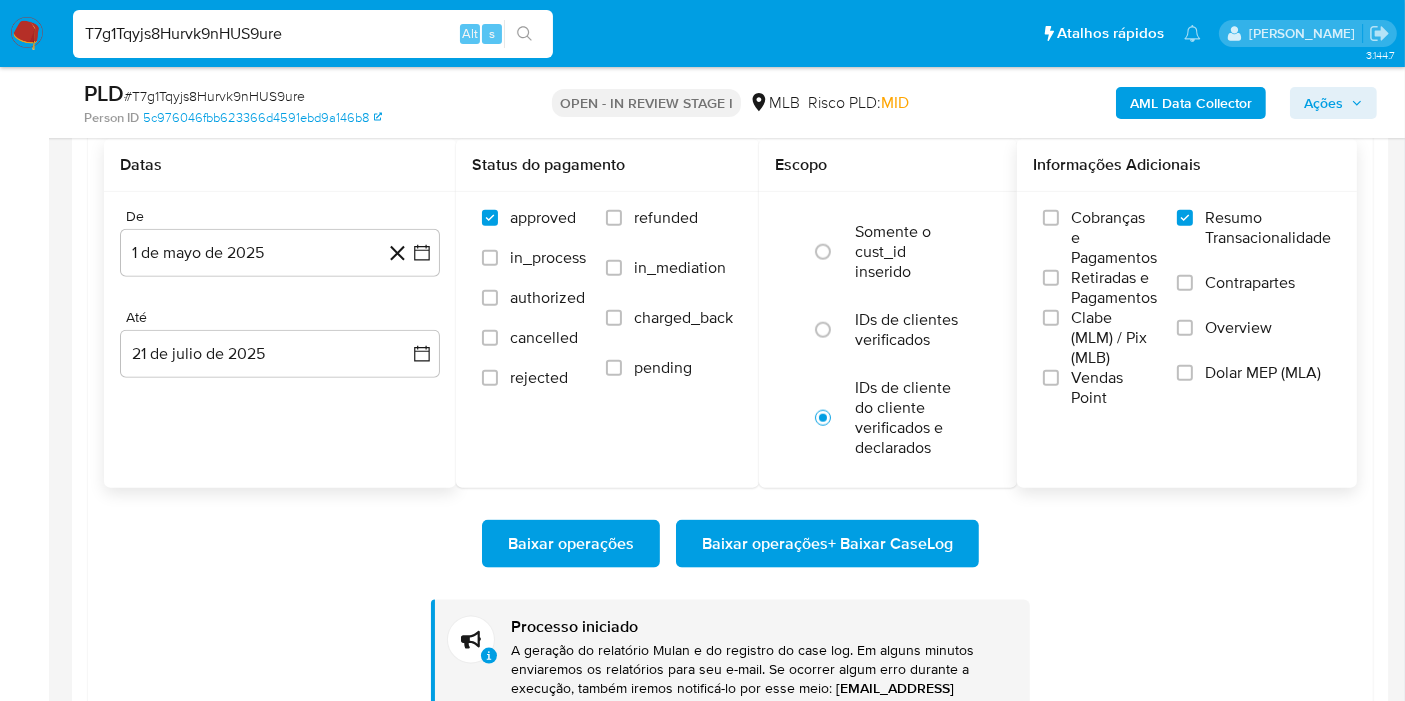 click on "T7g1Tqyjs8Hurvk9nHUS9ure" at bounding box center [313, 34] 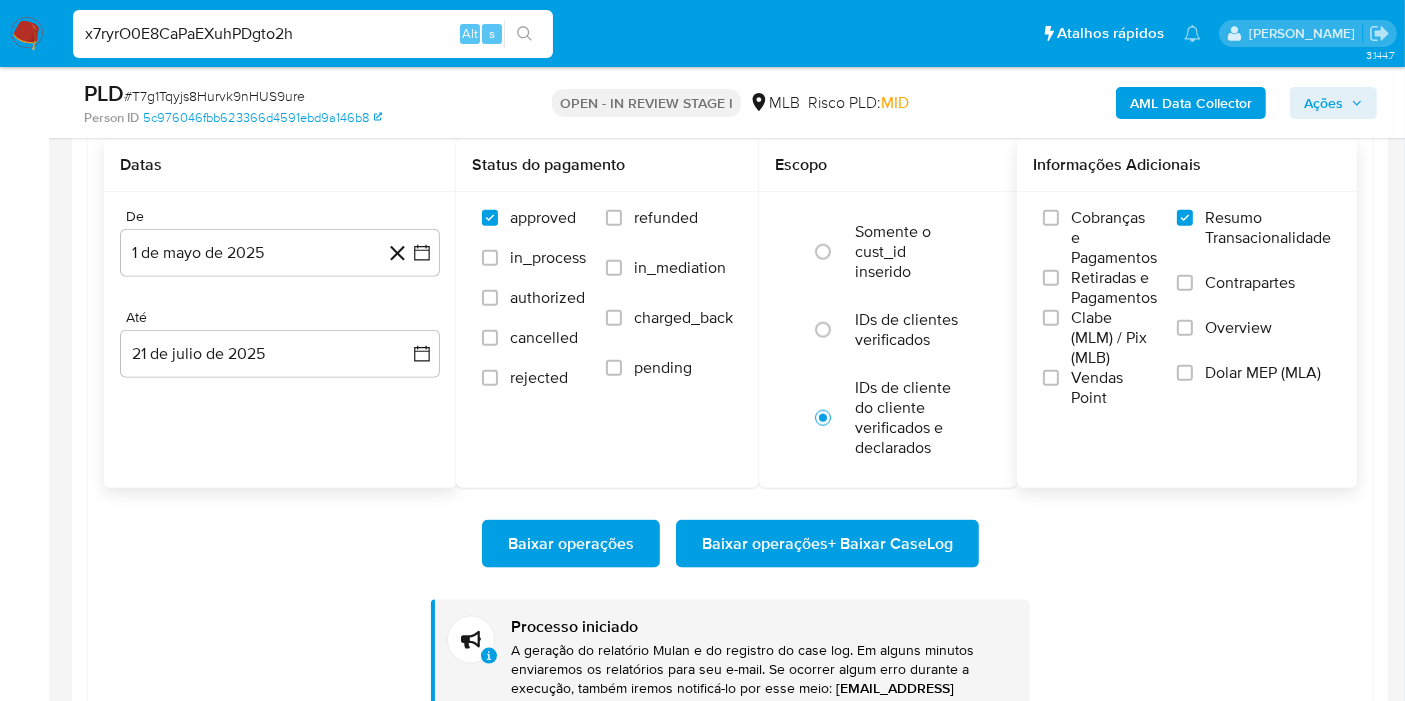 type on "x7ryrO0E8CaPaEXuhPDgto2h" 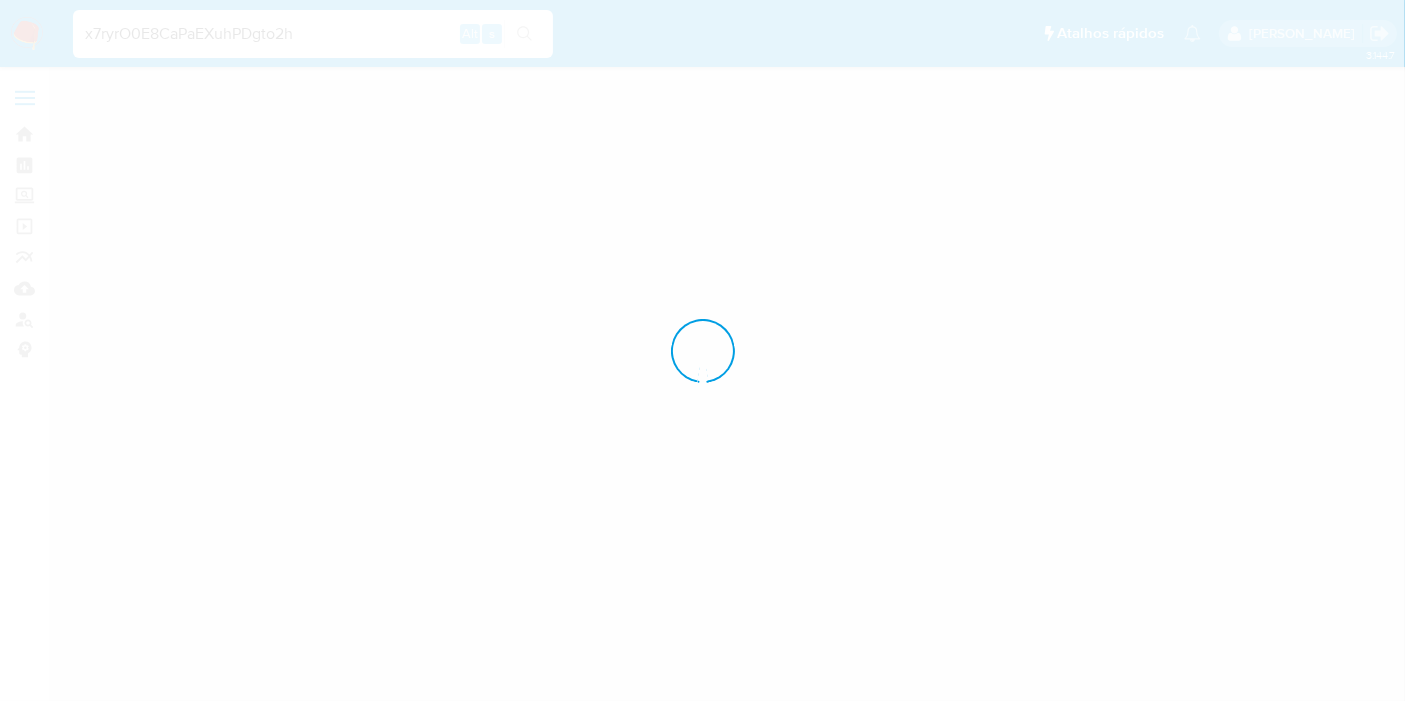 scroll, scrollTop: 0, scrollLeft: 0, axis: both 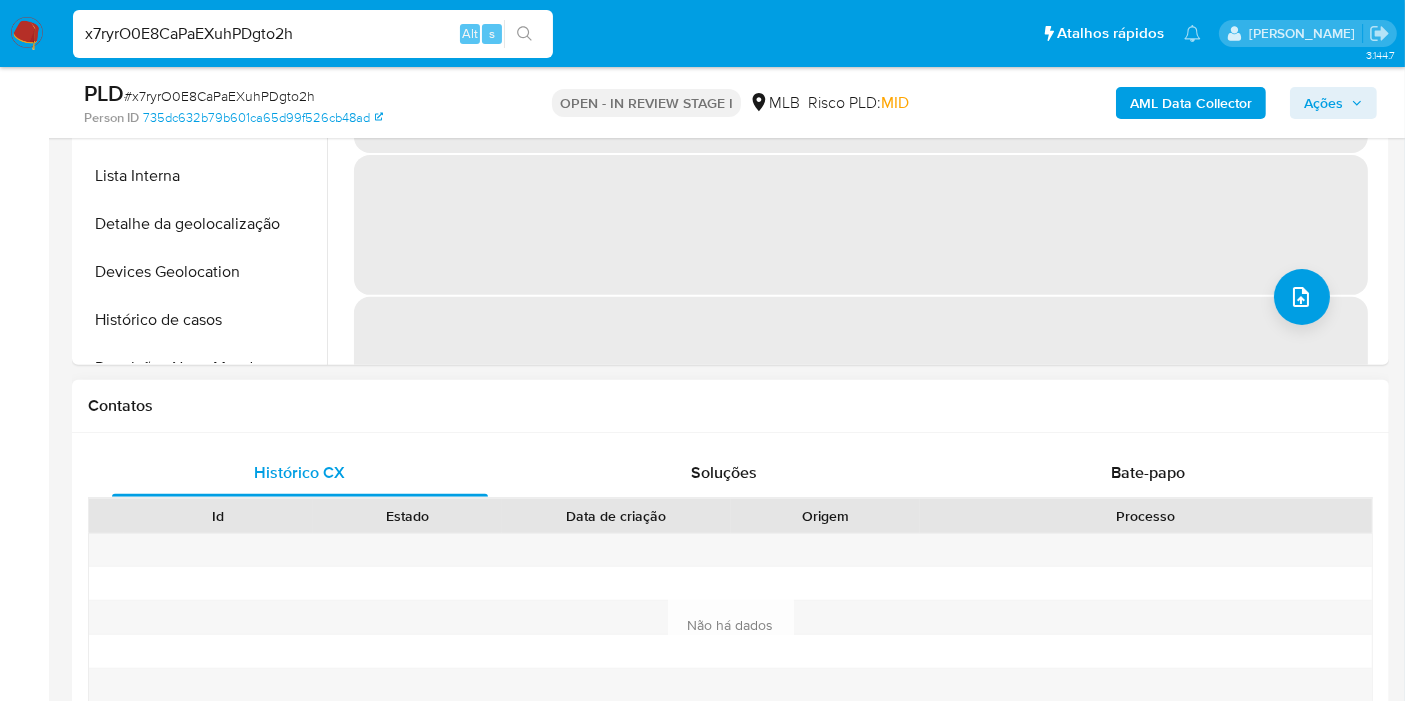 select on "10" 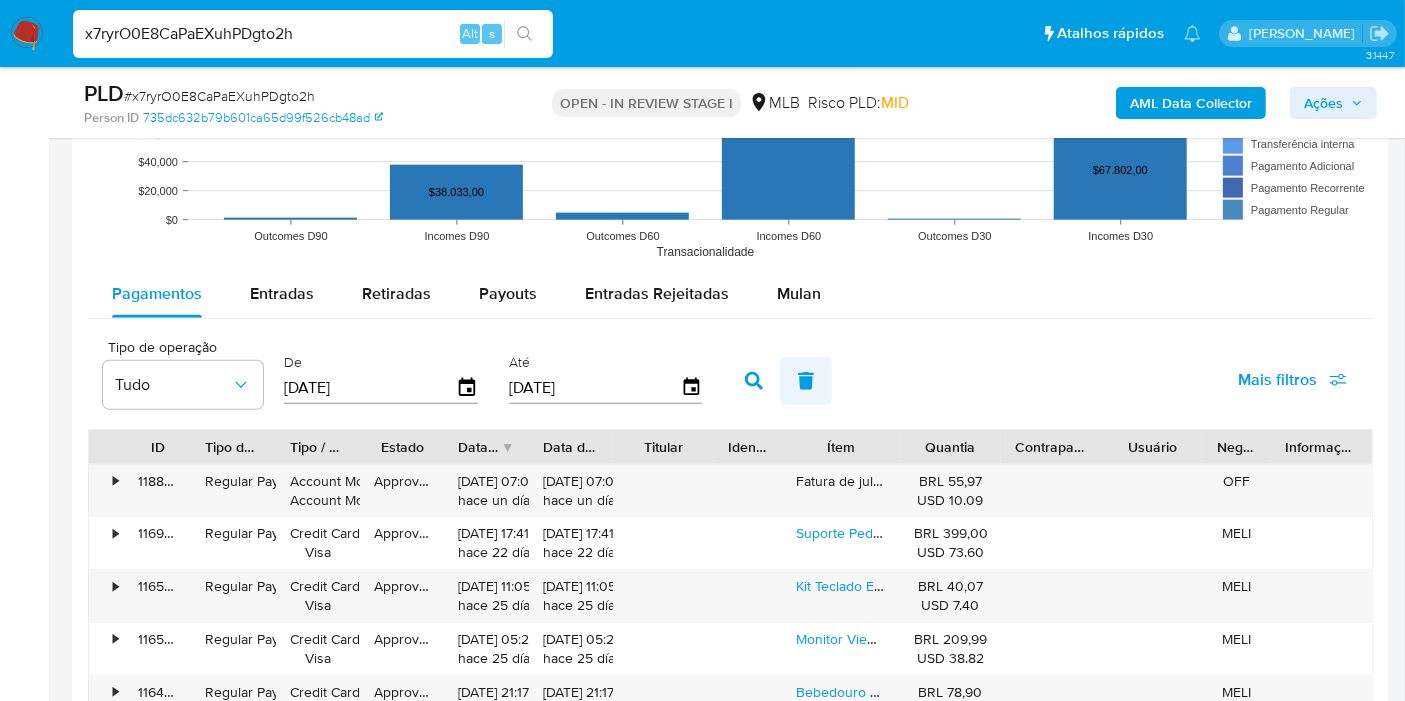 scroll, scrollTop: 2111, scrollLeft: 0, axis: vertical 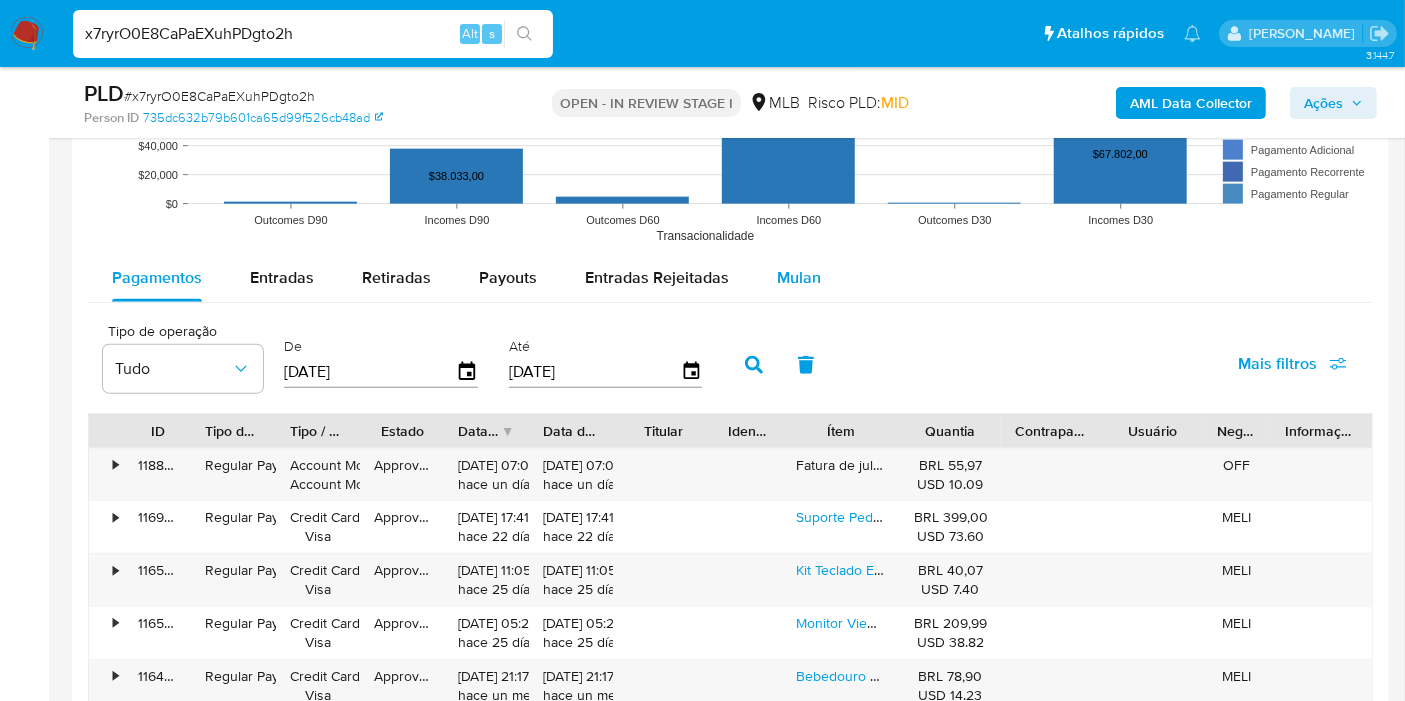 click on "Mulan" at bounding box center [799, 277] 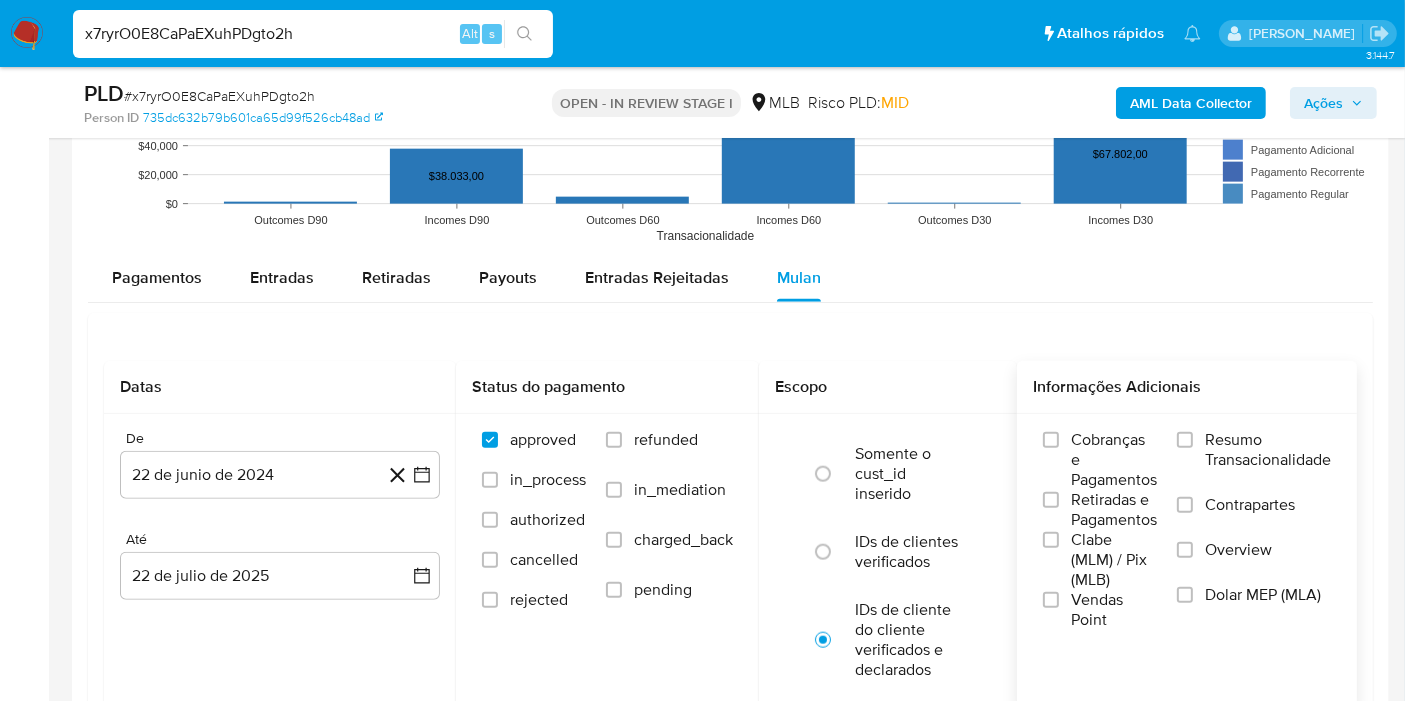 click on "Resumo Transacionalidade" at bounding box center [1268, 450] 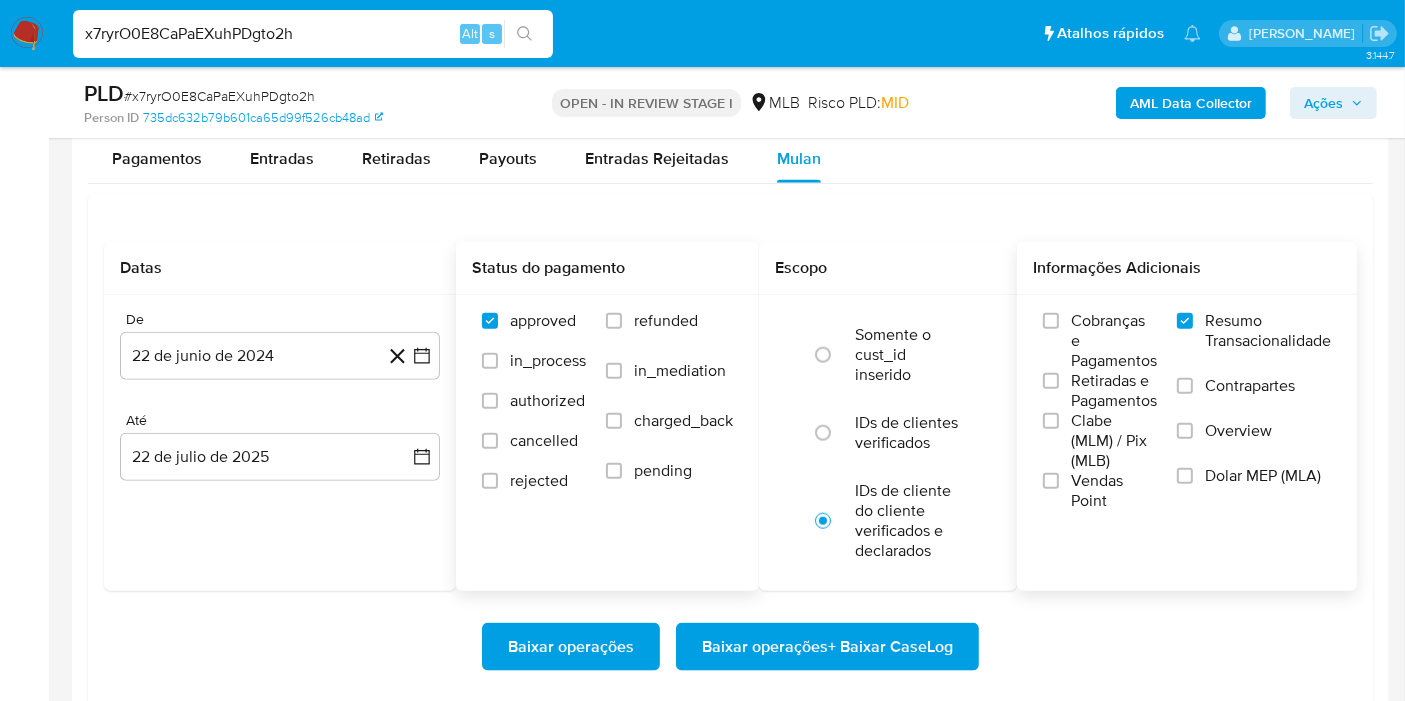 scroll, scrollTop: 2333, scrollLeft: 0, axis: vertical 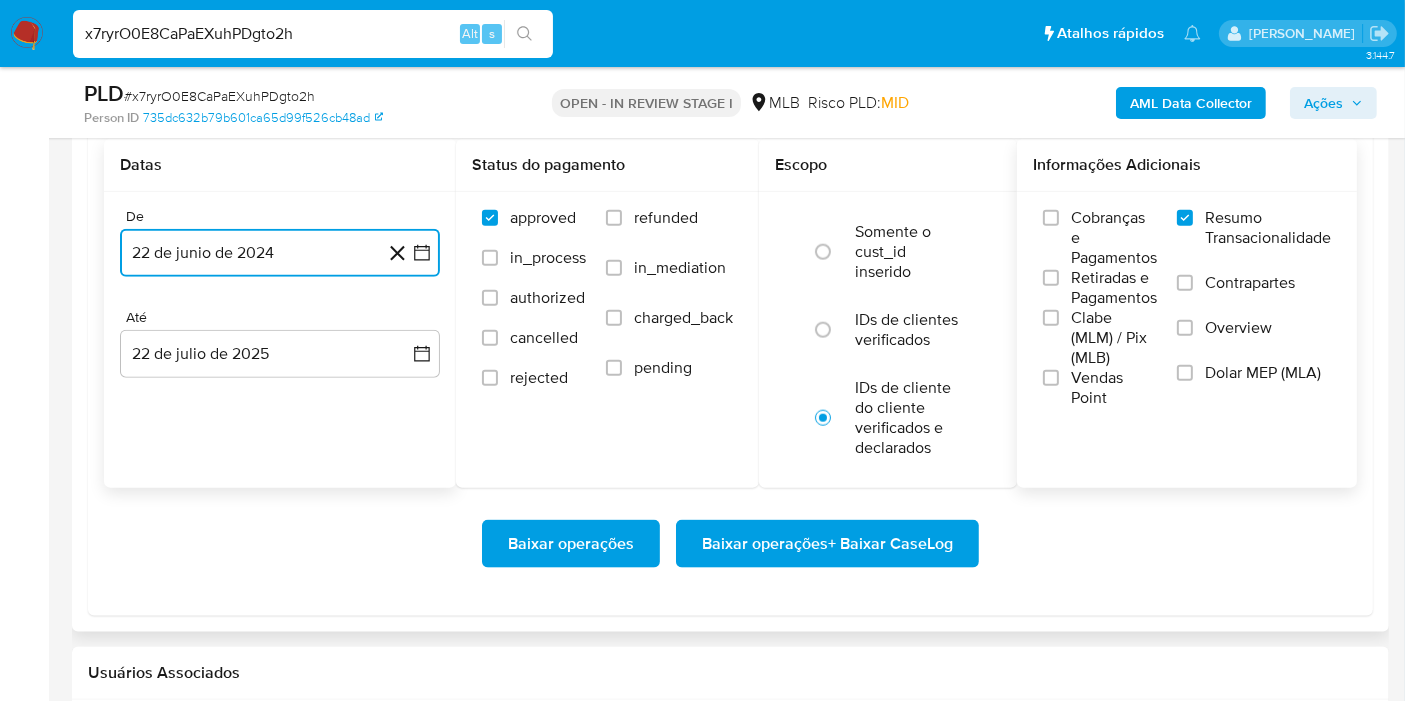 click 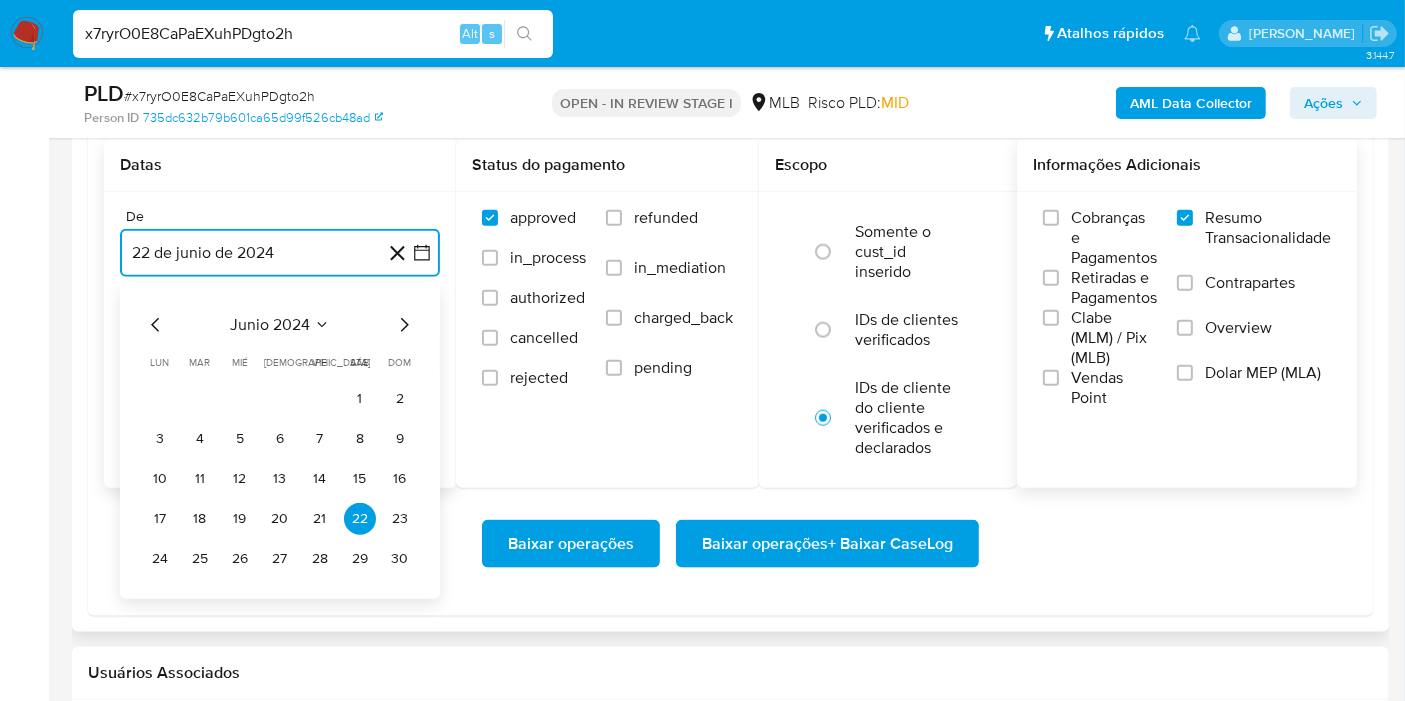click on "junio 2024" at bounding box center (270, 325) 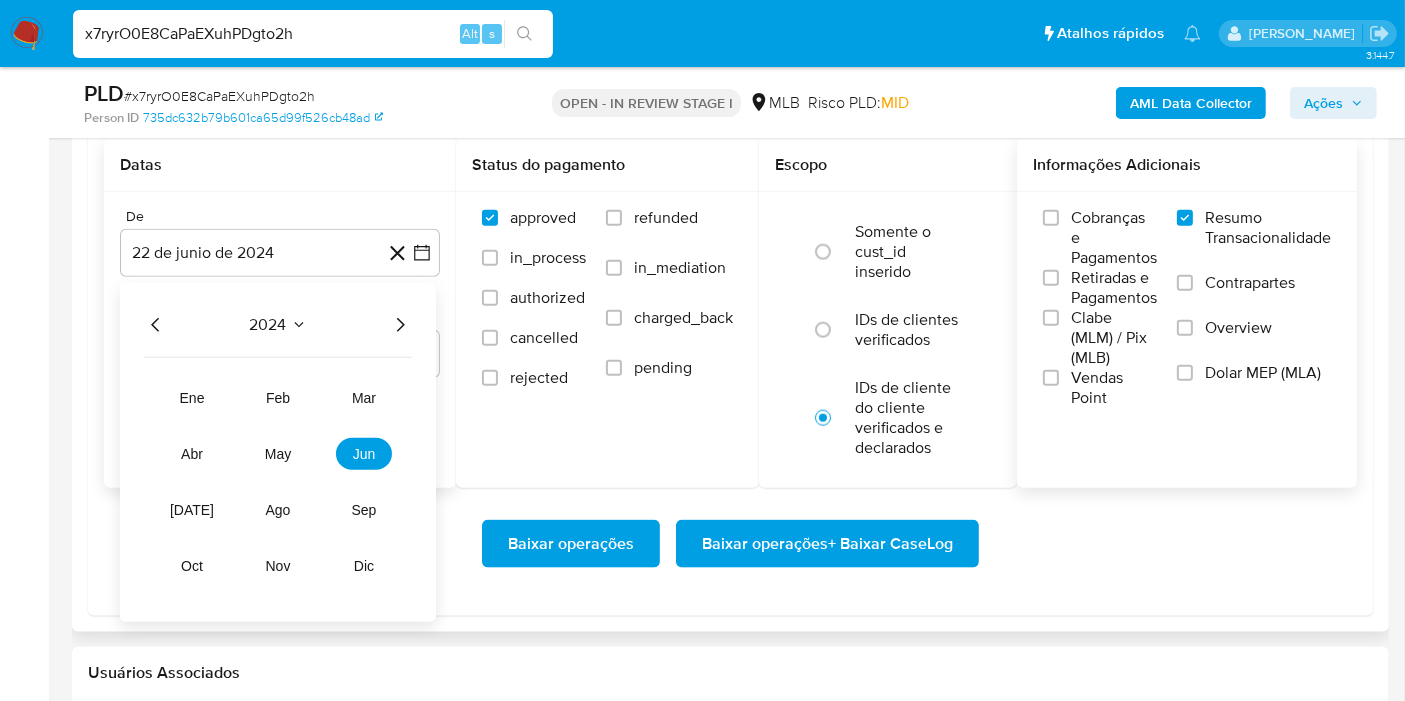 click 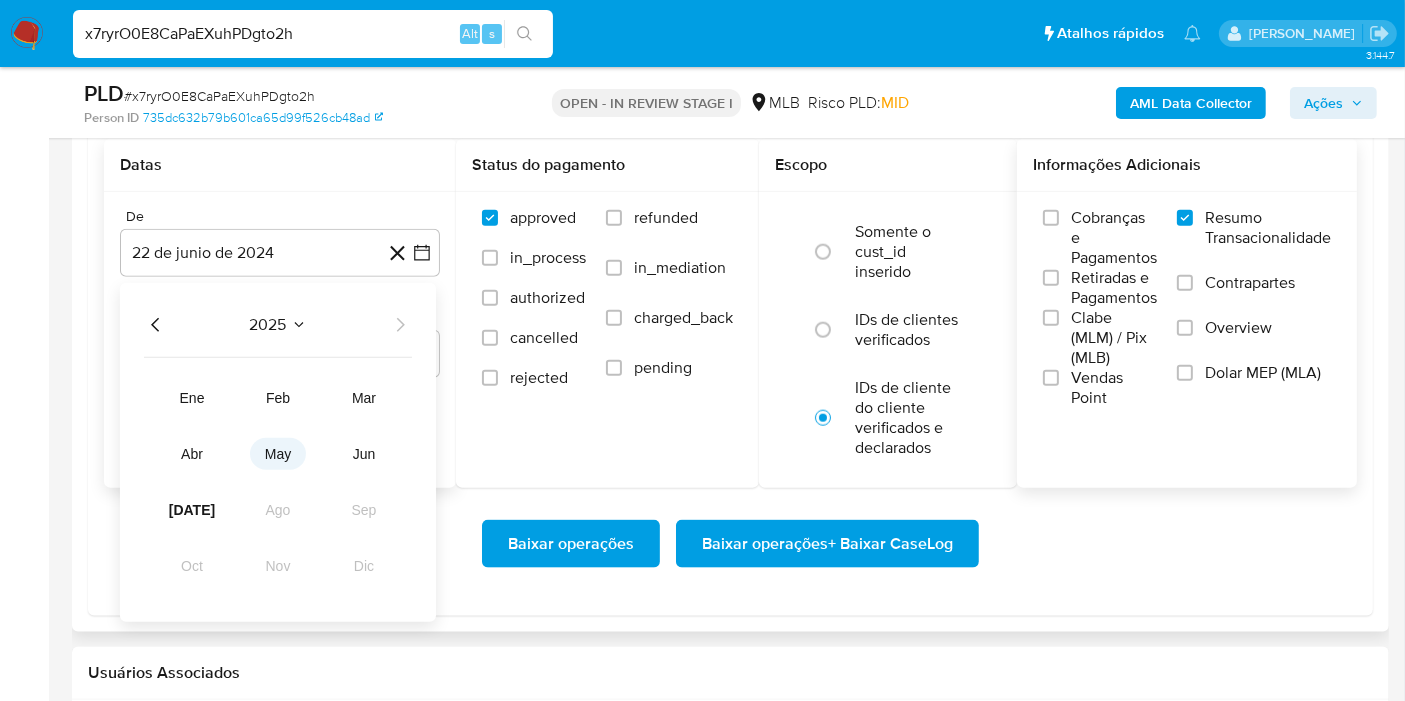 click on "may" at bounding box center (278, 454) 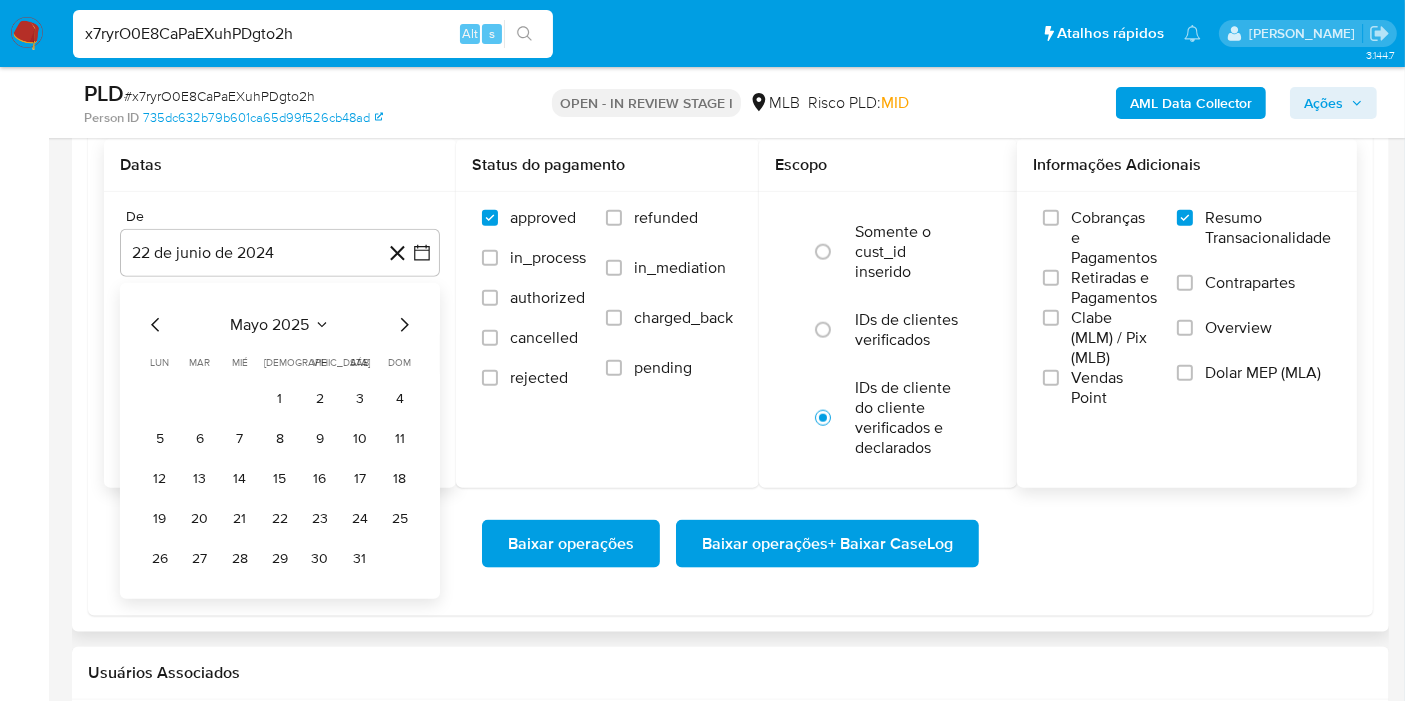 click on "1" at bounding box center (280, 399) 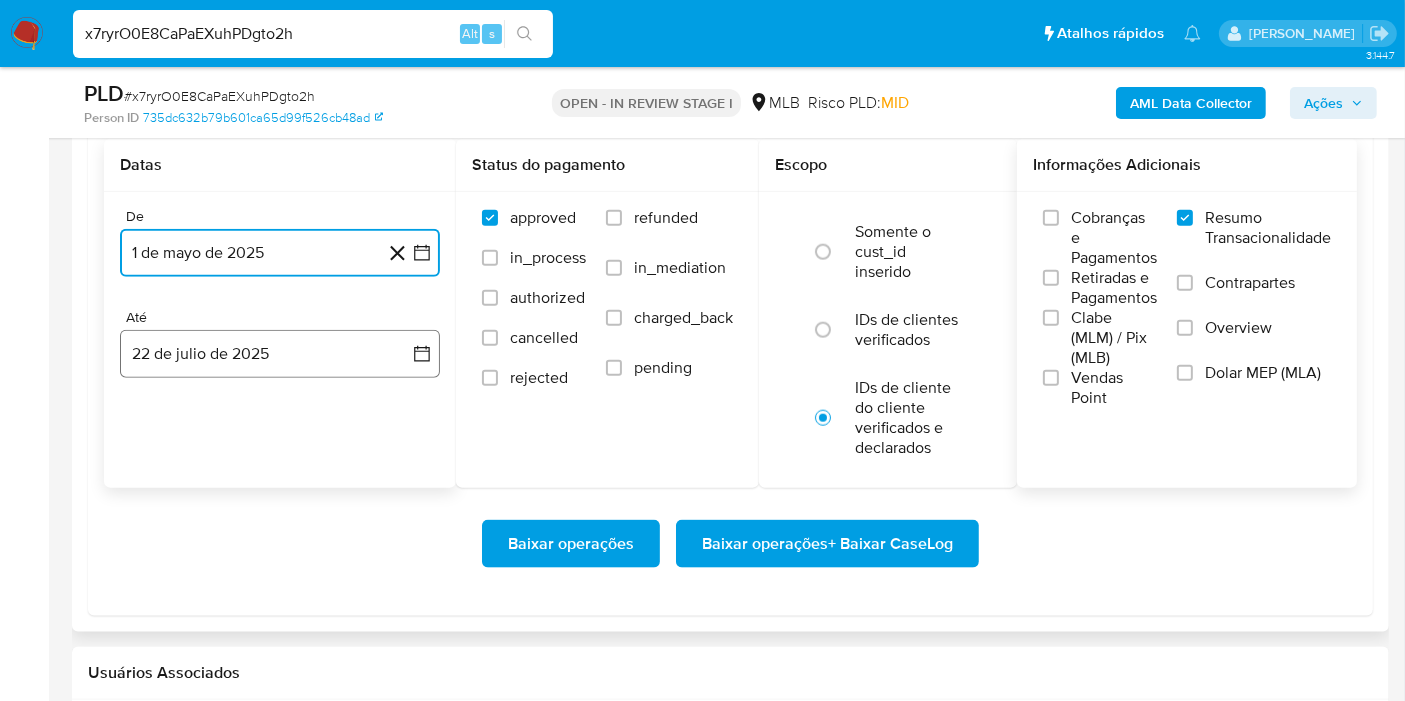 click on "22 de julio de 2025" at bounding box center (280, 354) 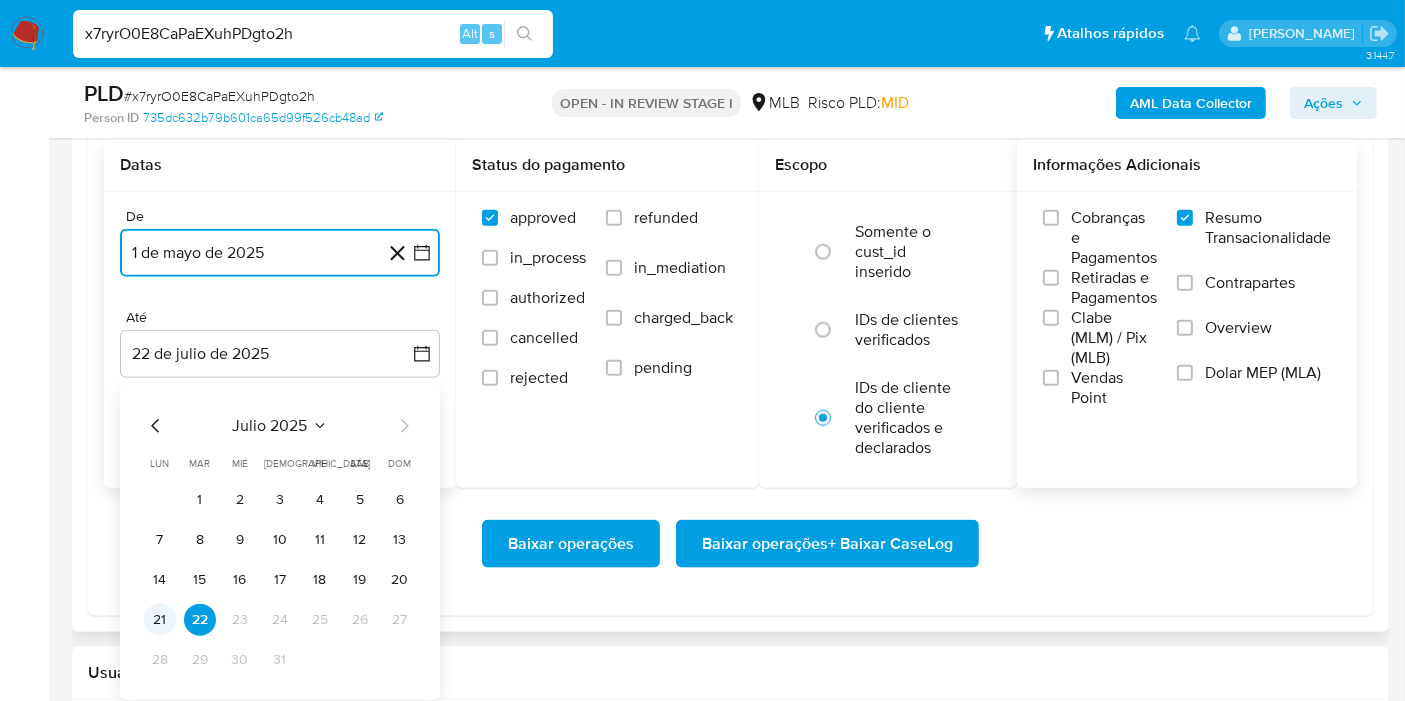 click on "21" at bounding box center (160, 620) 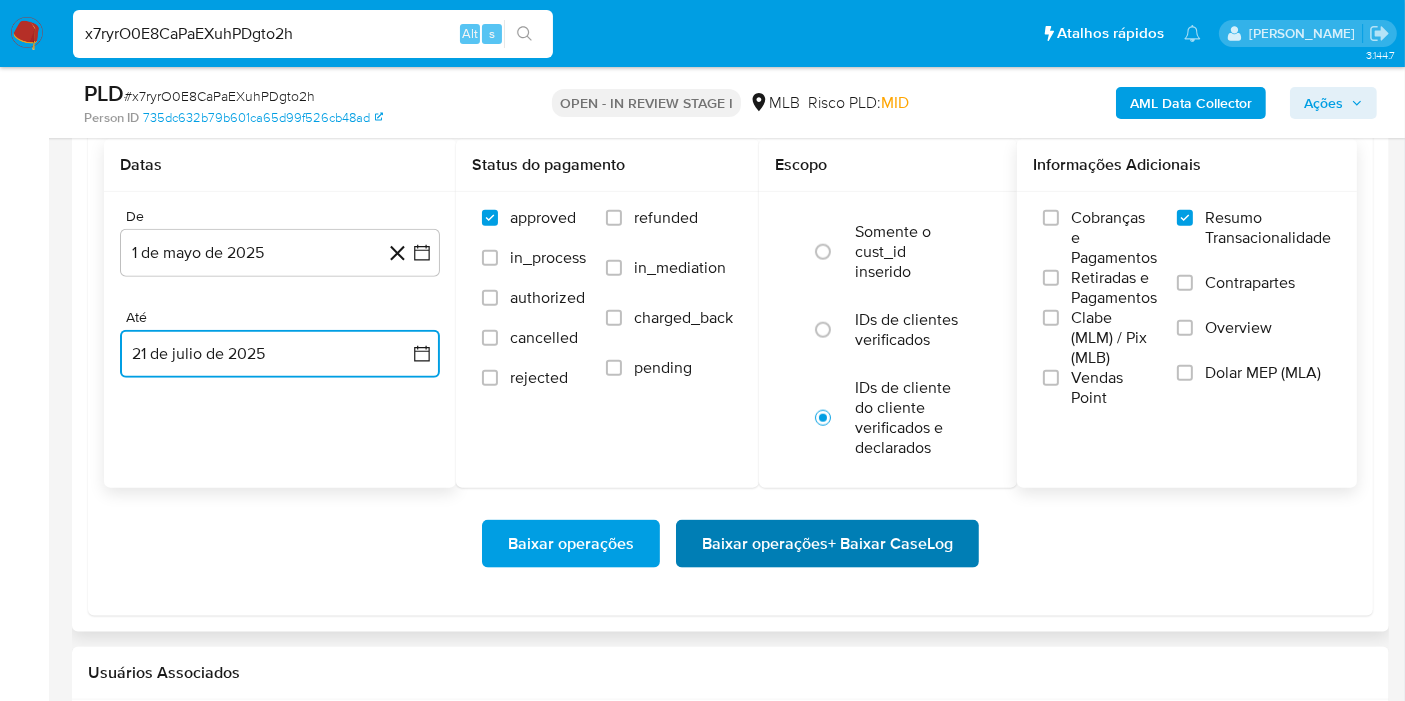 click on "Baixar operações  +   Baixar CaseLog" at bounding box center [827, 544] 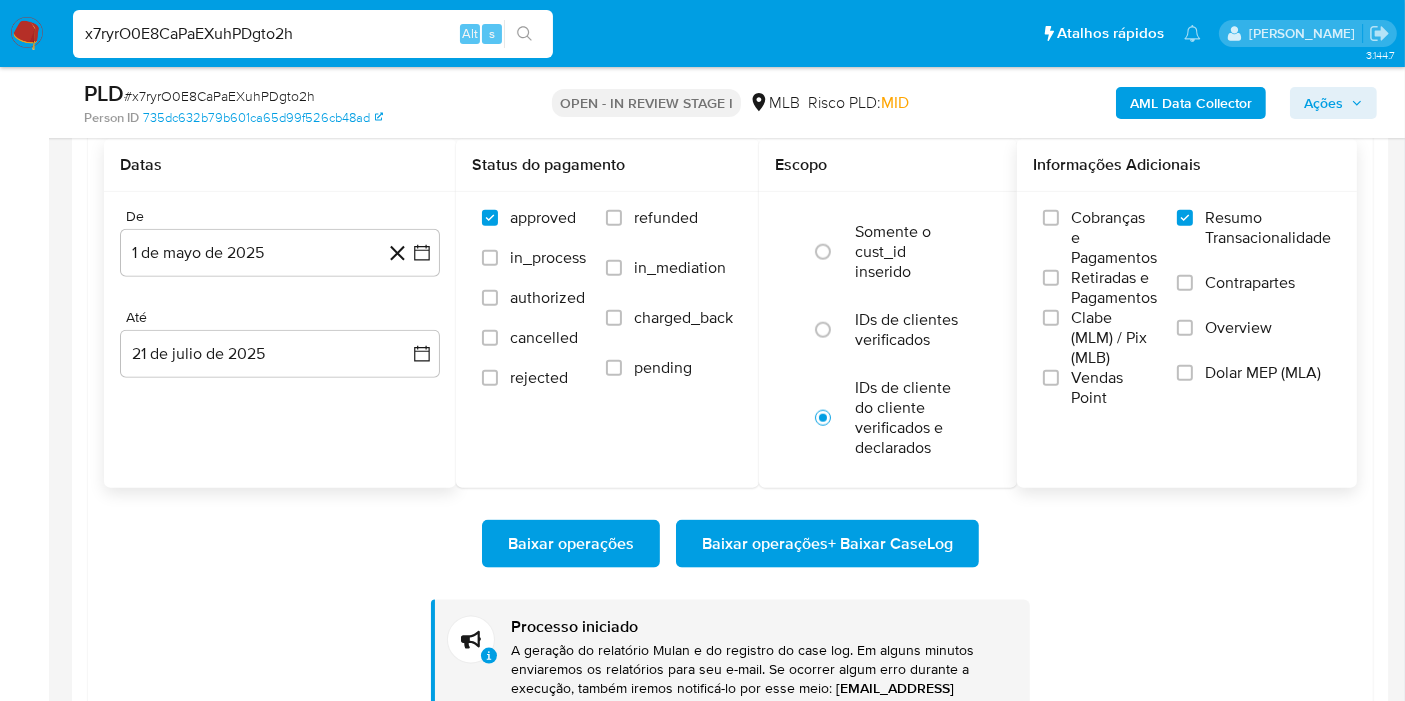 click on "x7ryrO0E8CaPaEXuhPDgto2h" at bounding box center [313, 34] 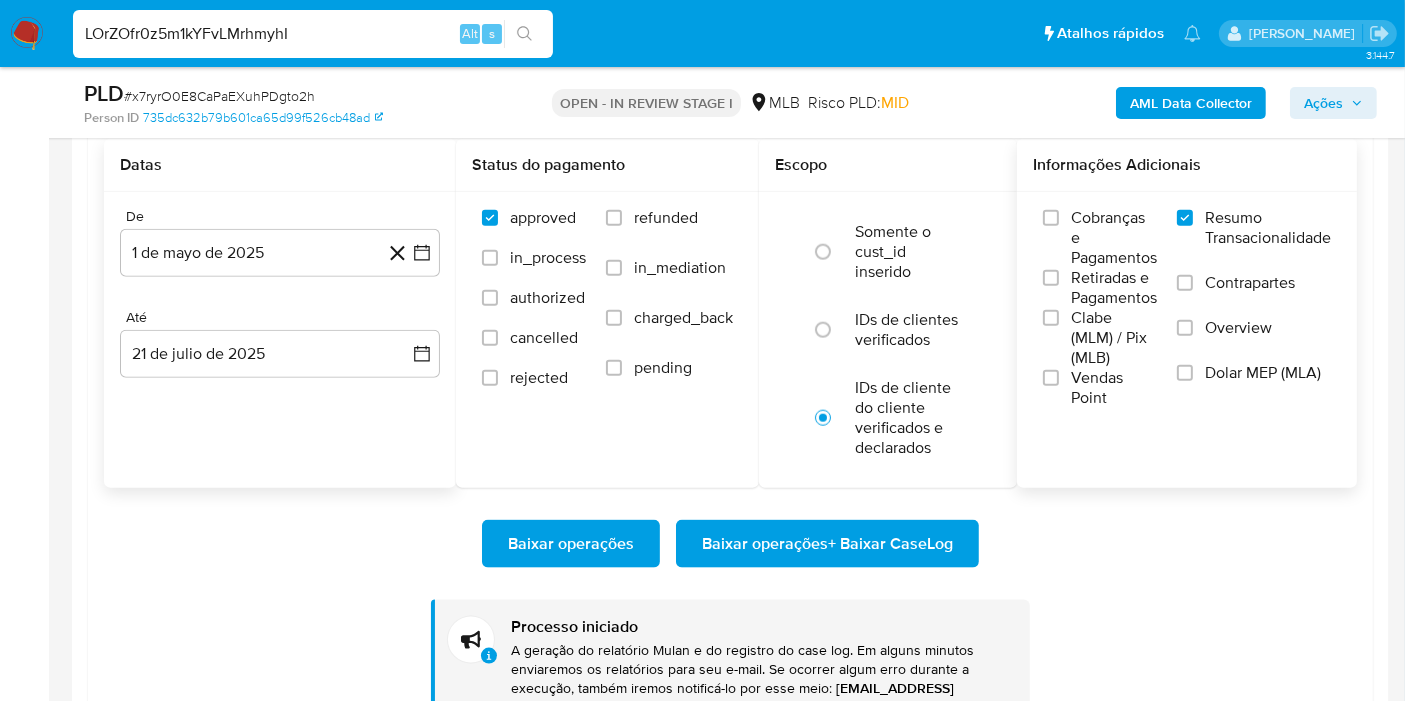 type on "LOrZOfr0z5m1kYFvLMrhmyhI" 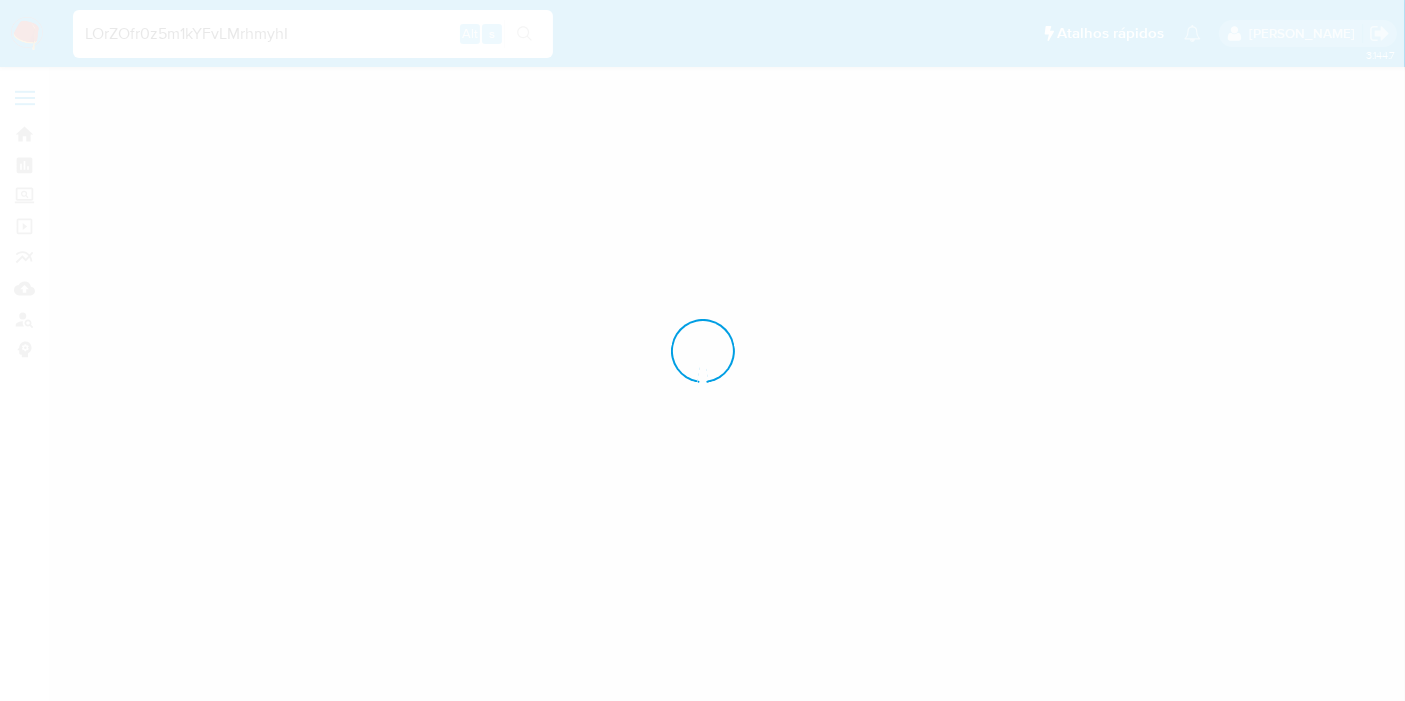 scroll, scrollTop: 0, scrollLeft: 0, axis: both 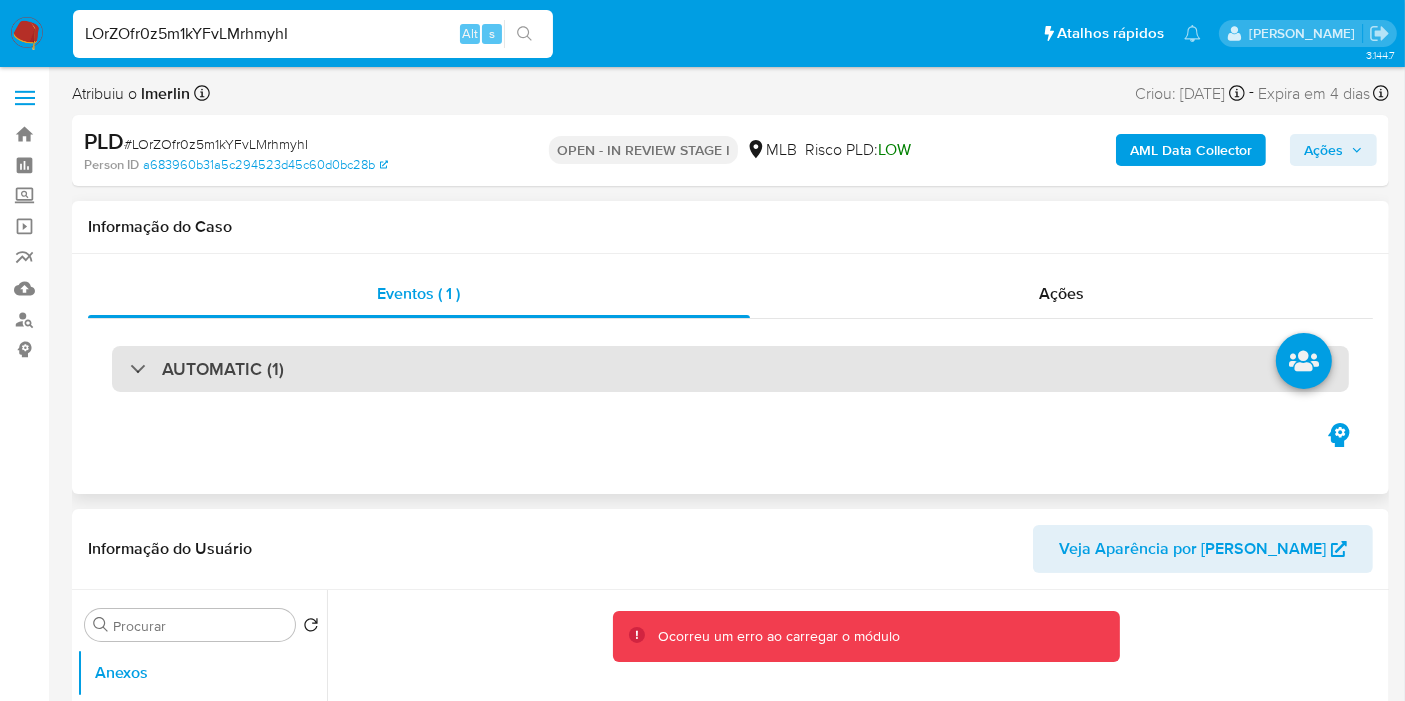 click on "AUTOMATIC (1)" at bounding box center [730, 369] 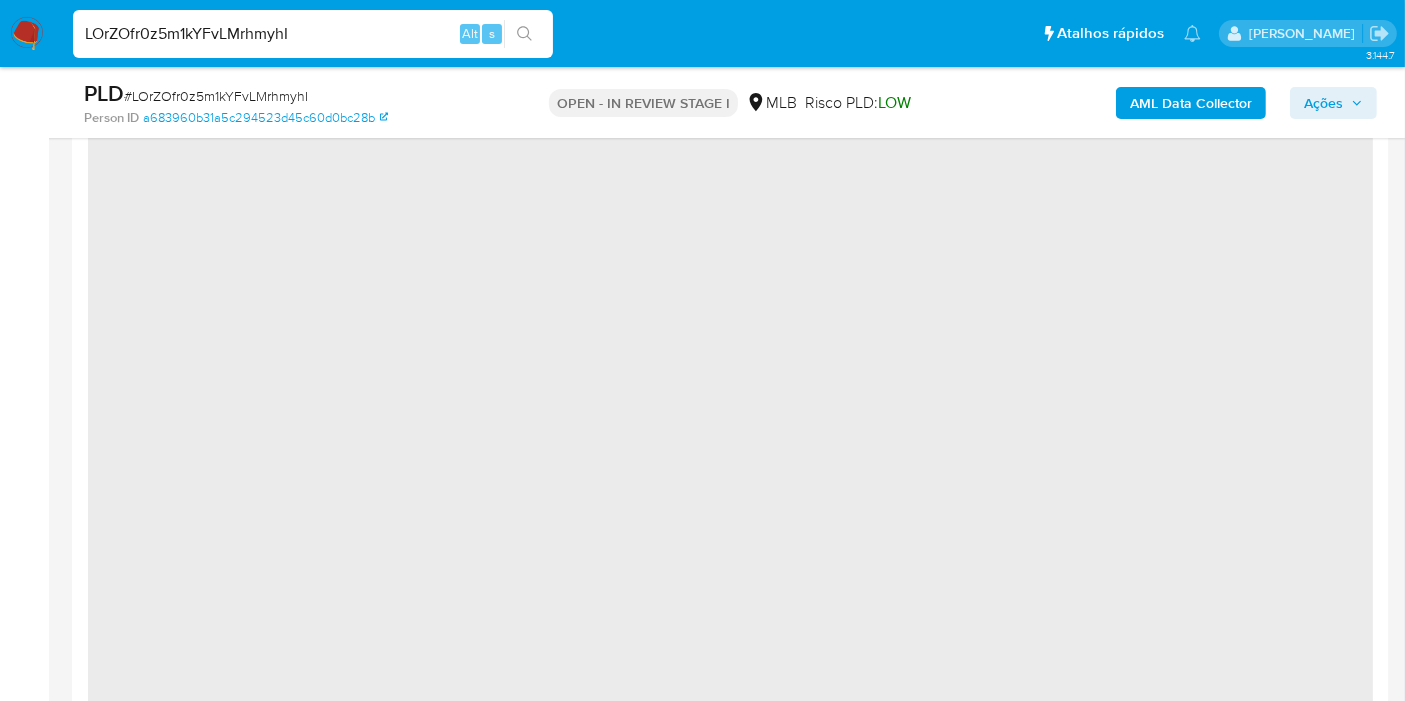 scroll, scrollTop: 2111, scrollLeft: 0, axis: vertical 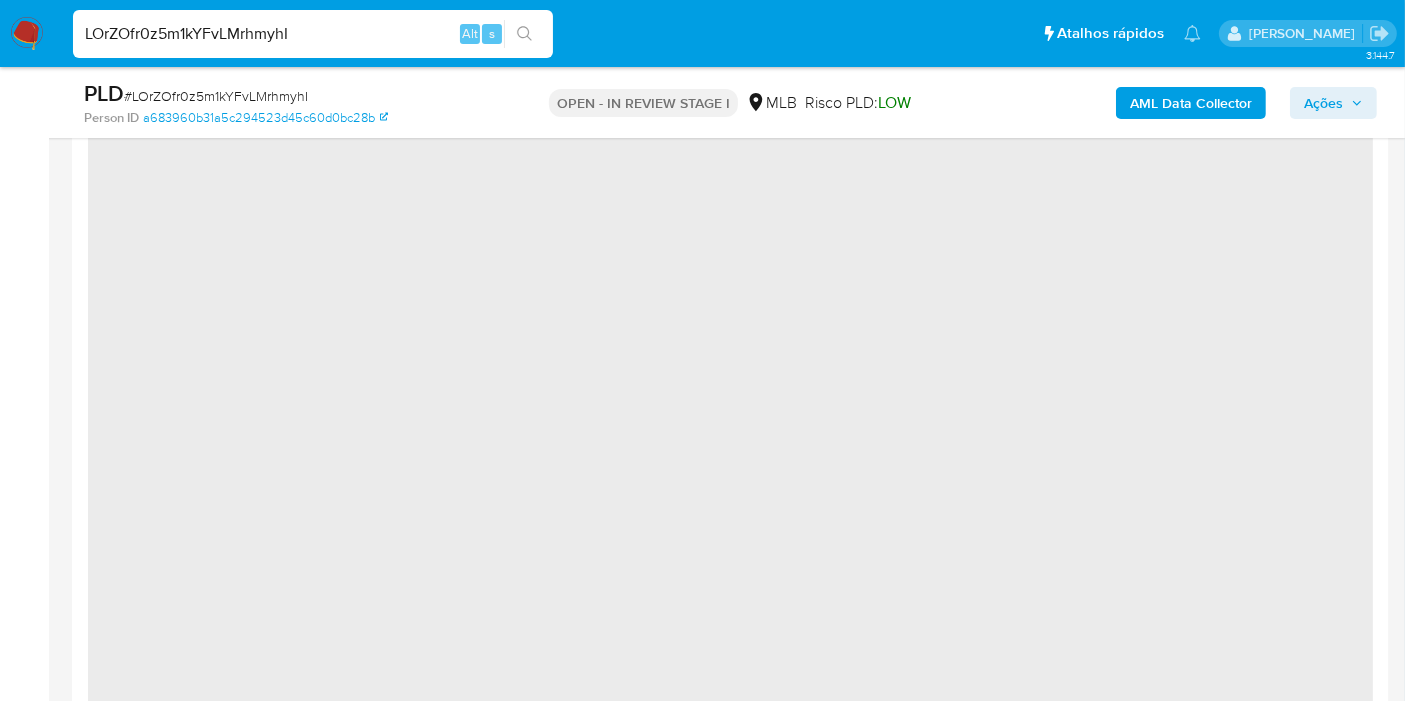 select on "10" 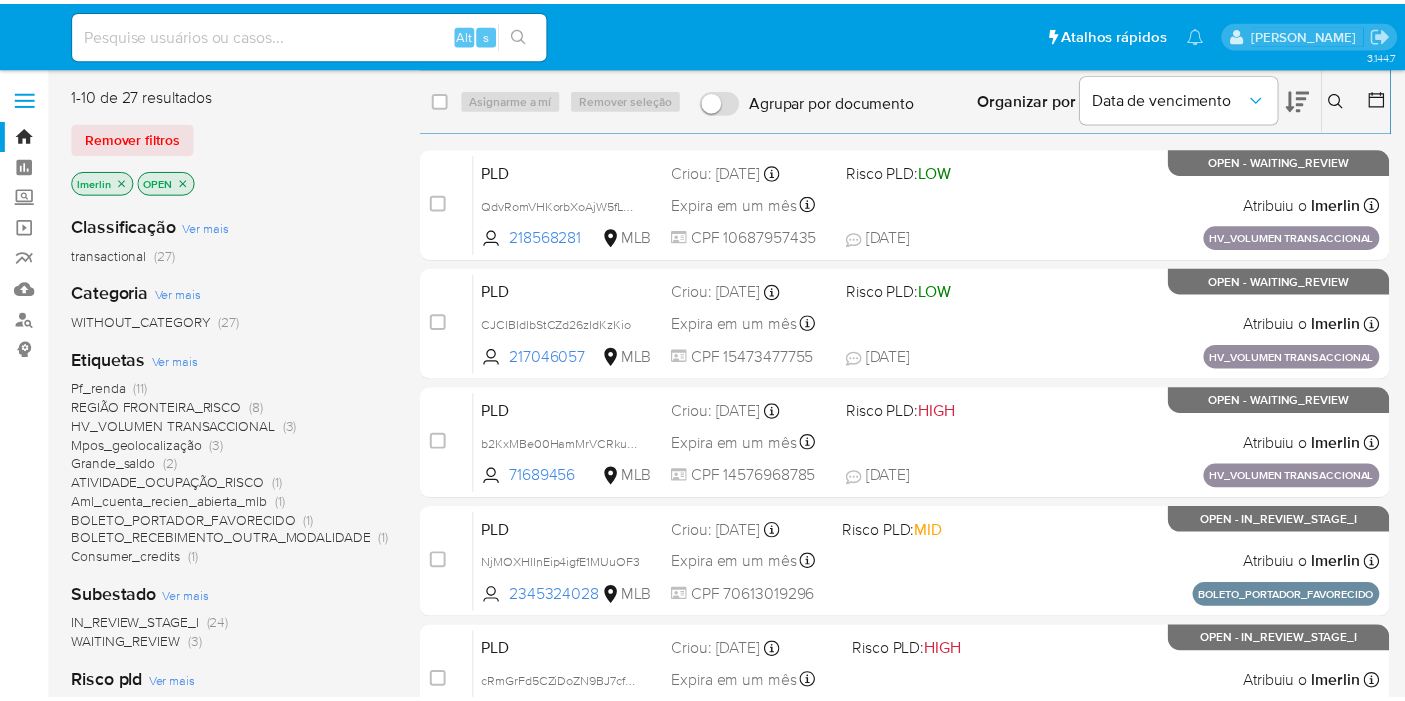 scroll, scrollTop: 0, scrollLeft: 0, axis: both 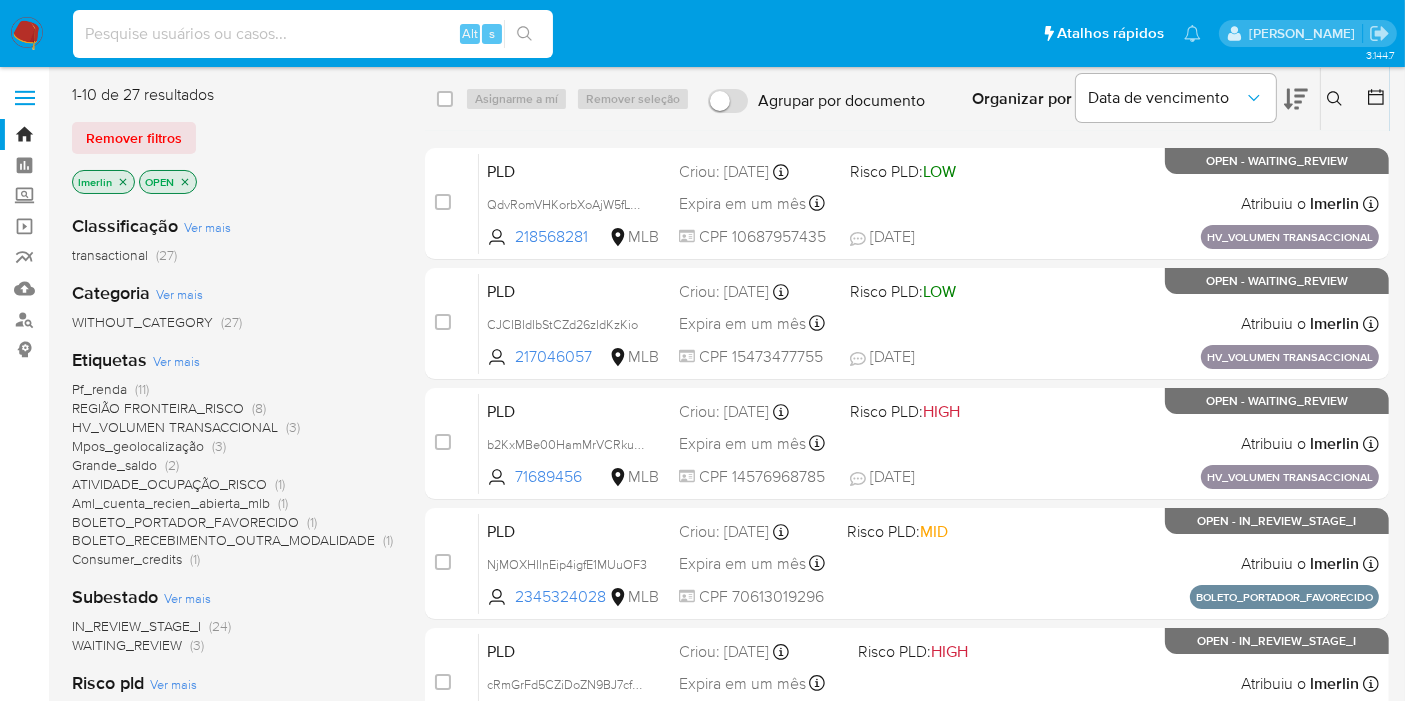 click at bounding box center [313, 34] 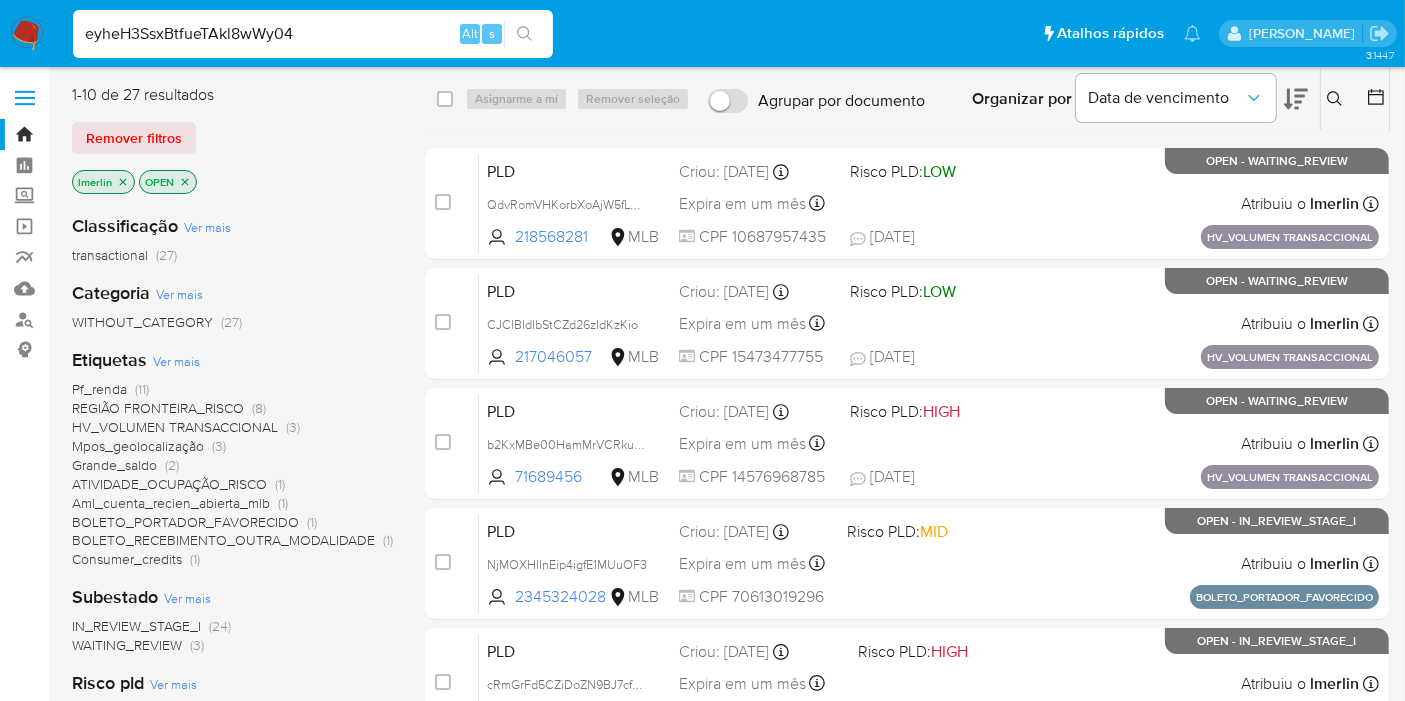 type on "eyheH3SsxBtfueTAkl8wWy04" 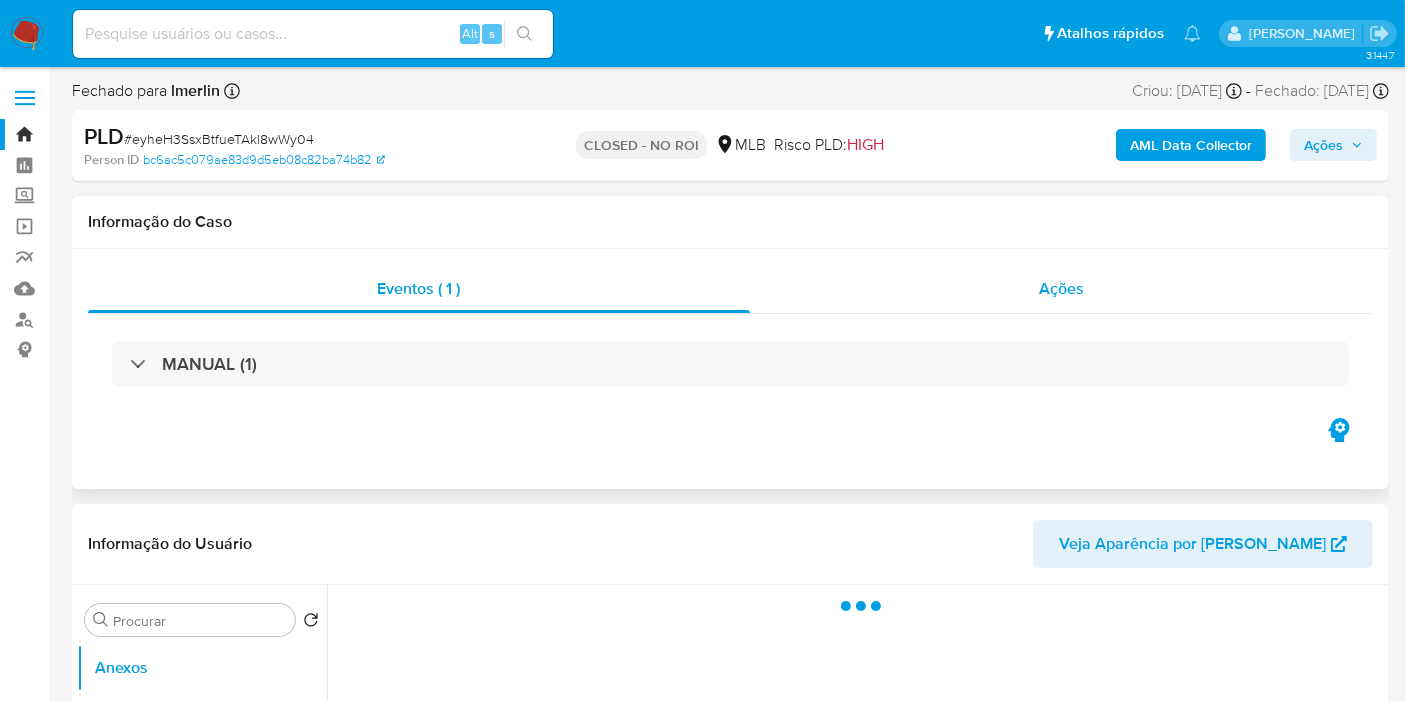 click on "Ações" at bounding box center (1062, 289) 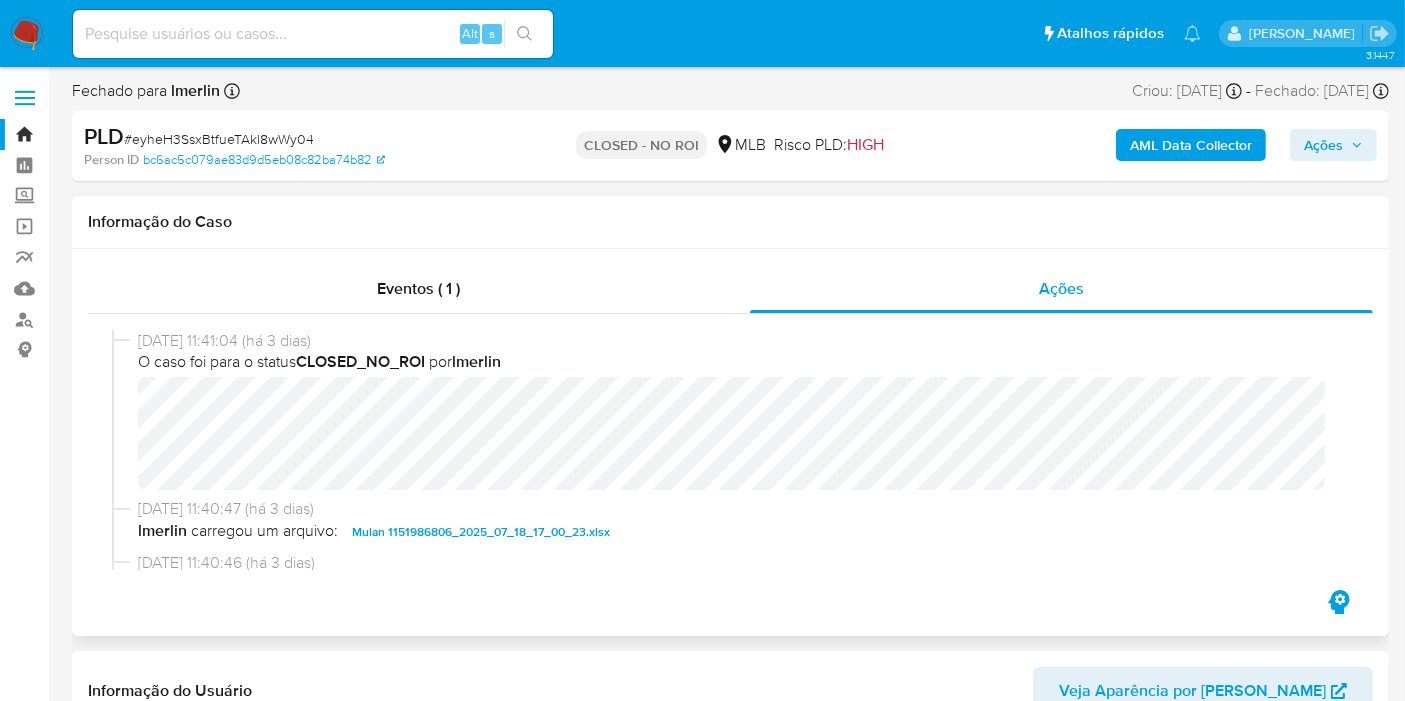 select on "10" 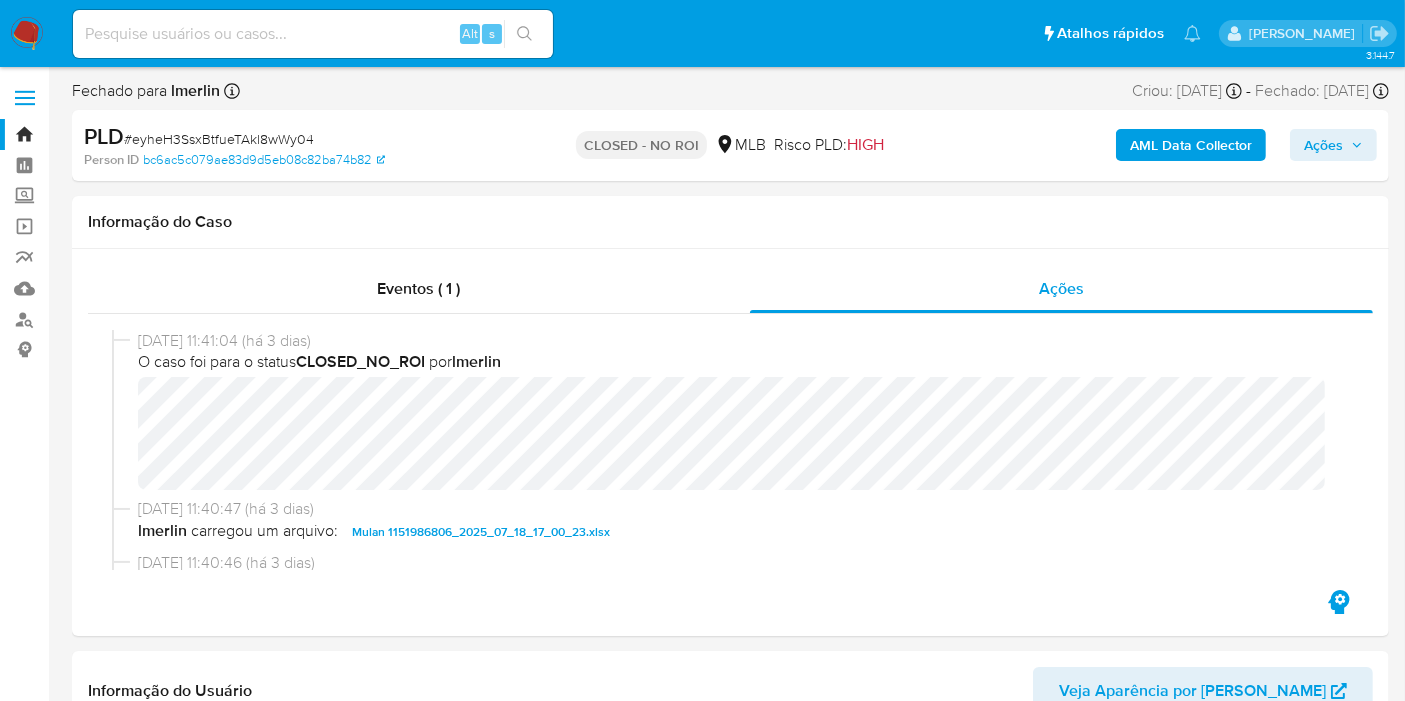click on "Ações" at bounding box center (1323, 145) 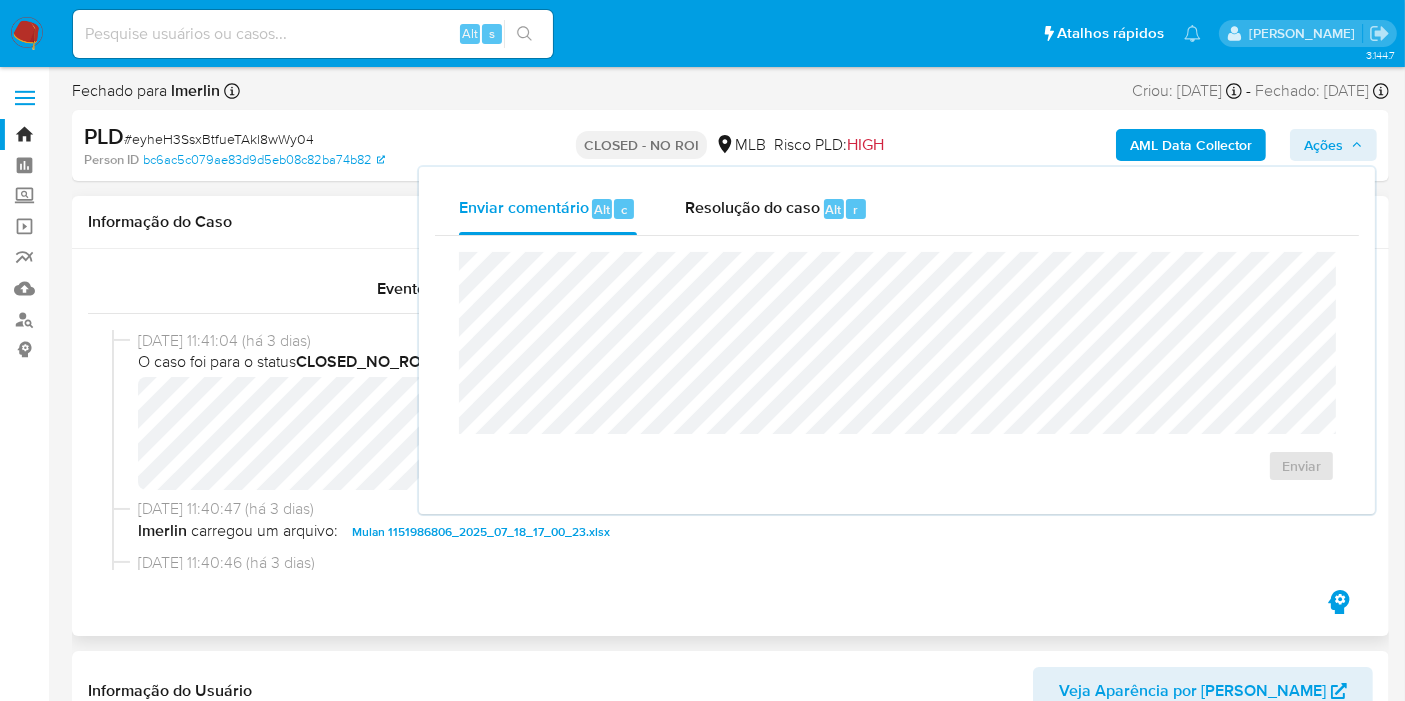 click on "Informação do Caso" at bounding box center (730, 222) 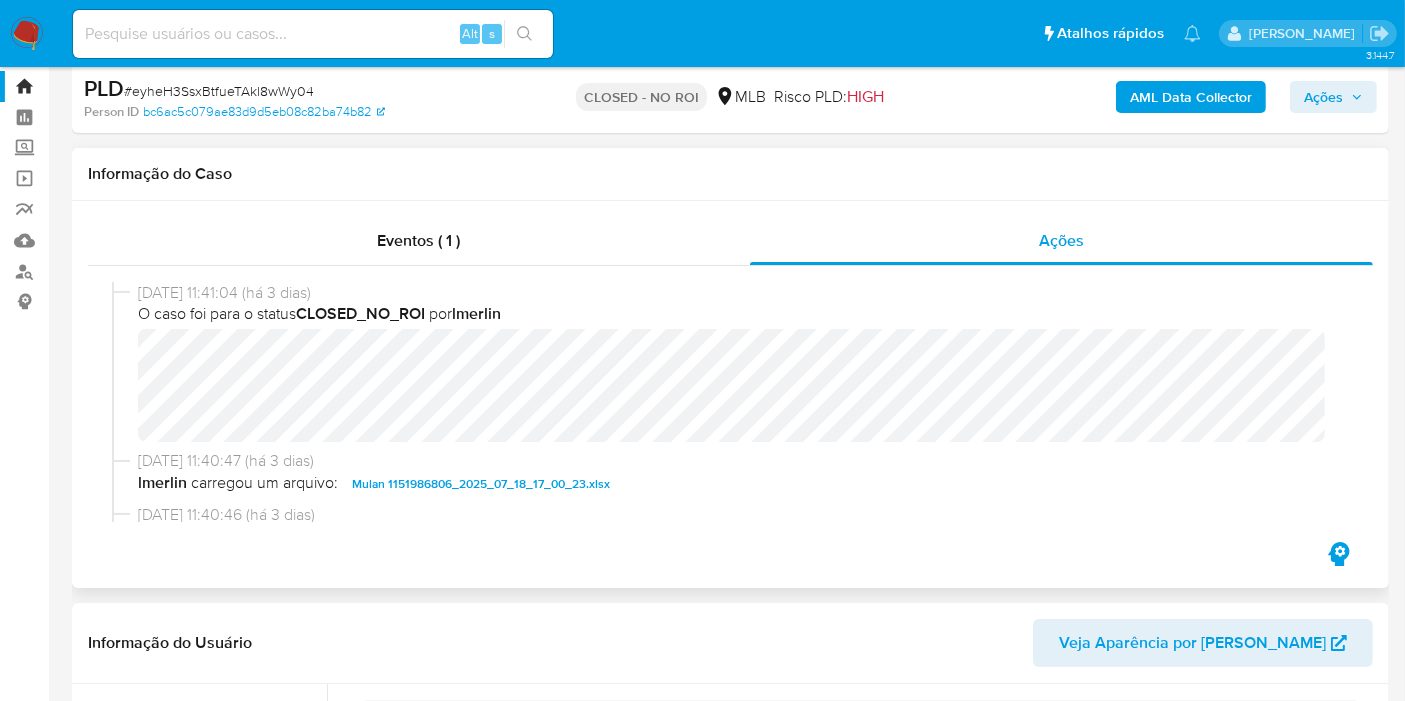 scroll, scrollTop: 0, scrollLeft: 0, axis: both 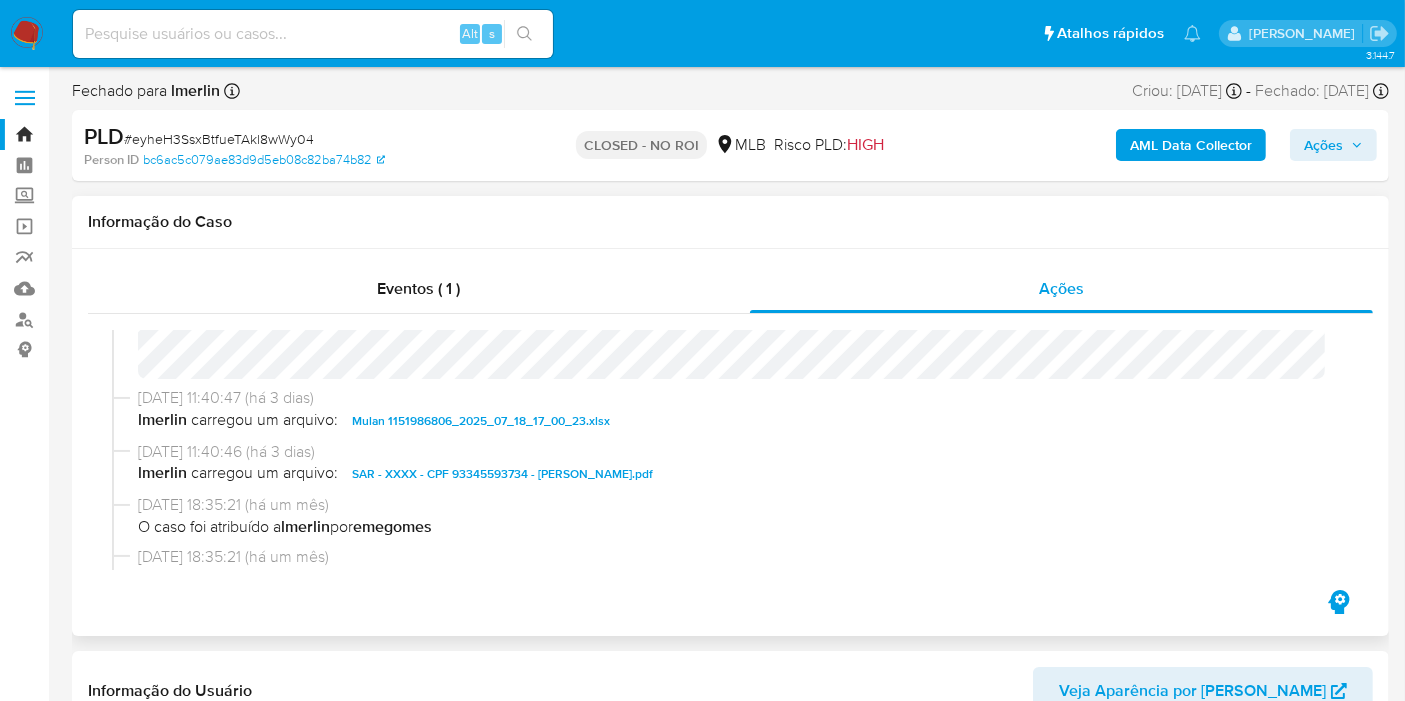 click on "Mulan 1151986806_2025_07_18_17_00_23.xlsx" at bounding box center [481, 421] 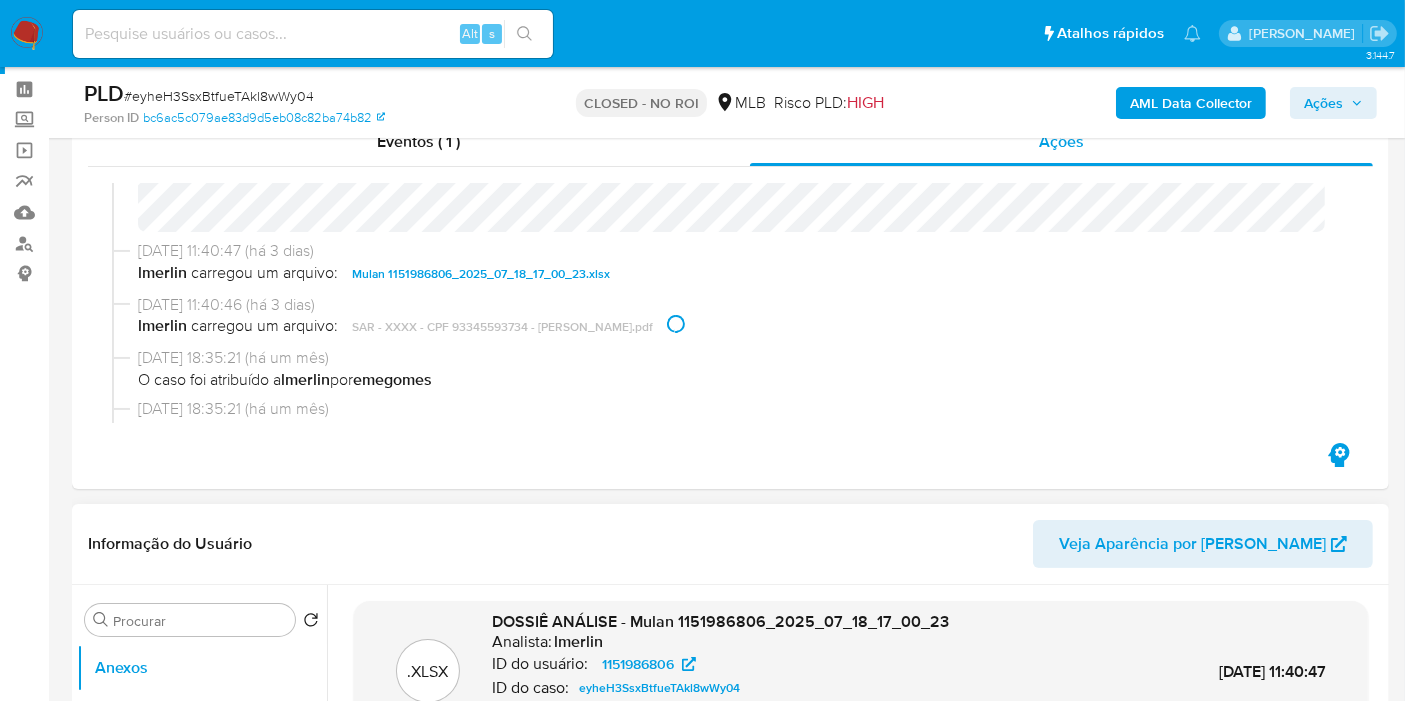 scroll, scrollTop: 111, scrollLeft: 0, axis: vertical 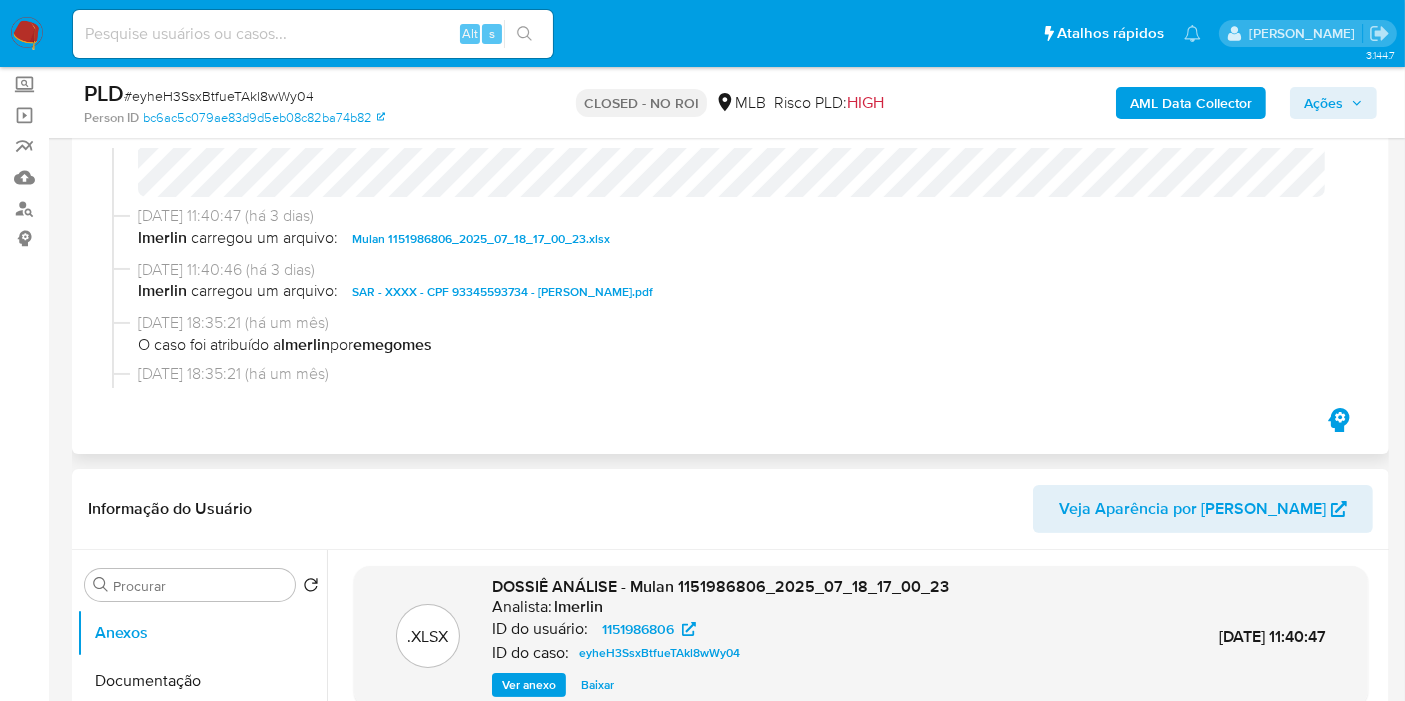 drag, startPoint x: 0, startPoint y: 378, endPoint x: 79, endPoint y: 322, distance: 96.83491 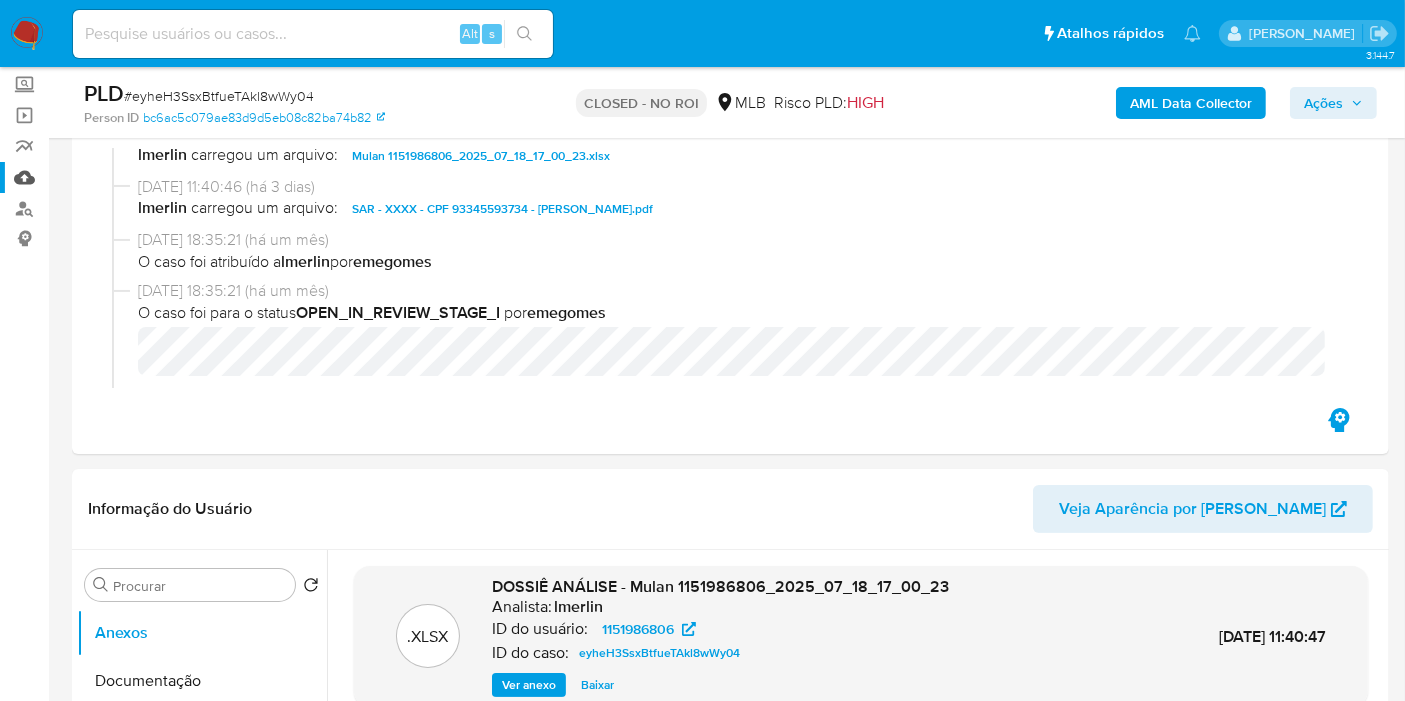scroll, scrollTop: 344, scrollLeft: 0, axis: vertical 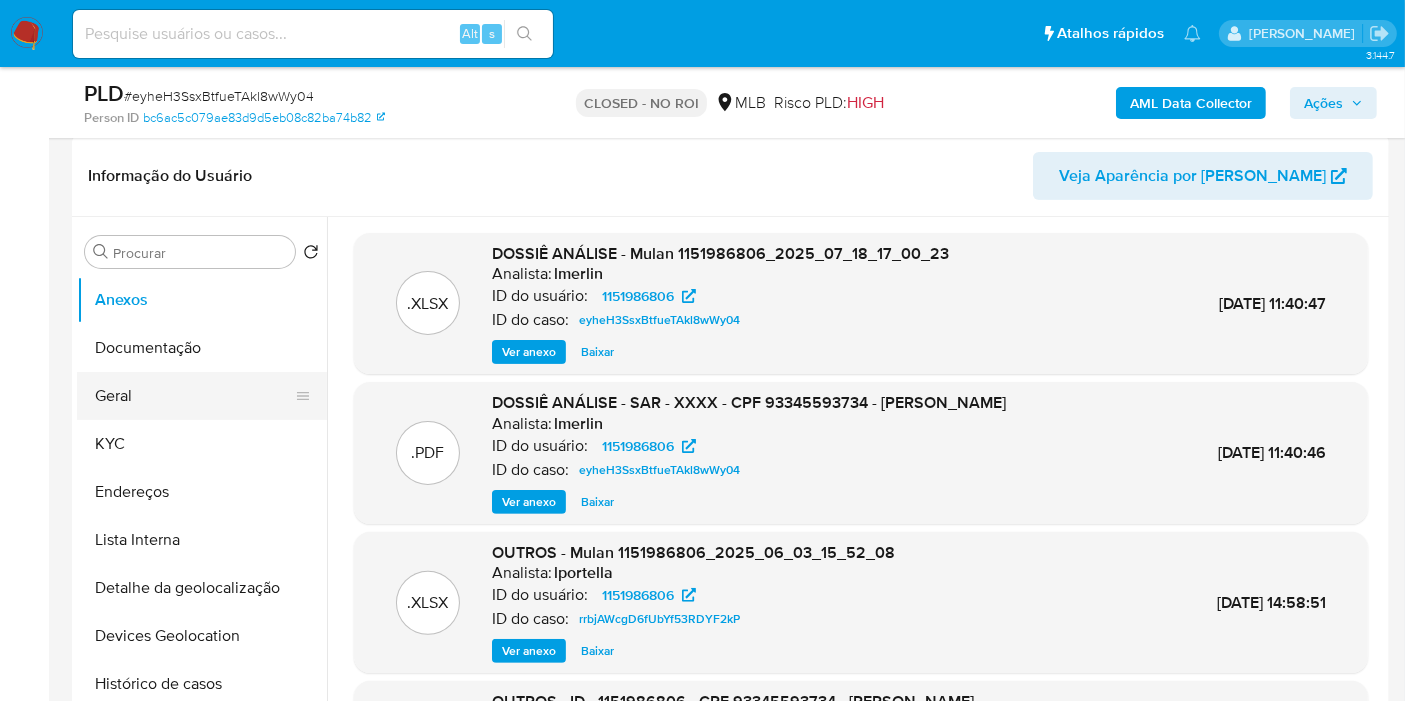 click on "Geral" at bounding box center [194, 396] 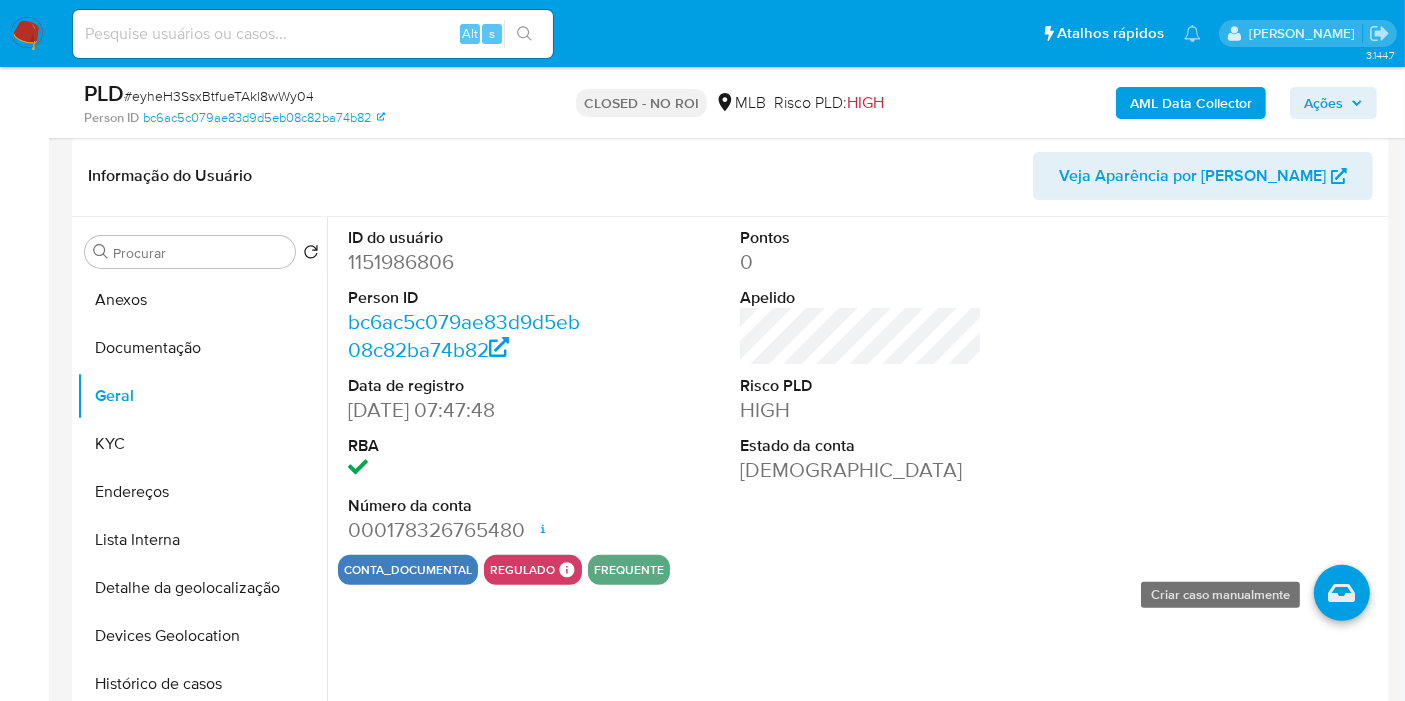 click at bounding box center [1342, 593] 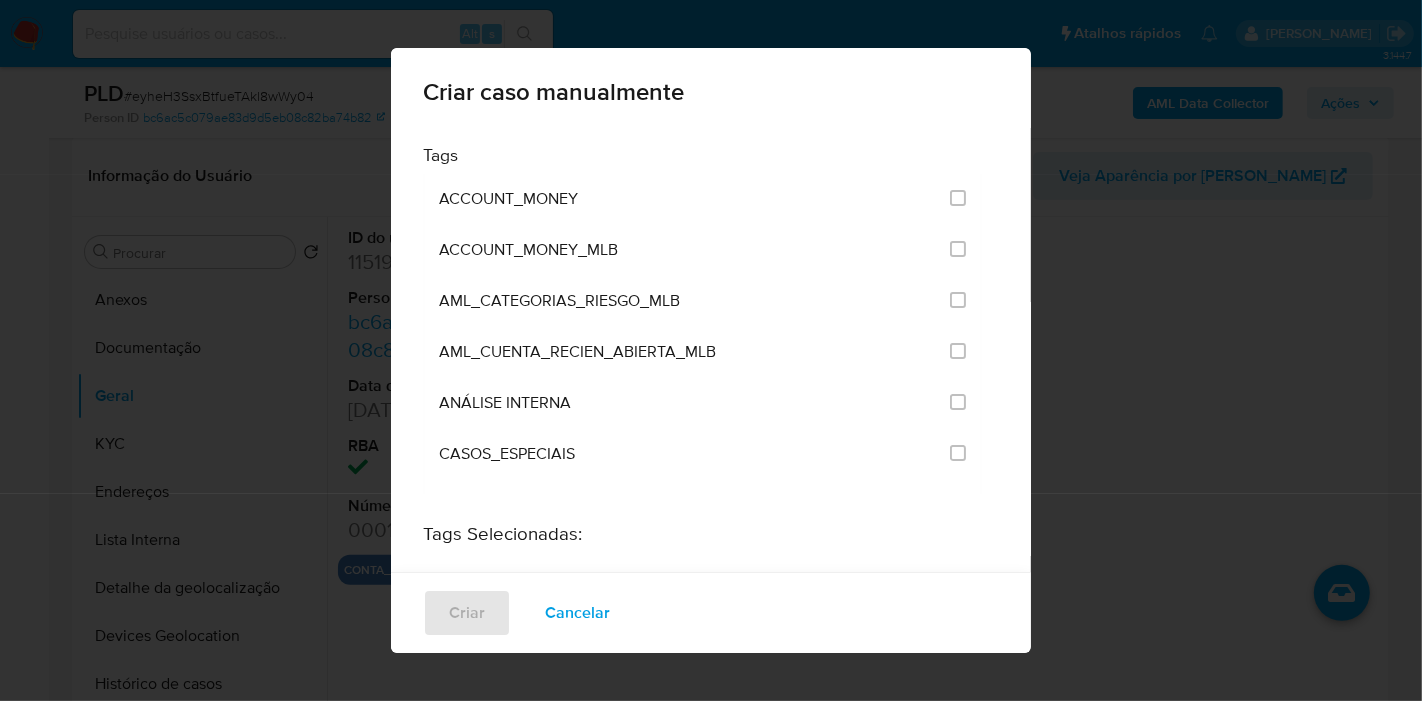scroll, scrollTop: 0, scrollLeft: 0, axis: both 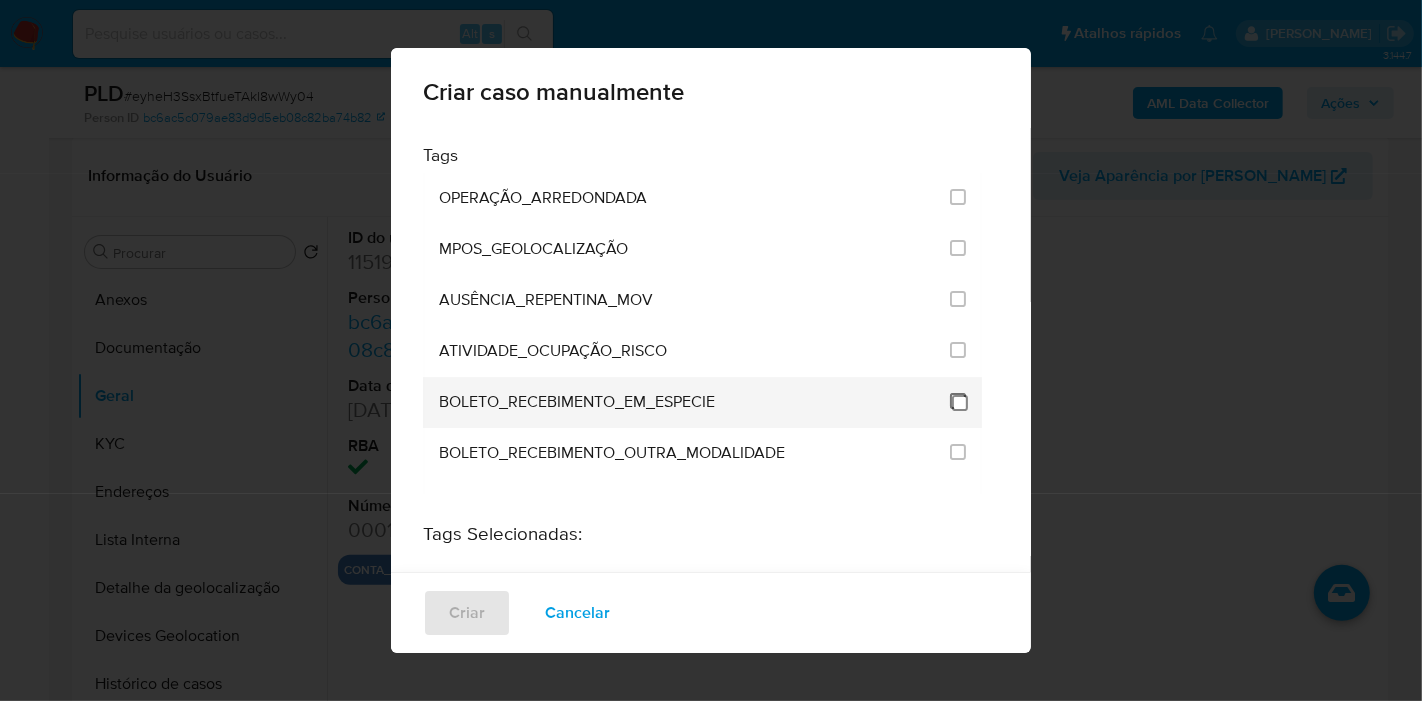 click at bounding box center (958, 401) 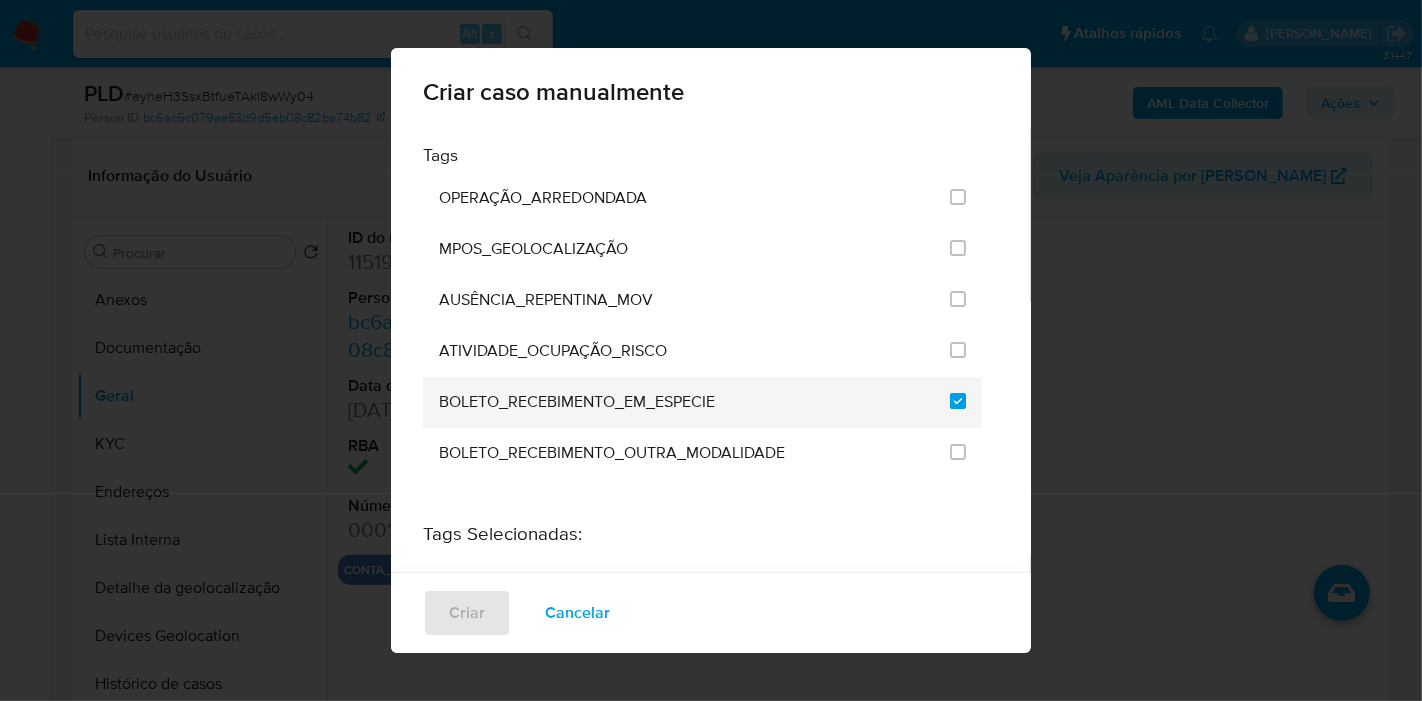 checkbox on "true" 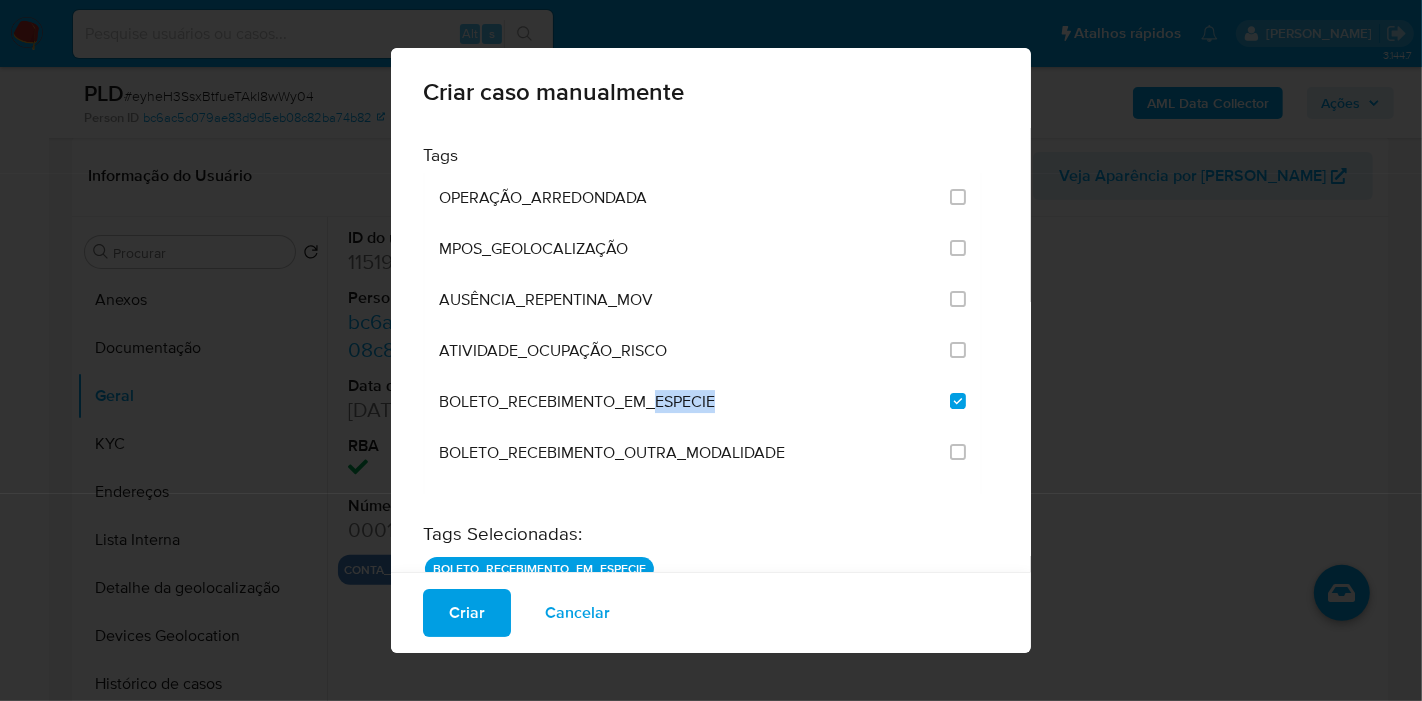 click on "Cancelar" at bounding box center (577, 613) 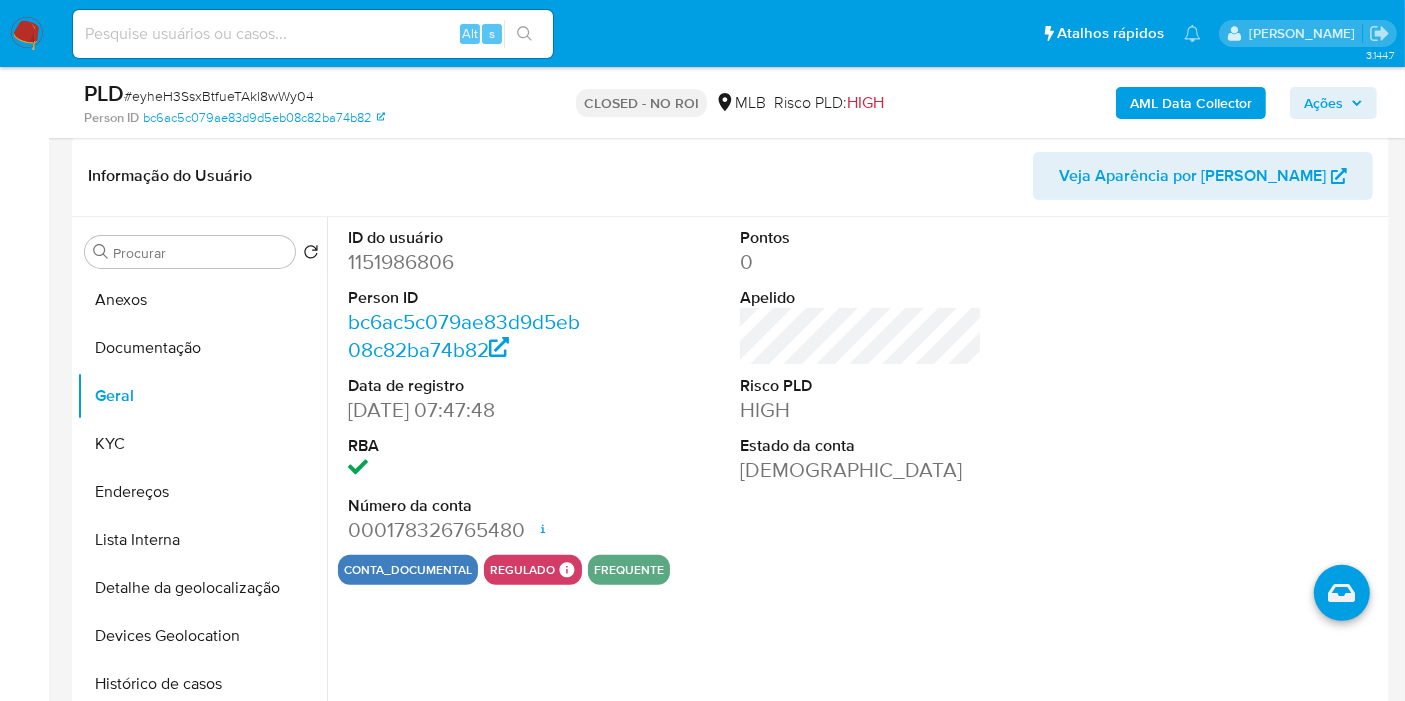click on "Ações" at bounding box center [1323, 103] 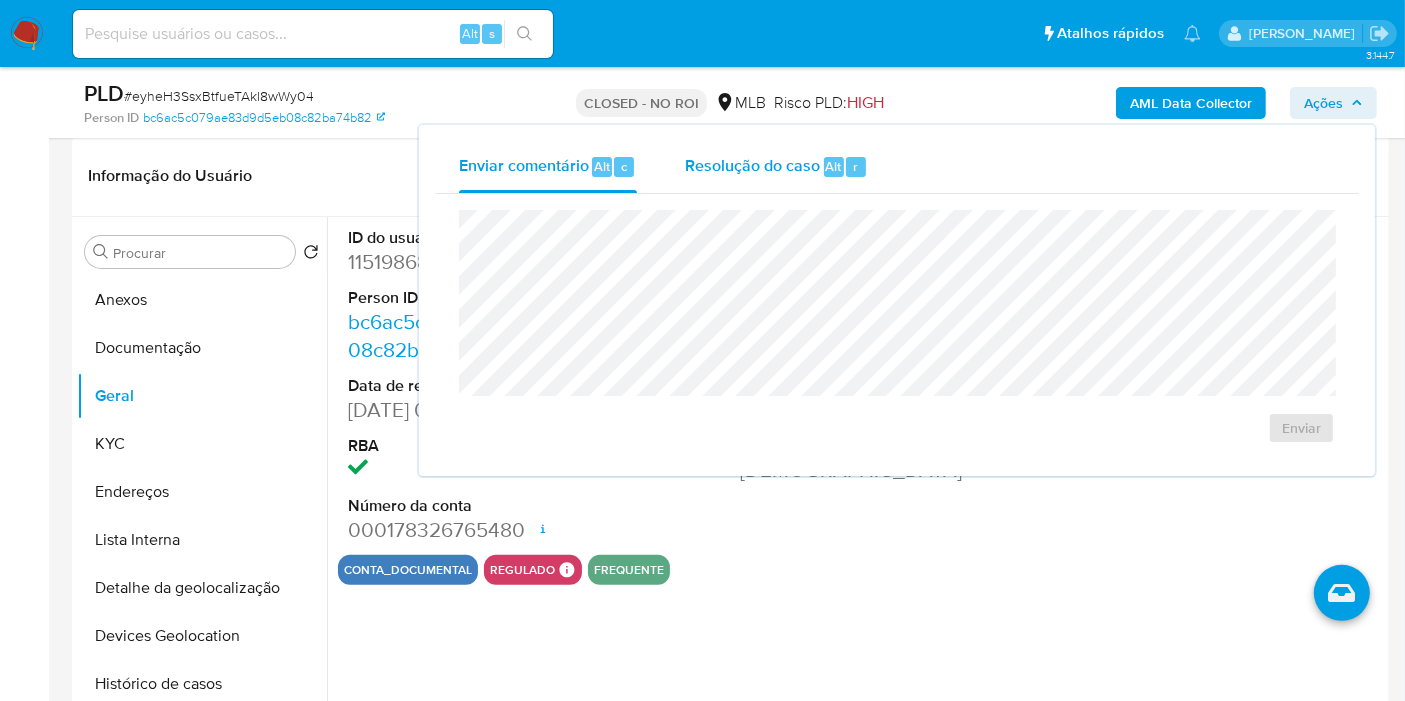 click on "Resolução do caso Alt r" at bounding box center [776, 167] 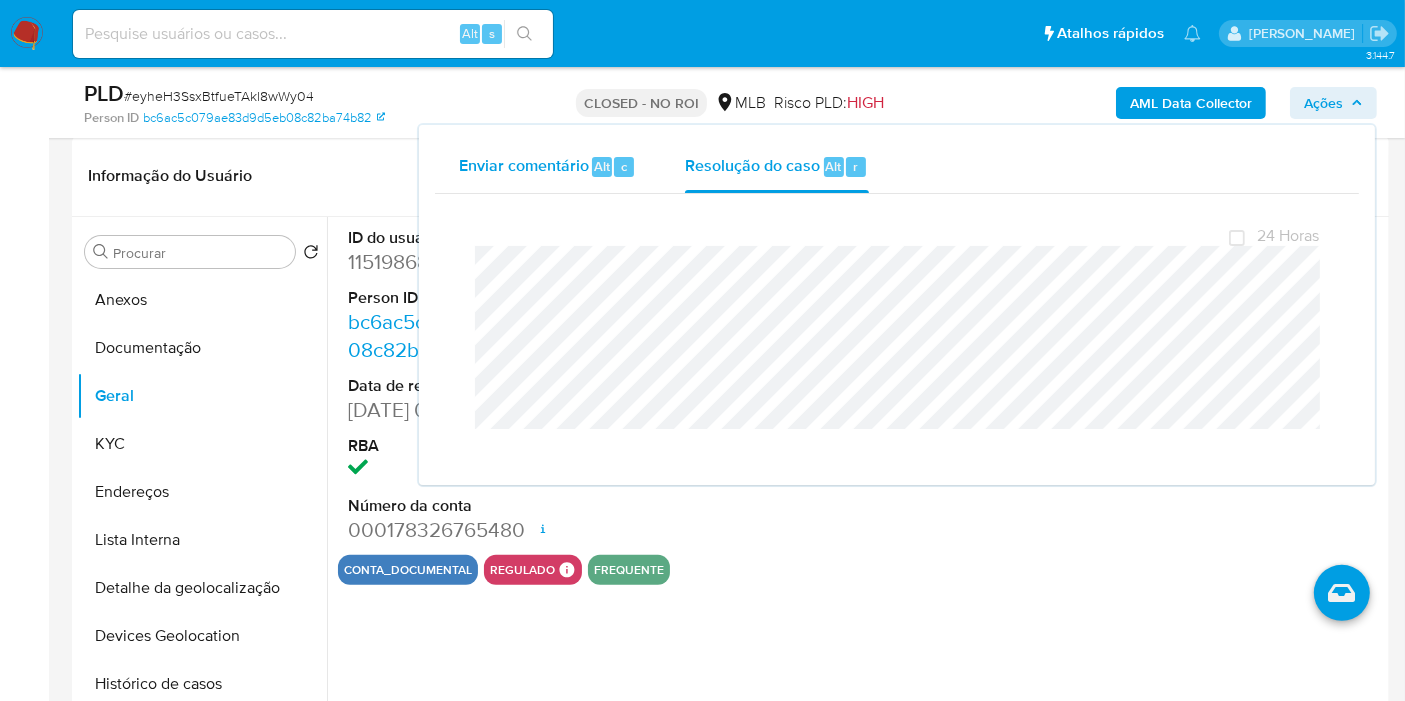 click on "Enviar comentário" at bounding box center [524, 165] 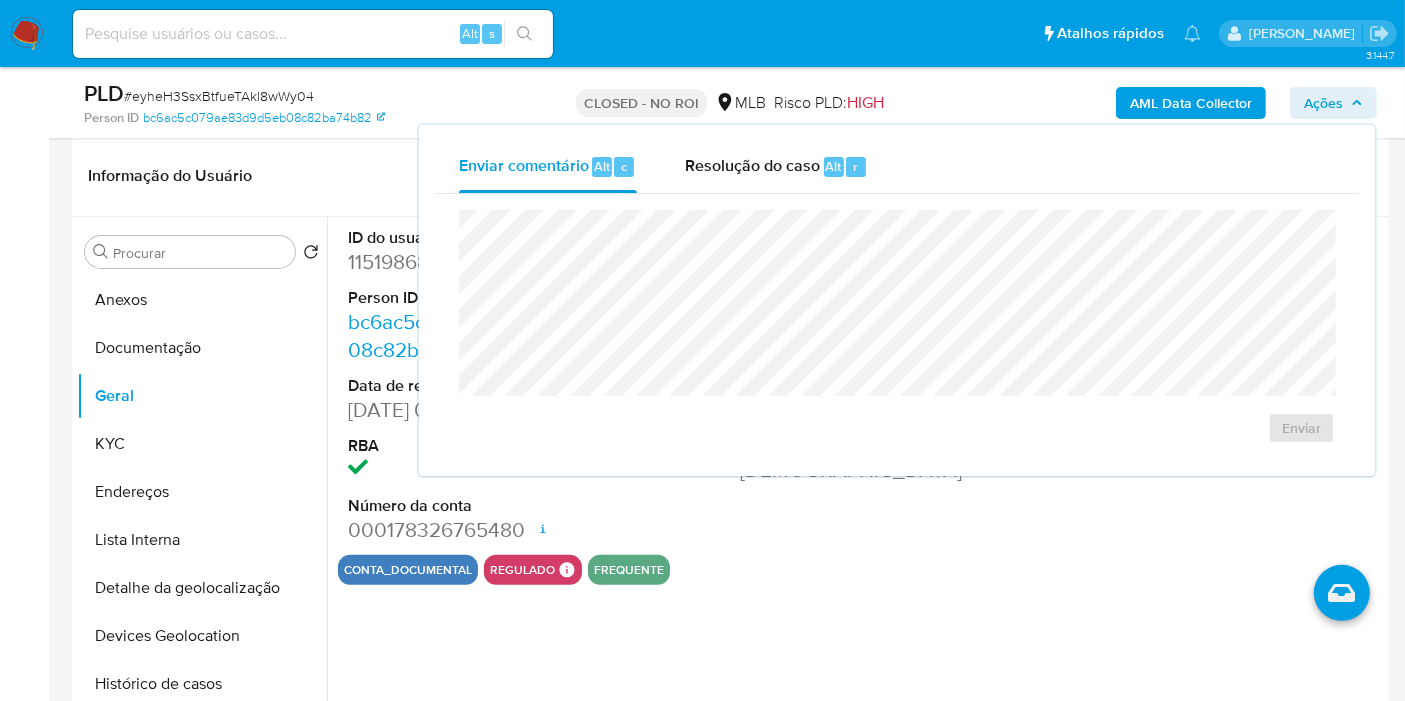drag, startPoint x: 1050, startPoint y: 557, endPoint x: 1322, endPoint y: 601, distance: 275.53583 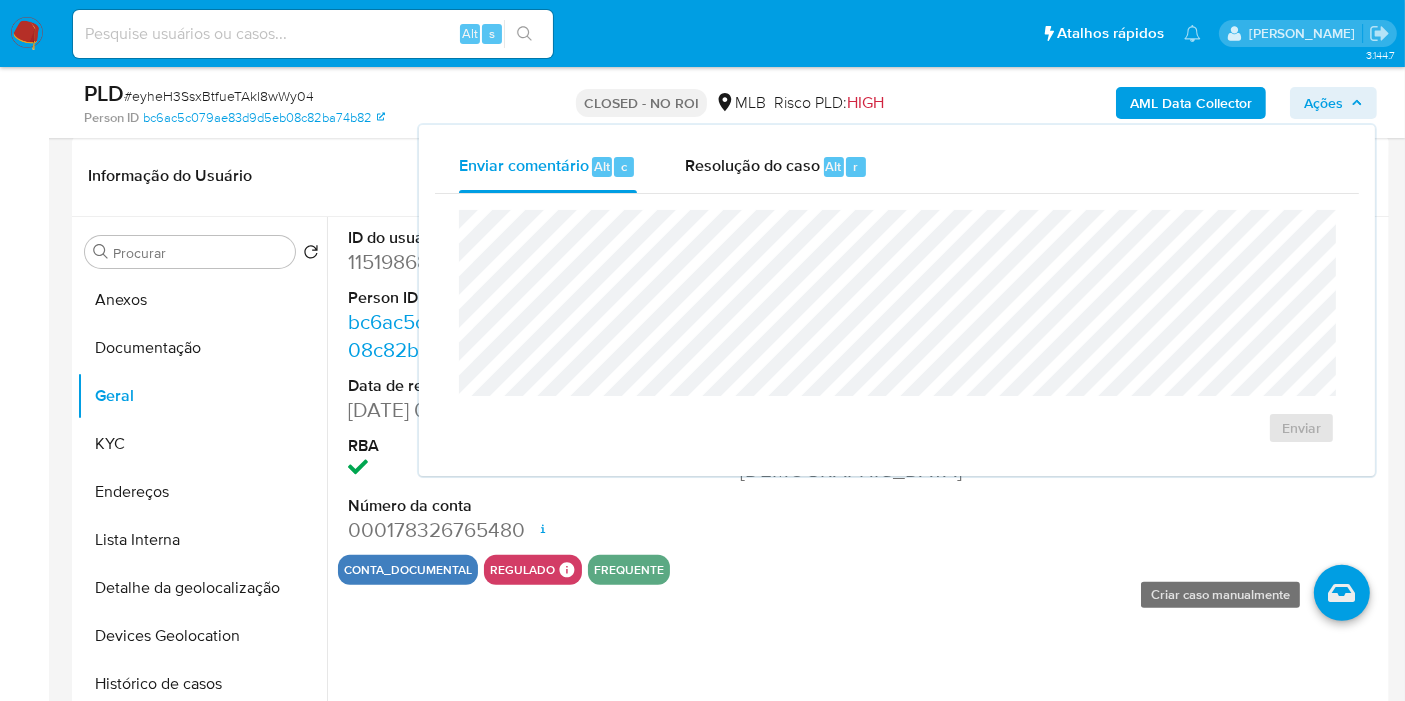 click on "conta_documental regulado   Regulado MLB BACEN COMPLIES LEGACY Mark Id MLB_BACEN Compliant is_compliant Created At 2022-07-22T17:46:33Z frequente" at bounding box center [861, 570] 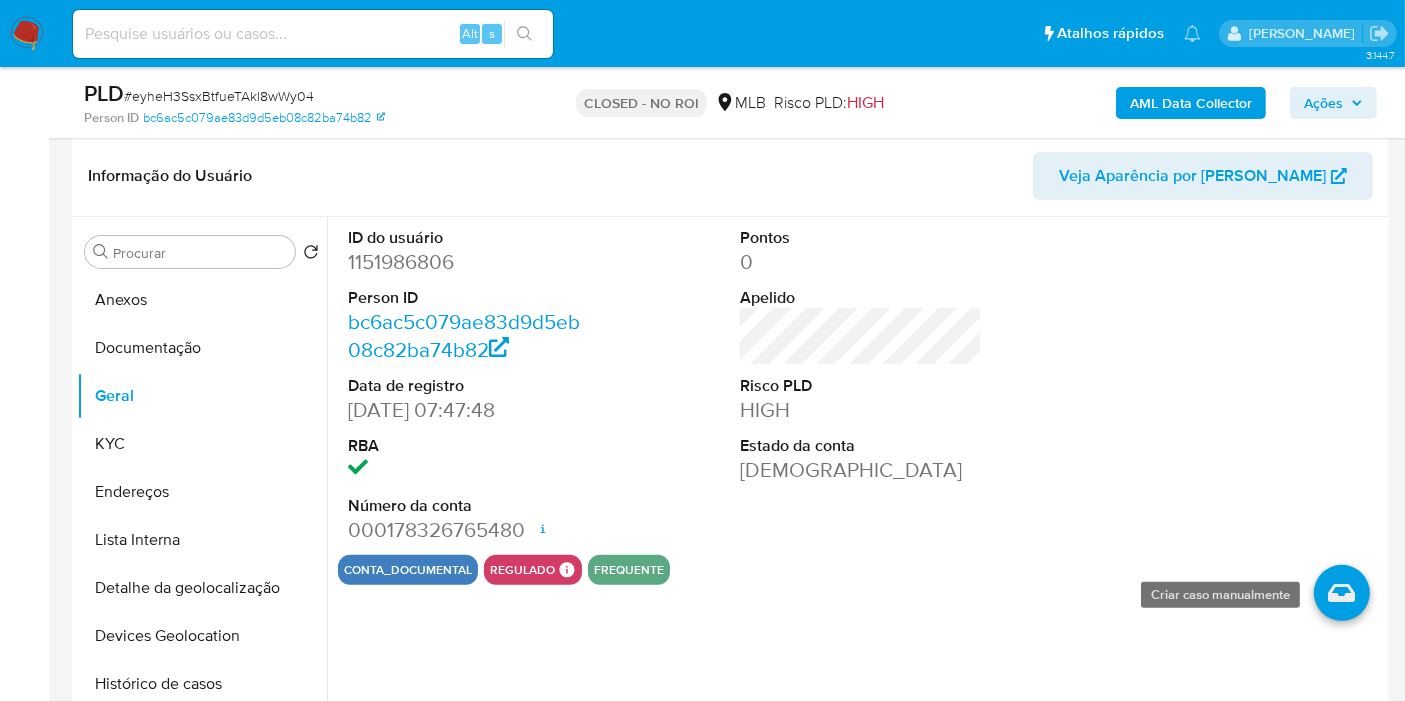 click at bounding box center (1342, 593) 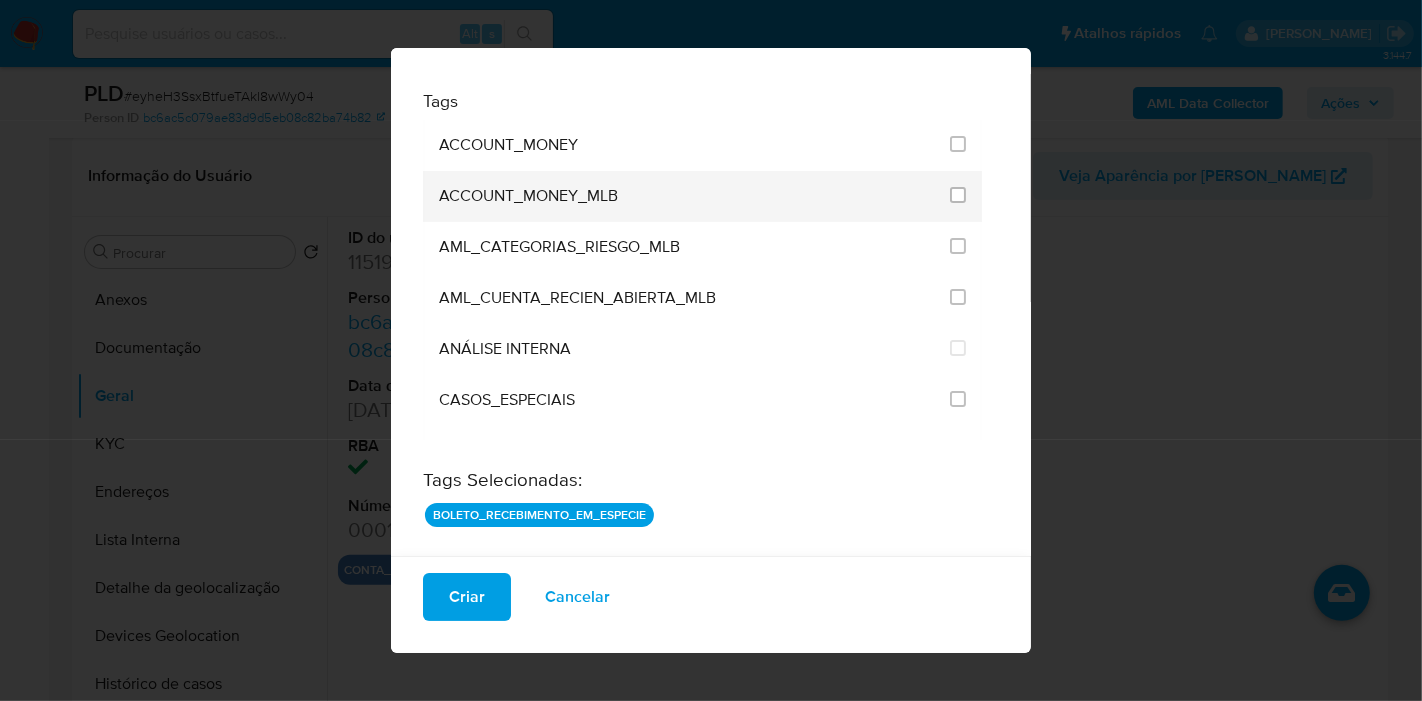 scroll, scrollTop: 78, scrollLeft: 0, axis: vertical 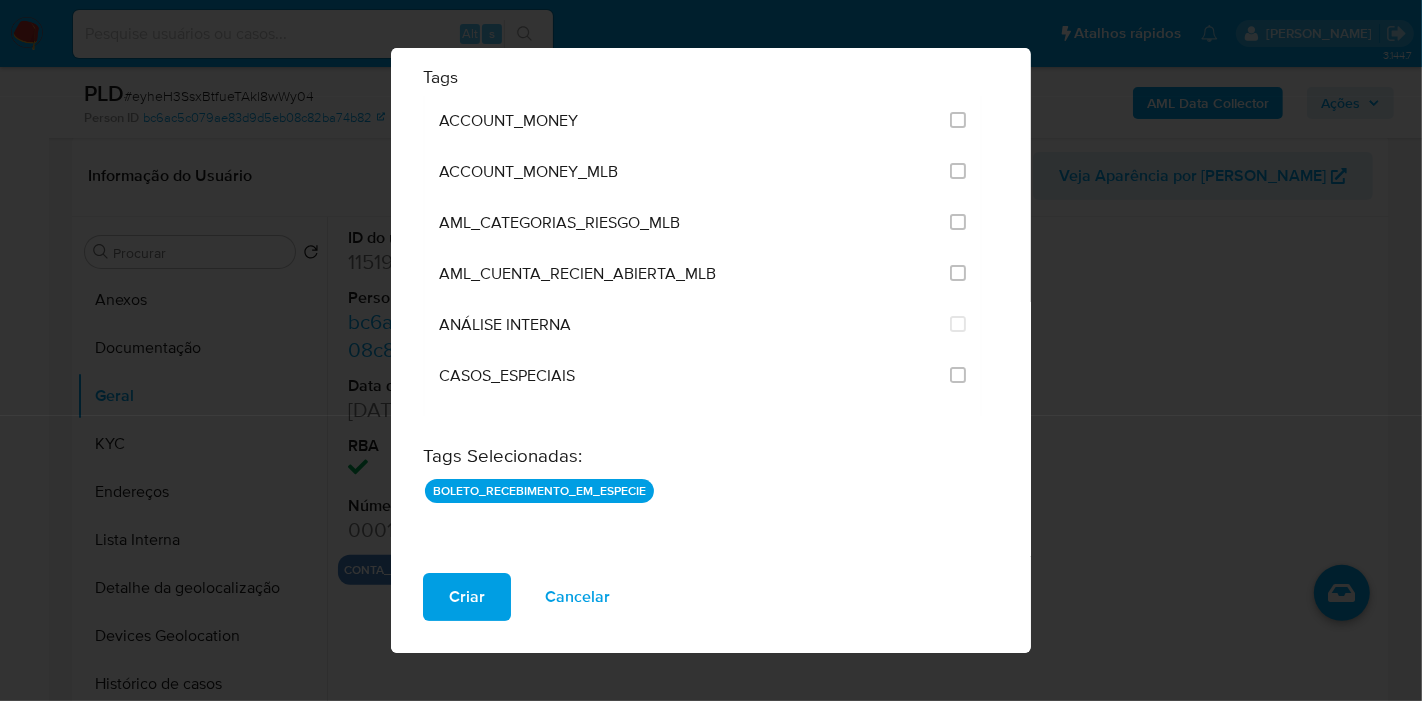 click on "Criar" at bounding box center [467, 597] 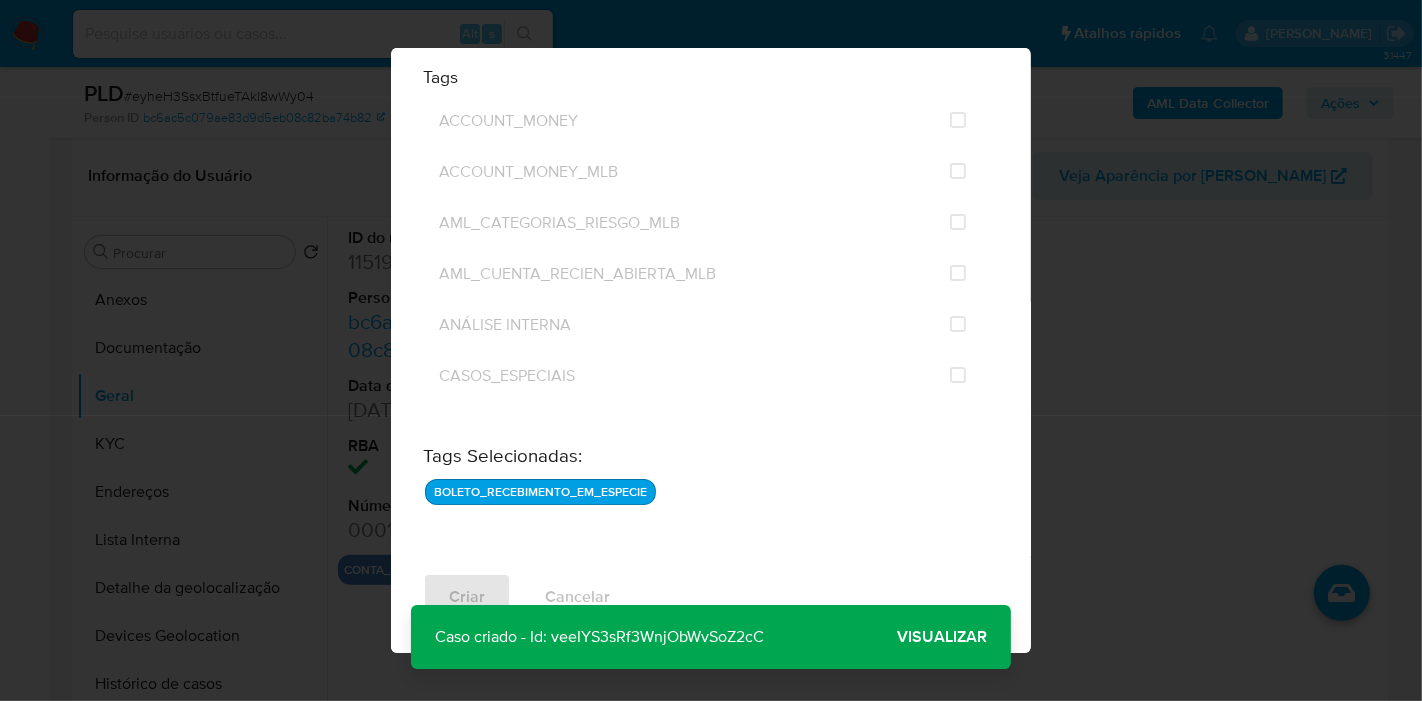 click on "Caso criado - Id: veeIYS3sRf3WnjObWvSoZ2cC" at bounding box center [599, 637] 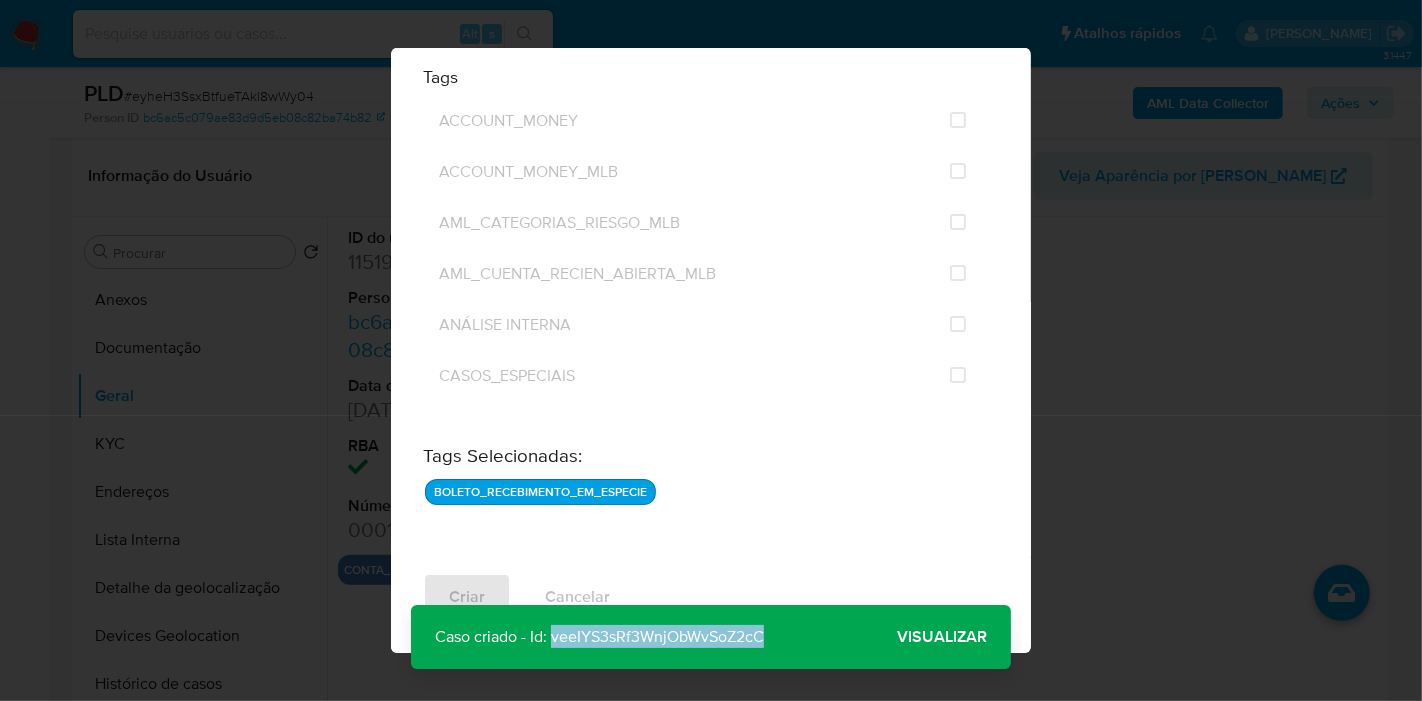 click on "Caso criado - Id: veeIYS3sRf3WnjObWvSoZ2cC" at bounding box center [599, 637] 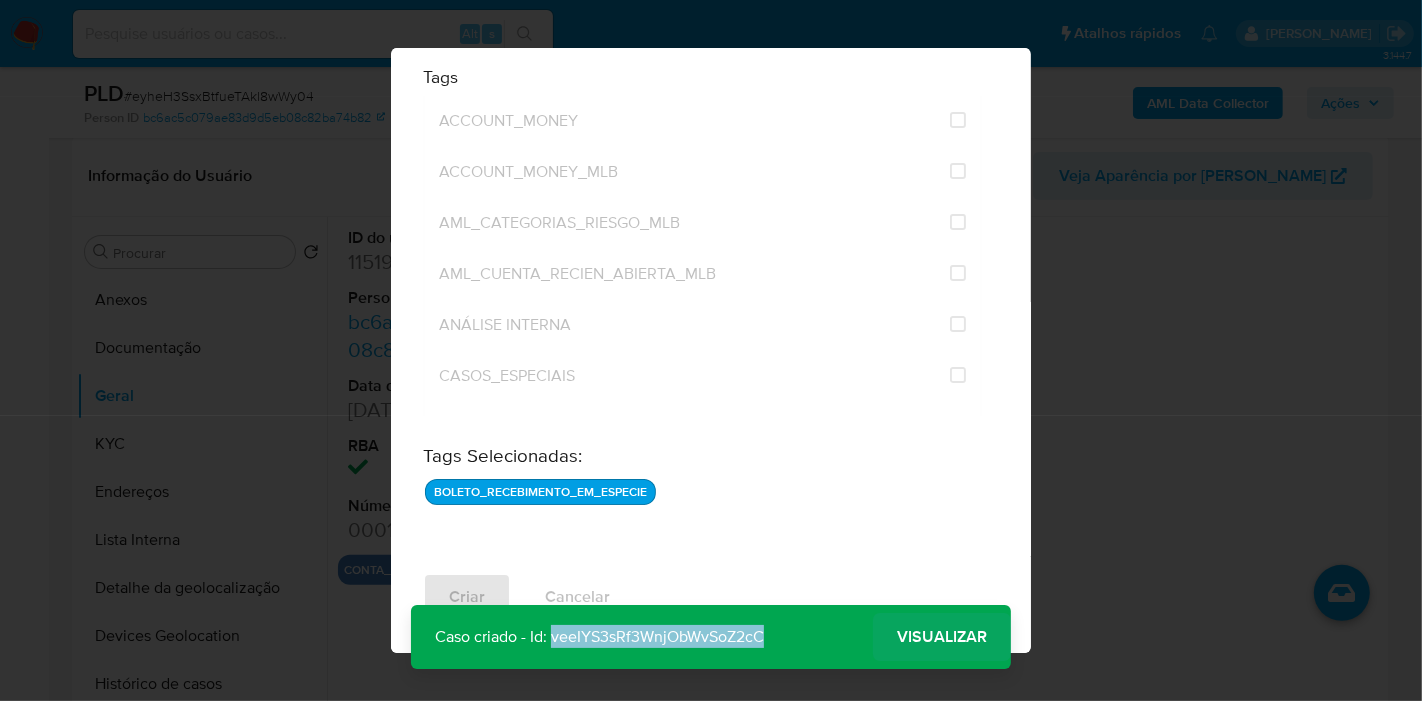 copy on "veeIYS3sRf3WnjObWvSoZ2cC" 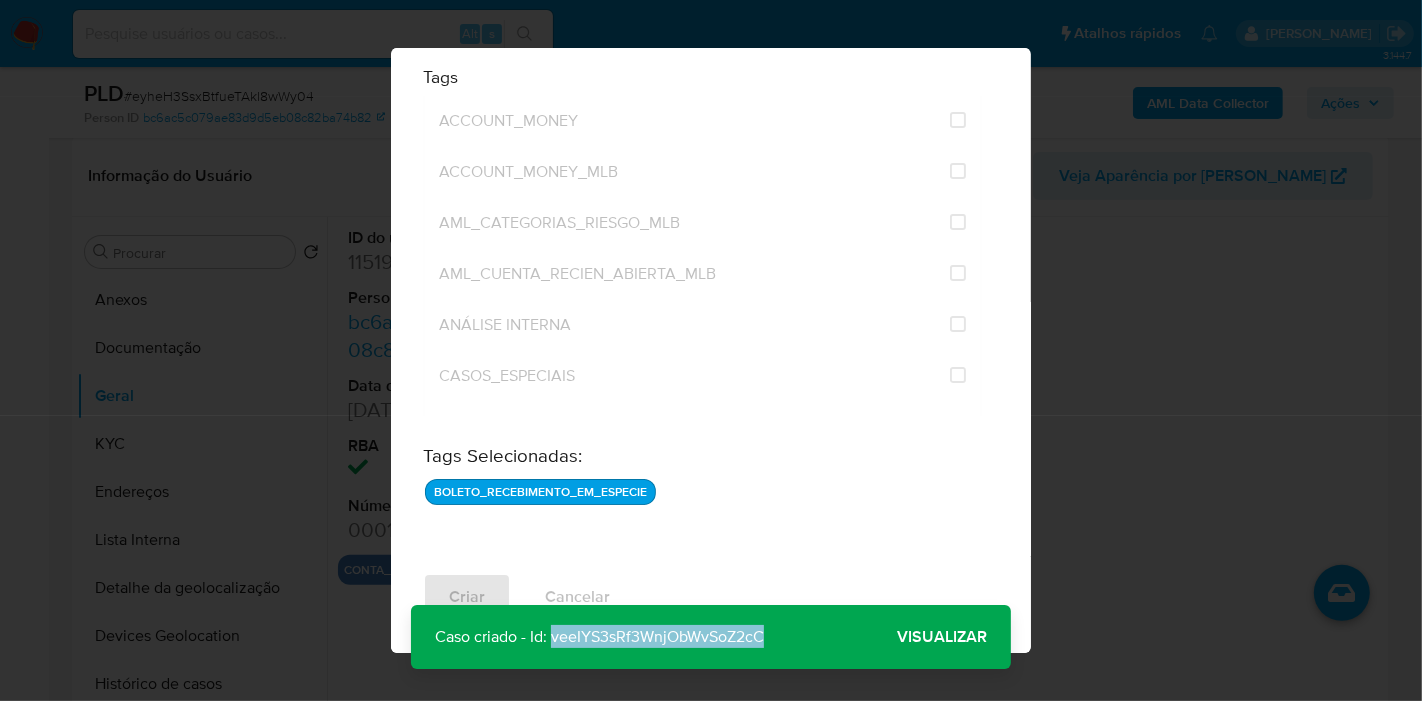 click on "Visualizar" at bounding box center [942, 637] 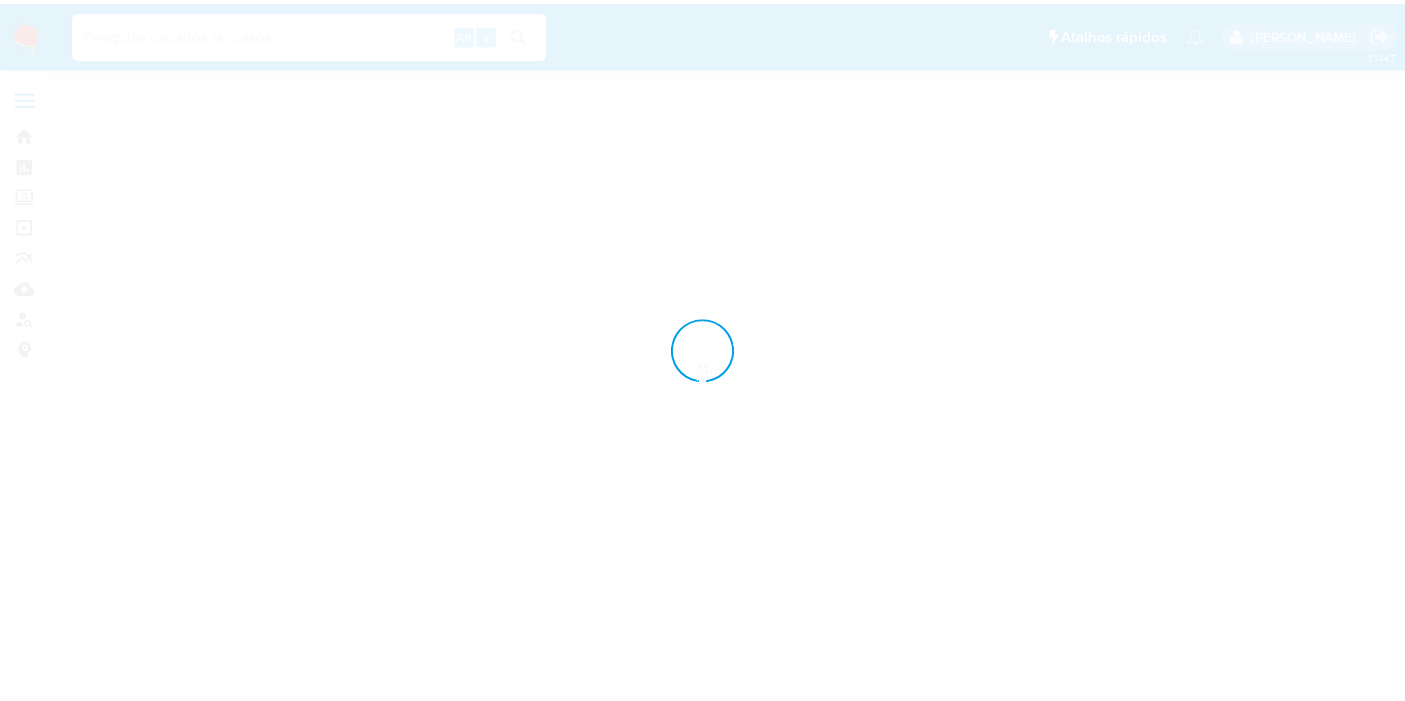 scroll, scrollTop: 0, scrollLeft: 0, axis: both 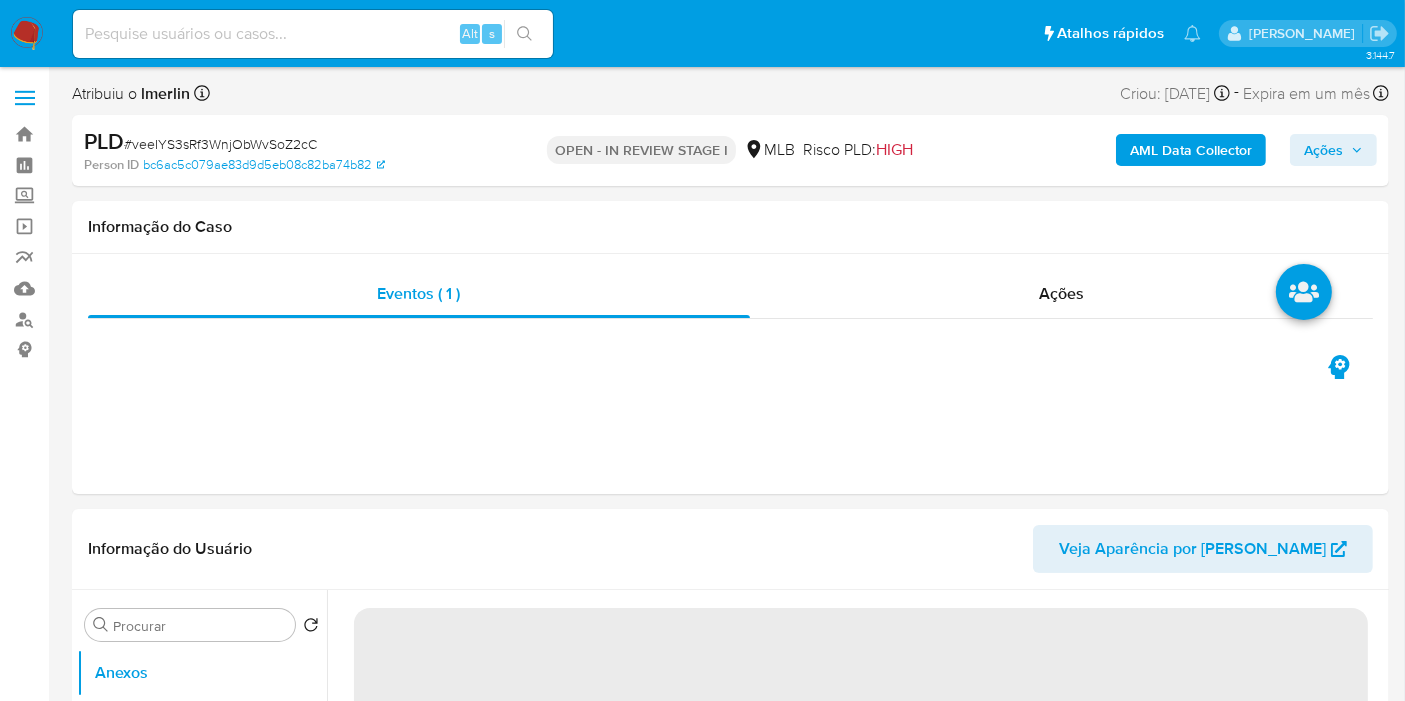 select on "10" 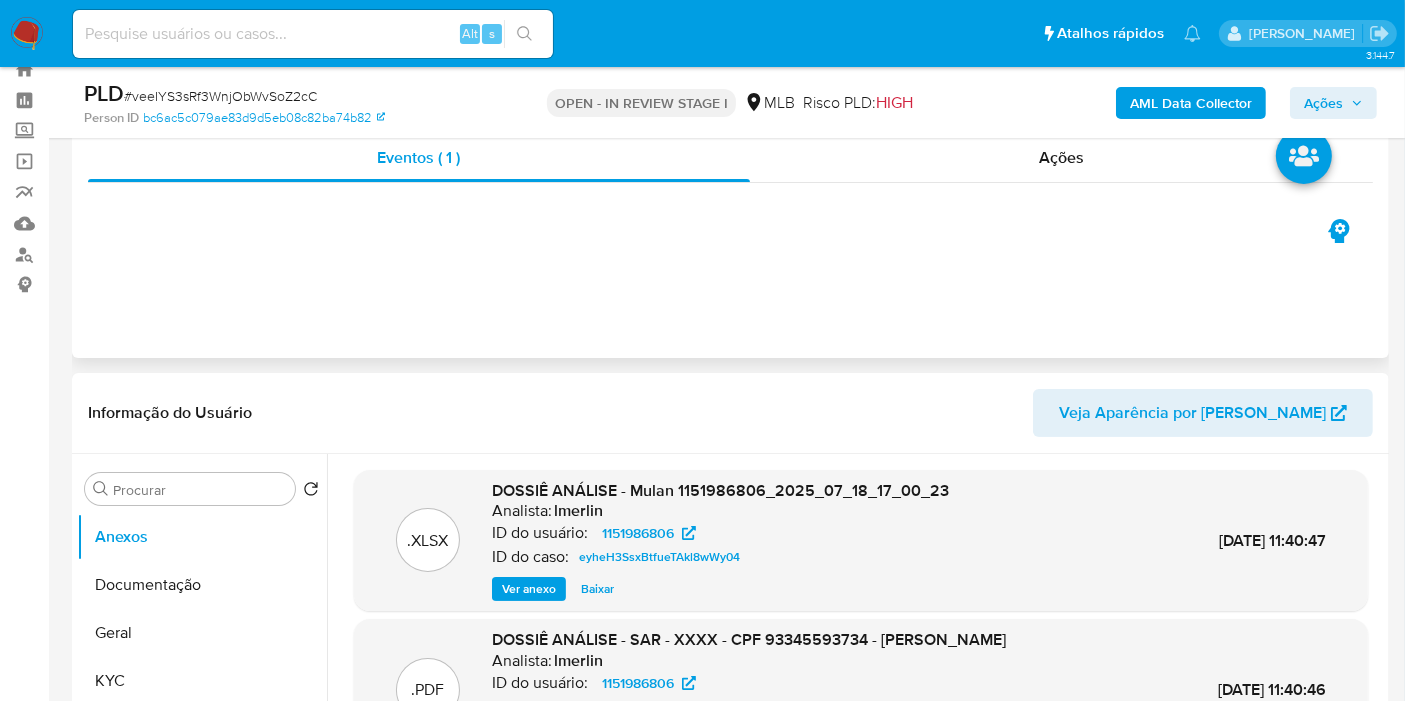 scroll, scrollTop: 222, scrollLeft: 0, axis: vertical 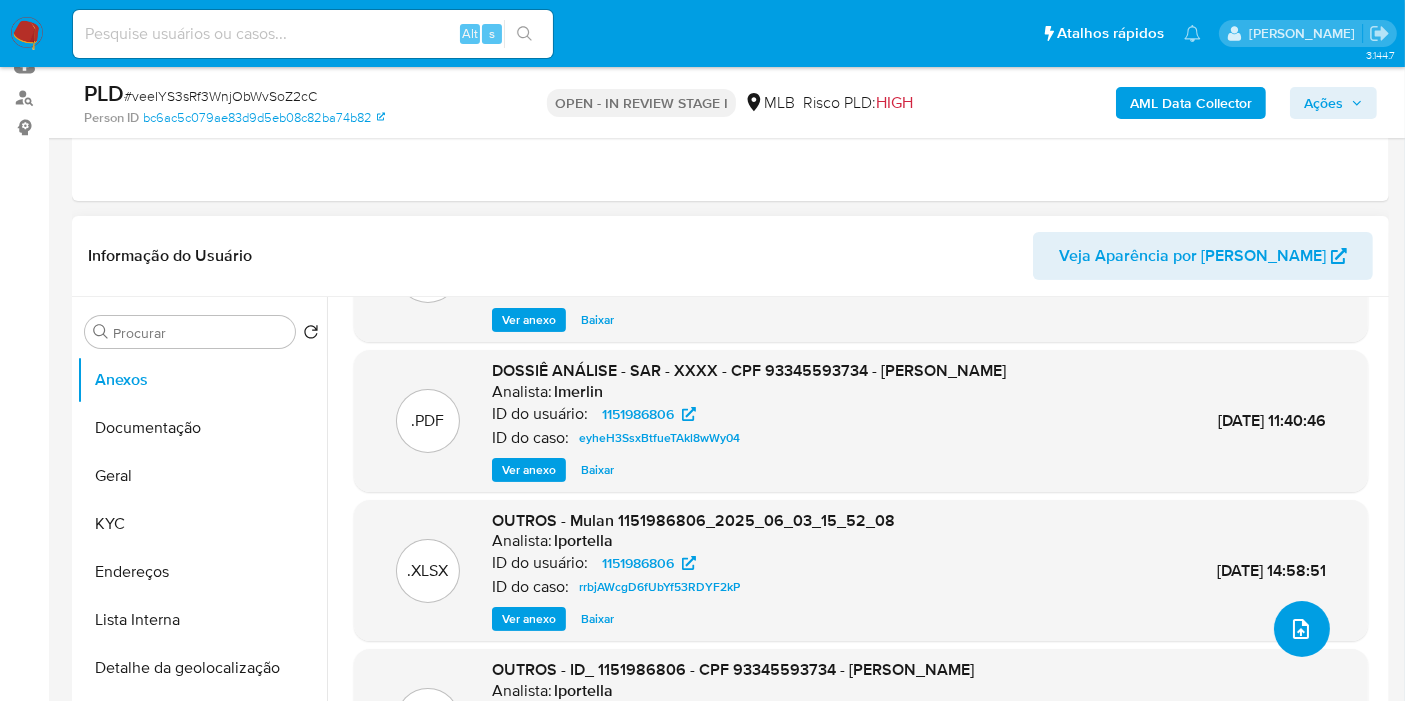 click 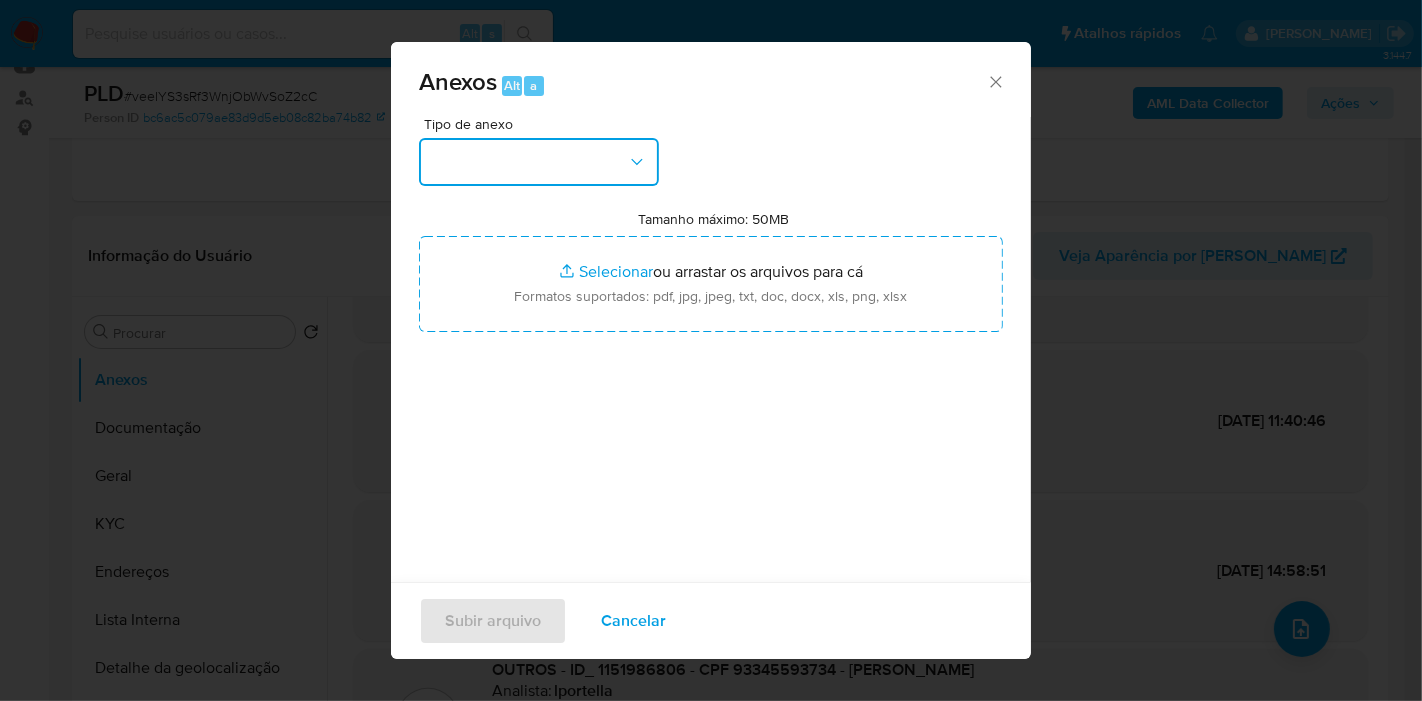 click at bounding box center [539, 162] 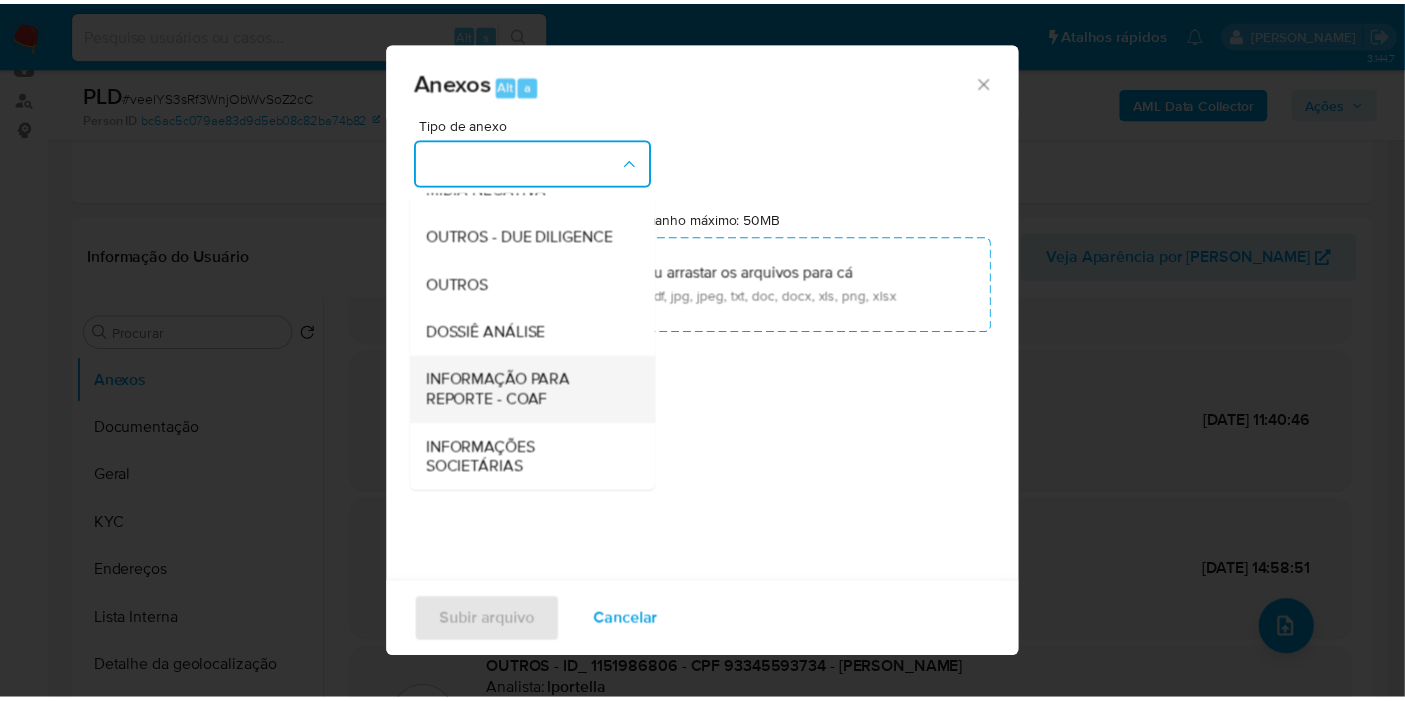 scroll, scrollTop: 307, scrollLeft: 0, axis: vertical 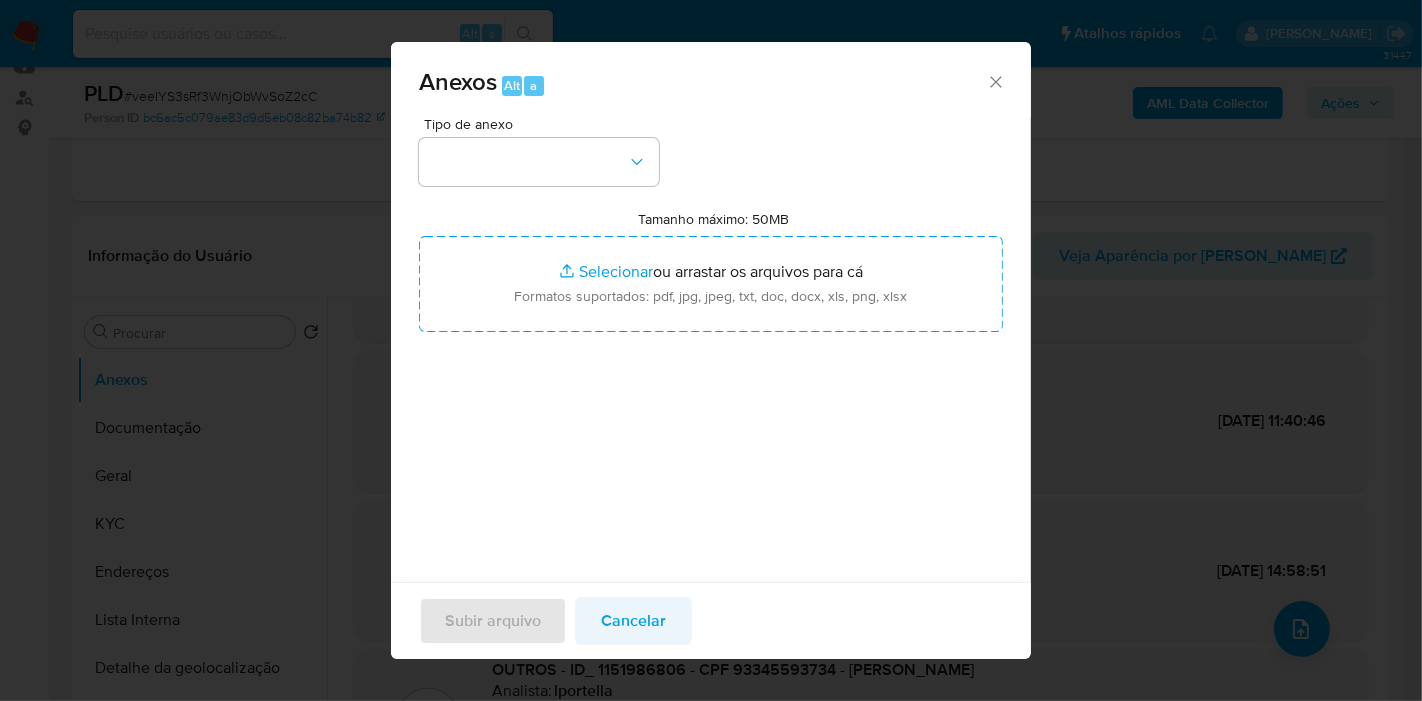 click on "Cancelar" at bounding box center [633, 621] 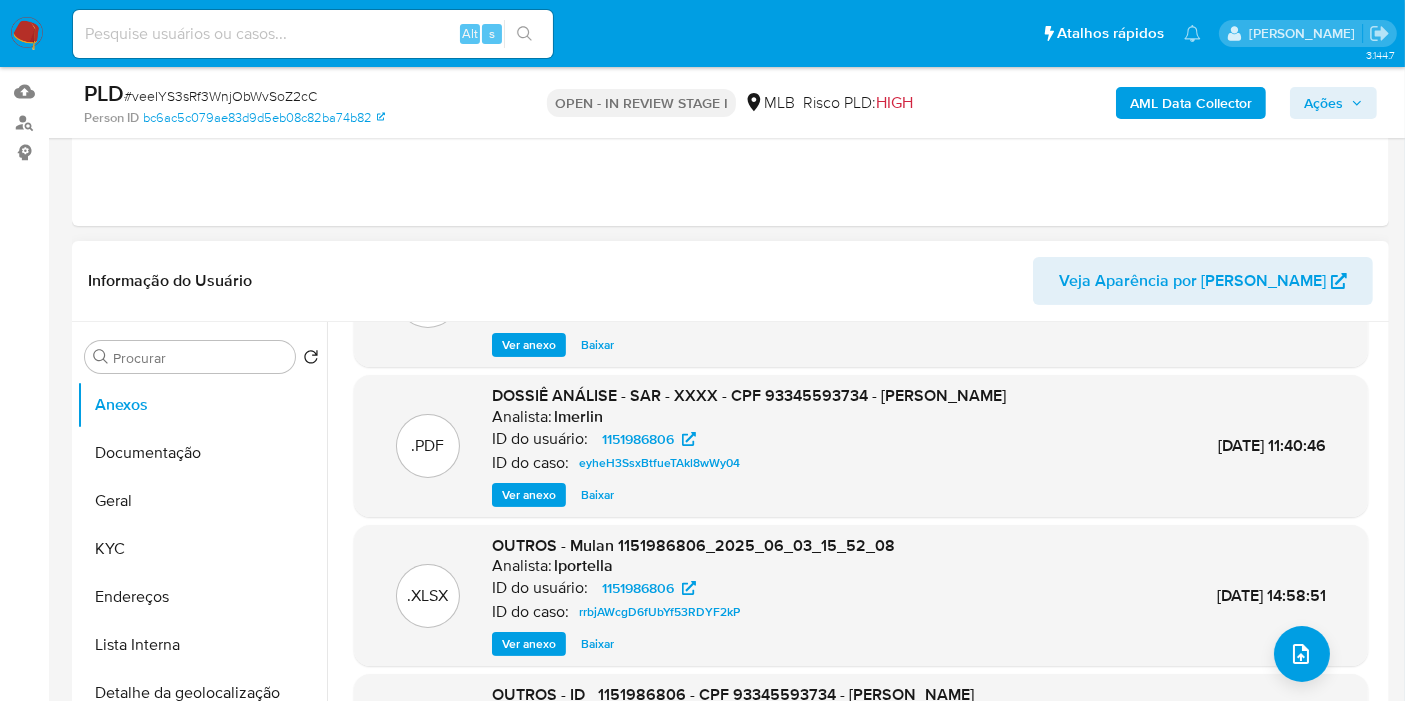 scroll, scrollTop: 333, scrollLeft: 0, axis: vertical 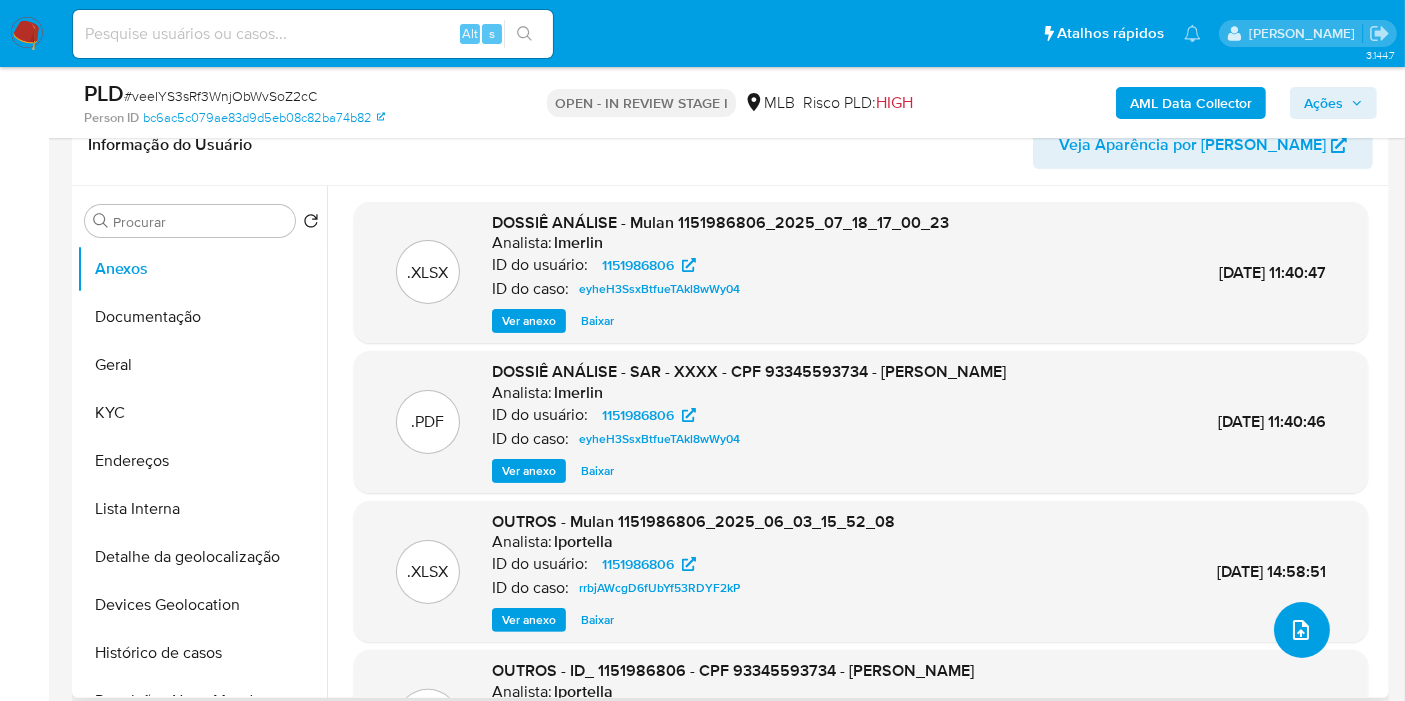 click 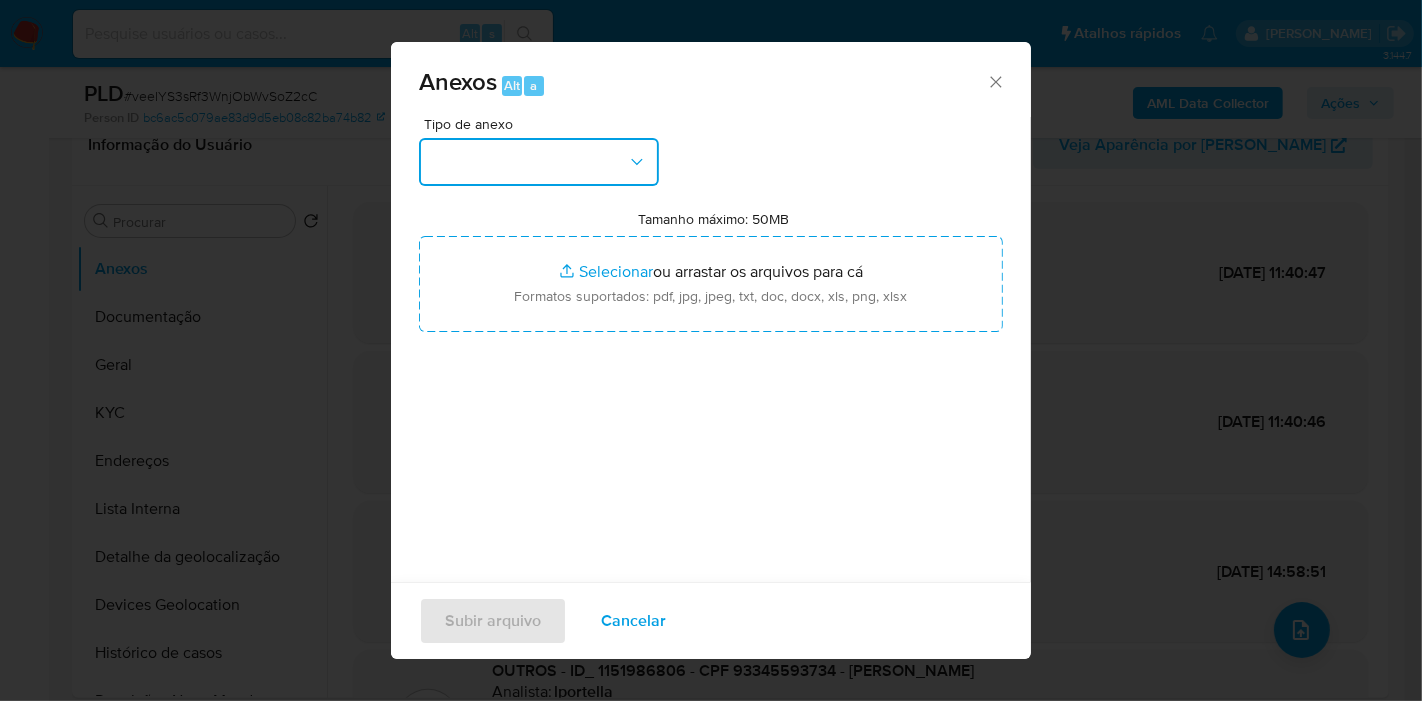 click at bounding box center (539, 162) 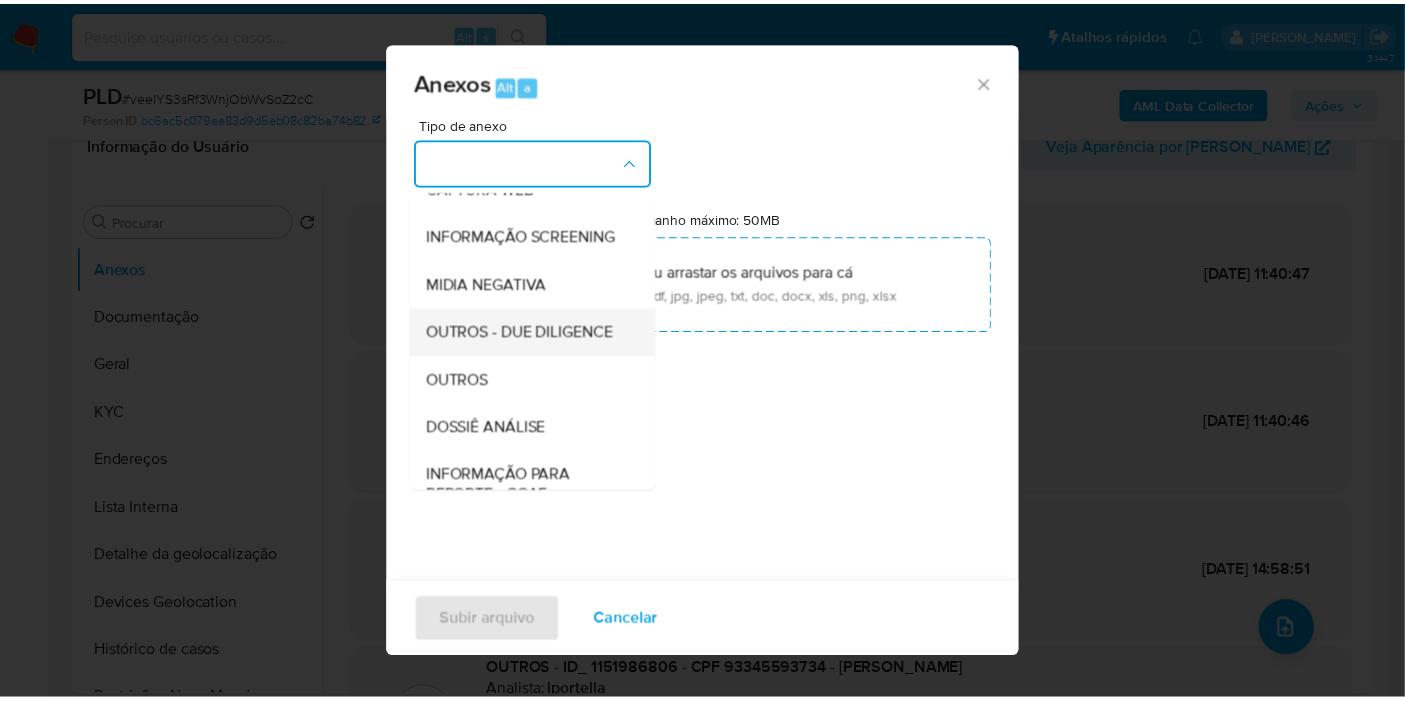 scroll, scrollTop: 222, scrollLeft: 0, axis: vertical 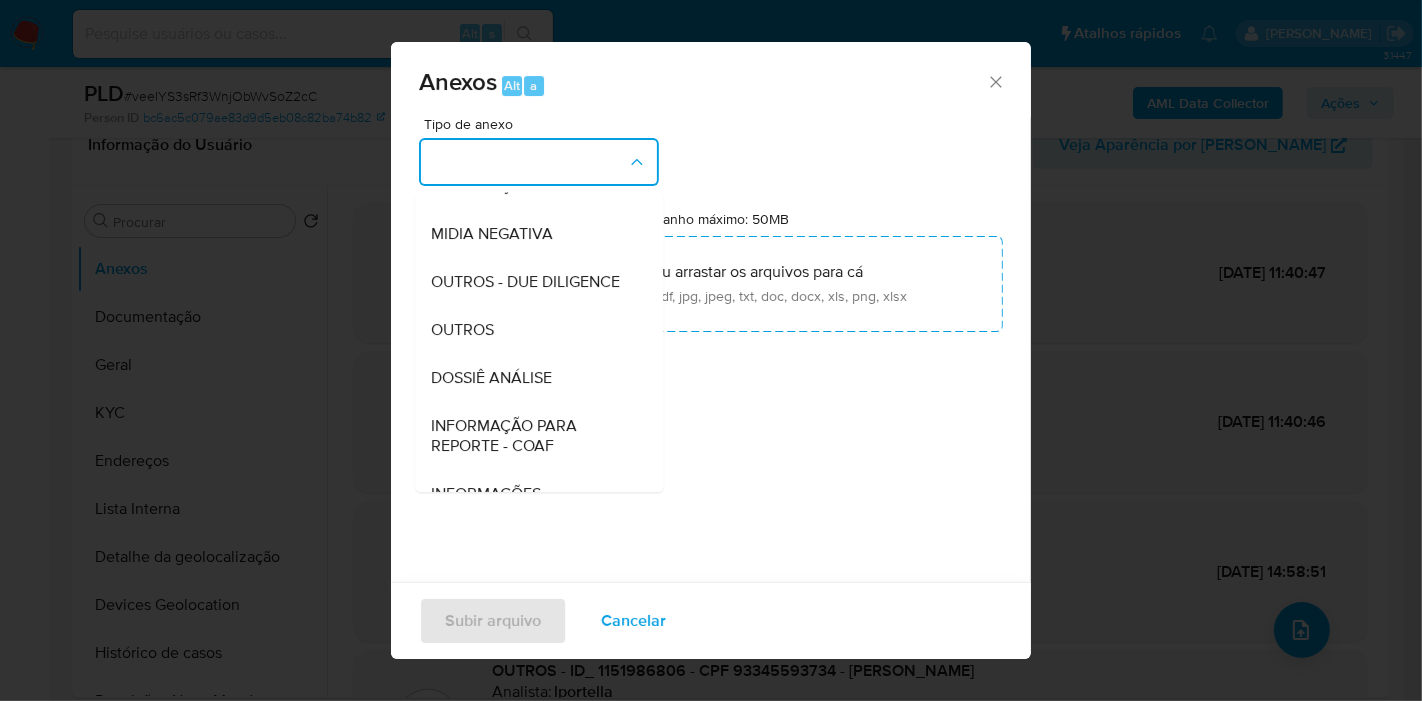 click on "DOSSIÊ ANÁLISE" at bounding box center (491, 378) 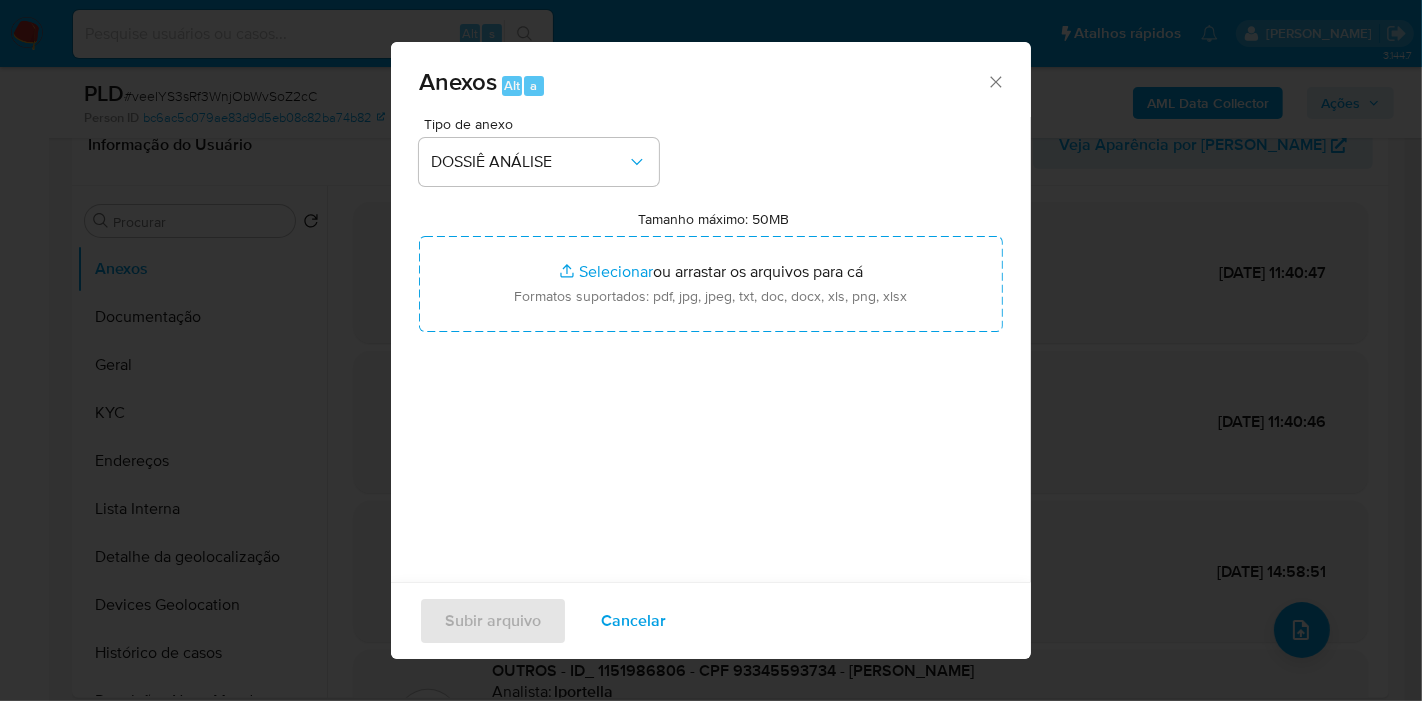 click on "Subir arquivo Cancelar" at bounding box center [711, 620] 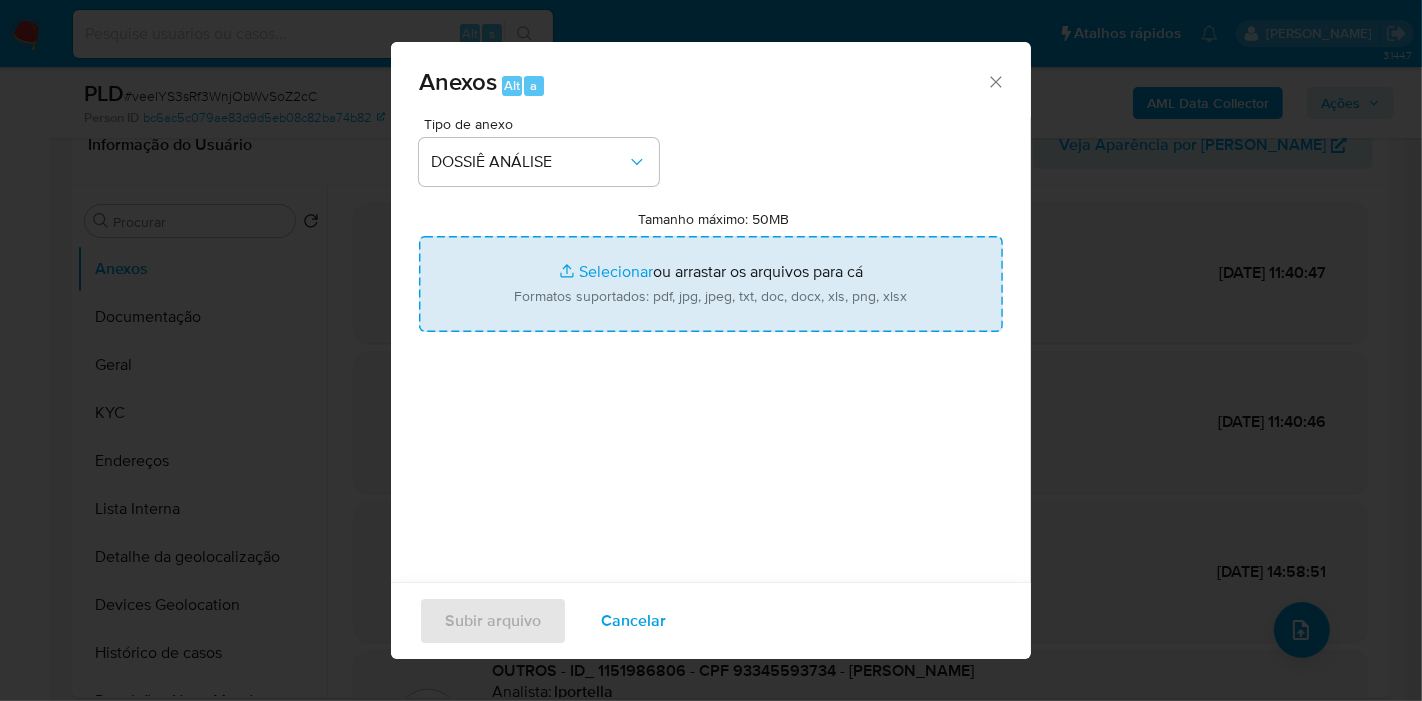 click on "Tamanho máximo: 50MB Selecionar arquivos" at bounding box center [711, 284] 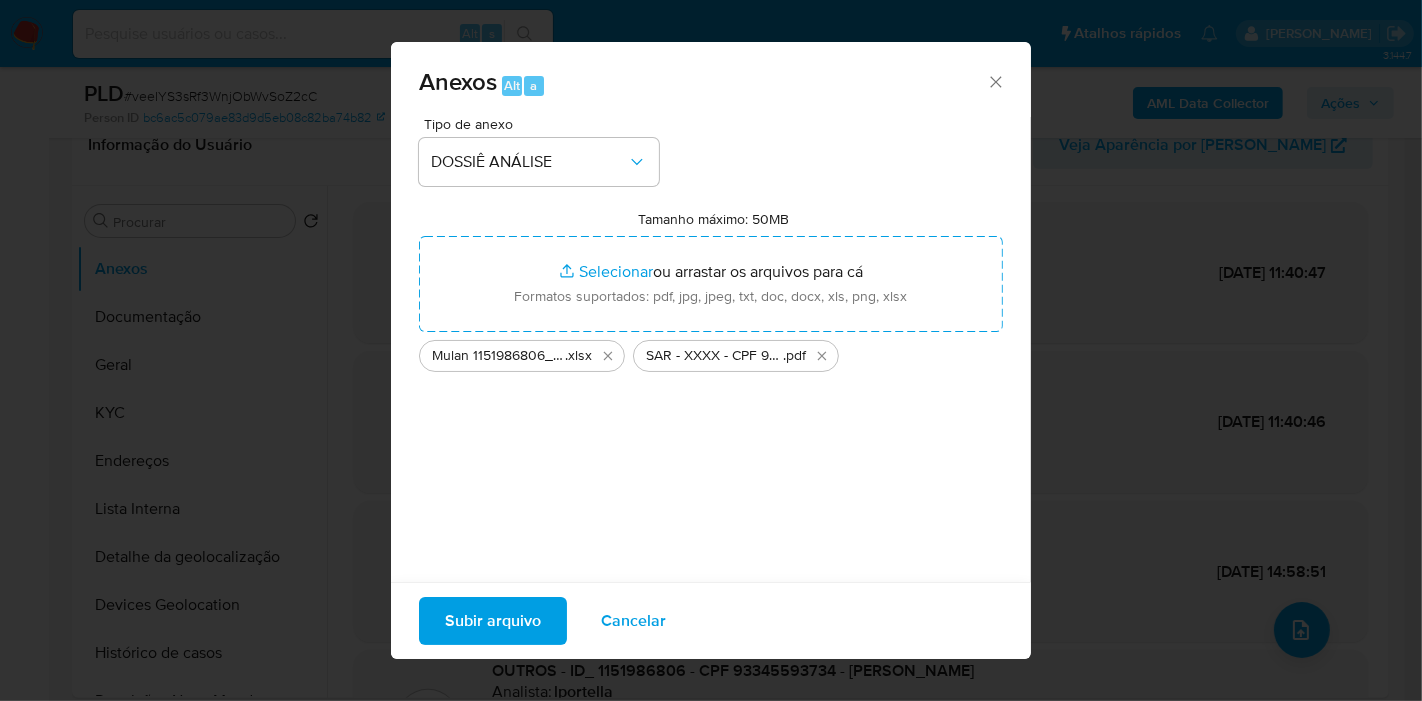 click on "Subir arquivo" at bounding box center [493, 621] 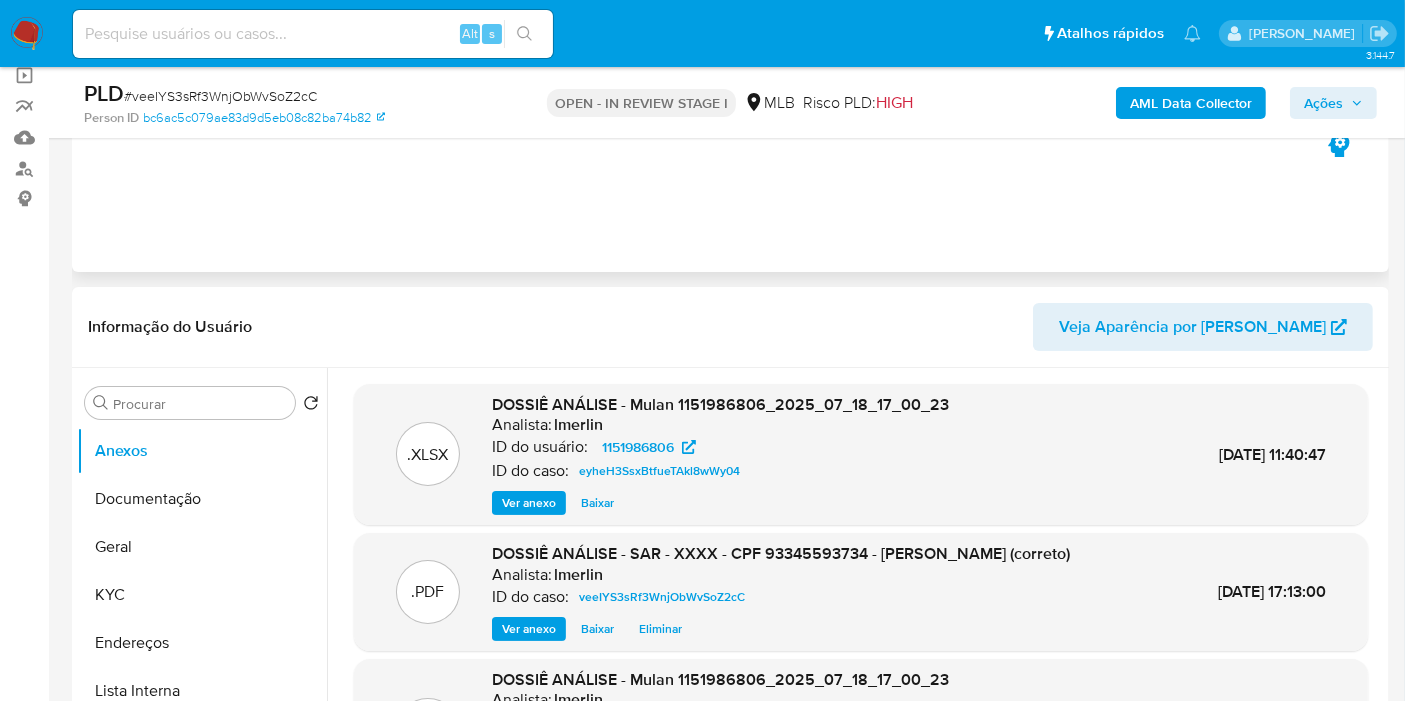 scroll, scrollTop: 0, scrollLeft: 0, axis: both 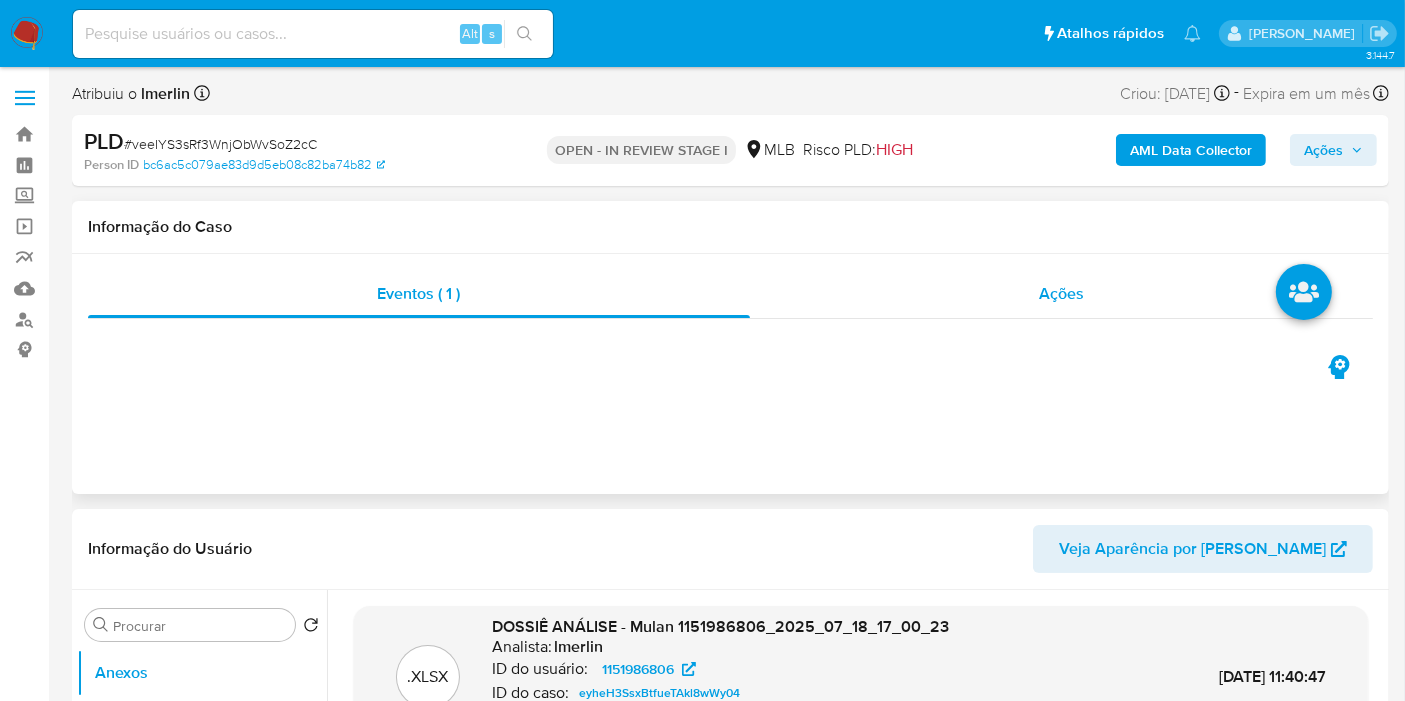 click on "Ações" at bounding box center (1062, 294) 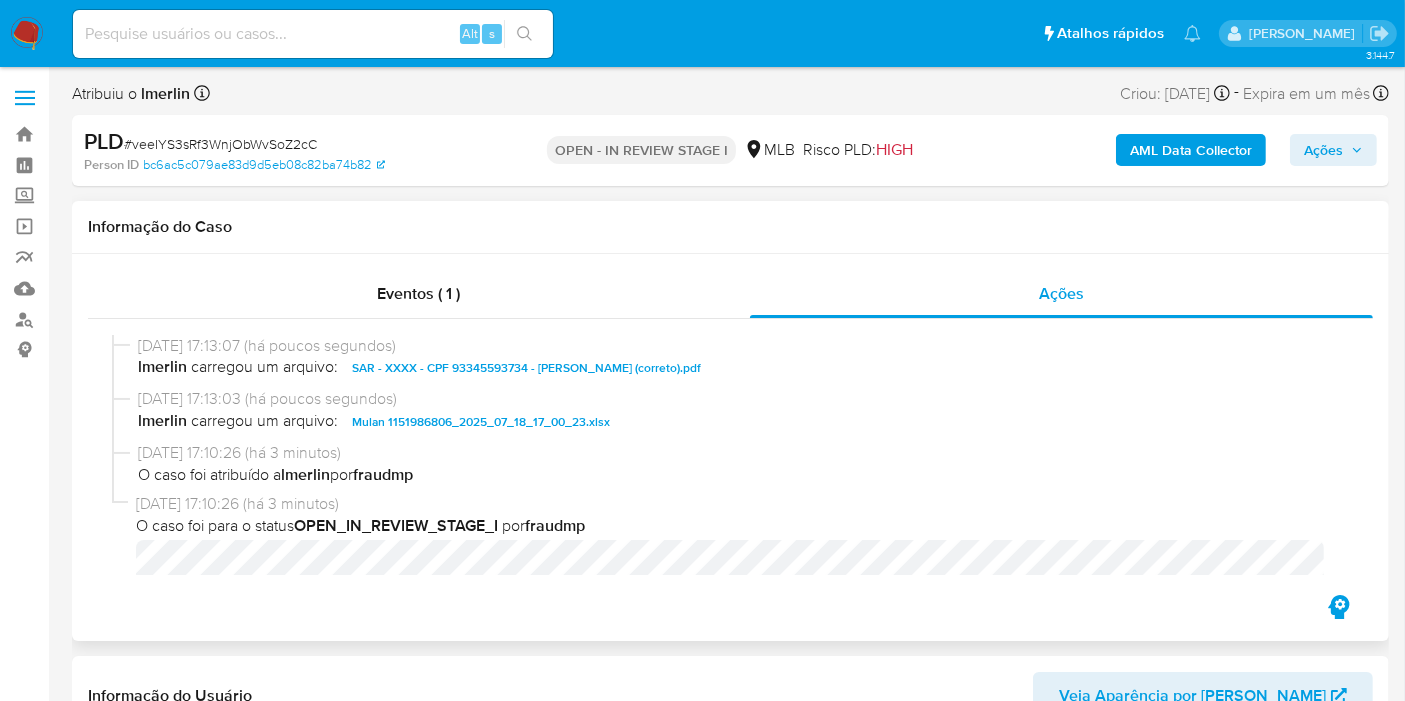 click on "Informação do Caso" at bounding box center (730, 227) 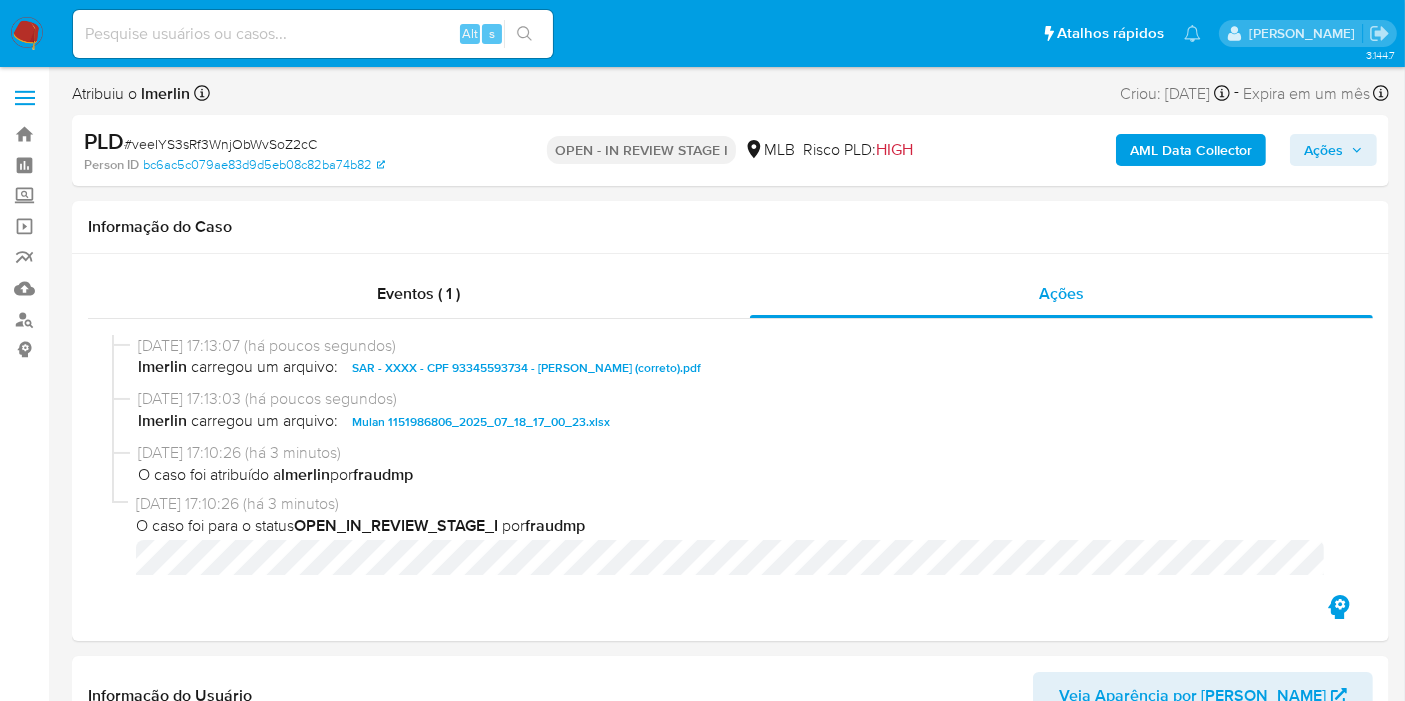 click 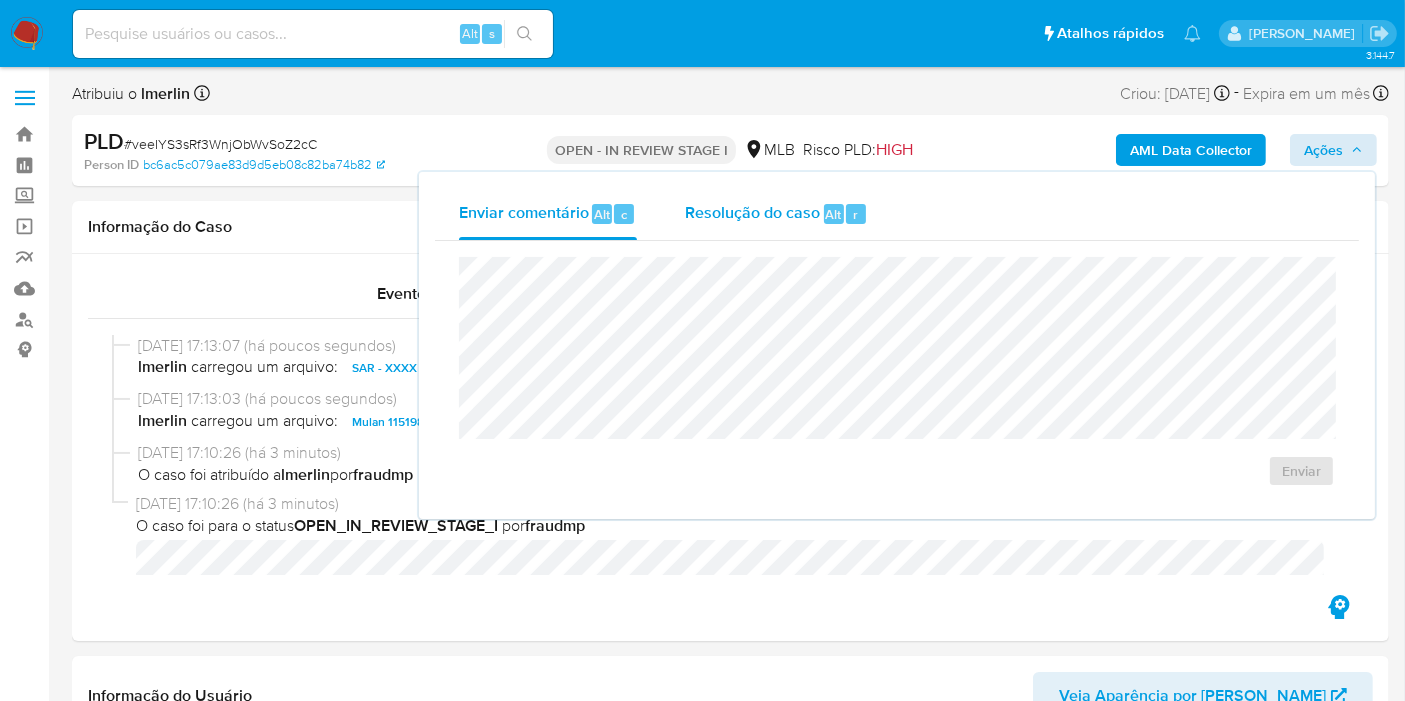 click on "Resolução do caso" at bounding box center [752, 213] 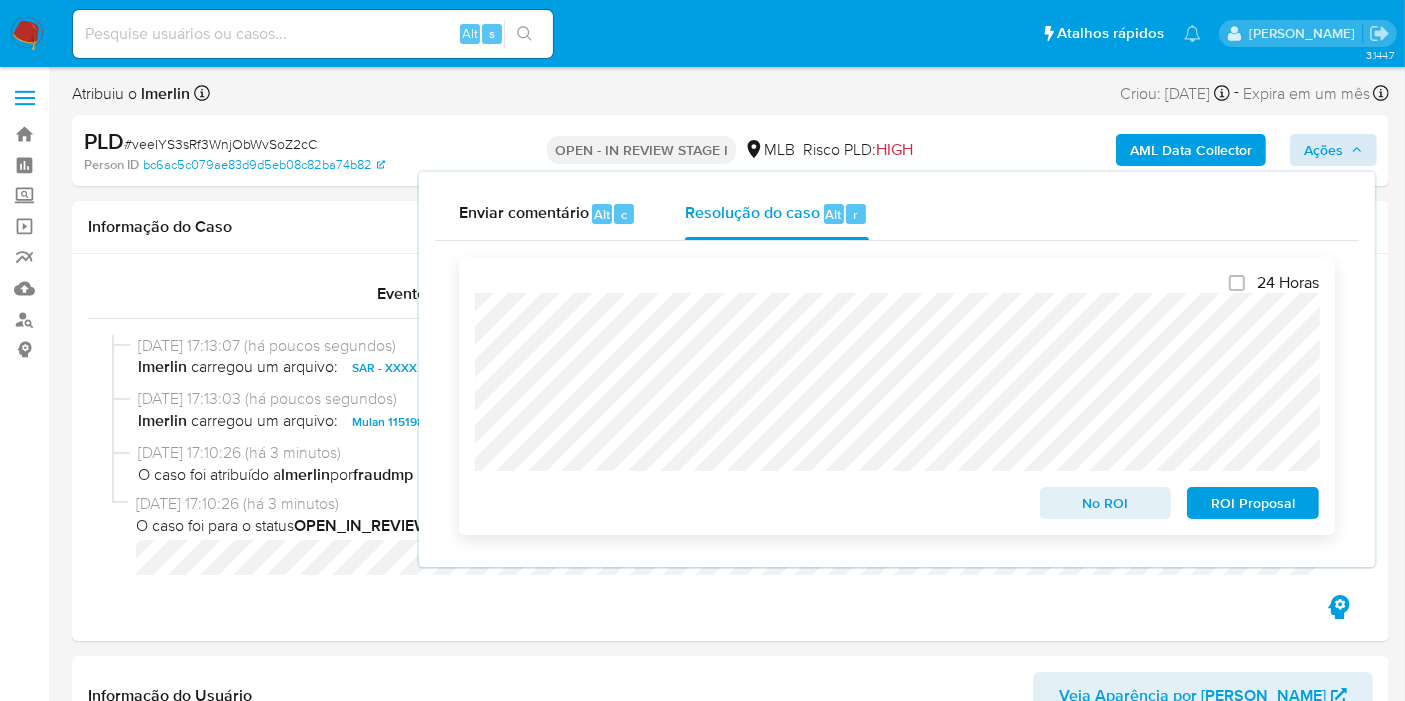 click on "ROI Proposal" at bounding box center [1253, 503] 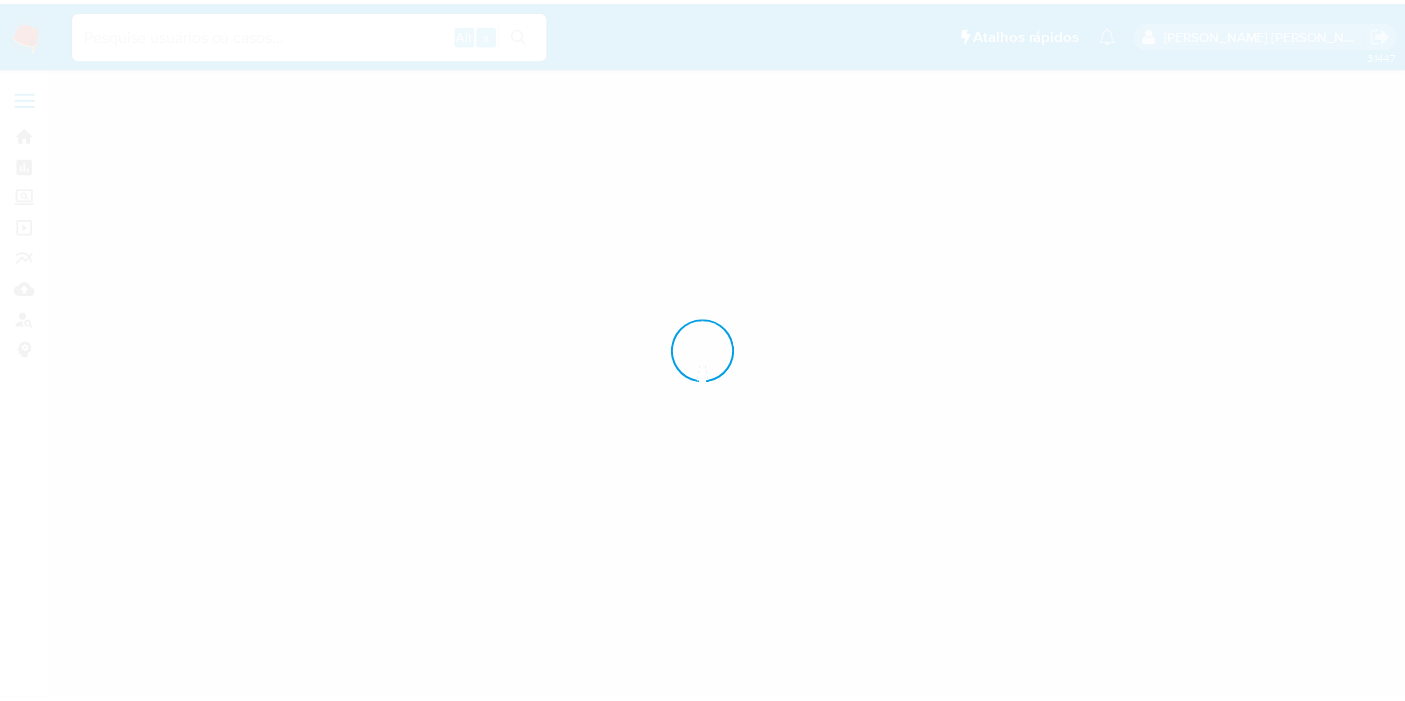 scroll, scrollTop: 0, scrollLeft: 0, axis: both 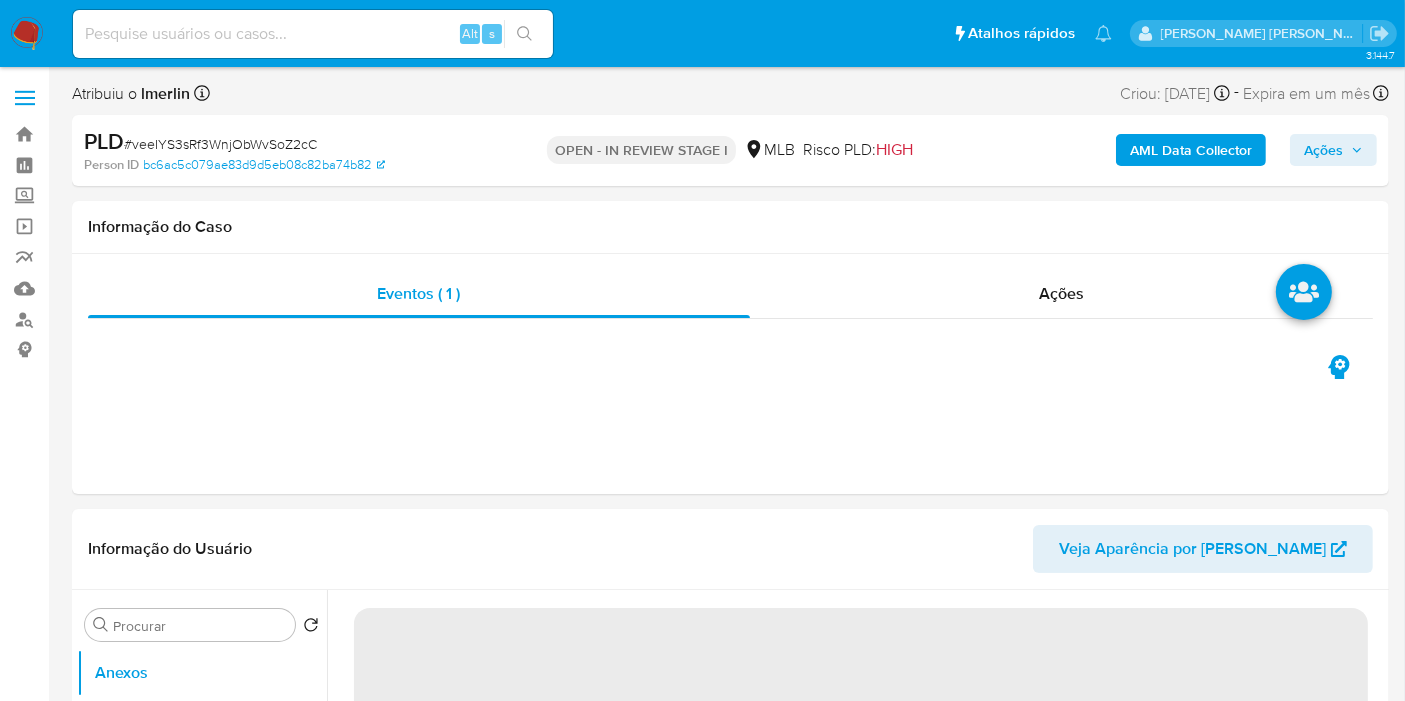 select on "10" 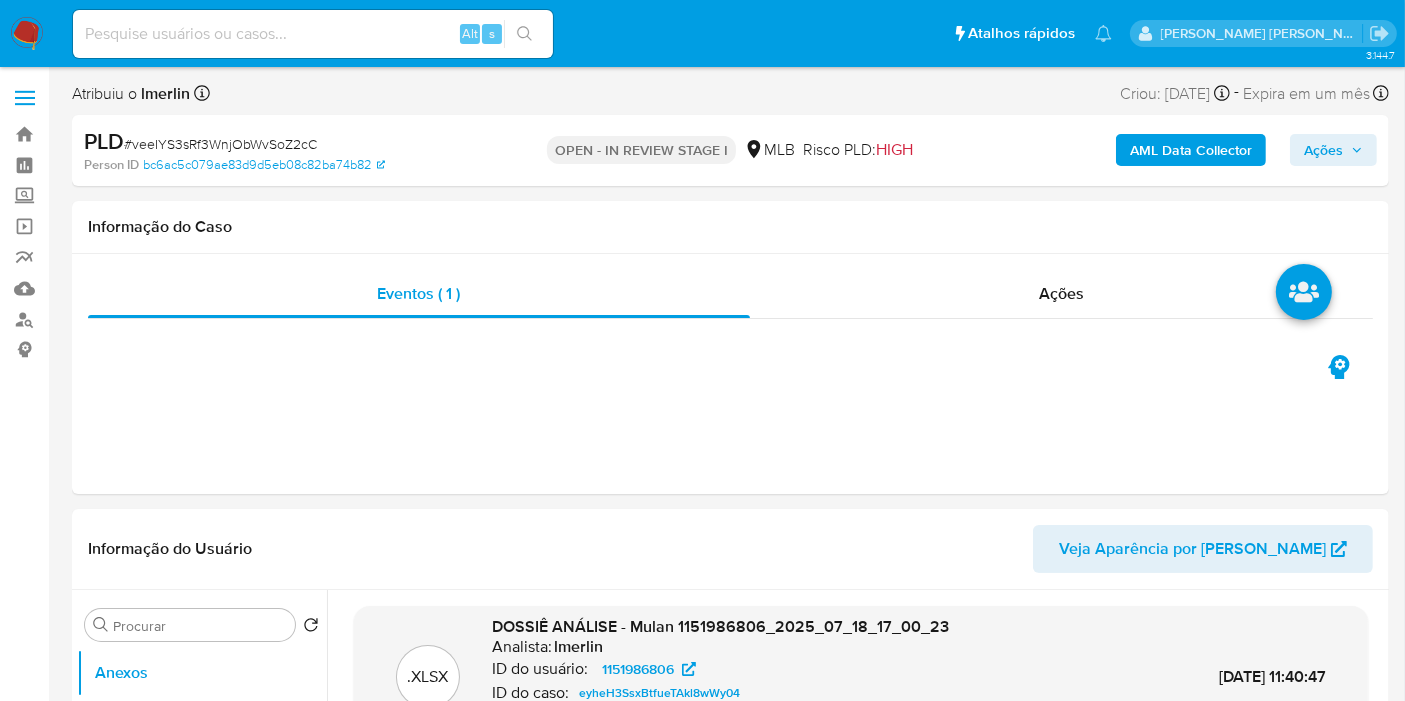 click at bounding box center [313, 34] 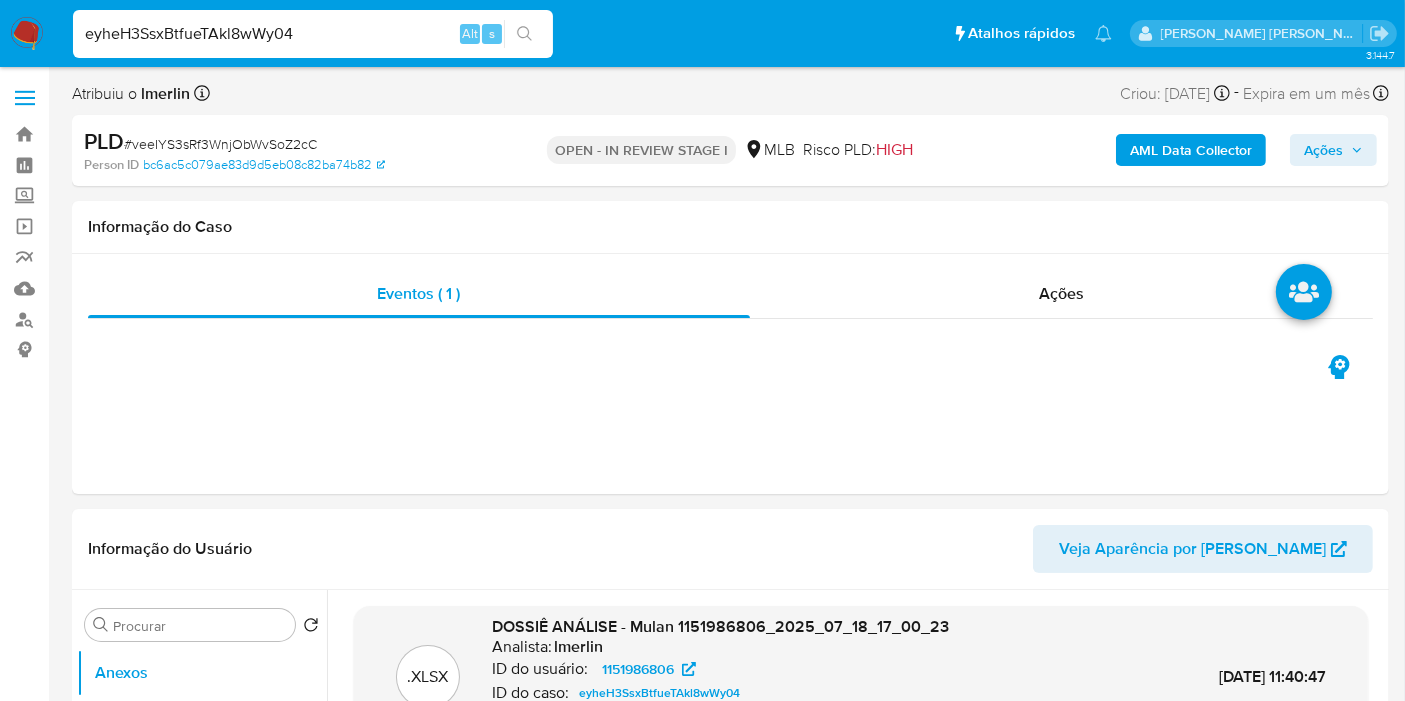 type on "eyheH3SsxBtfueTAkl8wWy04" 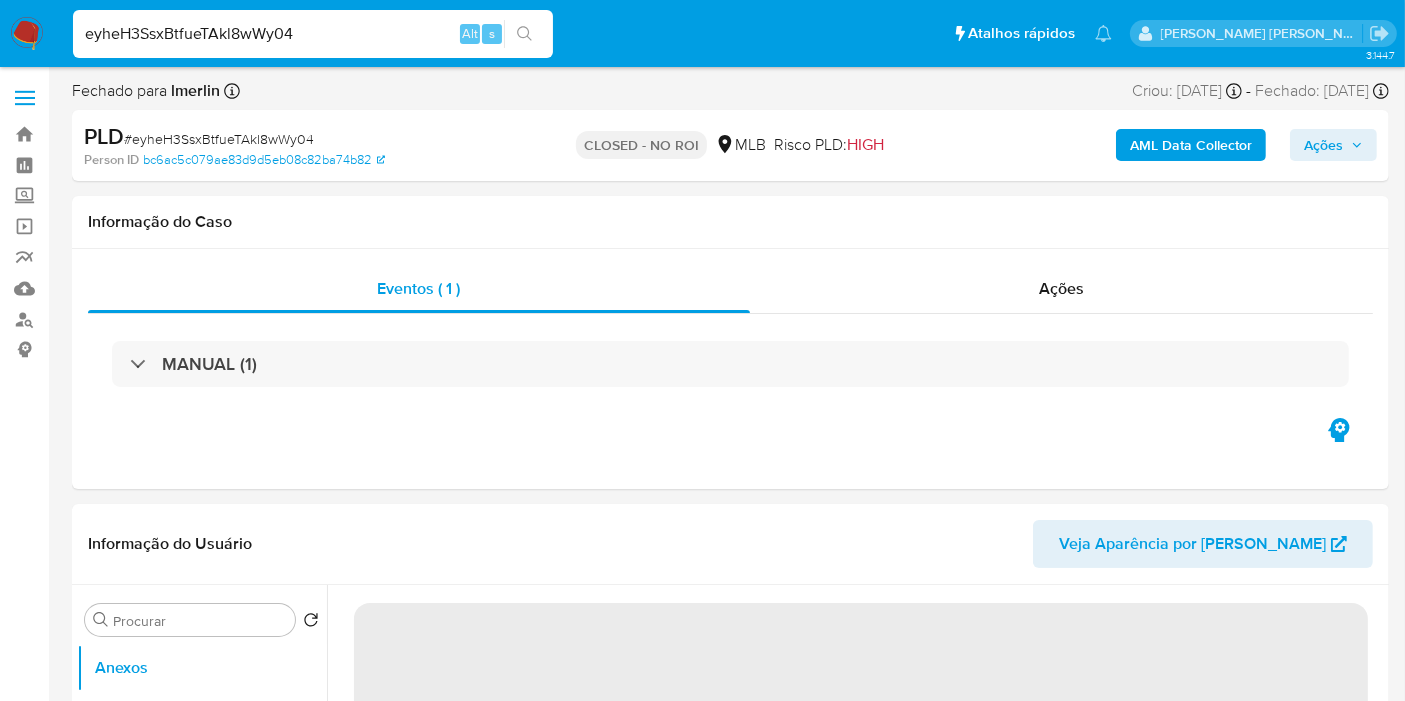 select on "10" 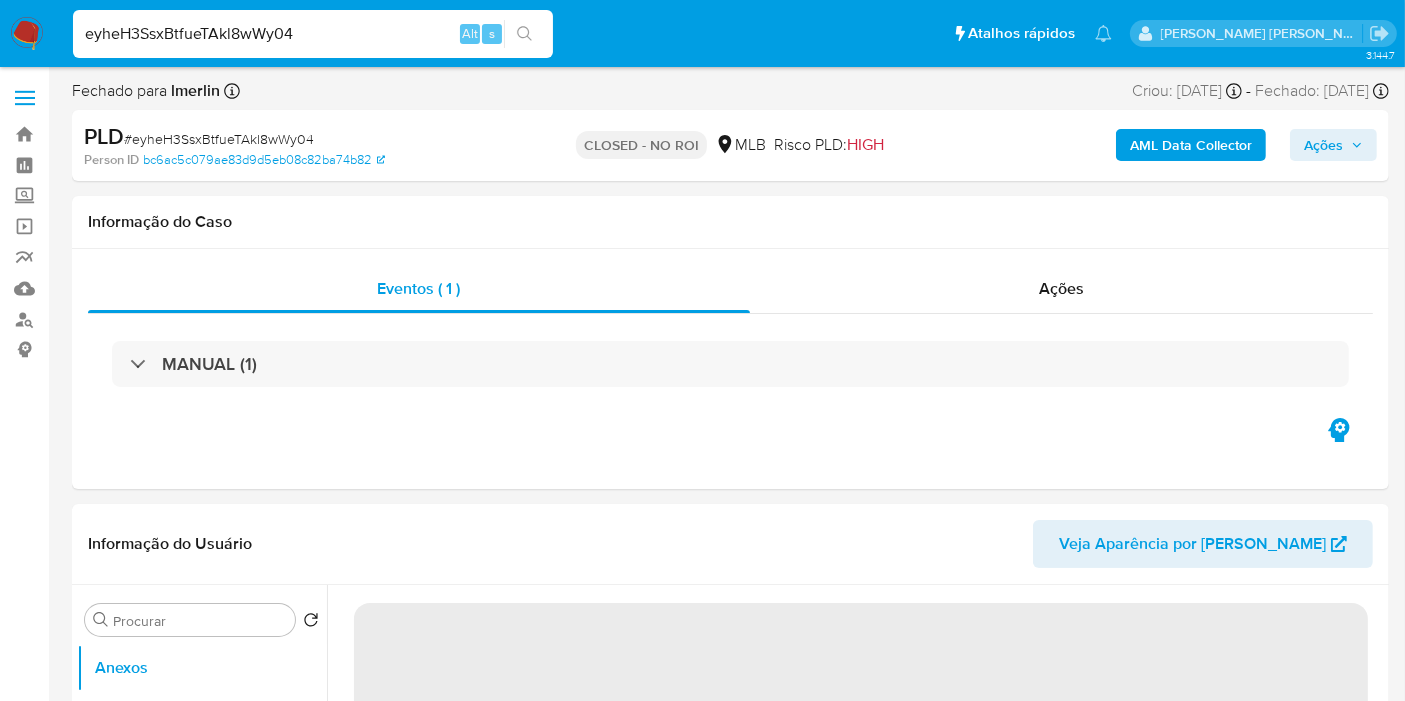 click on "Ações" at bounding box center [1323, 145] 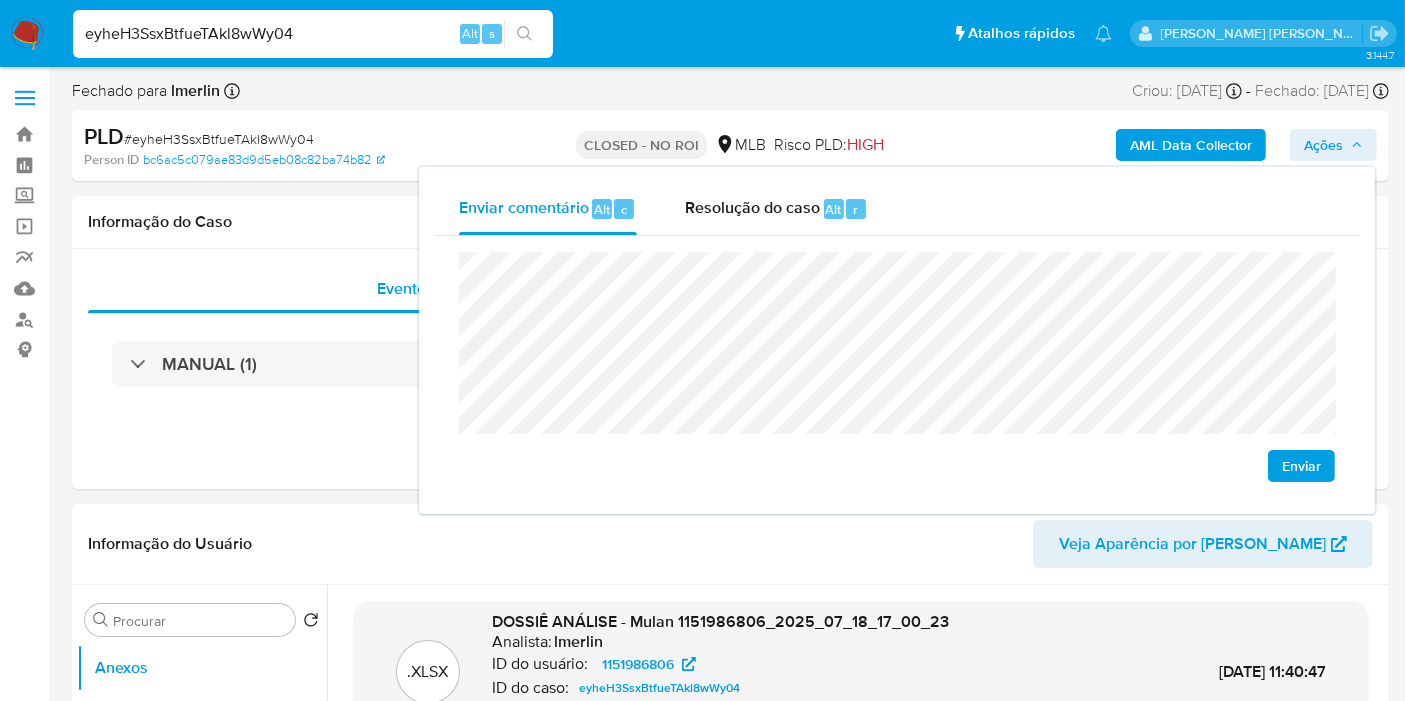click on "Enviar" at bounding box center (1301, 466) 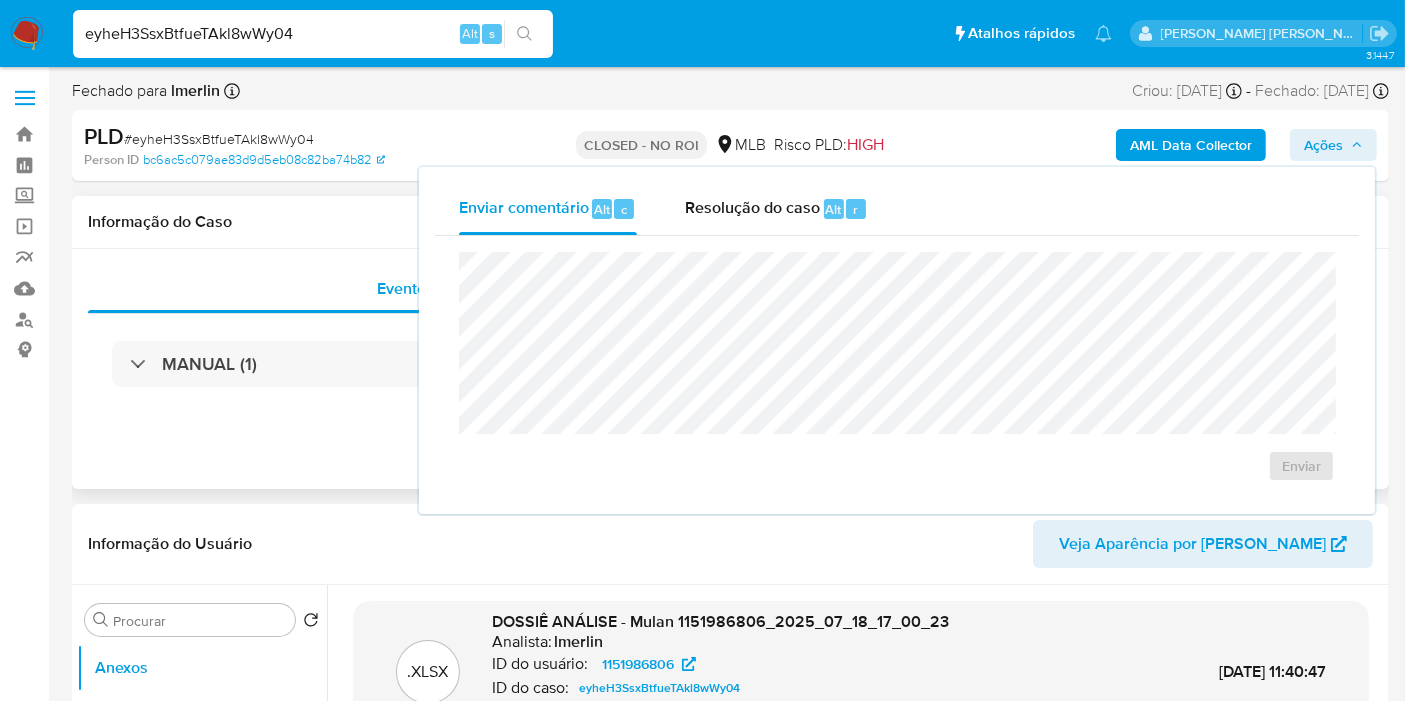 click on "Eventos ( 1 ) Ações MANUAL (1)" at bounding box center (730, 369) 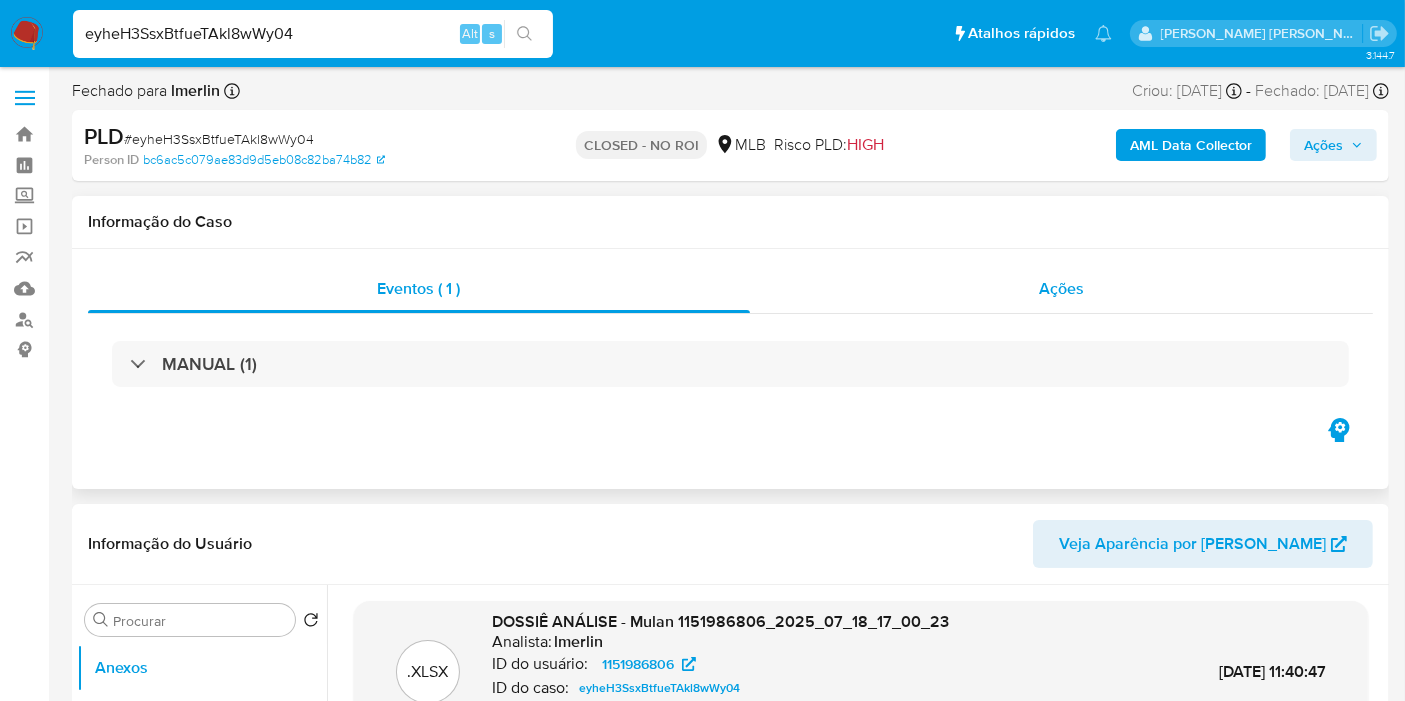 click on "Ações" at bounding box center (1062, 289) 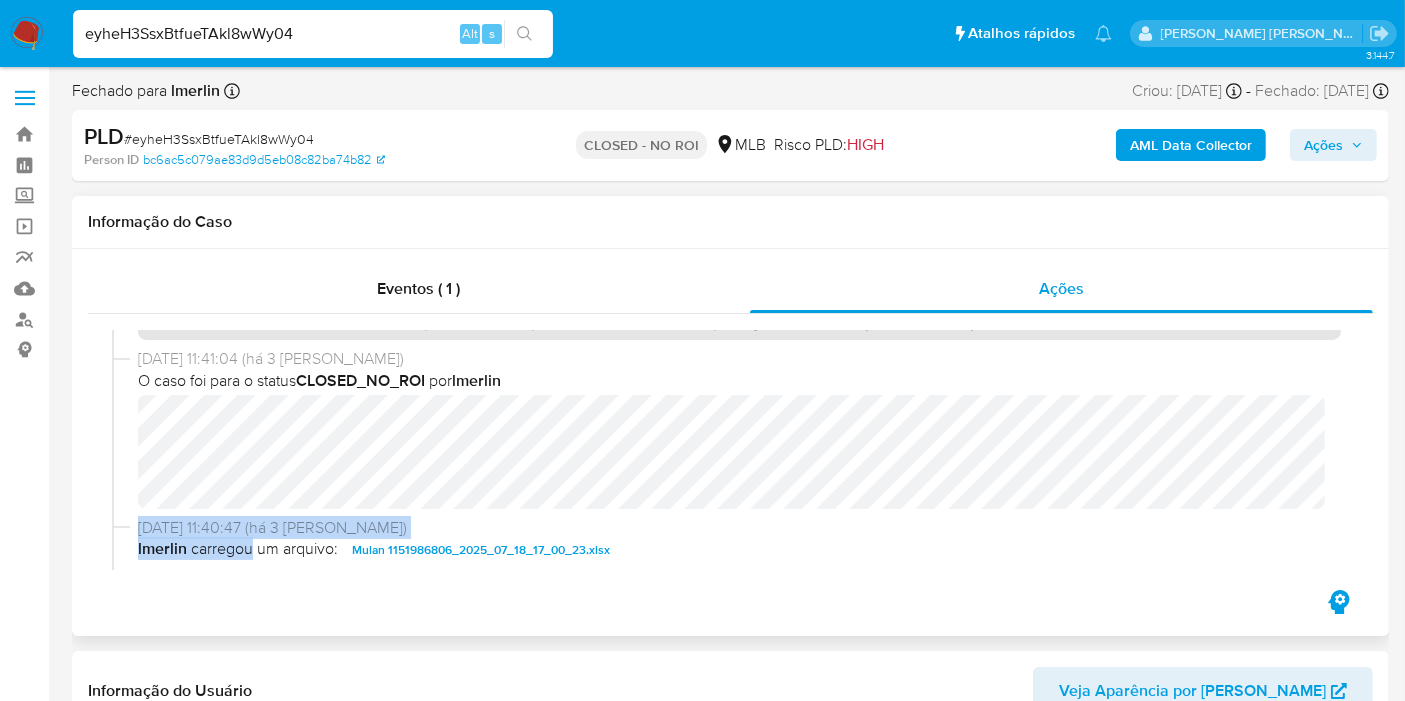 scroll, scrollTop: 73, scrollLeft: 0, axis: vertical 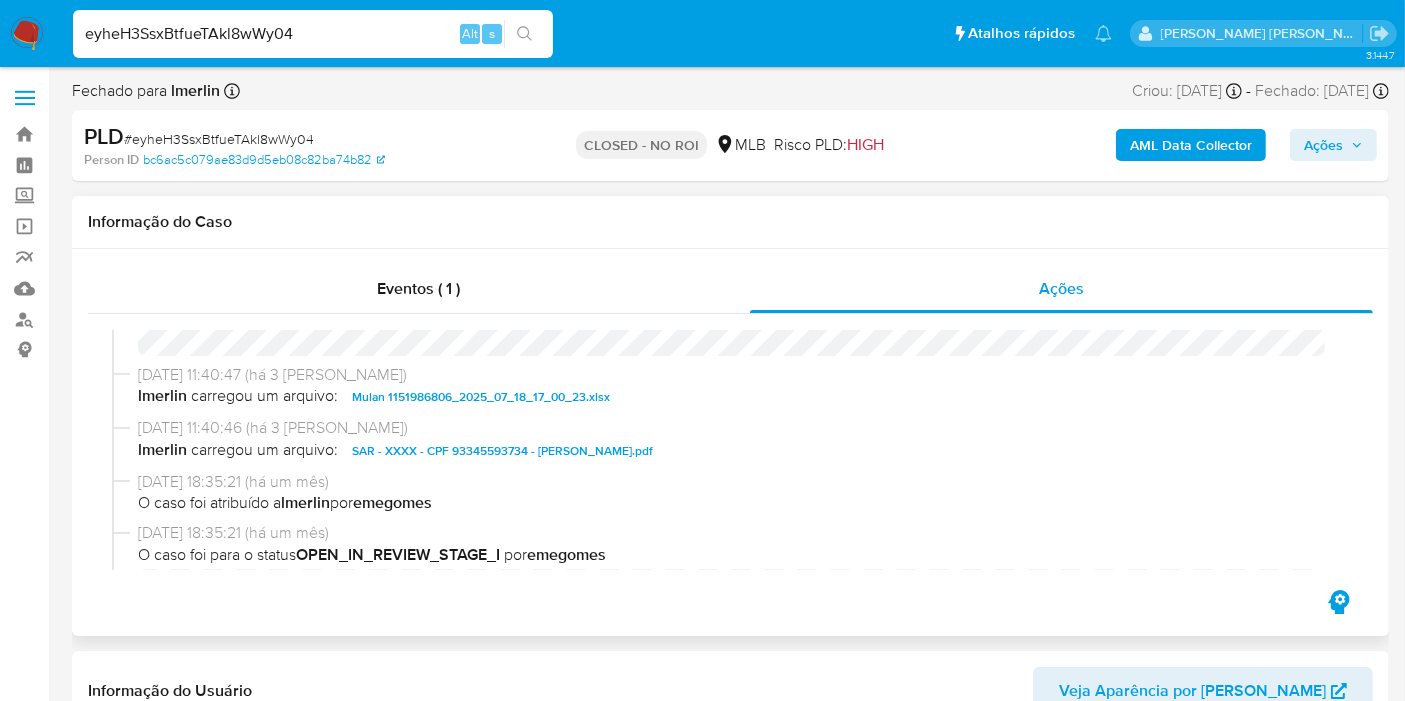 click on "Mulan 1151986806_2025_07_18_17_00_23.xlsx" at bounding box center [481, 397] 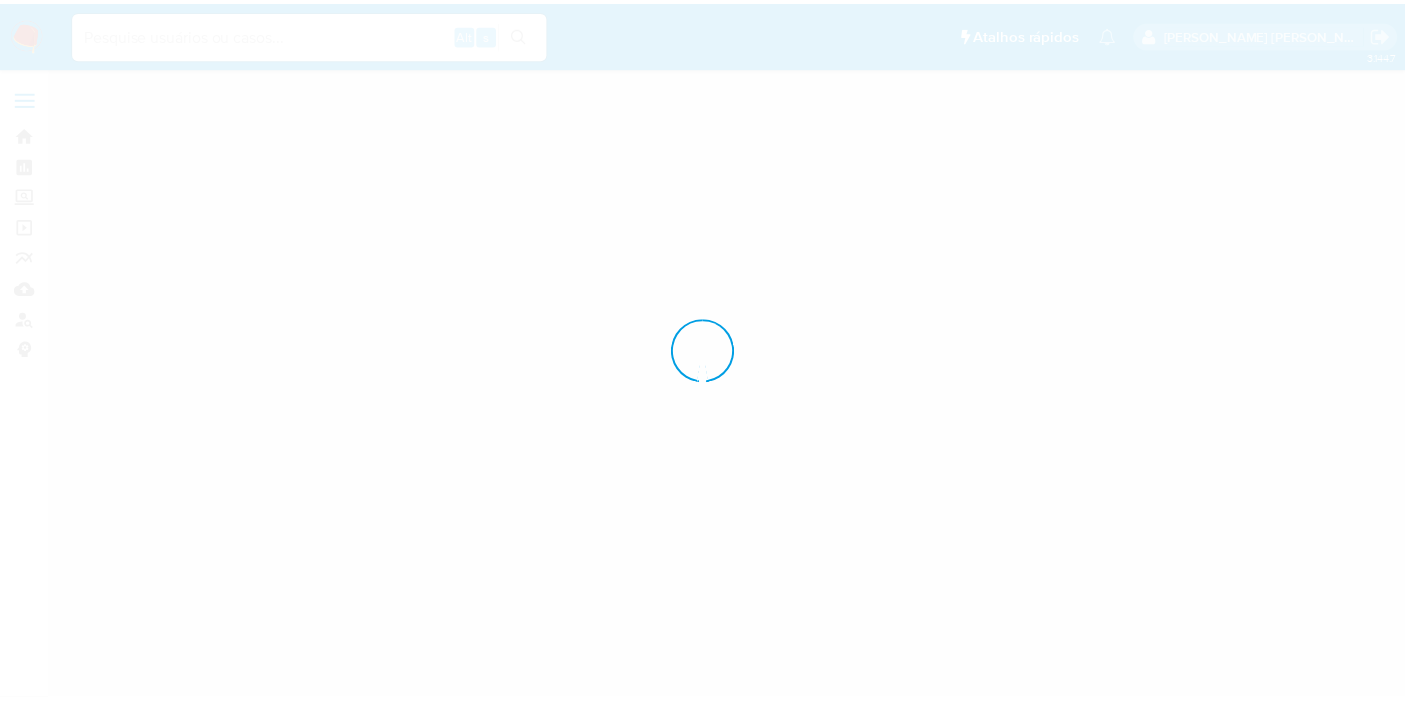 scroll, scrollTop: 0, scrollLeft: 0, axis: both 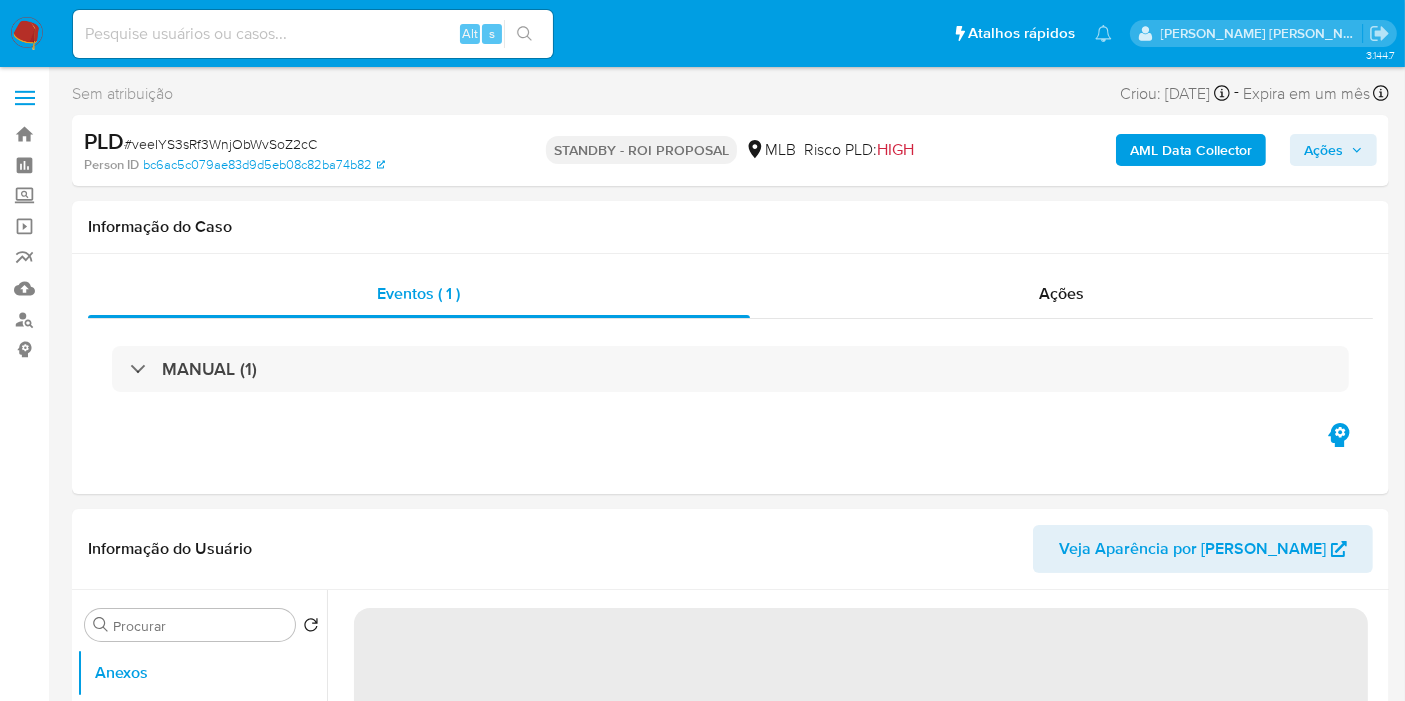 select on "10" 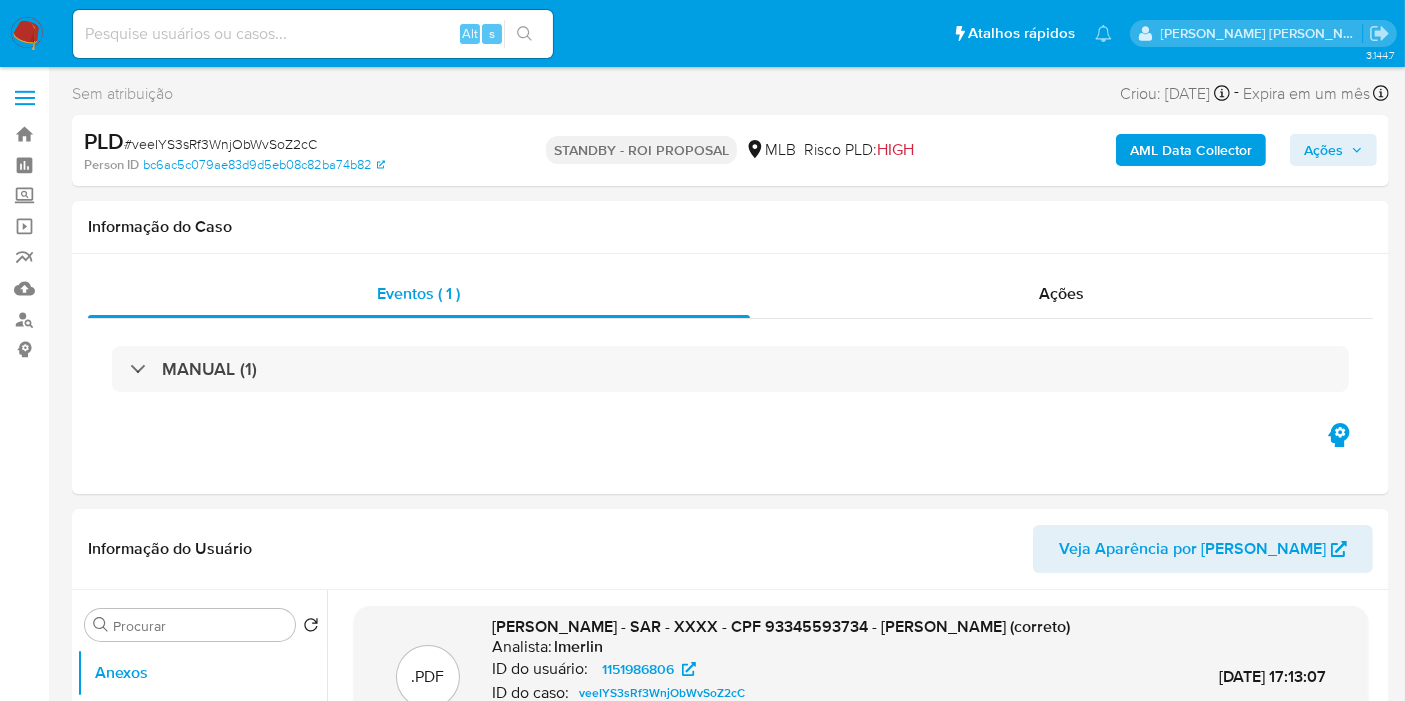 click on "Bandeja Painel Screening Pesquisa em Listas Watchlist Ferramentas Operações em massa relatórios Mulan Localizador de pessoas Consolidado" at bounding box center (24, 1861) 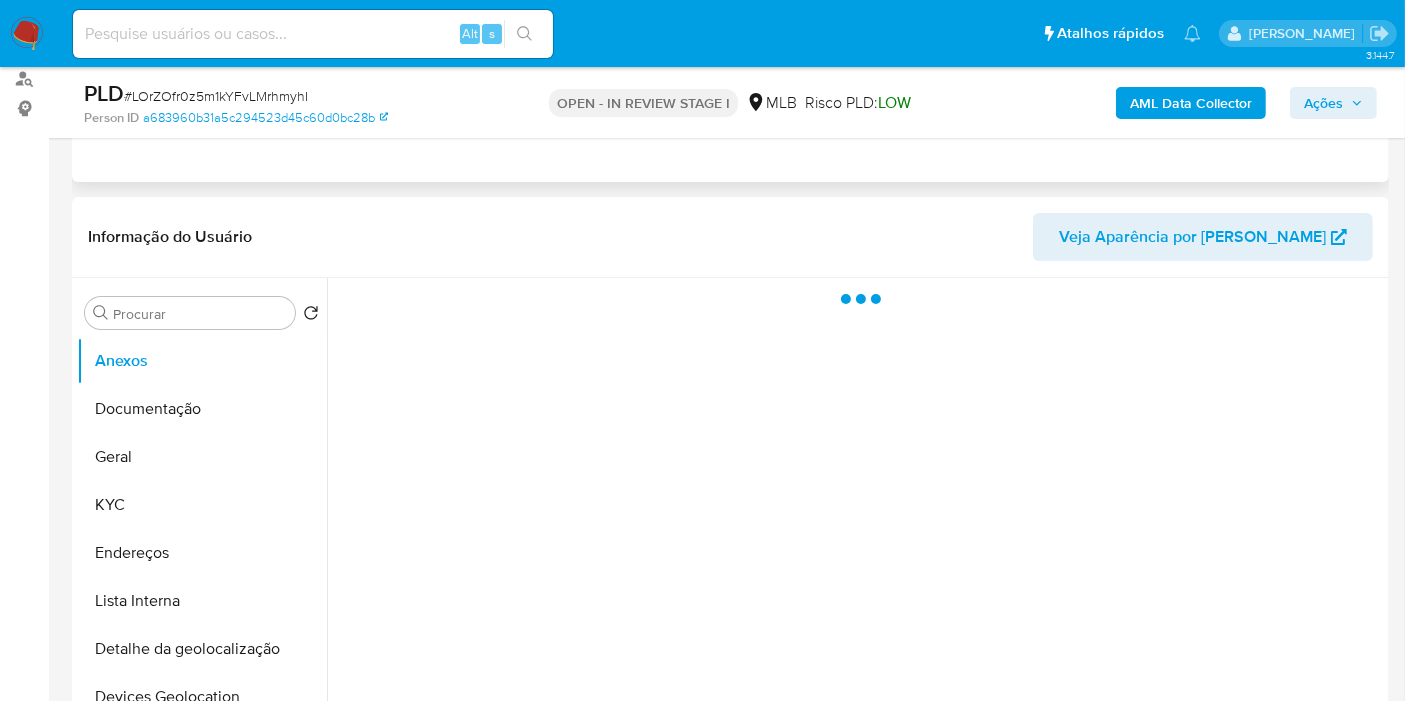 scroll, scrollTop: 444, scrollLeft: 0, axis: vertical 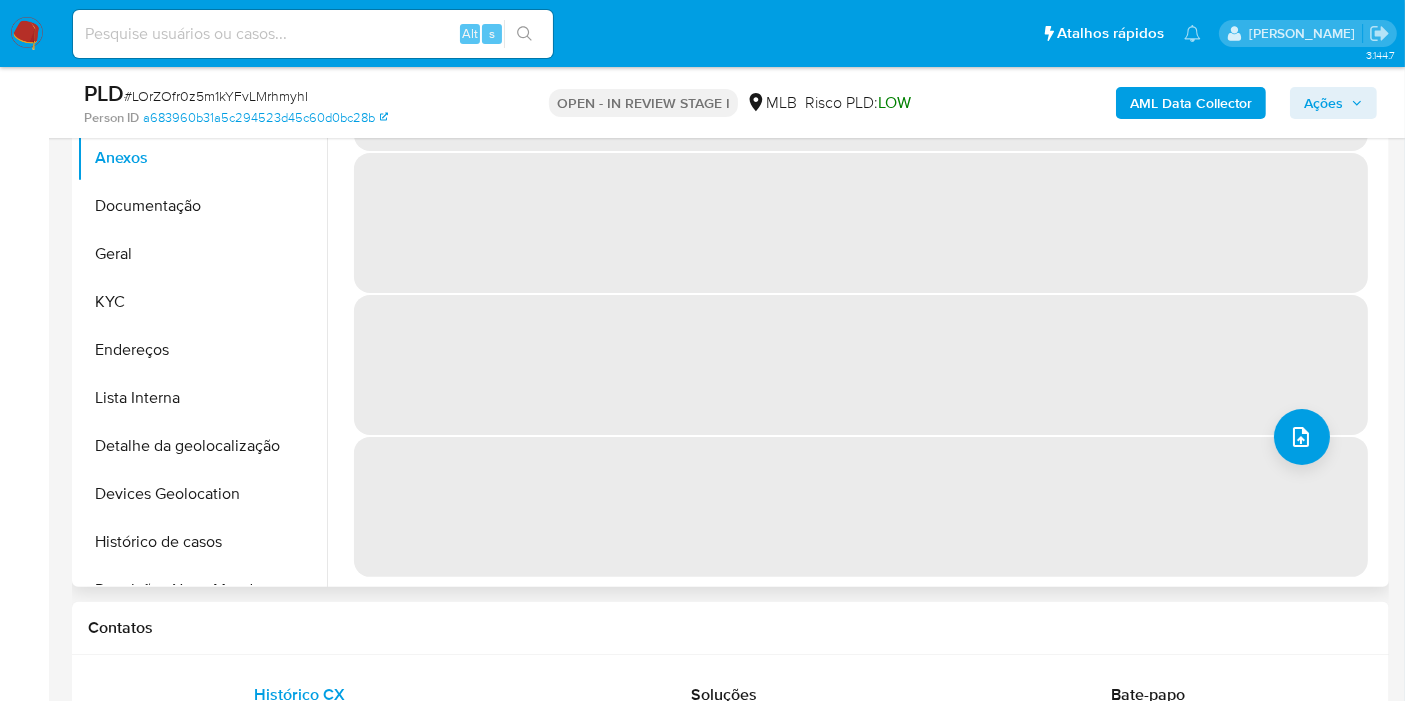 select on "10" 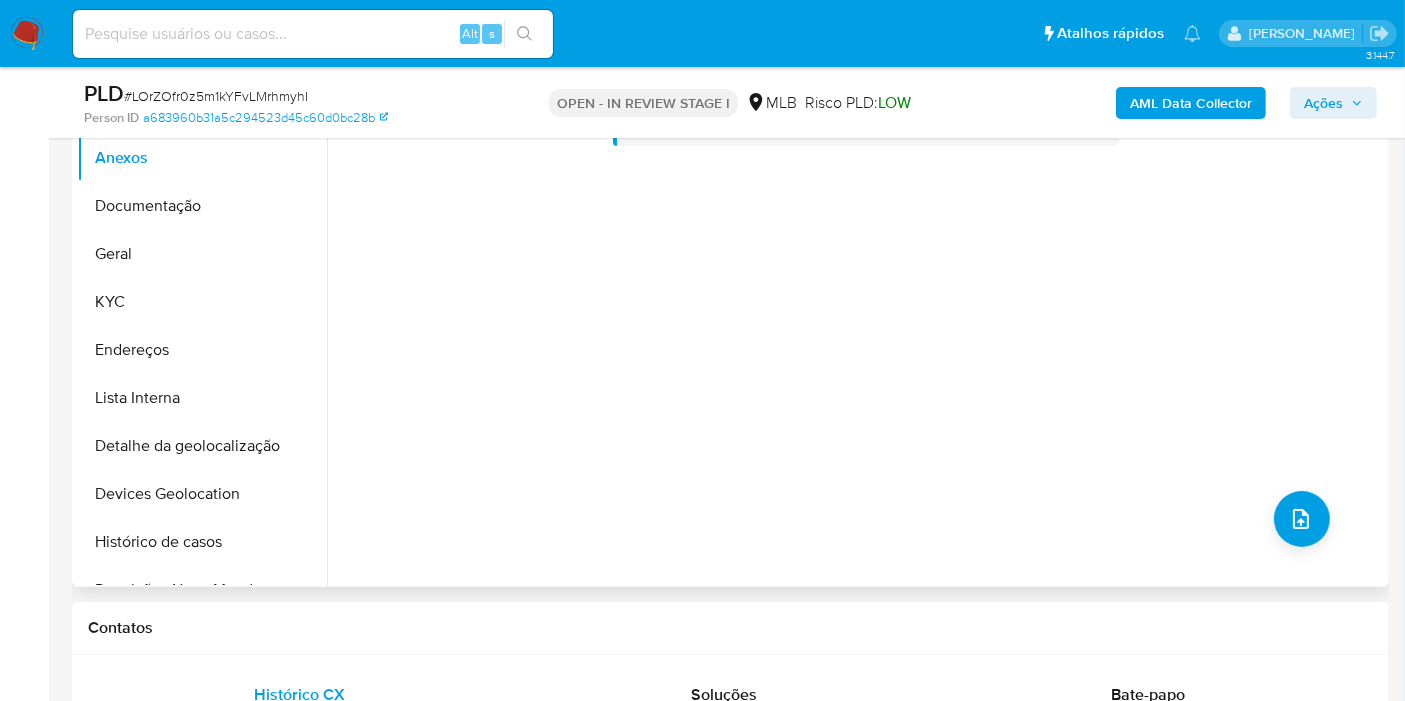 scroll, scrollTop: 0, scrollLeft: 0, axis: both 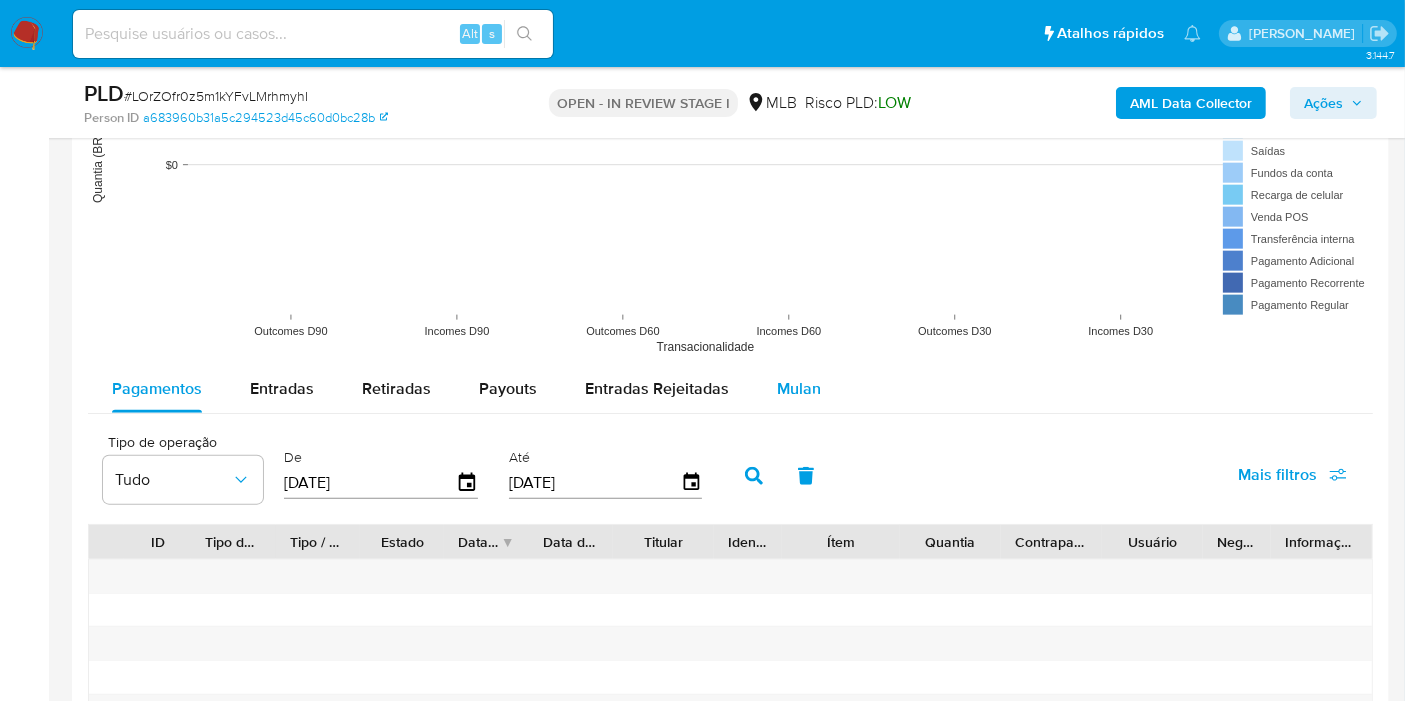click on "Mulan" at bounding box center (799, 388) 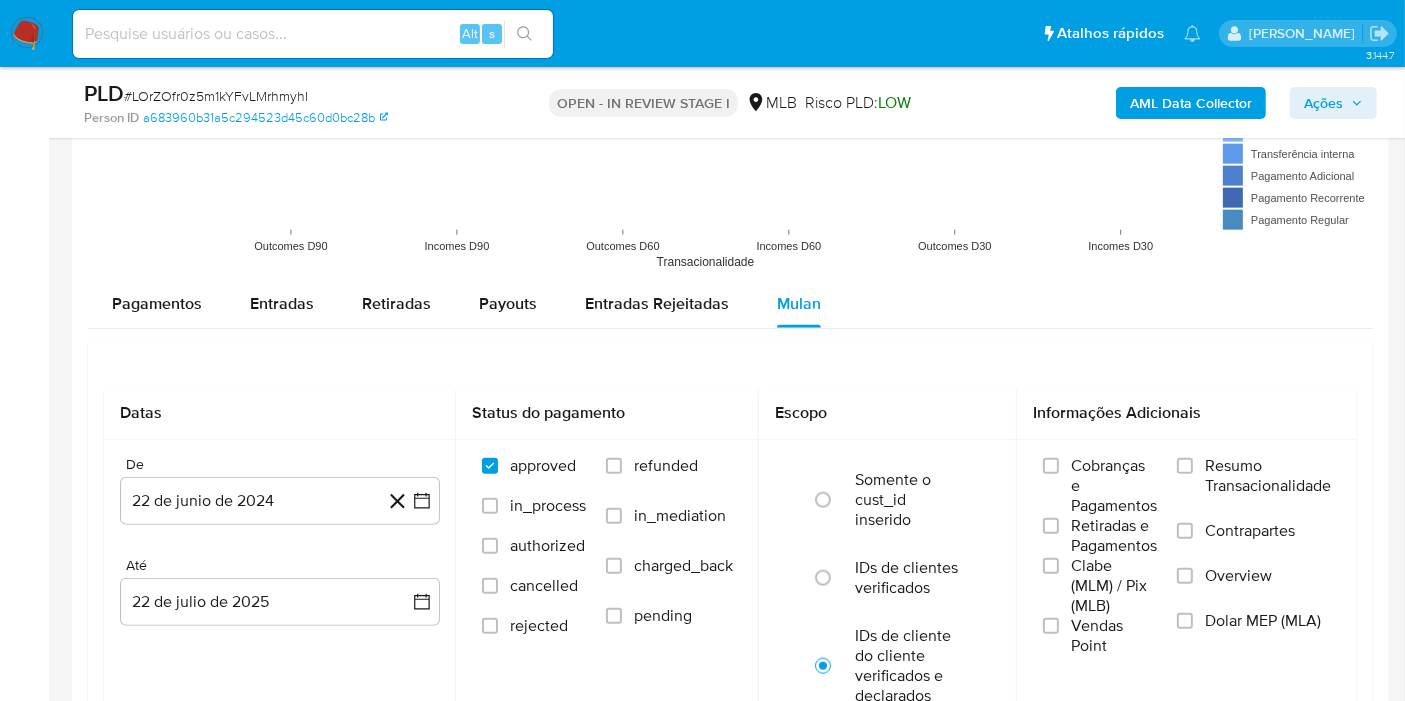 scroll, scrollTop: 2222, scrollLeft: 0, axis: vertical 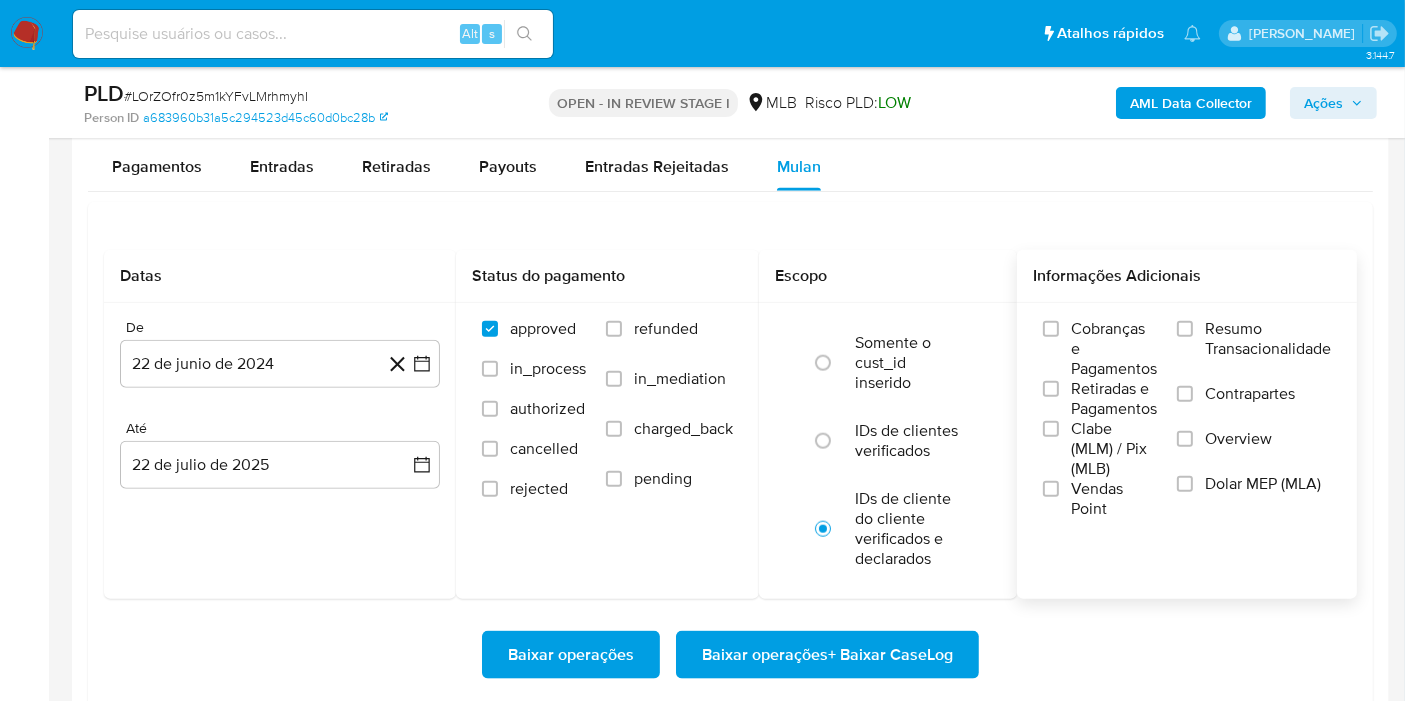 click on "Resumo Transacionalidade" at bounding box center (1268, 339) 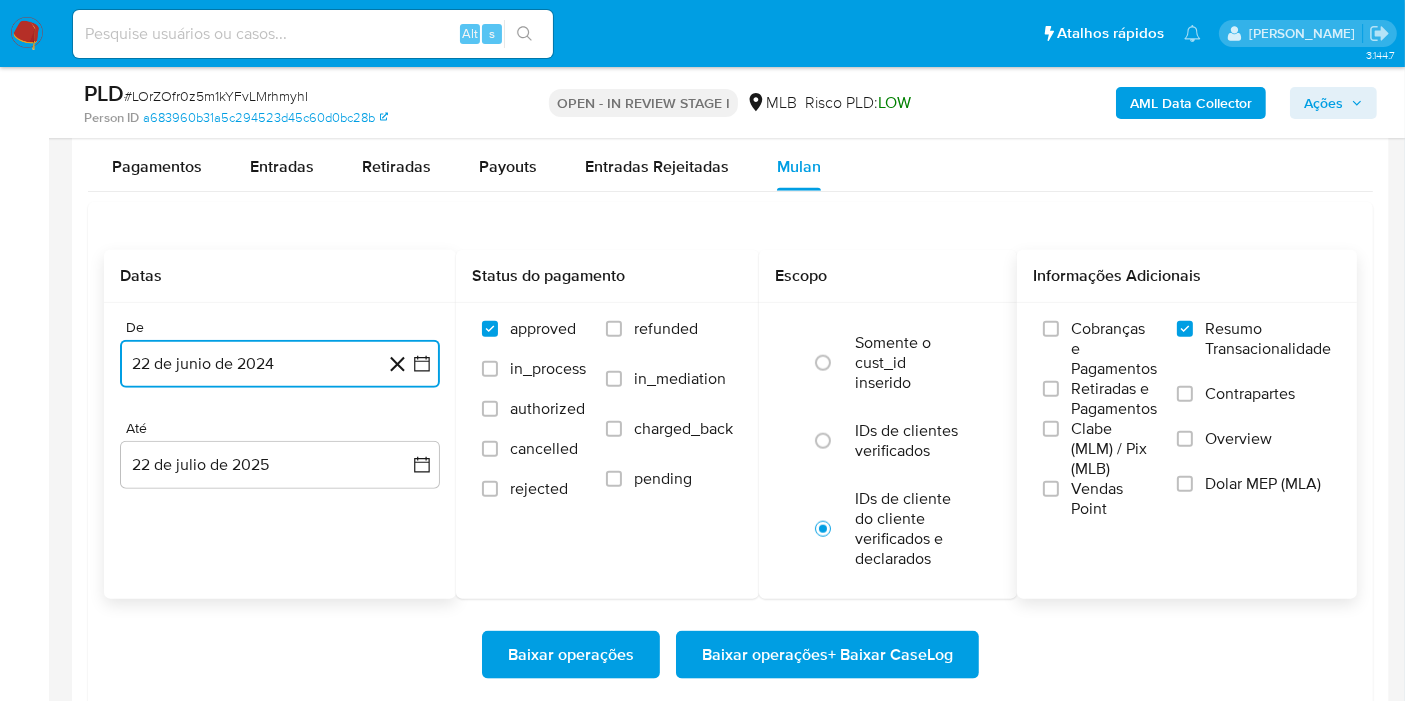 click 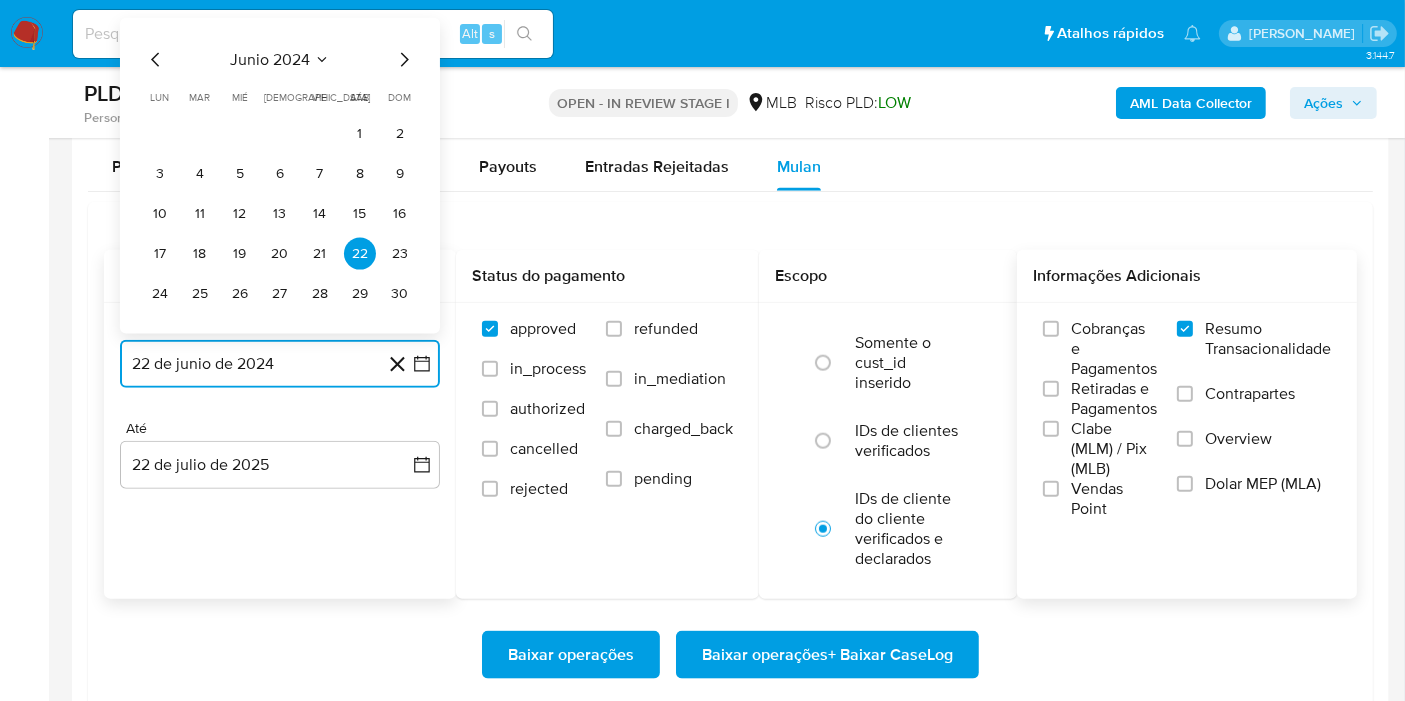 click on "junio 2024" at bounding box center [270, 60] 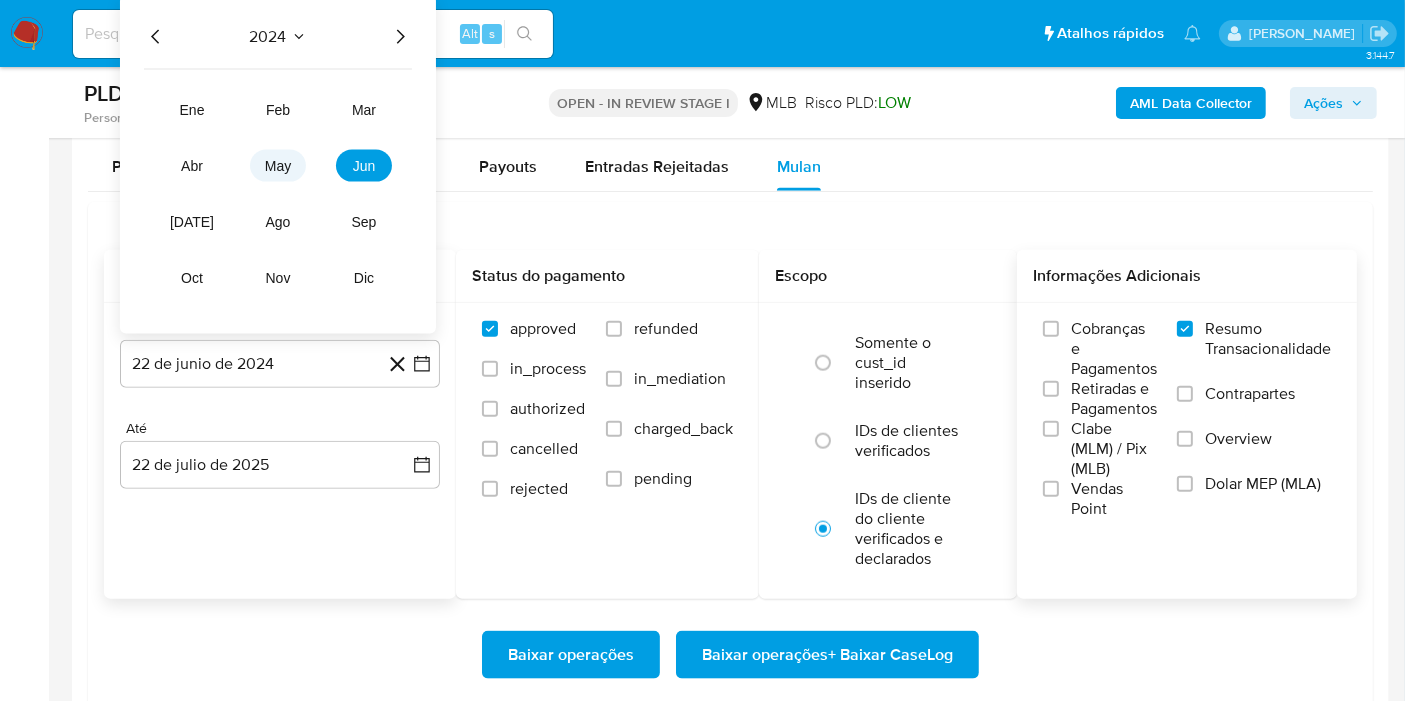 click on "may" at bounding box center [278, 166] 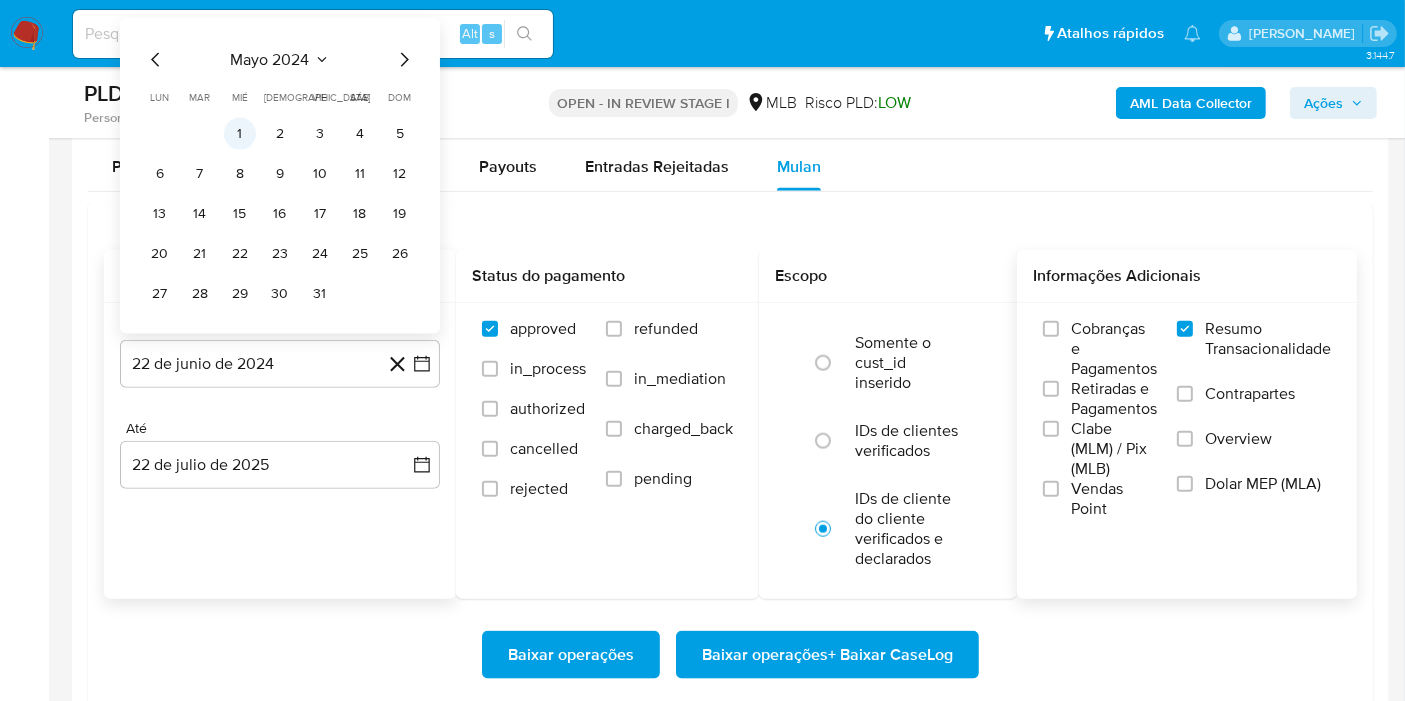 click on "1" at bounding box center [240, 134] 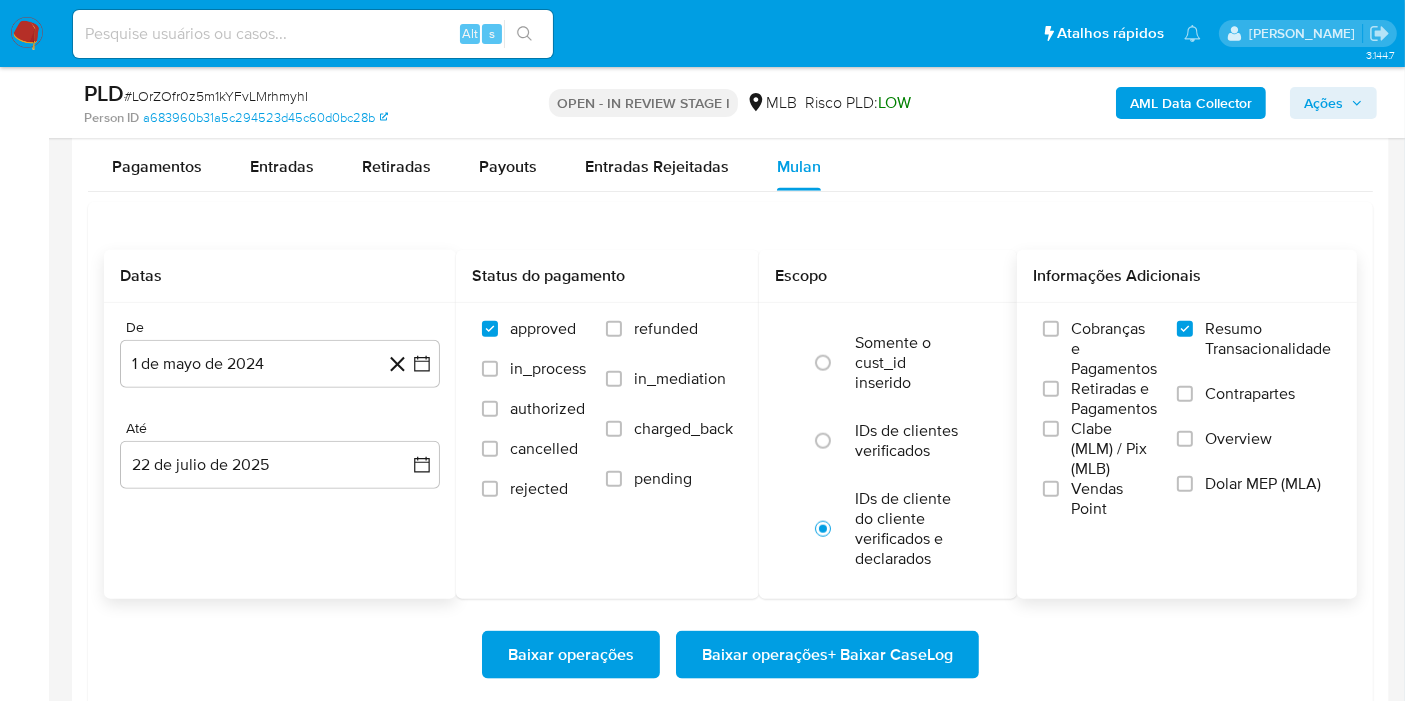 click on "De [DATE] [DATE] Até [DATE] [DATE]" at bounding box center (280, 420) 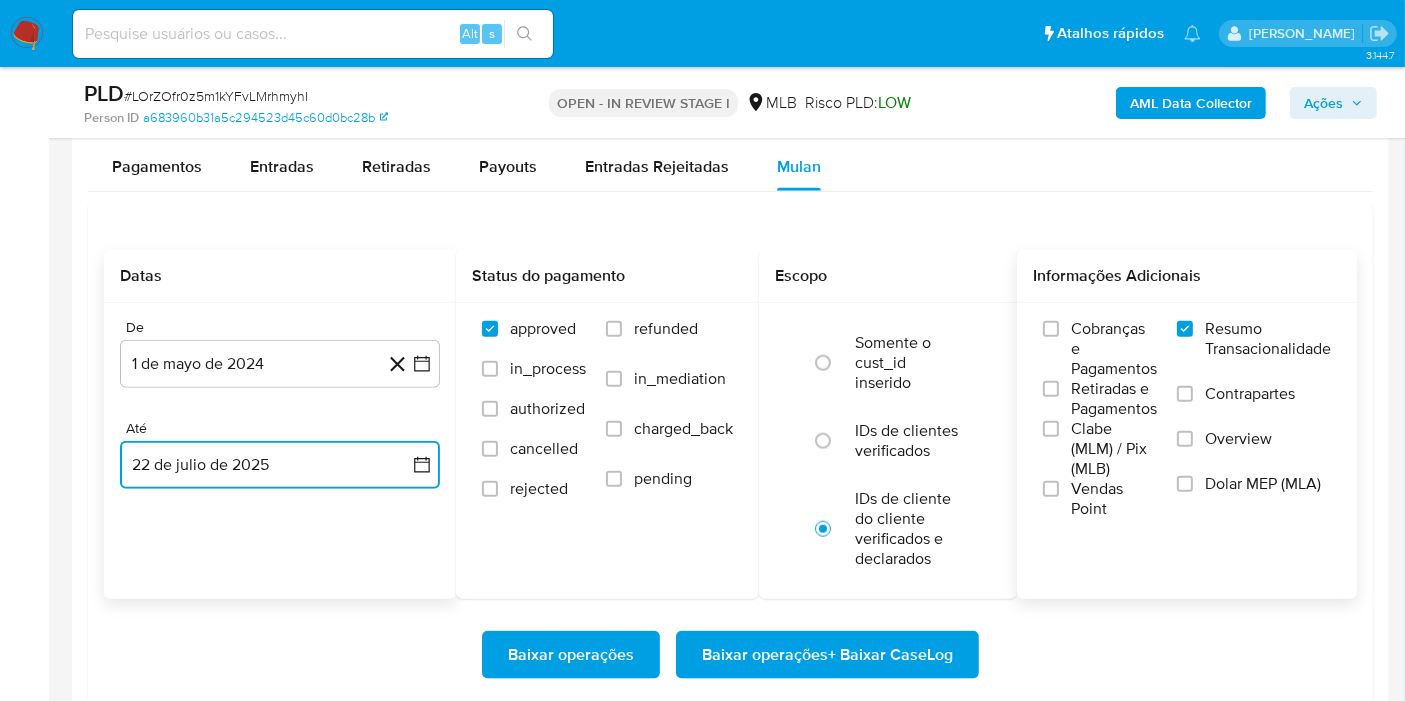 click on "22 de julio de 2025" at bounding box center [280, 465] 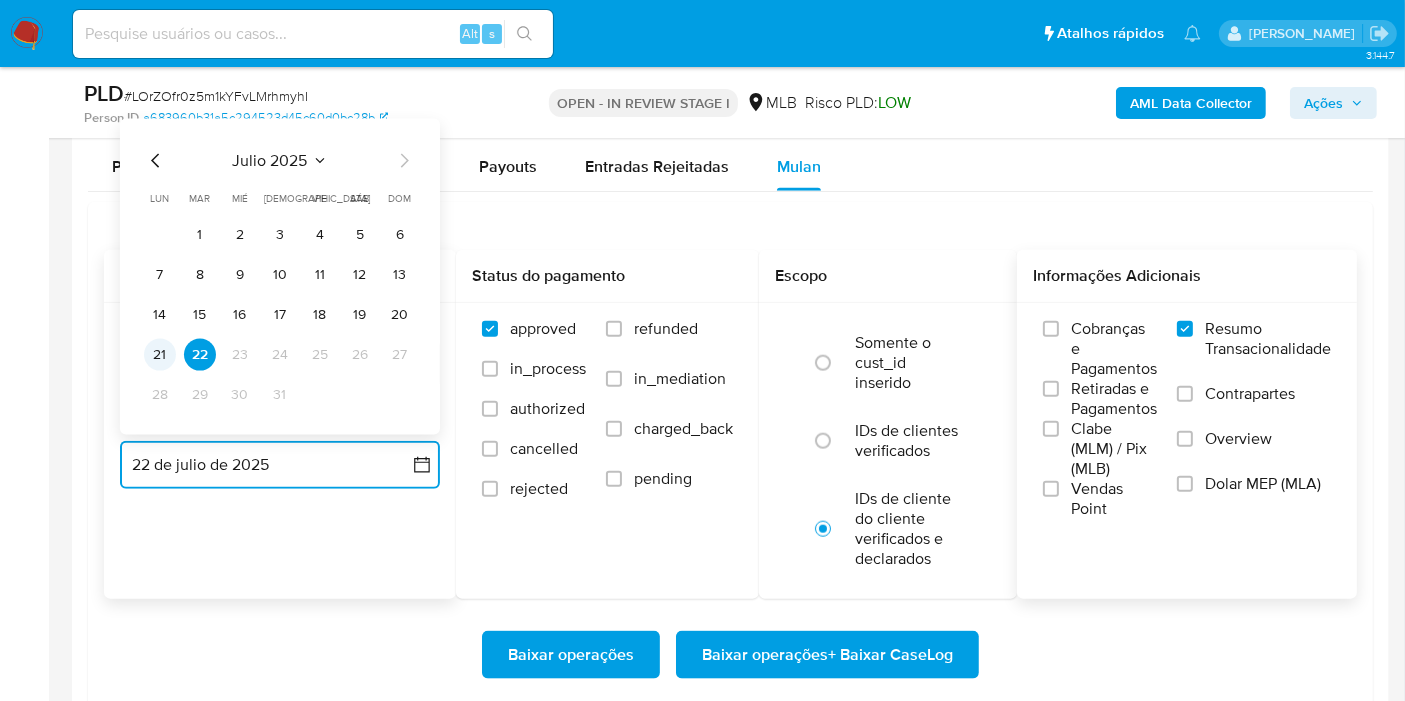 click on "21" at bounding box center (160, 355) 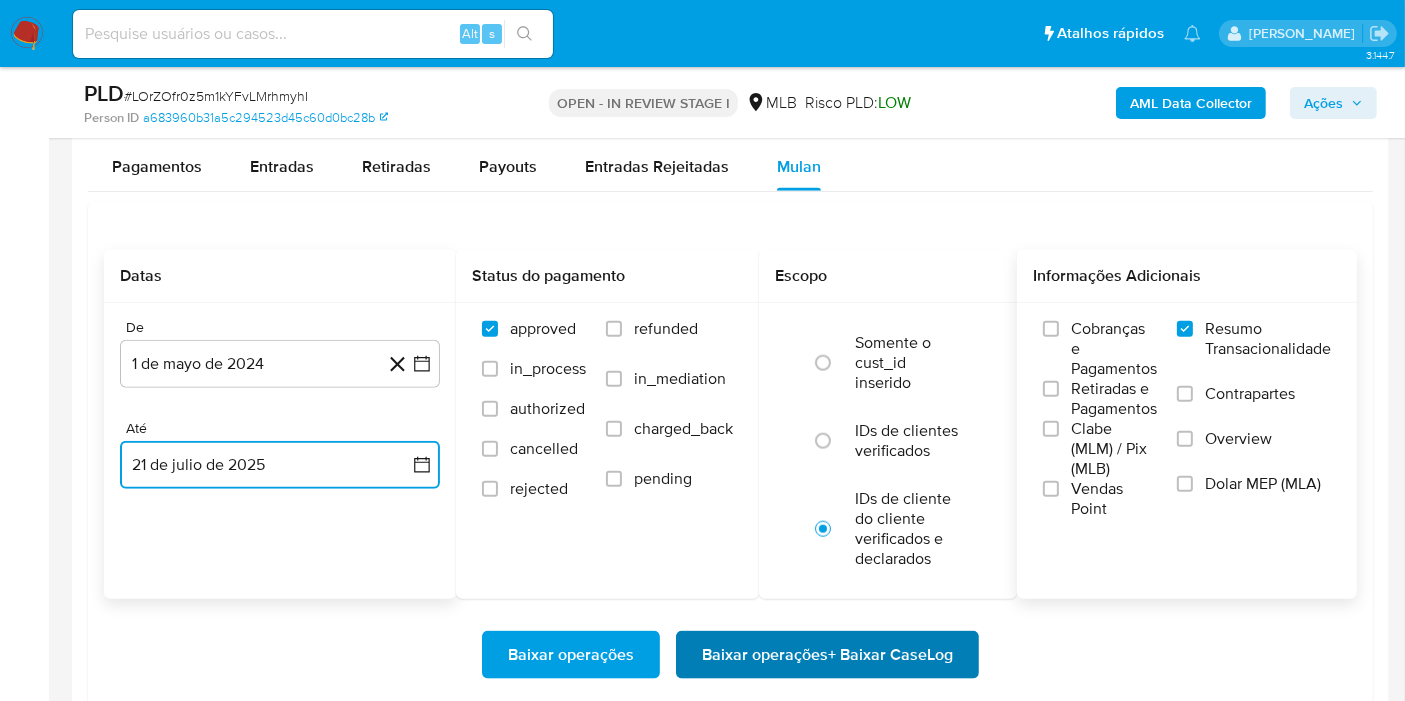 click on "Baixar operações  +   Baixar CaseLog" at bounding box center (827, 655) 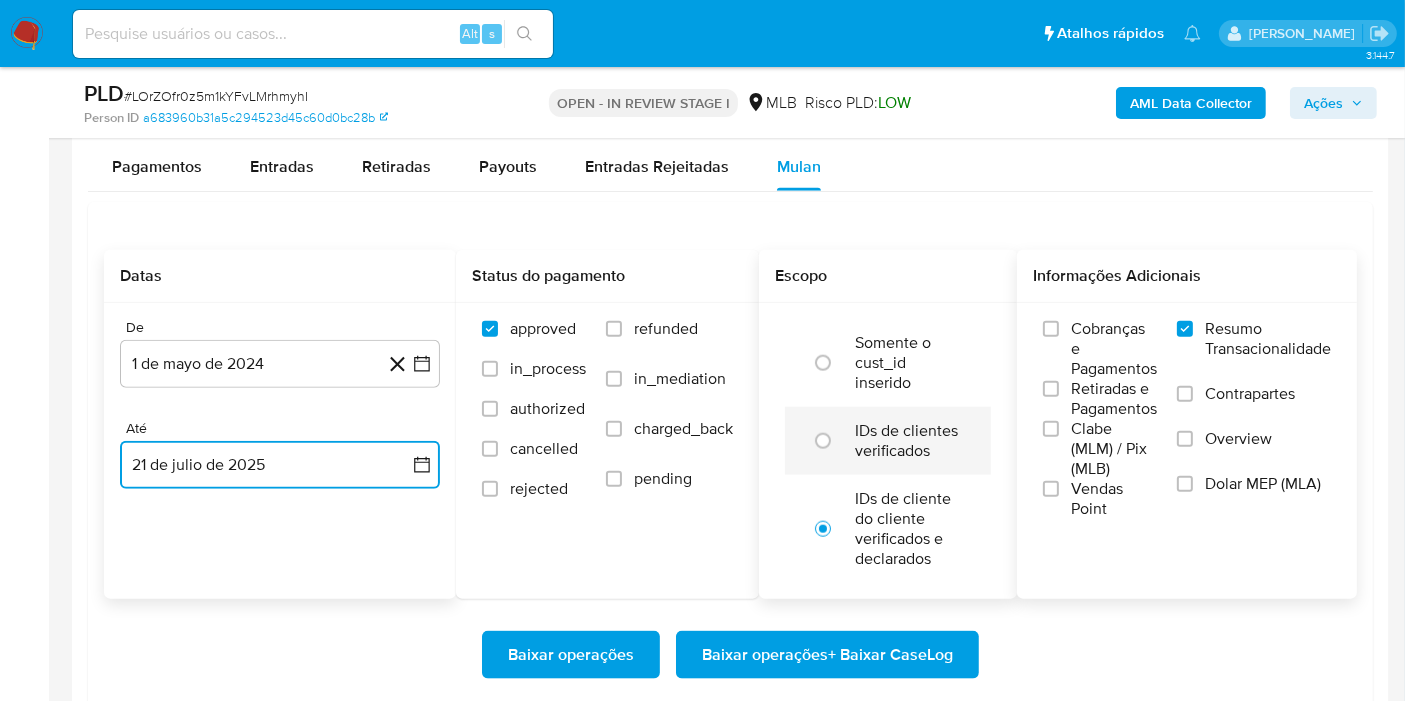 scroll, scrollTop: 2444, scrollLeft: 0, axis: vertical 